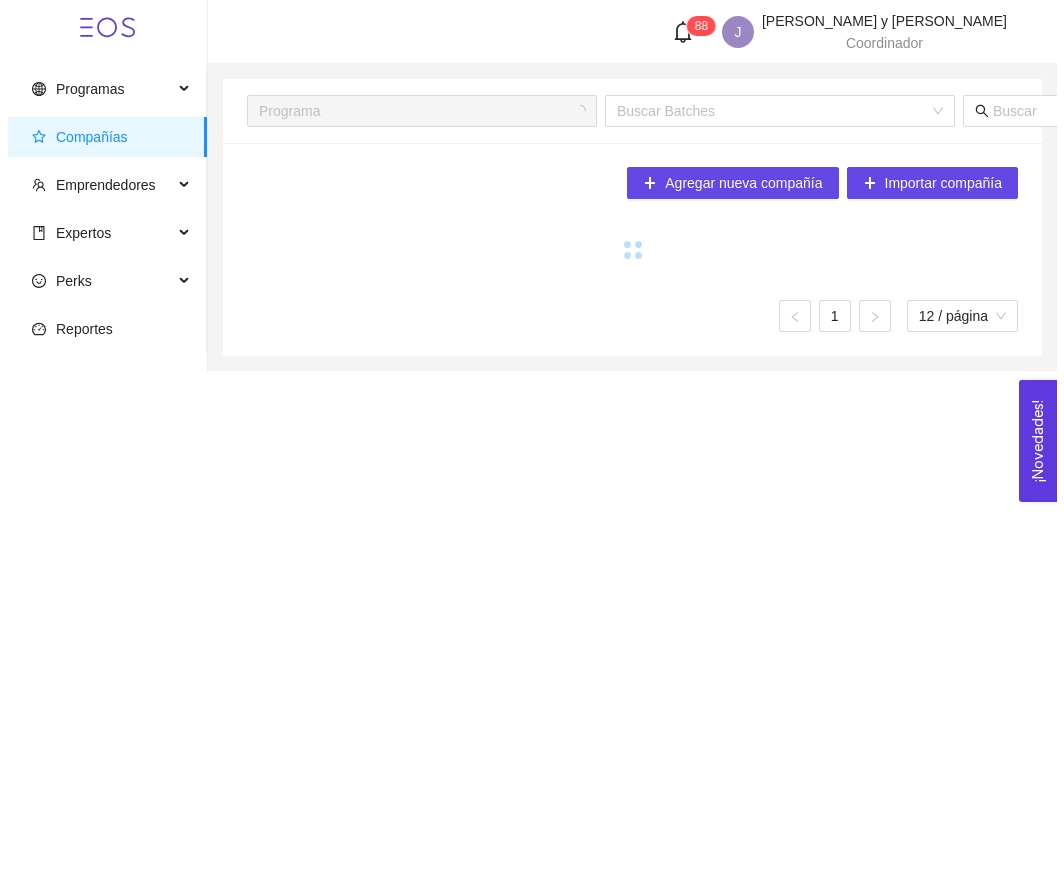 scroll, scrollTop: 0, scrollLeft: 0, axis: both 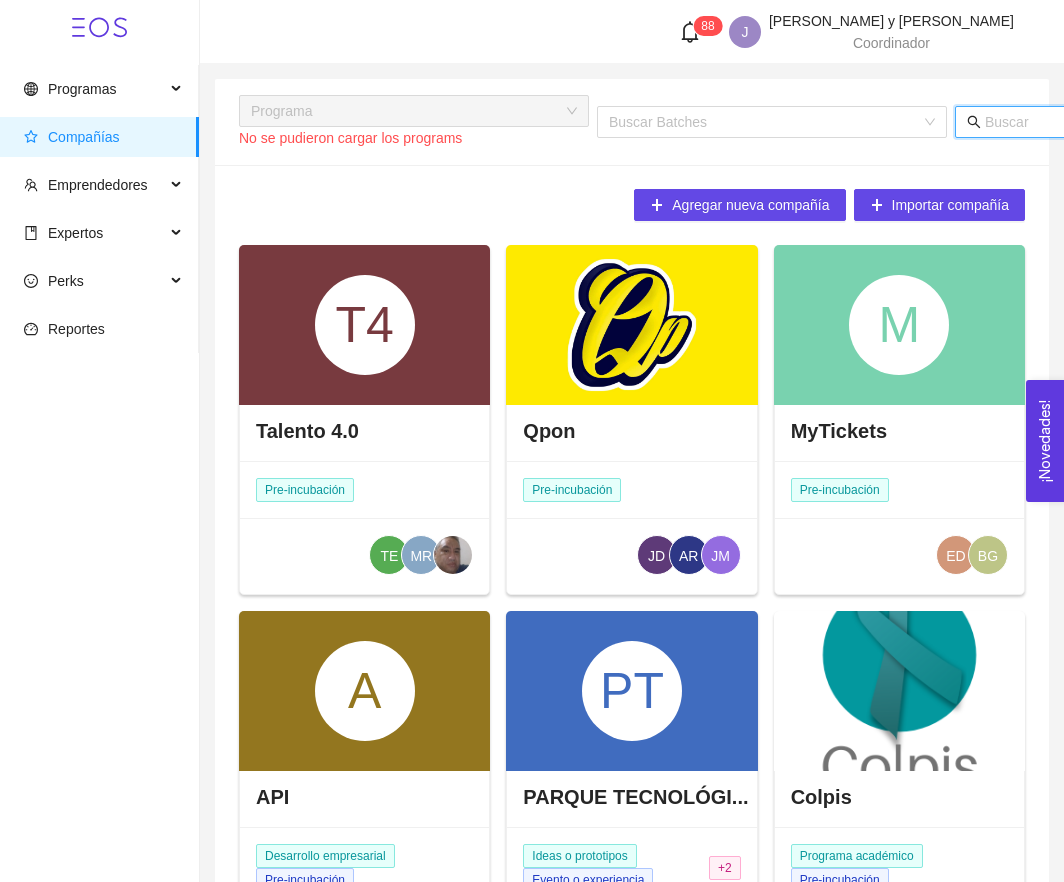 click at bounding box center (1181, 122) 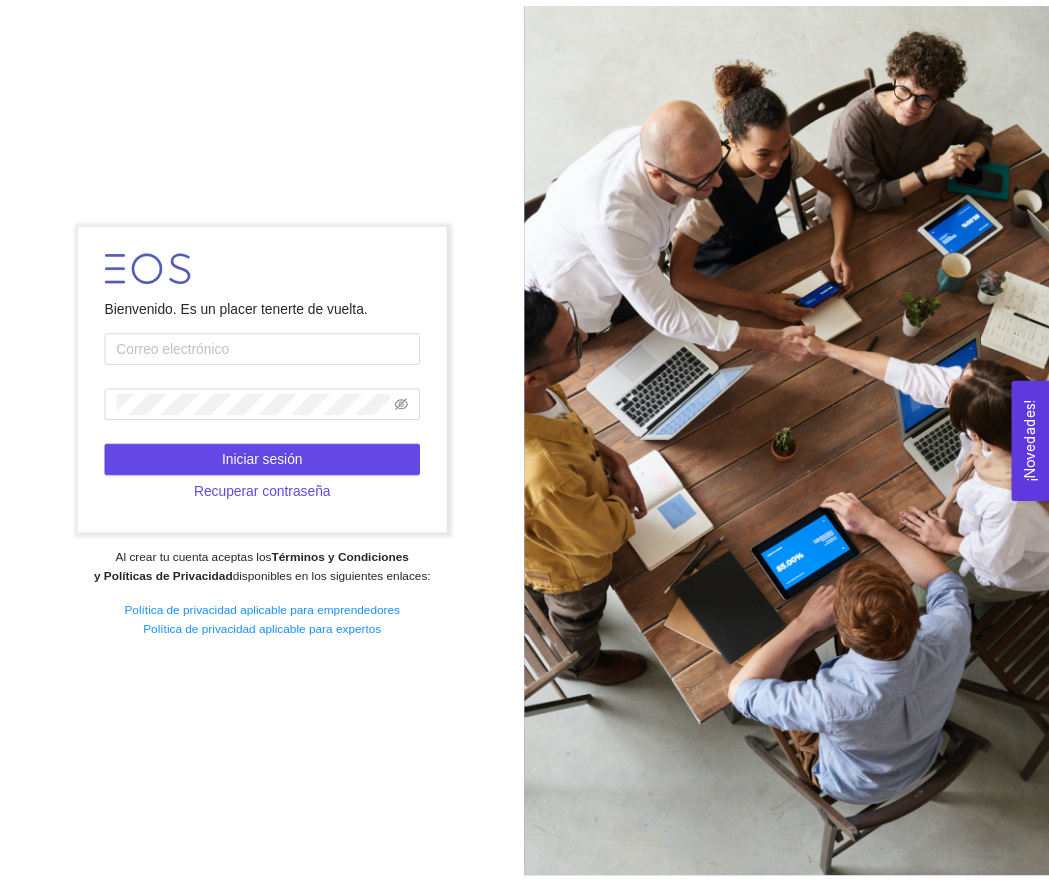 scroll, scrollTop: 0, scrollLeft: 0, axis: both 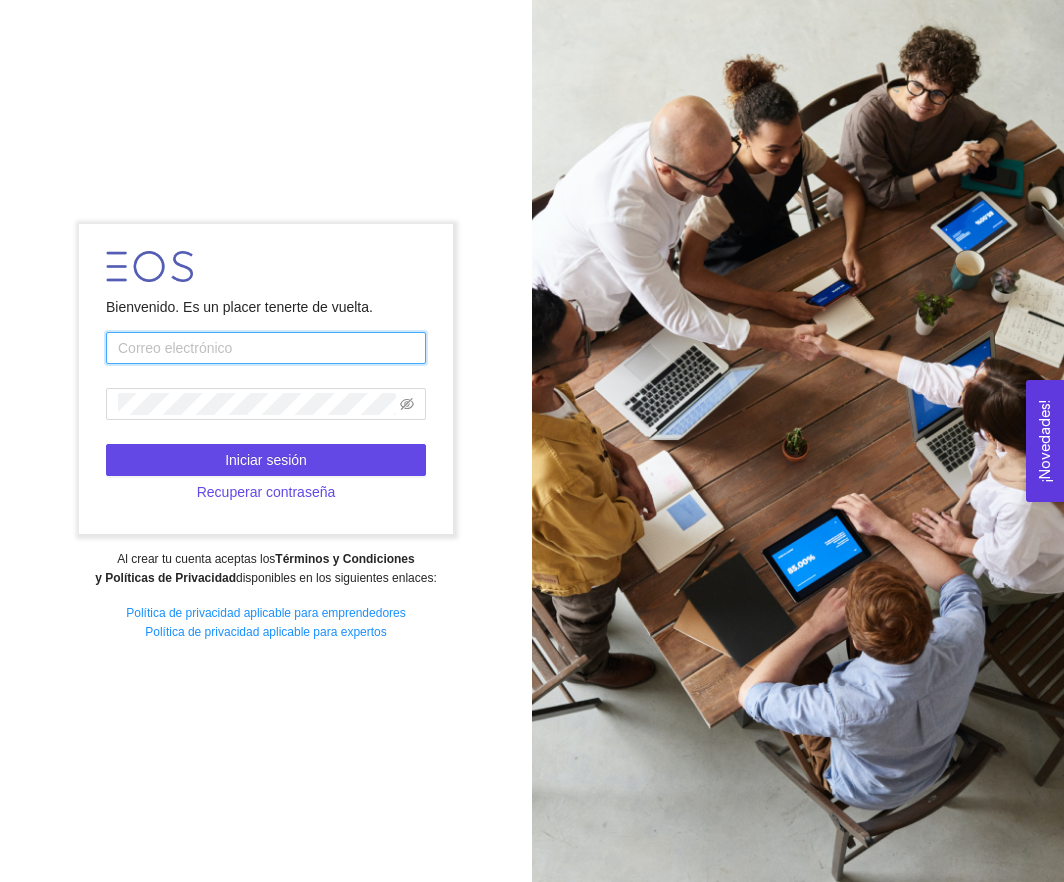 type on "[EMAIL_ADDRESS][DOMAIN_NAME]" 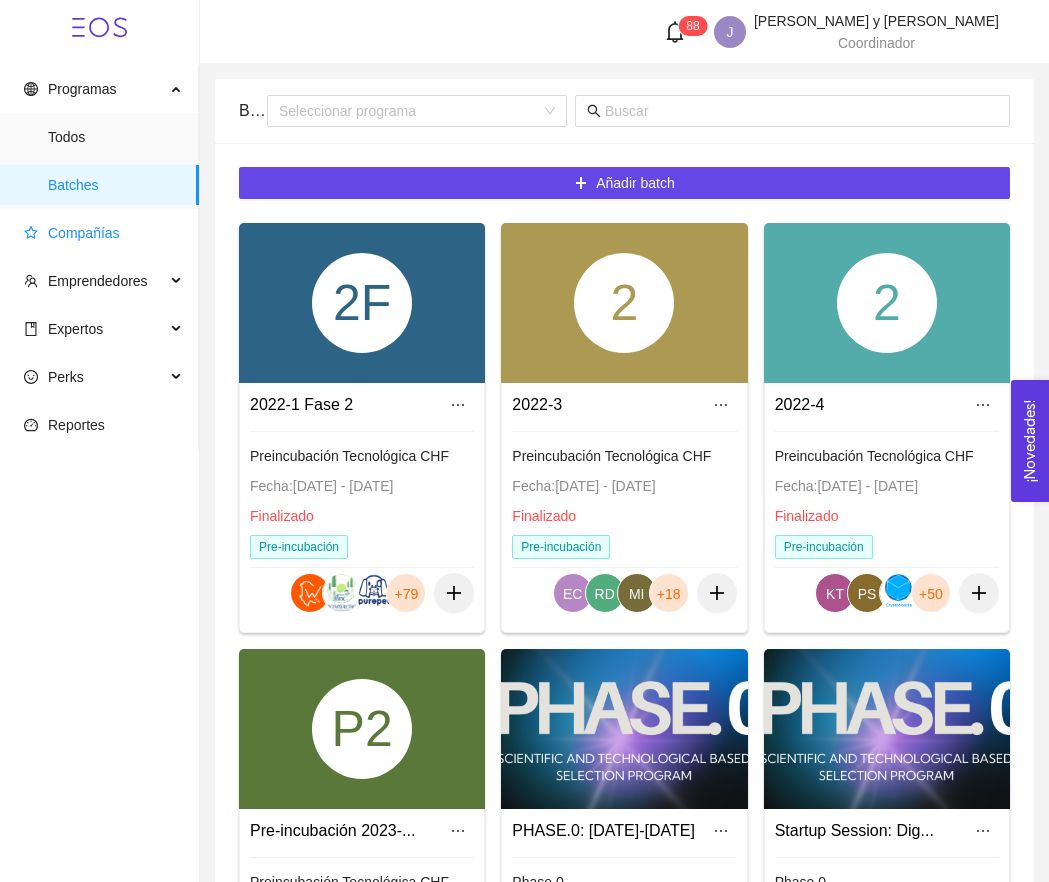 click on "Compañías" at bounding box center [84, 233] 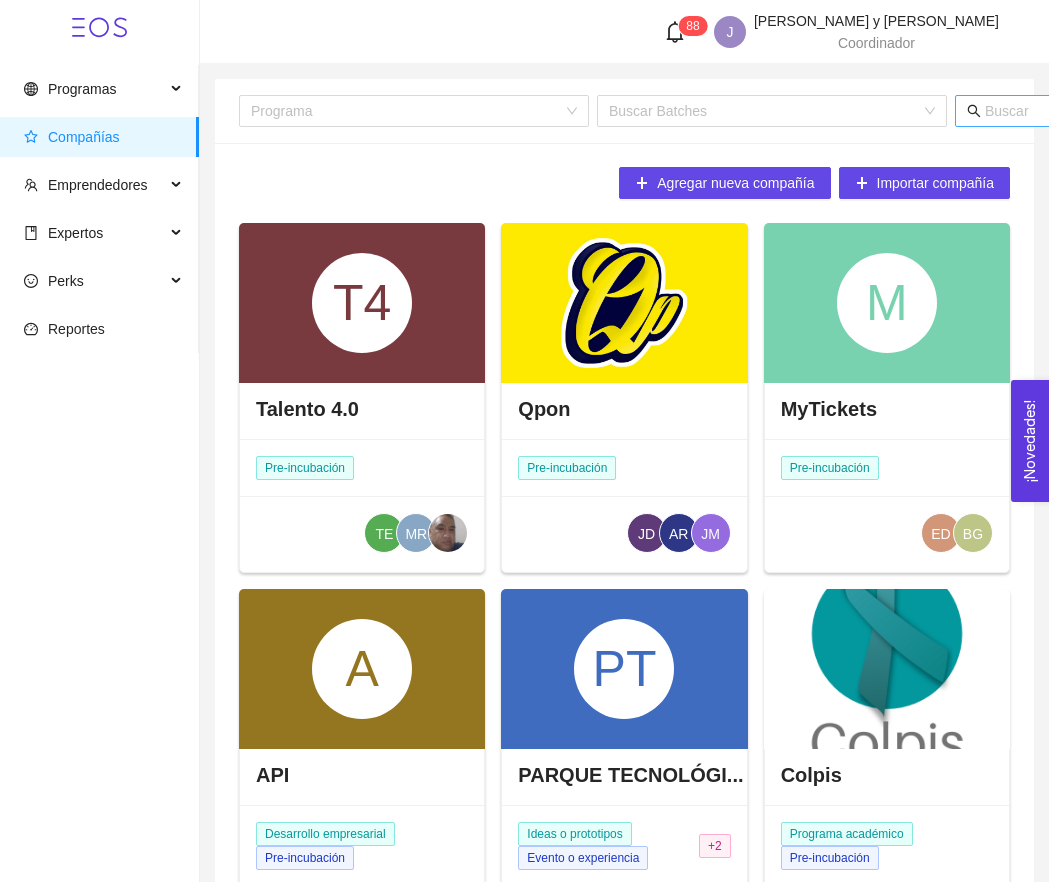 click at bounding box center (1181, 111) 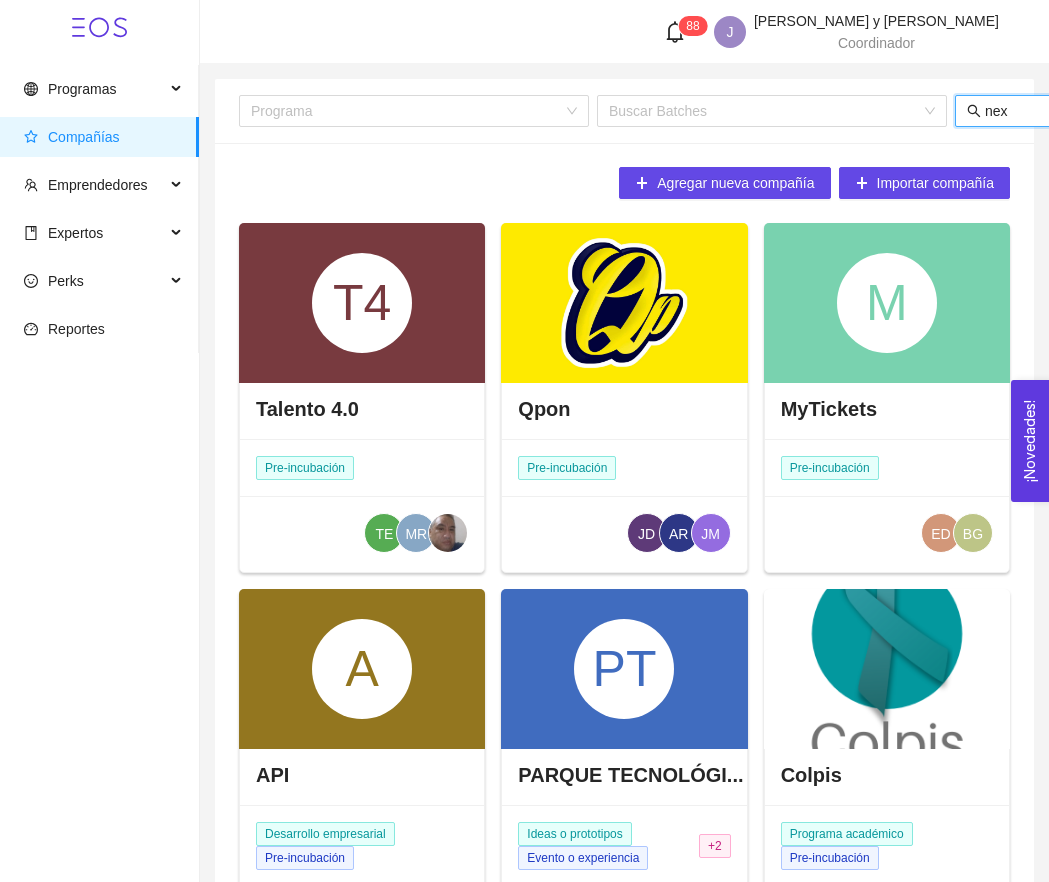 type on "next" 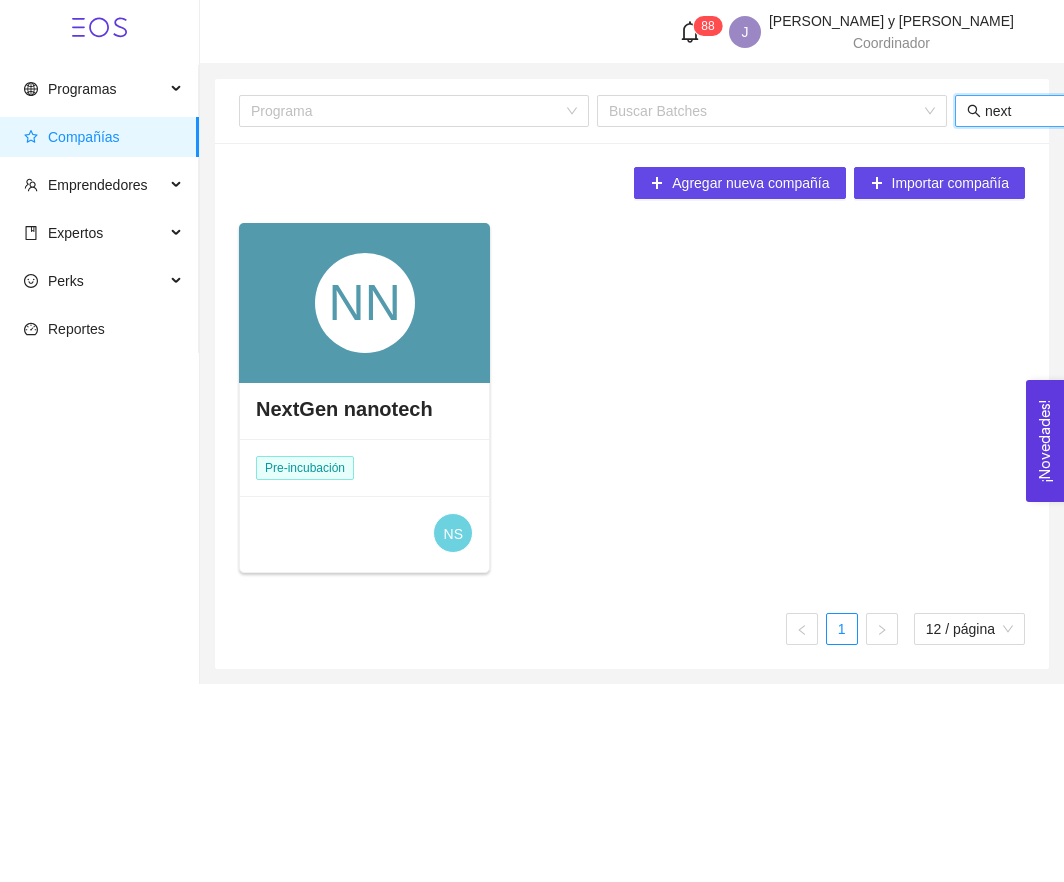 click on "NN" at bounding box center [365, 303] 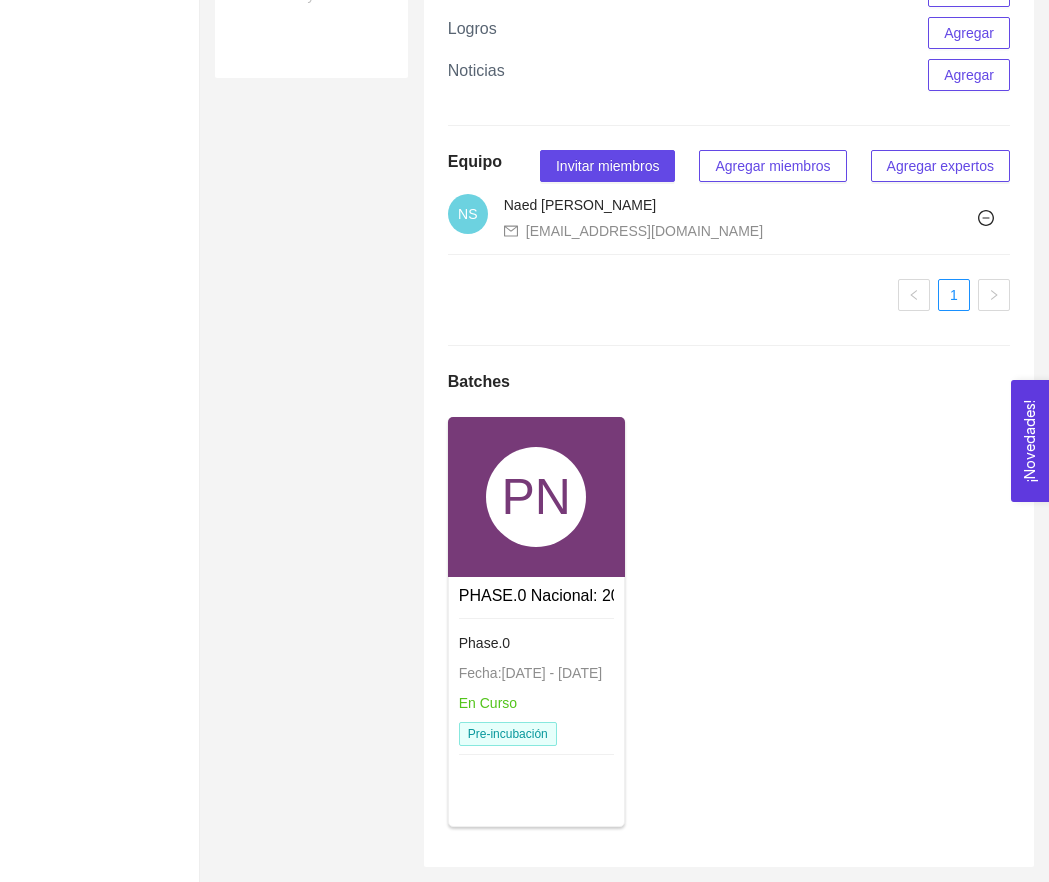 scroll, scrollTop: 1192, scrollLeft: 0, axis: vertical 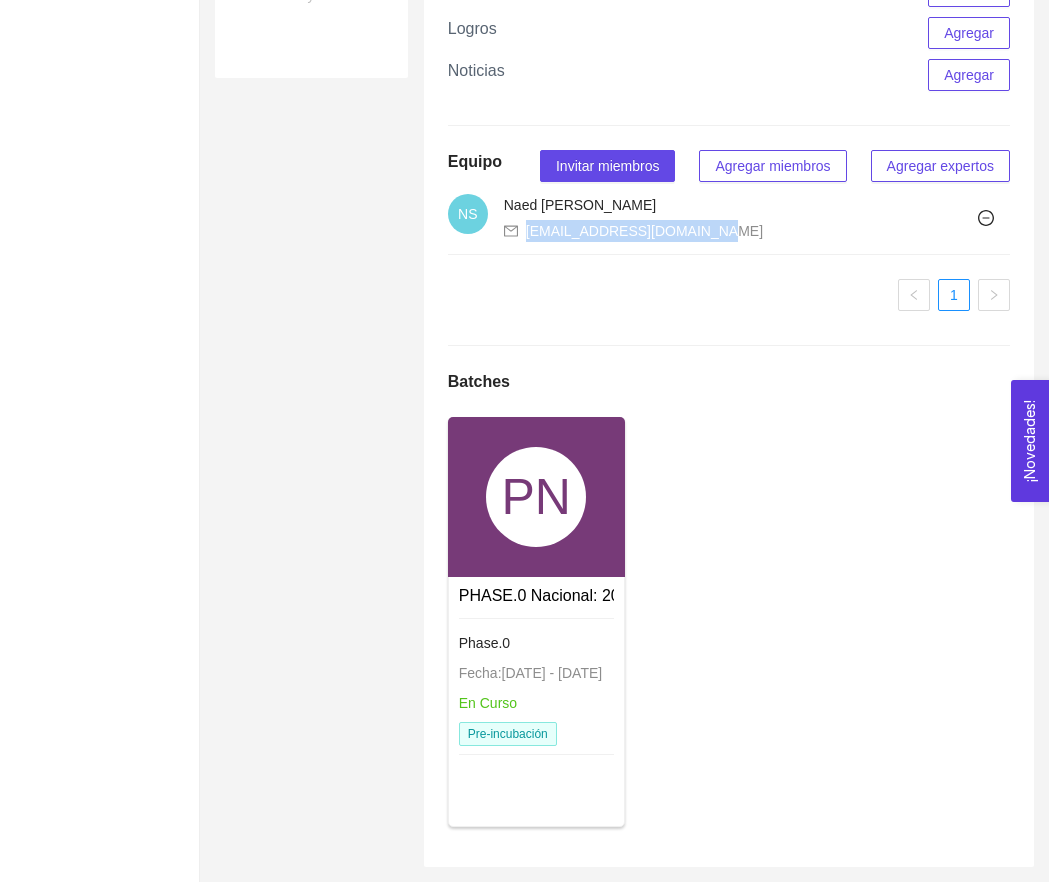 drag, startPoint x: 524, startPoint y: 310, endPoint x: 732, endPoint y: 317, distance: 208.11775 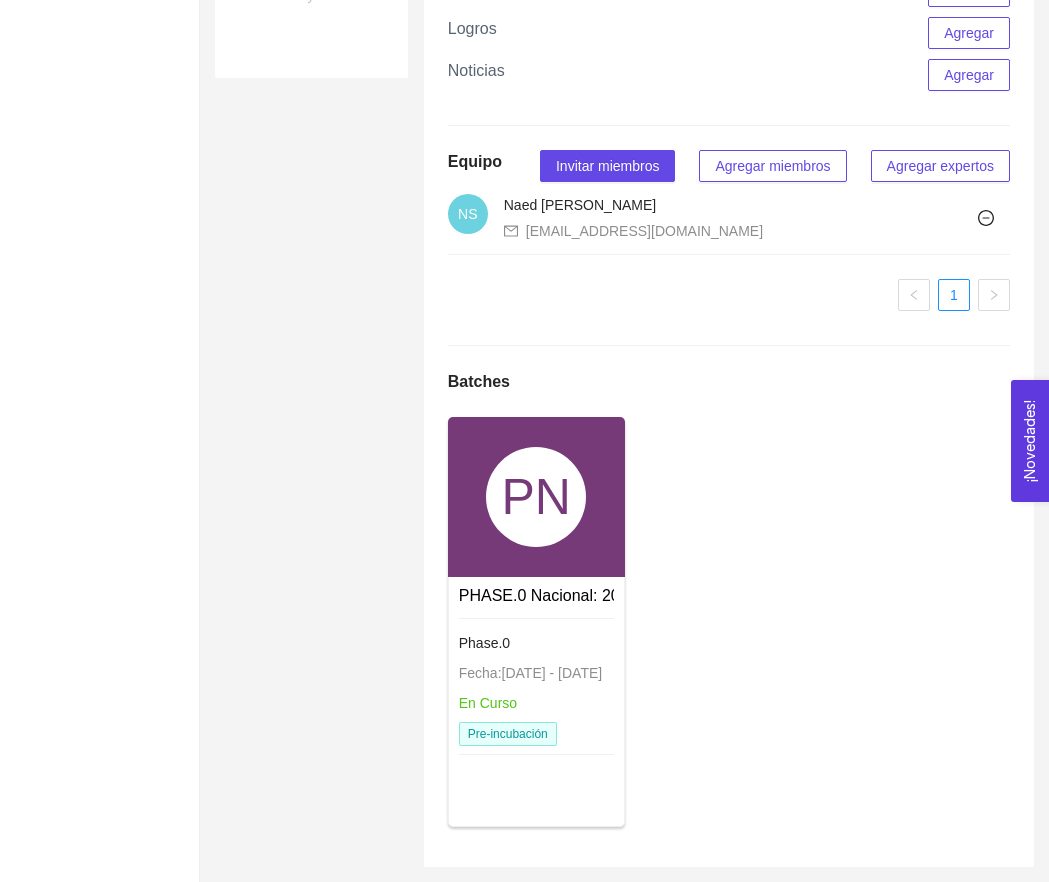 click on "PN" at bounding box center (536, 497) 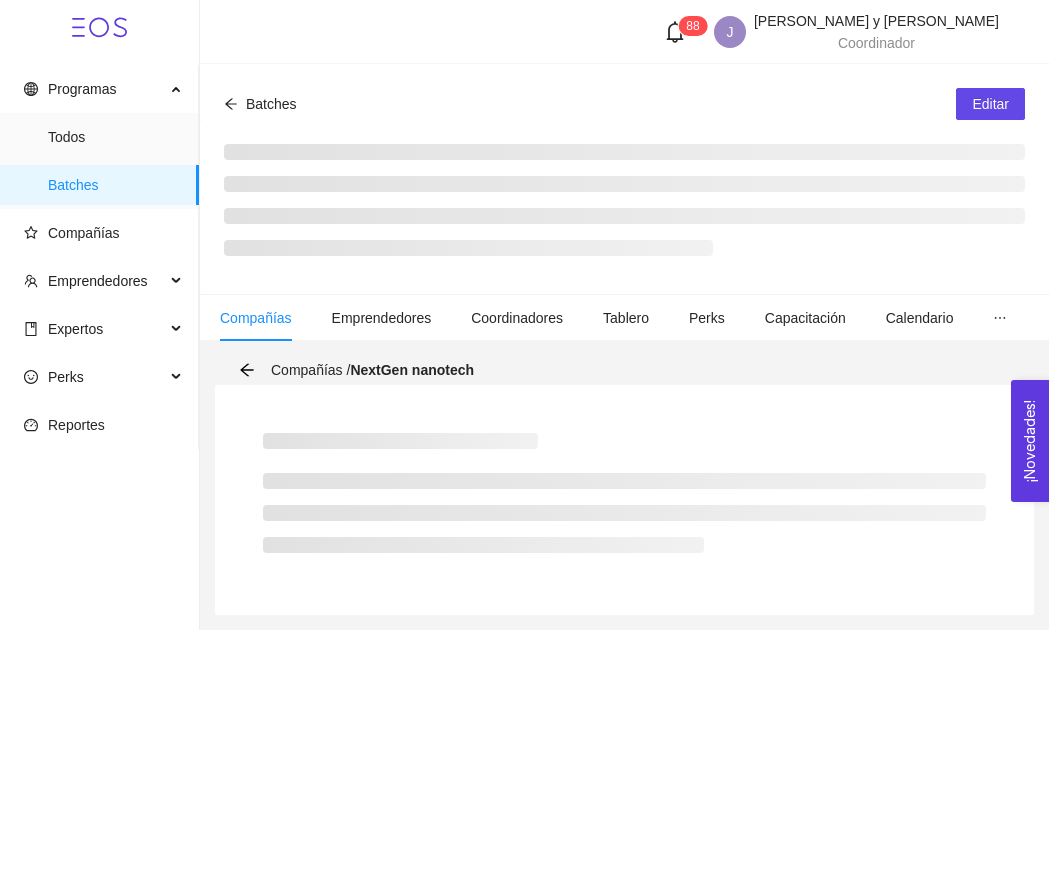 click on "Programas Todos Batches Compañías Emprendedores Expertos Perks Reportes 8 8 J [PERSON_NAME] y [PERSON_NAME] Coordinador Batches / Editar Compañías Emprendedores Coordinadores Tablero Perks Capacitación Calendario Actualización Contenido Avisos Avance general Compañías /  NextGen nanotech" at bounding box center (524, 441) 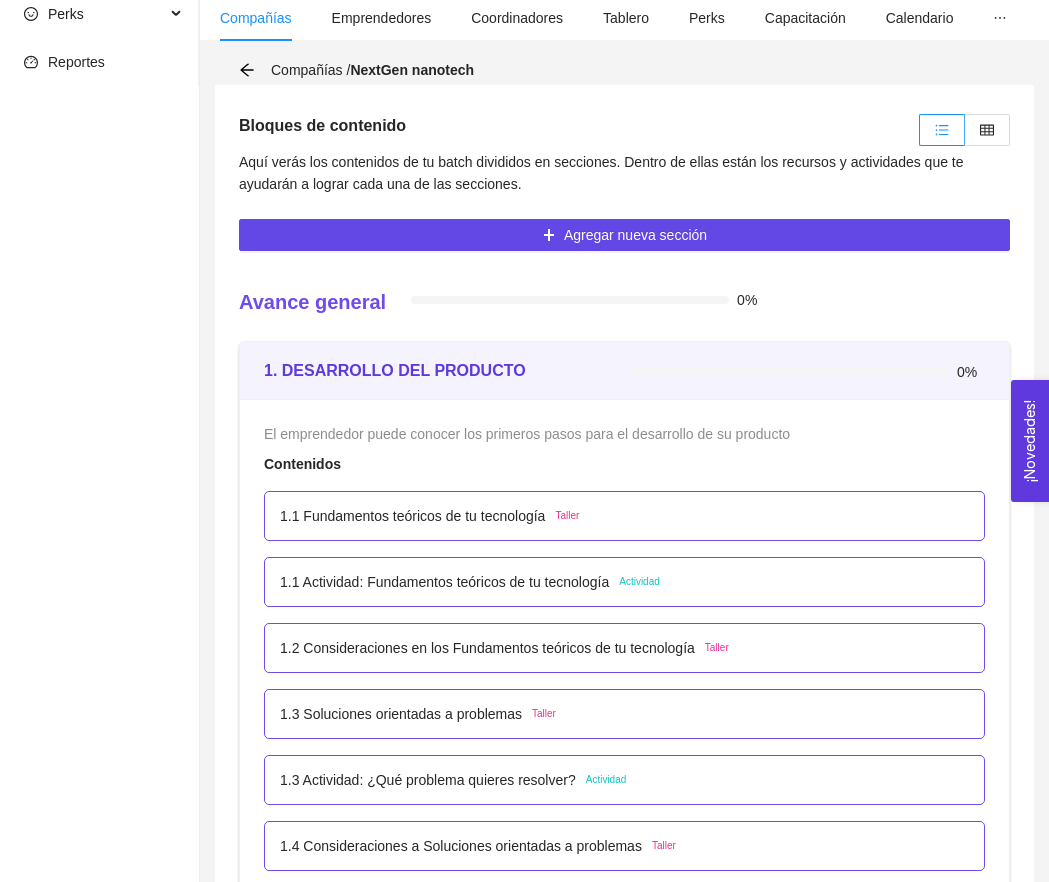 scroll, scrollTop: 389, scrollLeft: 0, axis: vertical 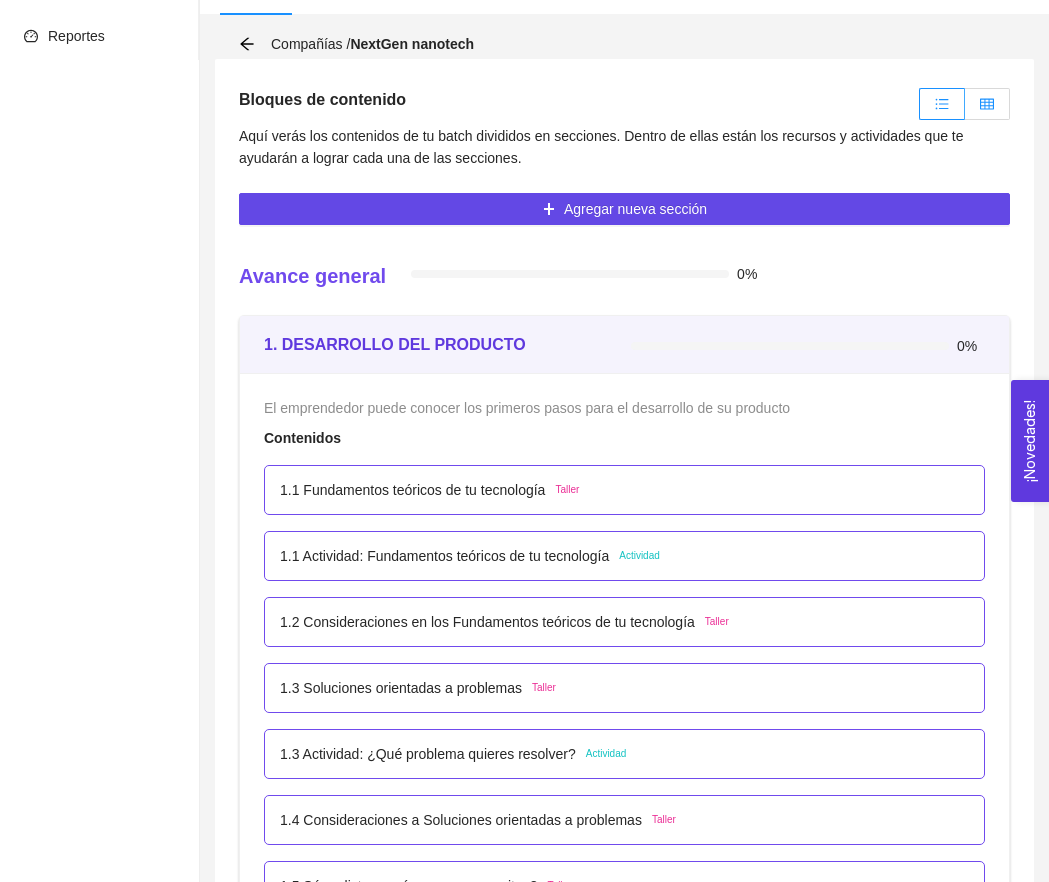 click at bounding box center [987, 104] 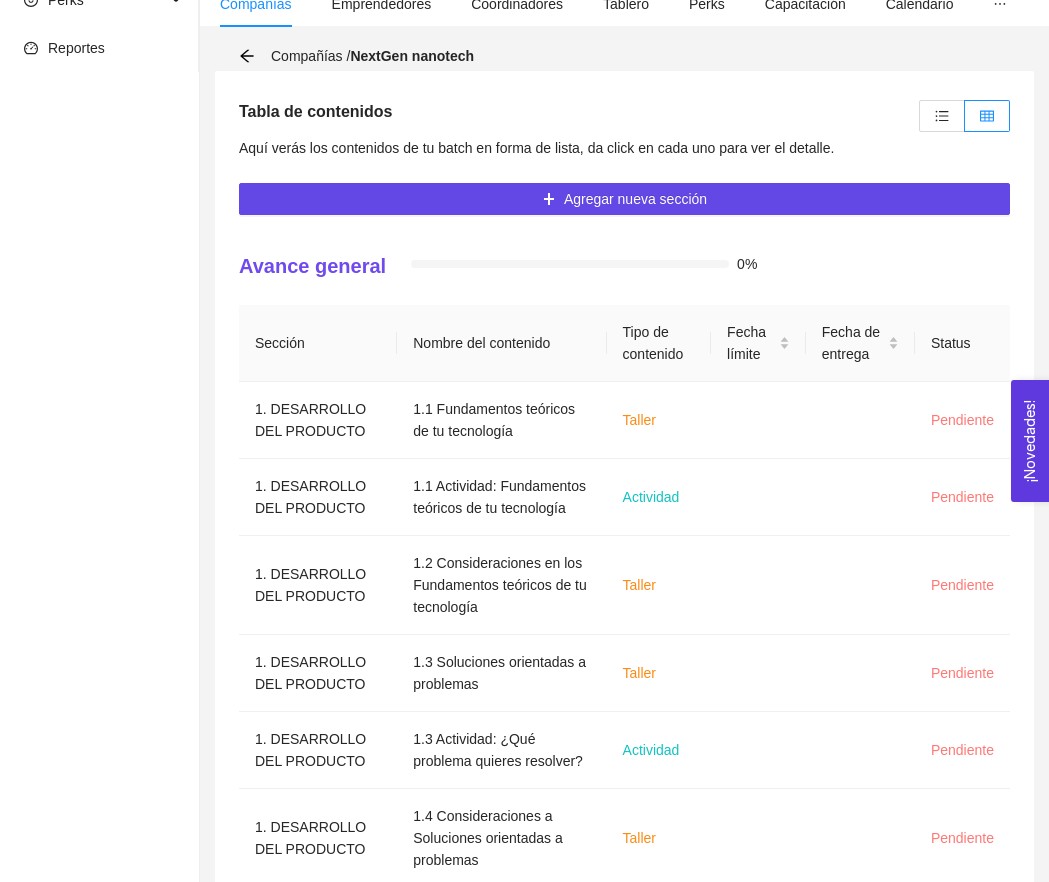 scroll, scrollTop: 313, scrollLeft: 0, axis: vertical 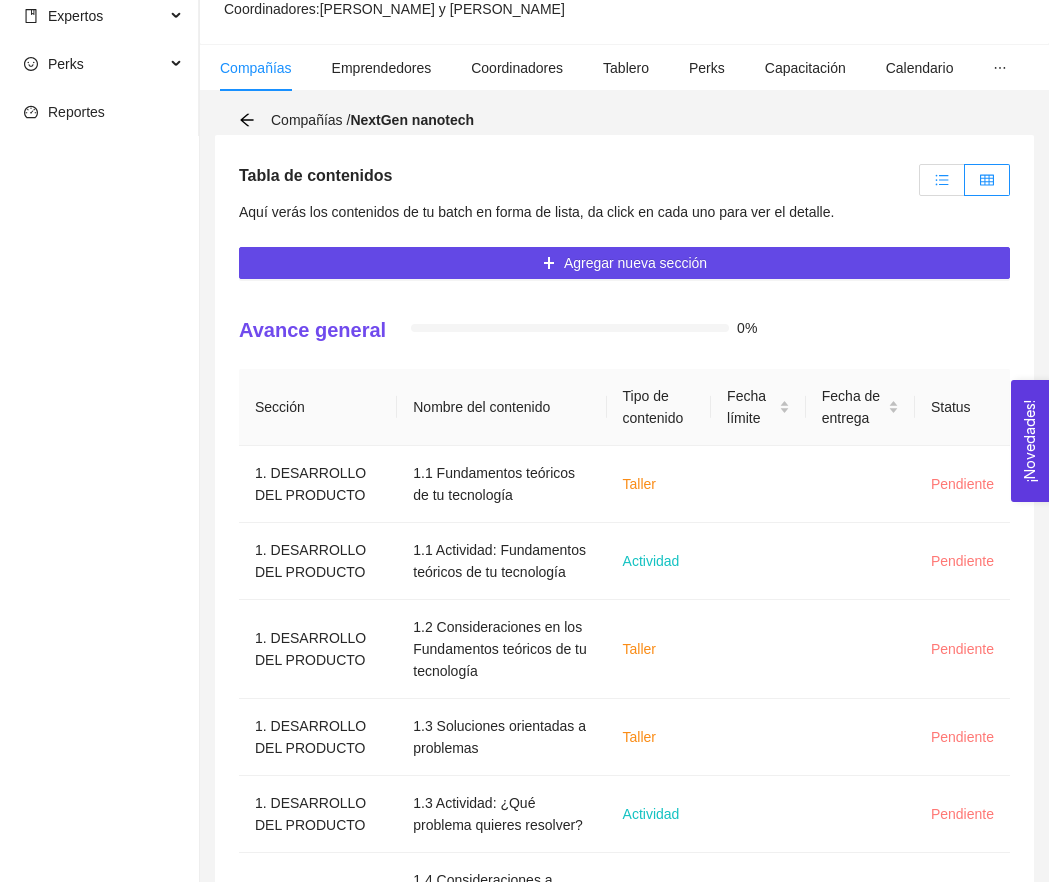 click at bounding box center (942, 180) 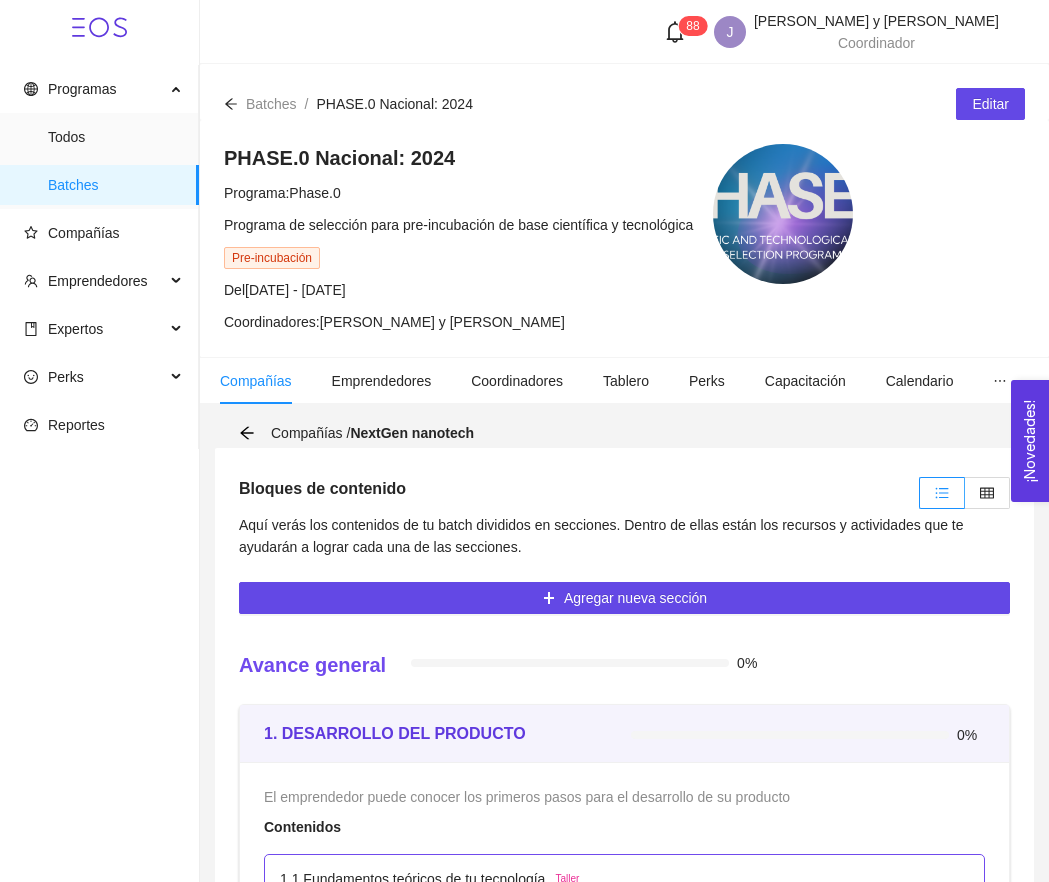 scroll, scrollTop: 0, scrollLeft: 0, axis: both 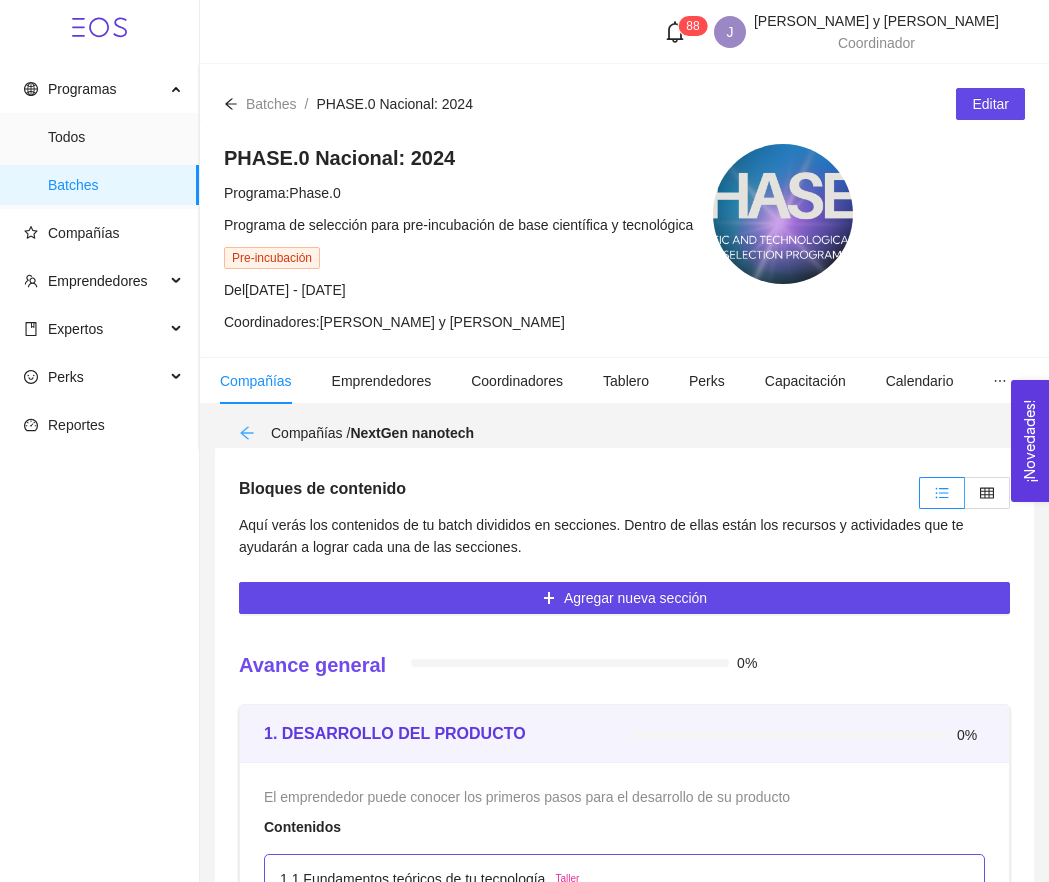 click 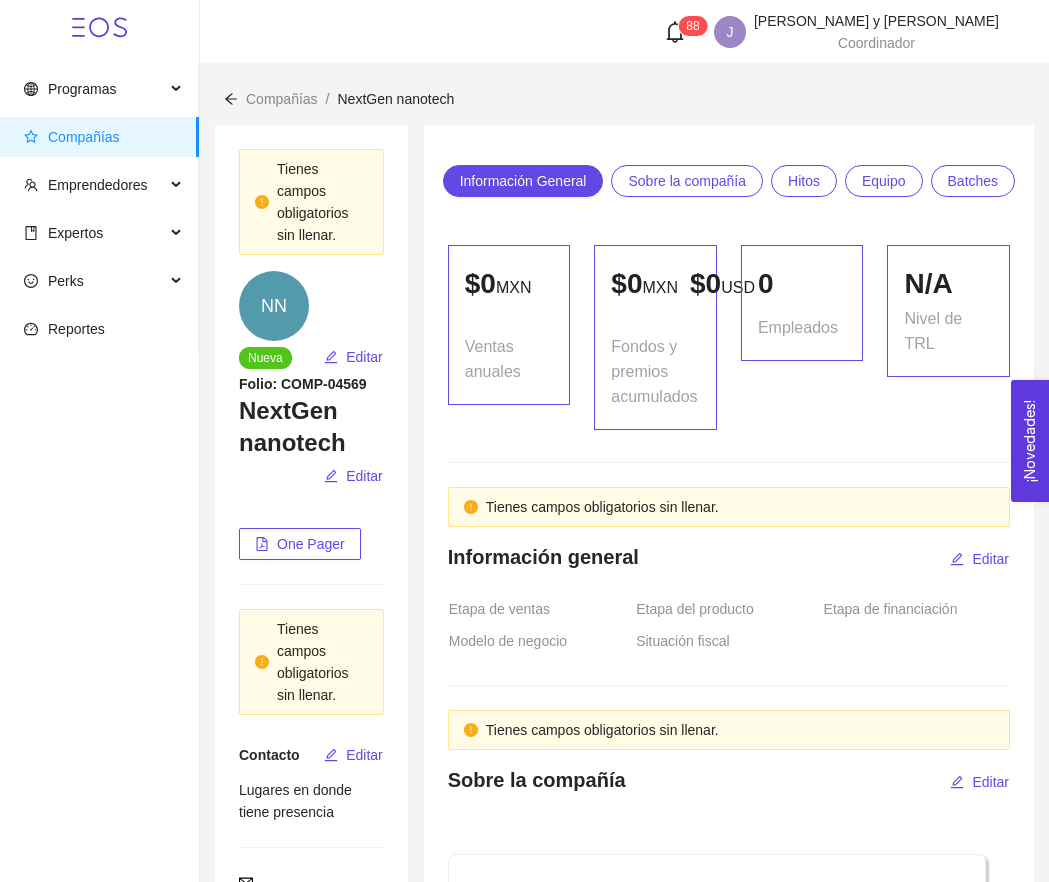 scroll, scrollTop: 0, scrollLeft: 0, axis: both 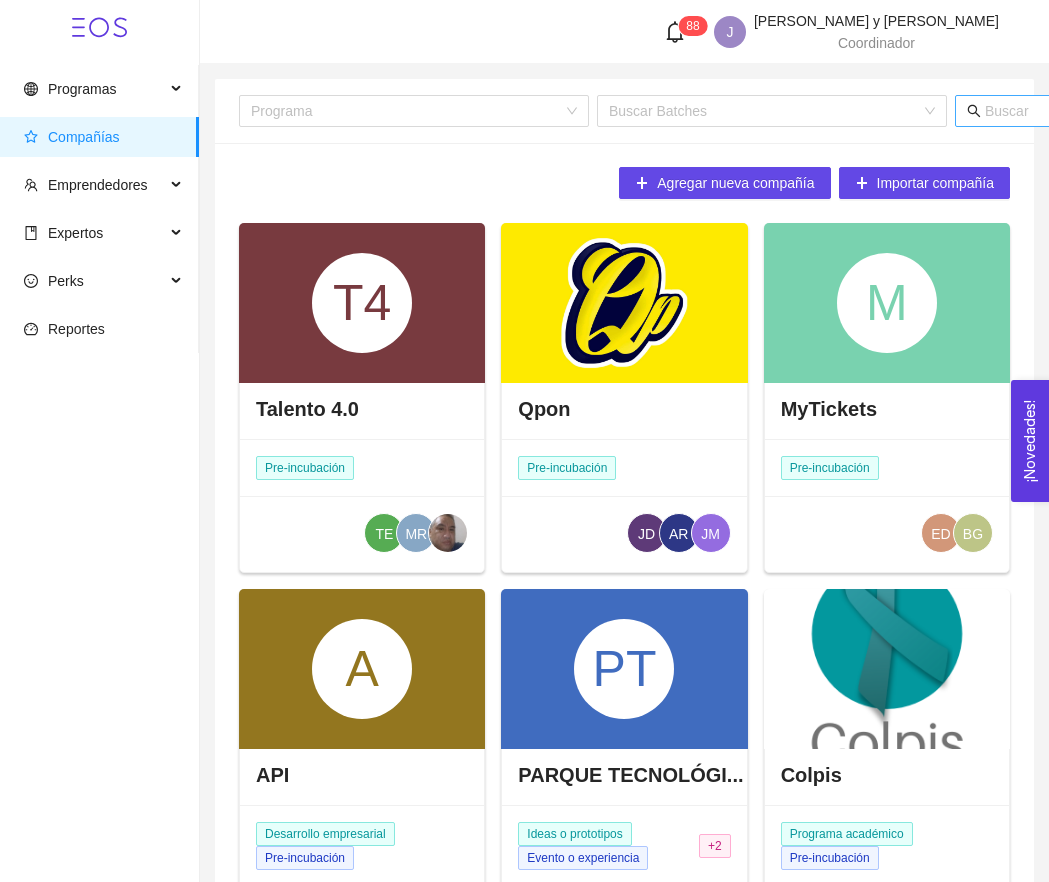click at bounding box center [1172, 111] 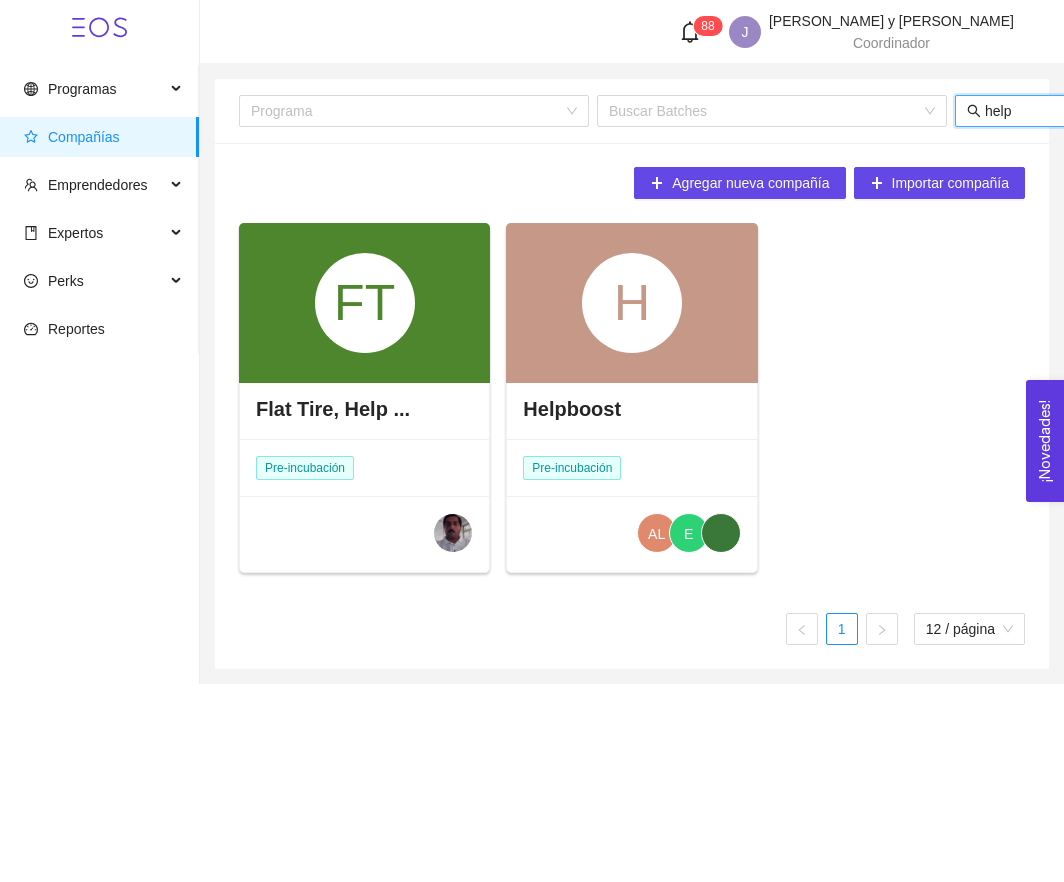 type on "help" 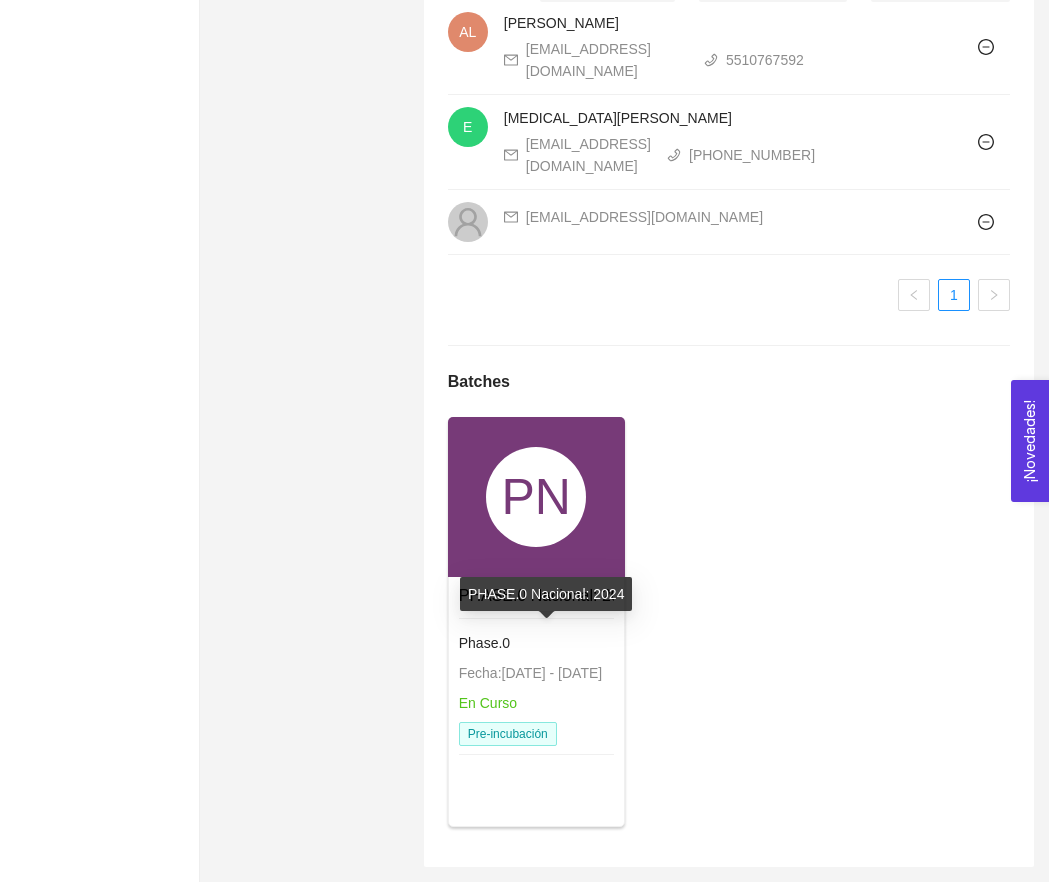 scroll, scrollTop: 1610, scrollLeft: 0, axis: vertical 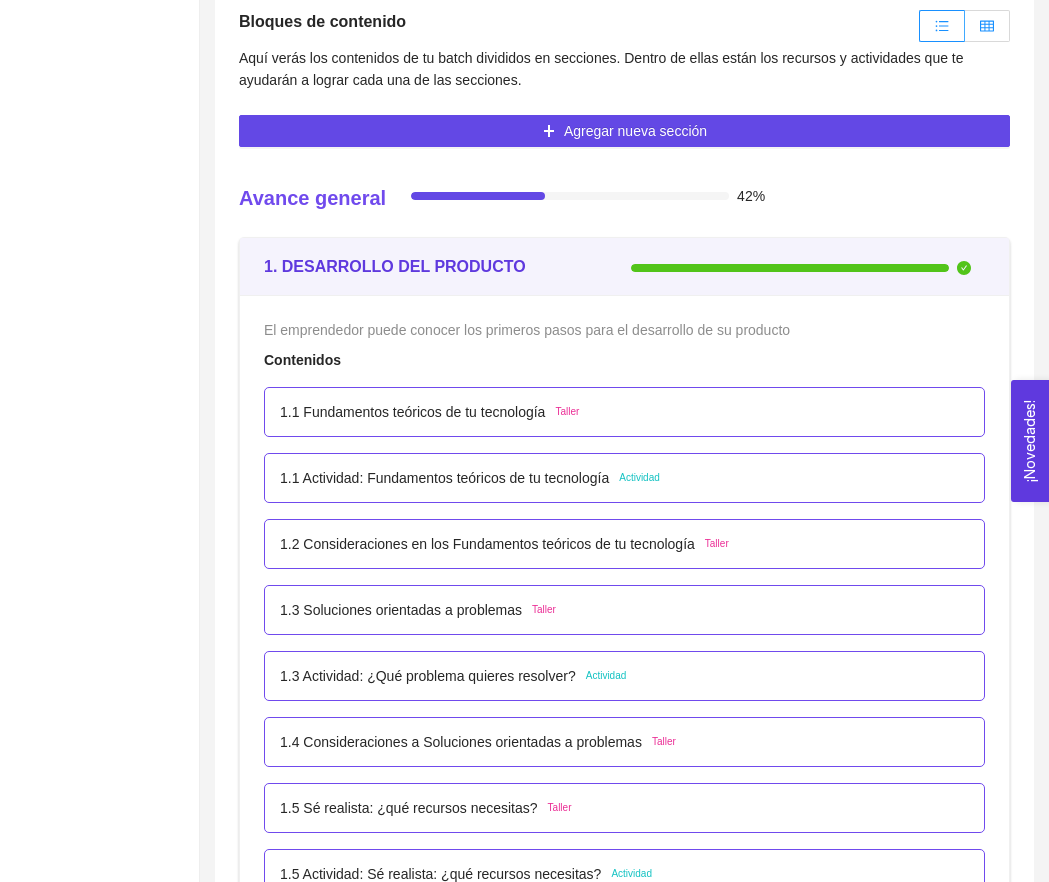 click at bounding box center [987, 26] 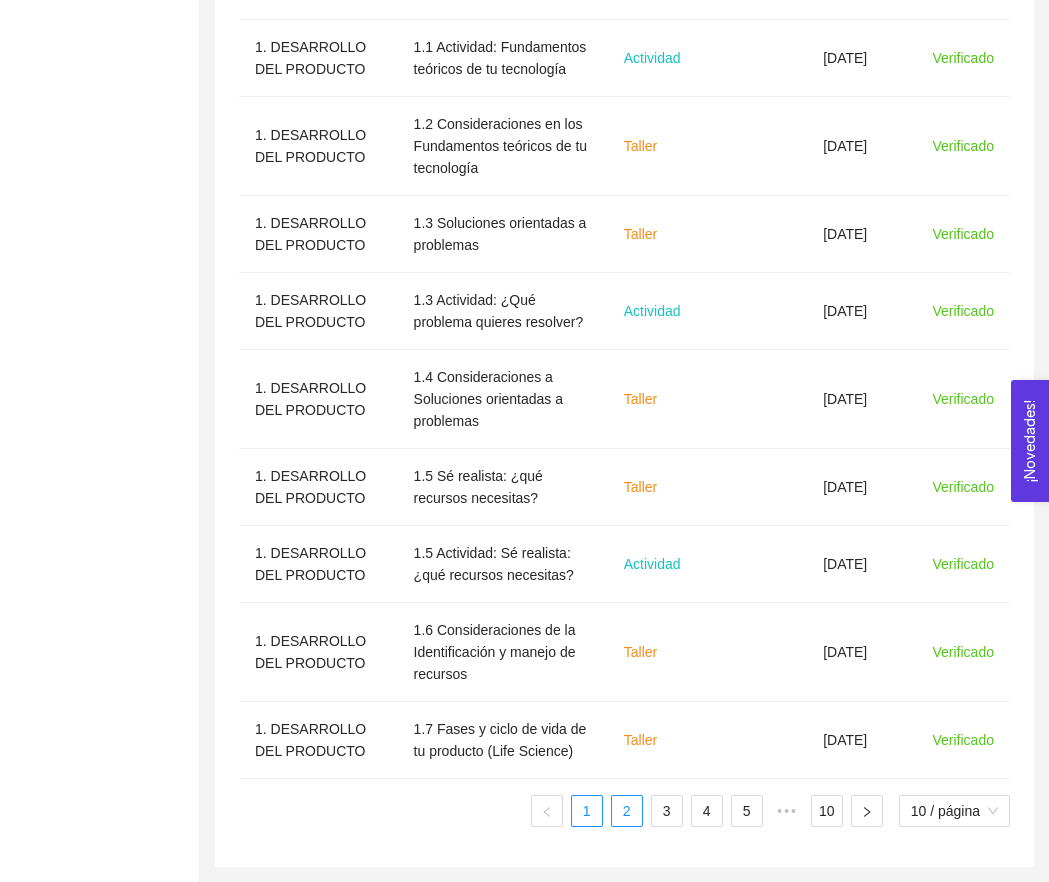 click on "2" at bounding box center (627, 811) 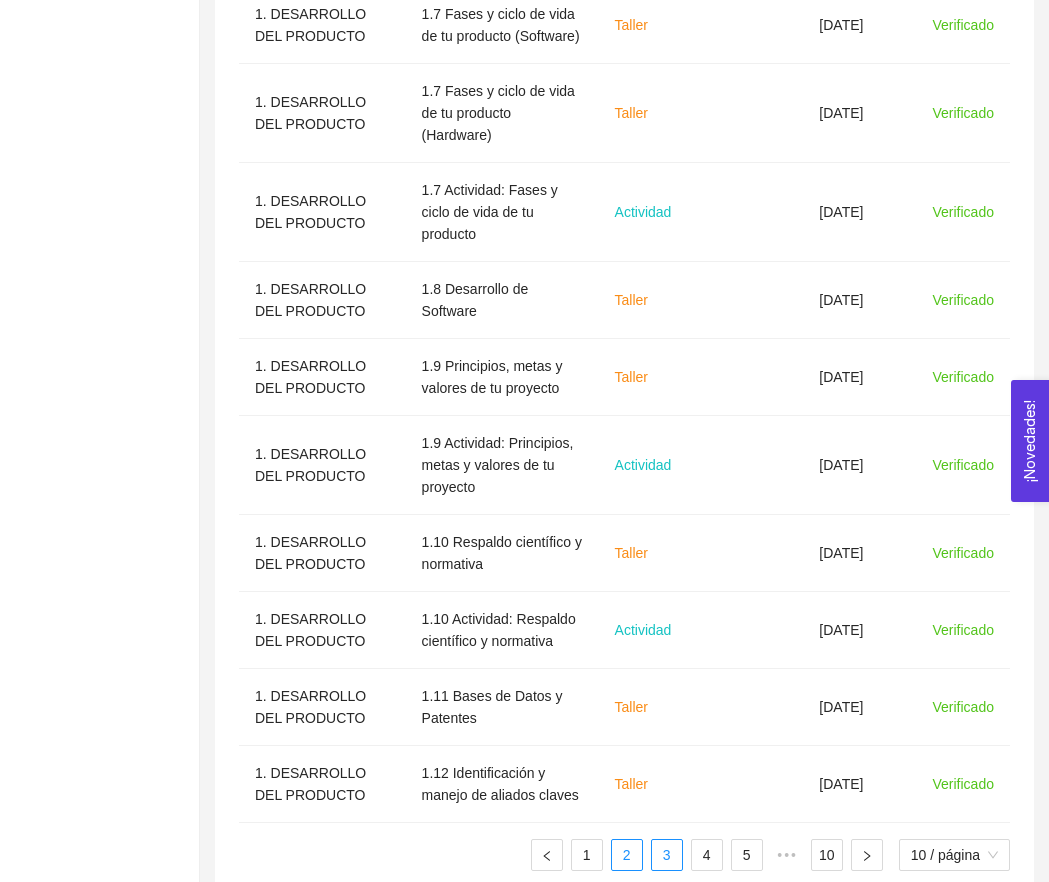 click on "3" at bounding box center [667, 855] 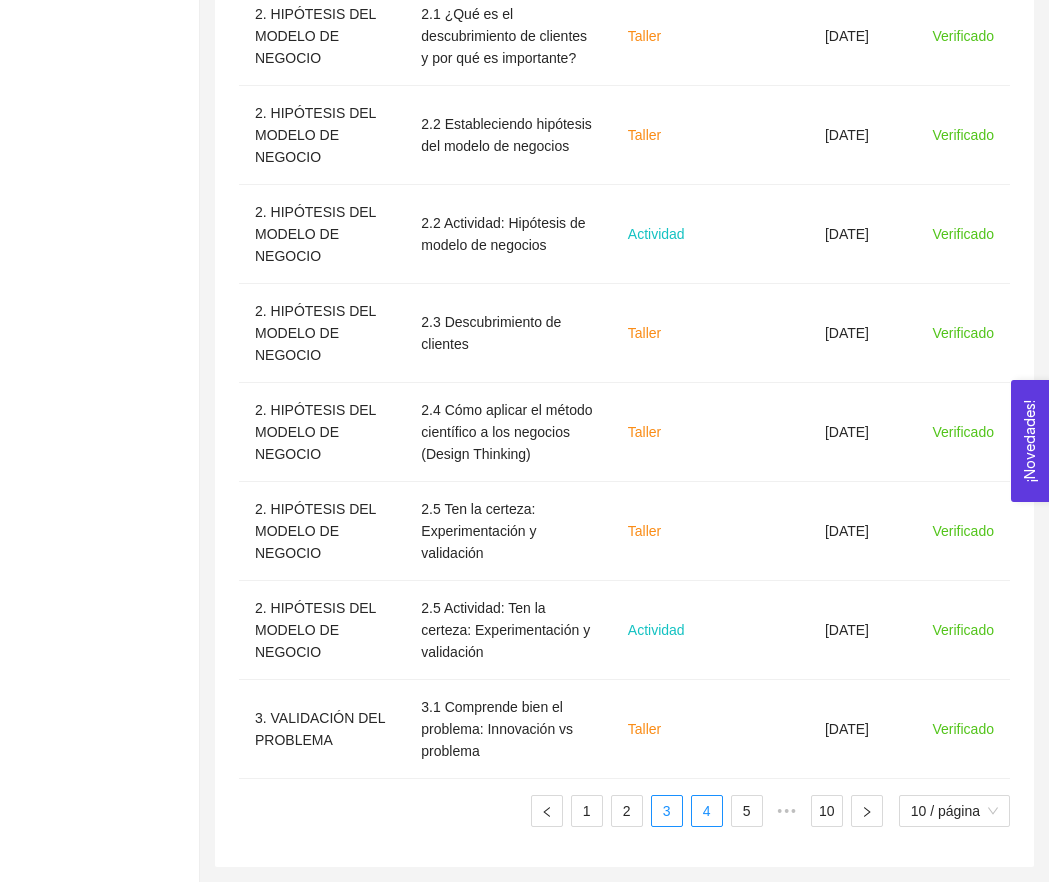 click on "4" at bounding box center (707, 811) 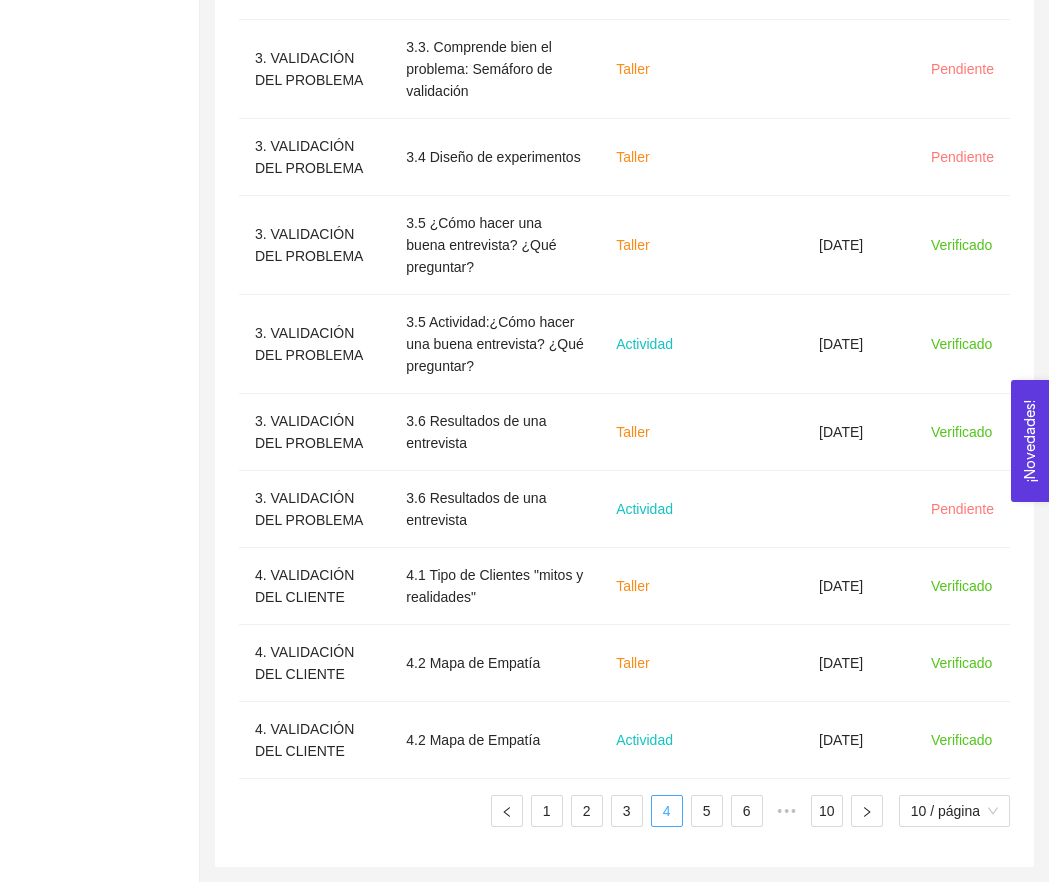scroll, scrollTop: 794, scrollLeft: 0, axis: vertical 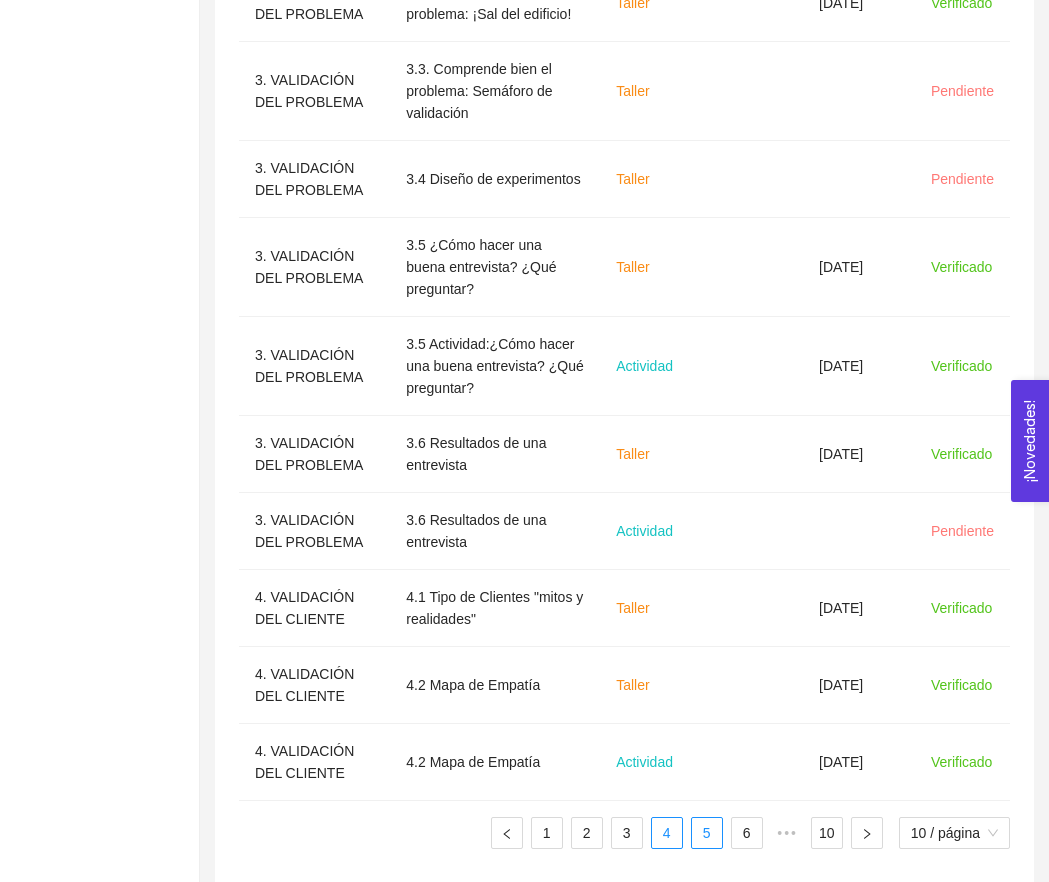 click on "5" at bounding box center (707, 833) 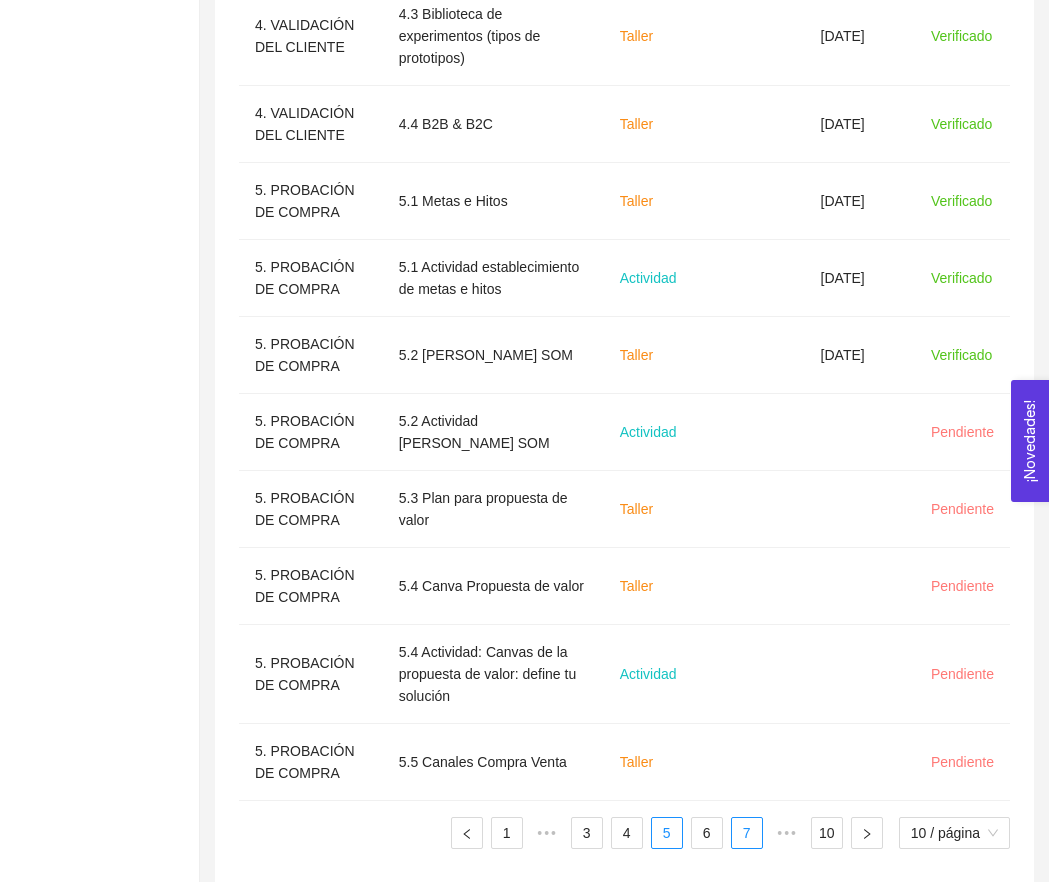 click on "7" at bounding box center [747, 833] 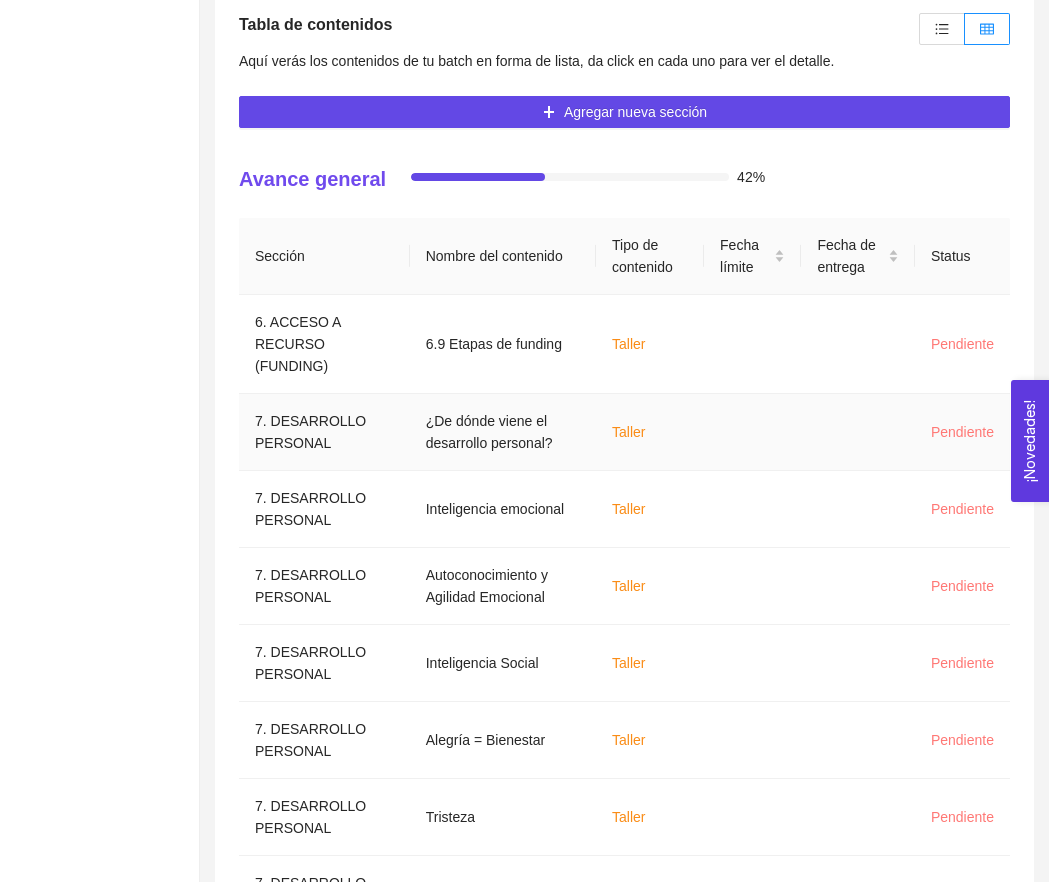 scroll, scrollTop: 343, scrollLeft: 0, axis: vertical 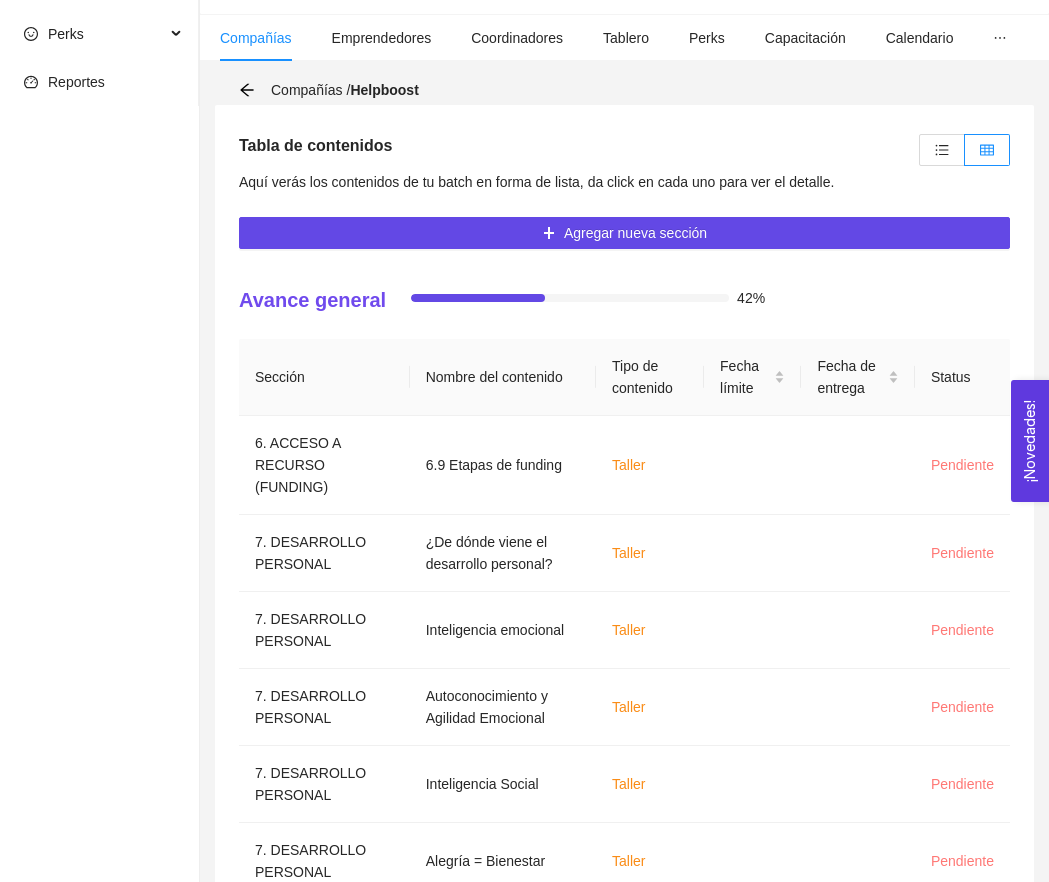 click on "Tabla de contenidos Aquí verás los contenidos de tu batch en forma de lista, da
click en cada uno para ver el detalle. Agregar nueva sección Avance general 42% Sección Nombre del contenido Tipo de contenido Fecha límite Fecha de entrega Status             6. ACCESO A RECURSO (FUNDING) 6.9 Etapas de funding Taller Pendiente 7. DESARROLLO PERSONAL ¿De dónde viene el desarrollo personal? Taller Pendiente 7. DESARROLLO PERSONAL Inteligencia emocional Taller Pendiente 7. DESARROLLO PERSONAL Autoconocimiento y Agilidad Emocional Taller Pendiente 7. DESARROLLO PERSONAL Inteligencia Social Taller Pendiente 7. DESARROLLO PERSONAL Alegría = Bienestar  Taller Pendiente 7. DESARROLLO PERSONAL Tristeza  Taller Pendiente 7. DESARROLLO PERSONAL [PERSON_NAME] Pendiente 7. DESARROLLO PERSONAL Práctica: Método DROP Actividad Pendiente 8. BIENESTAR ¿Qué es el Mindfulness? Taller Pendiente 1 ••• 5 6 7 8 9 10 10 / página" at bounding box center (624, 700) 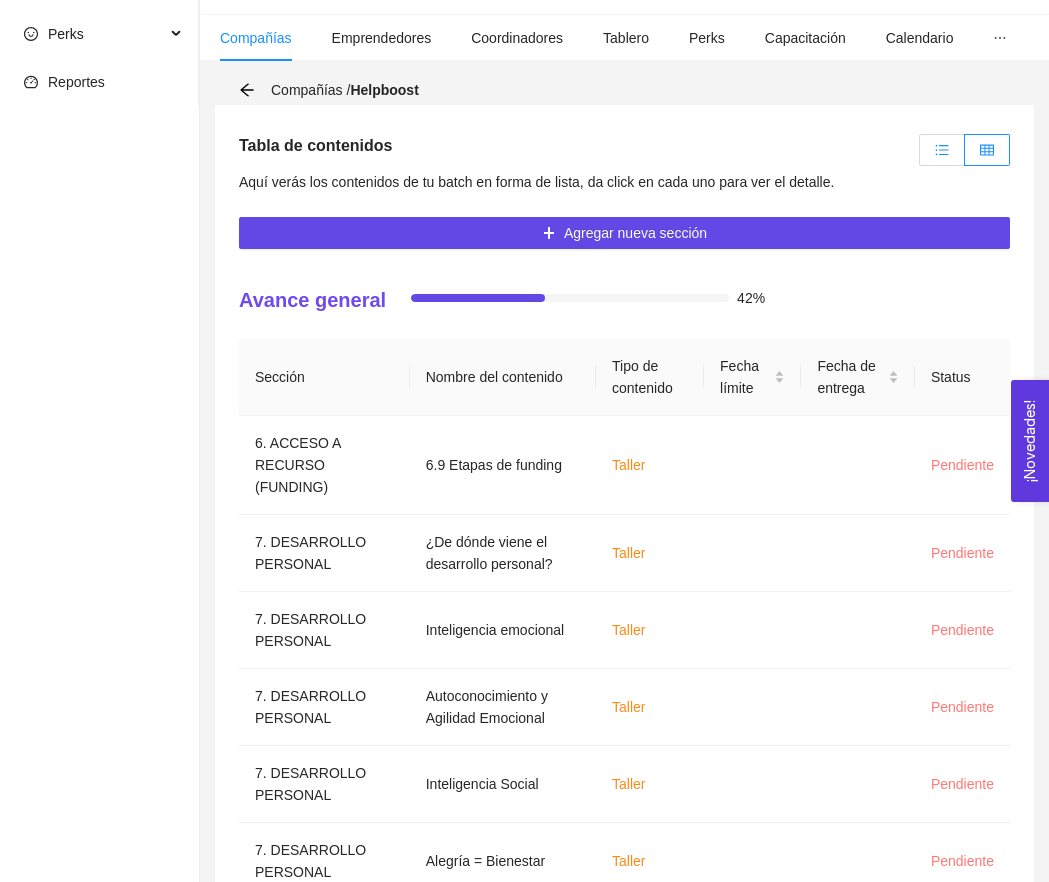 click at bounding box center (942, 150) 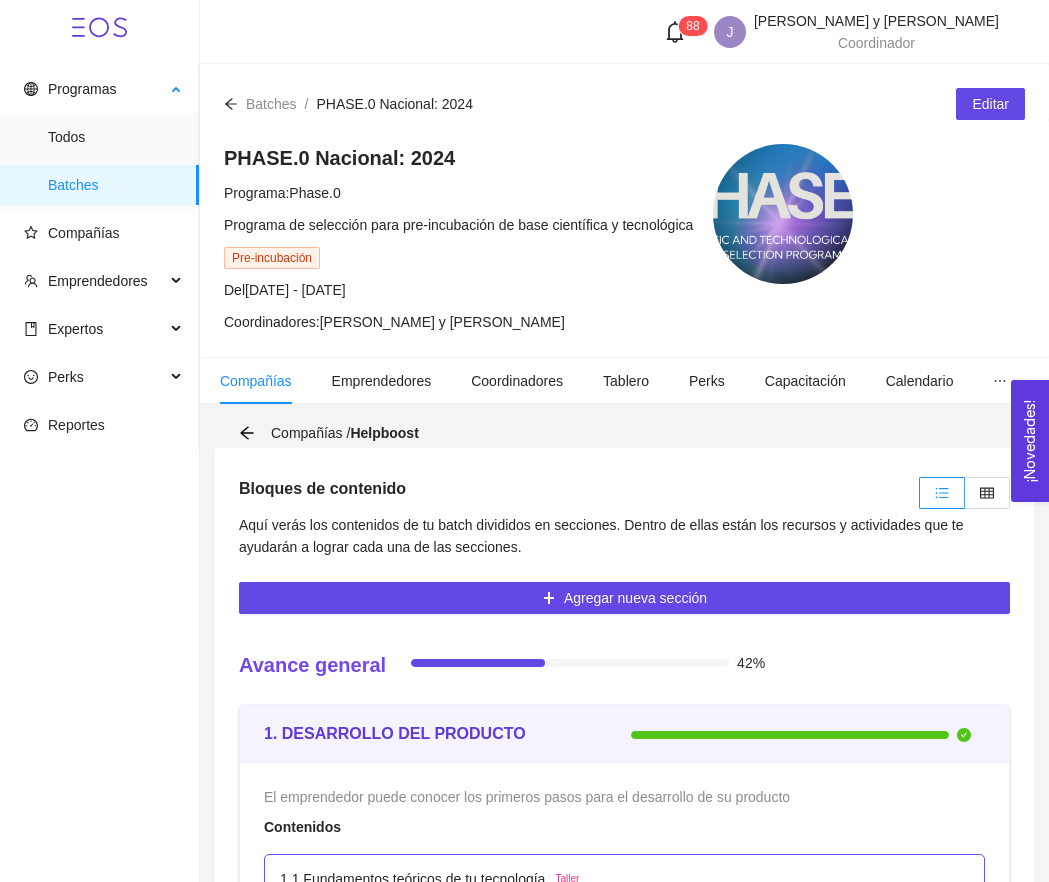 scroll, scrollTop: 0, scrollLeft: 0, axis: both 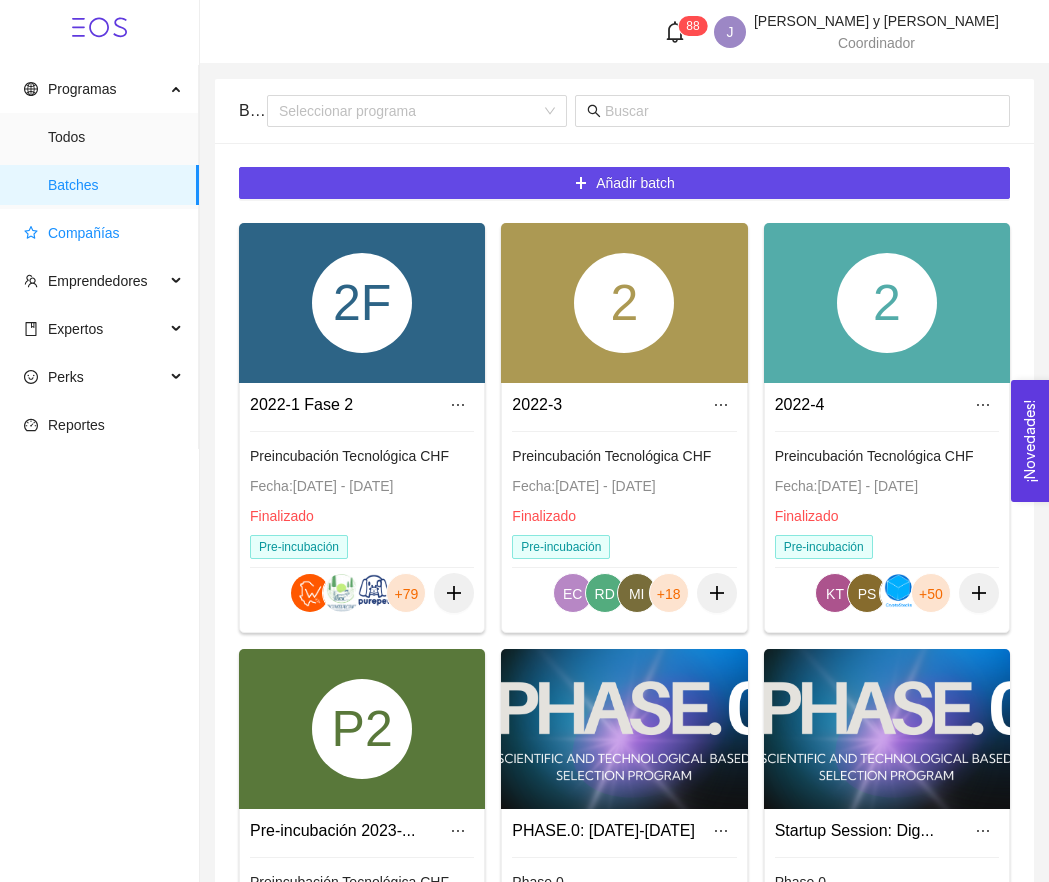 click on "Compañías" at bounding box center (84, 233) 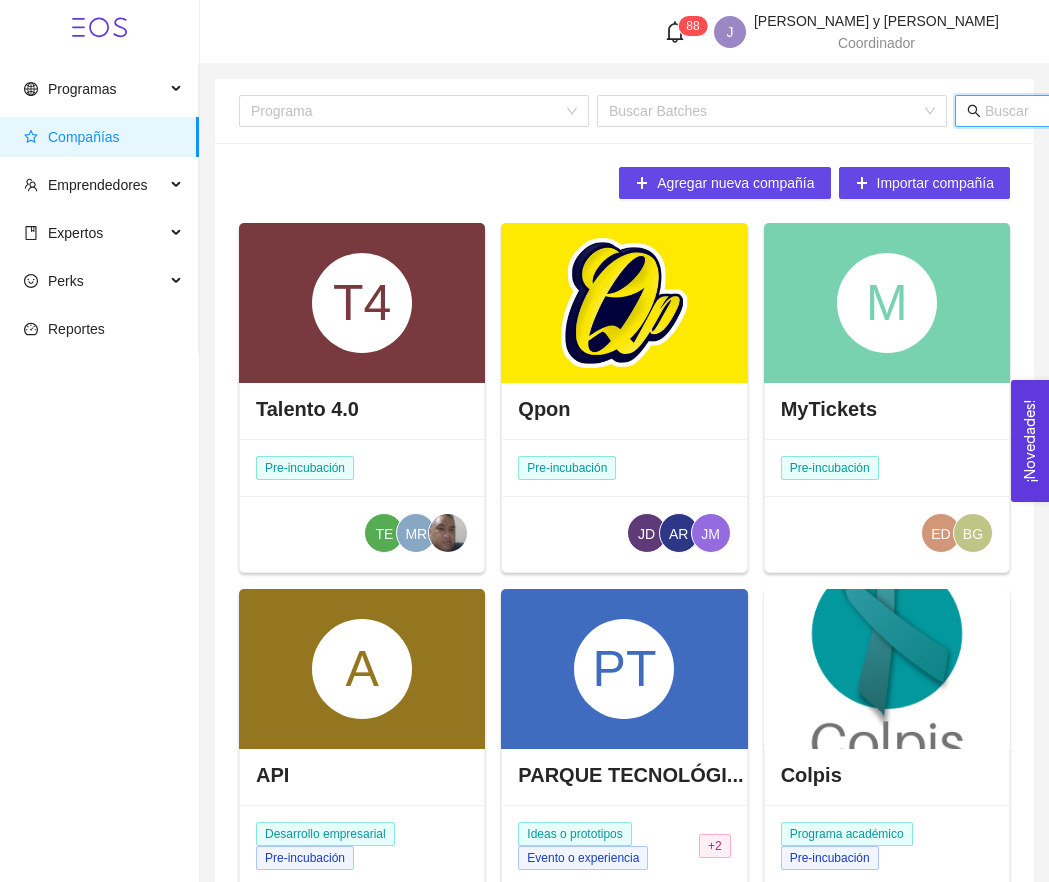 click at bounding box center [1181, 111] 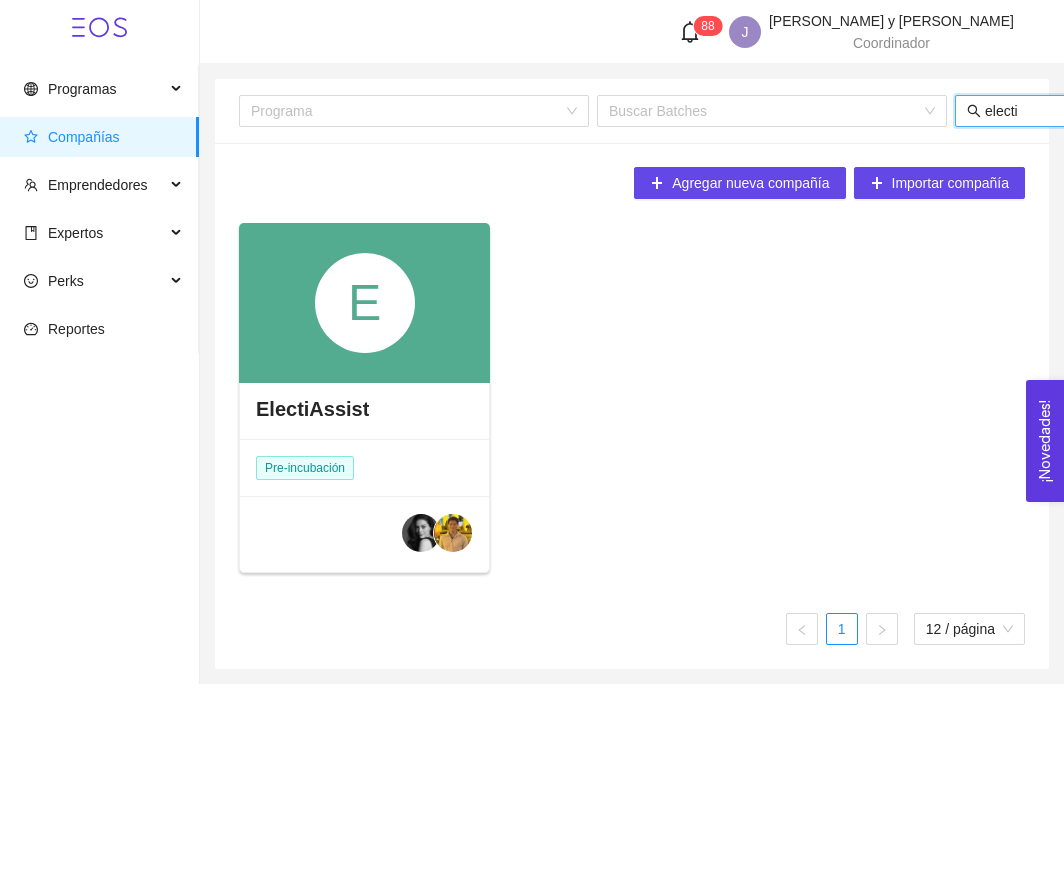 type on "electi" 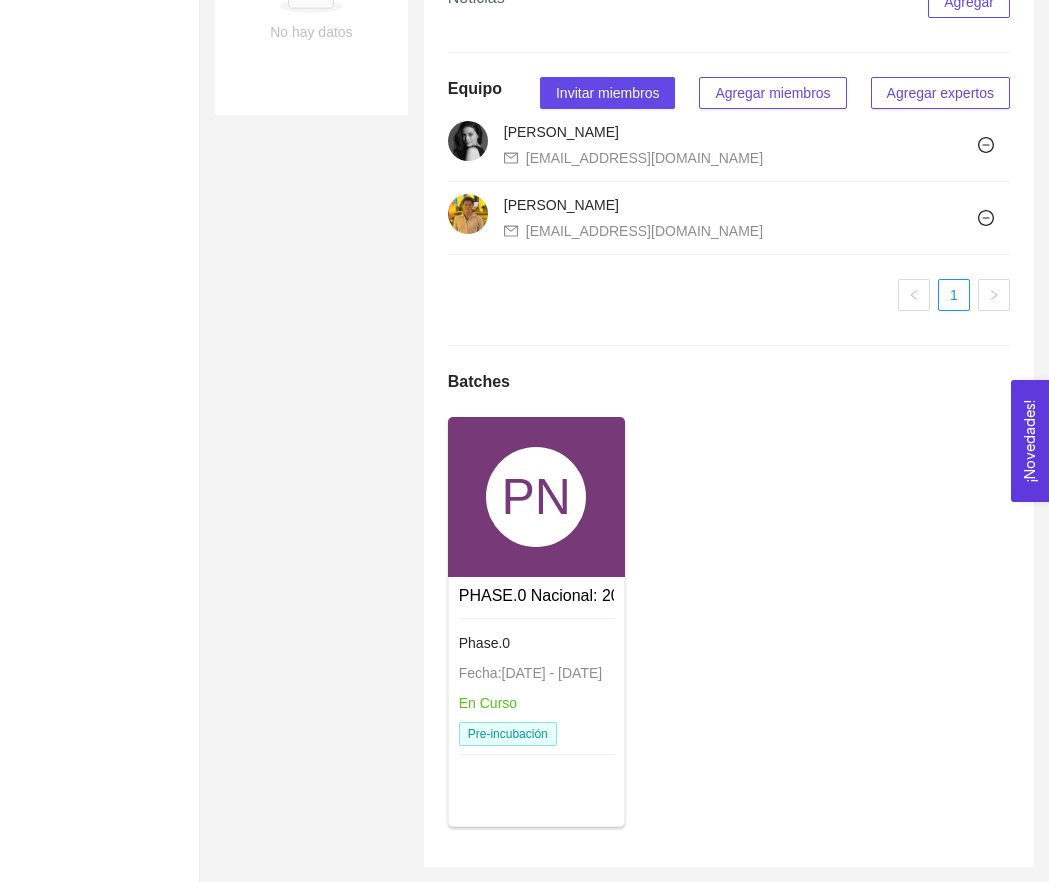 scroll, scrollTop: 1348, scrollLeft: 0, axis: vertical 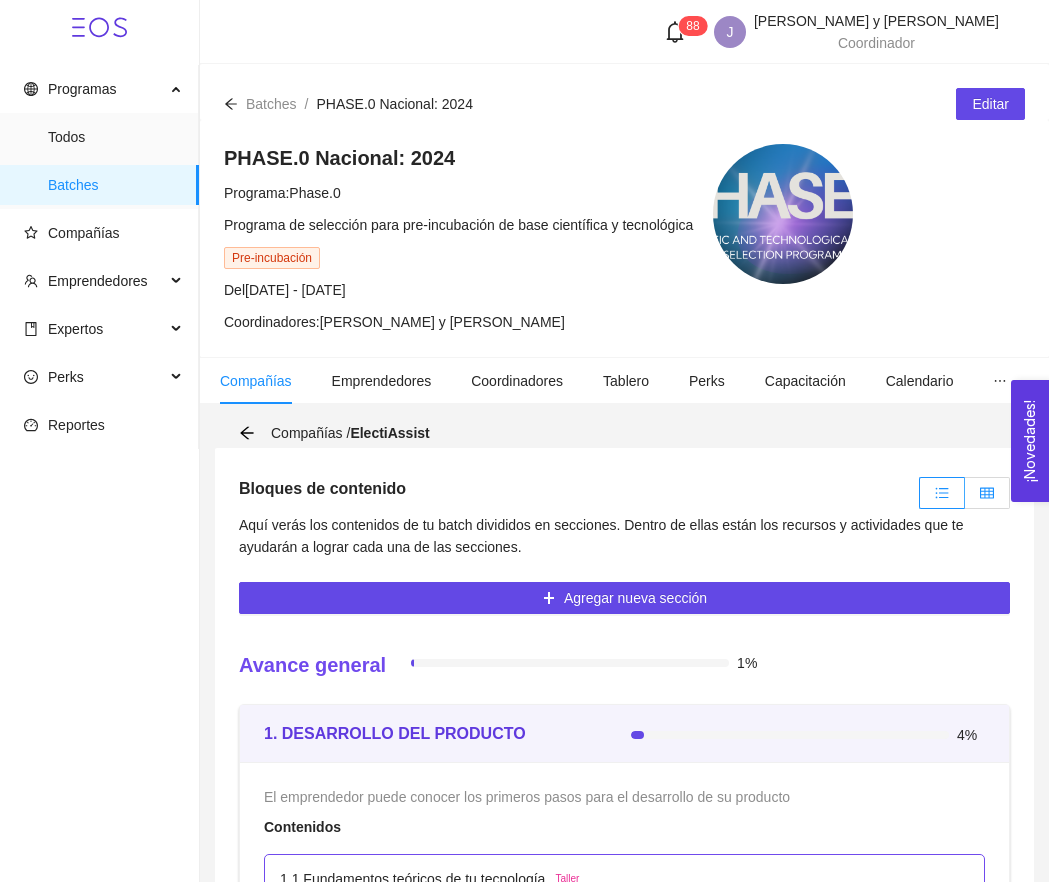 click at bounding box center [987, 493] 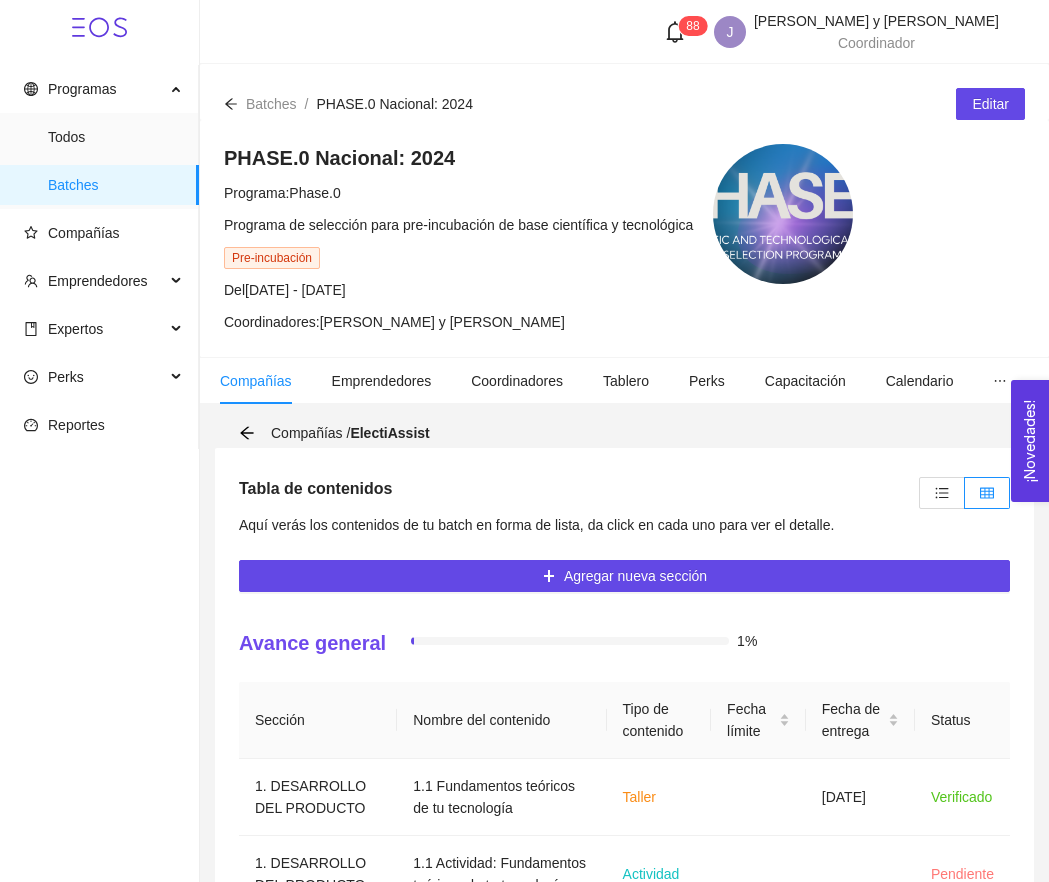 scroll, scrollTop: 0, scrollLeft: 0, axis: both 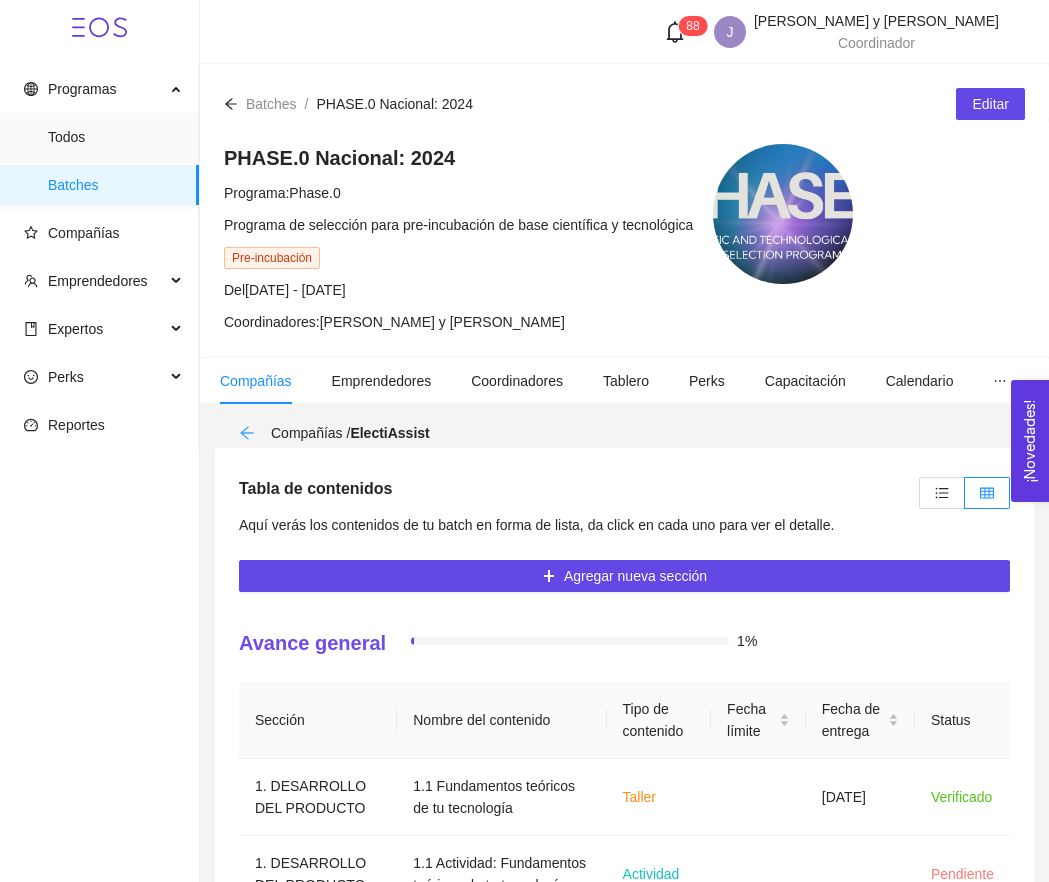click 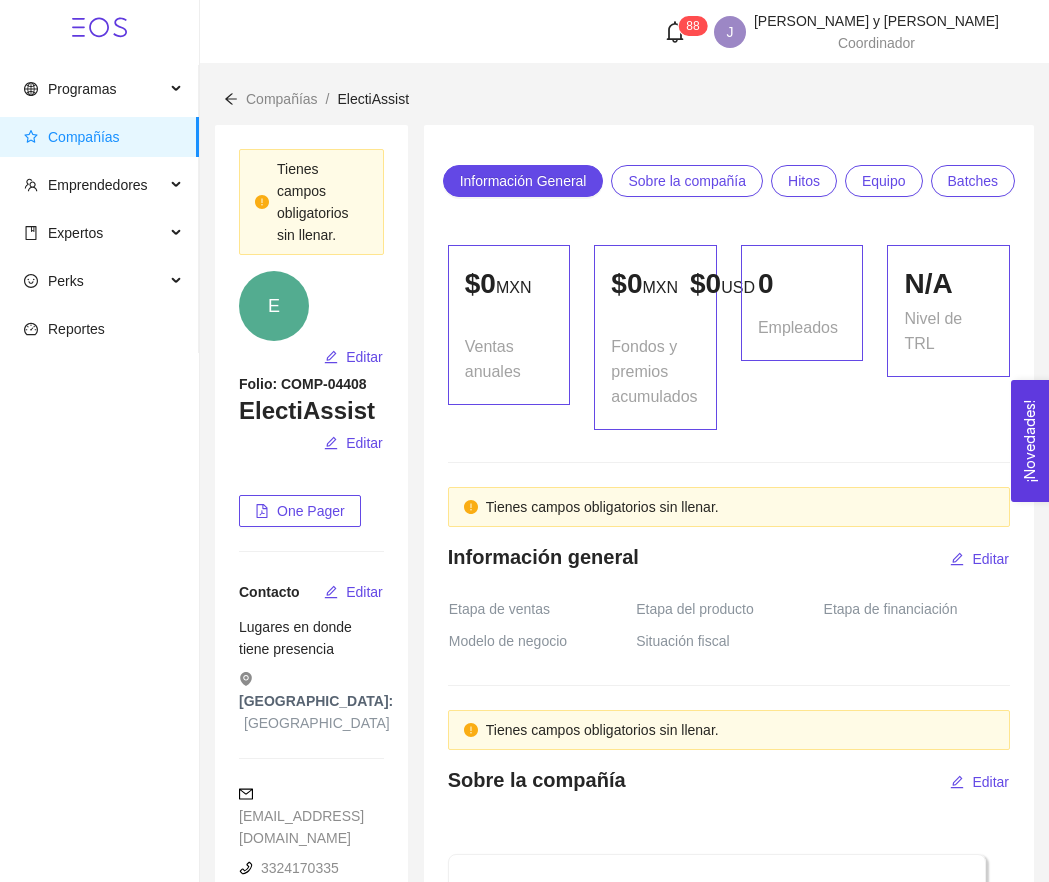 scroll, scrollTop: 0, scrollLeft: 0, axis: both 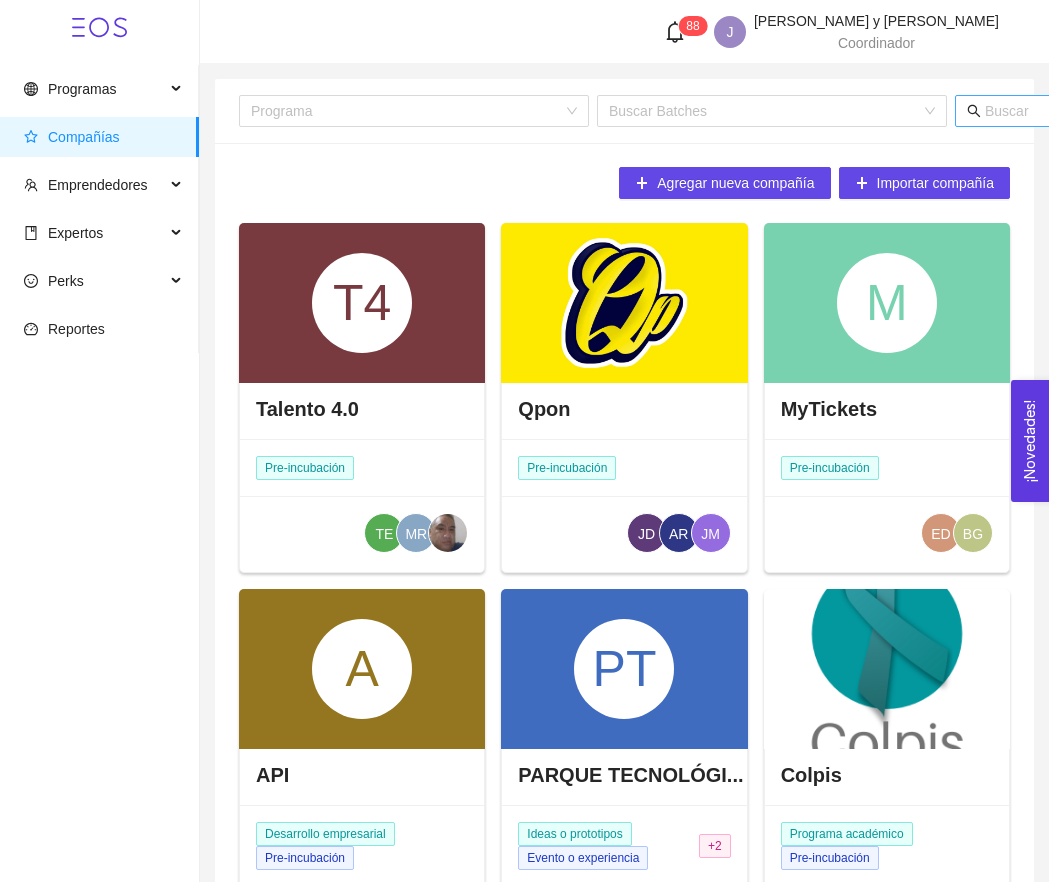 click at bounding box center [1181, 111] 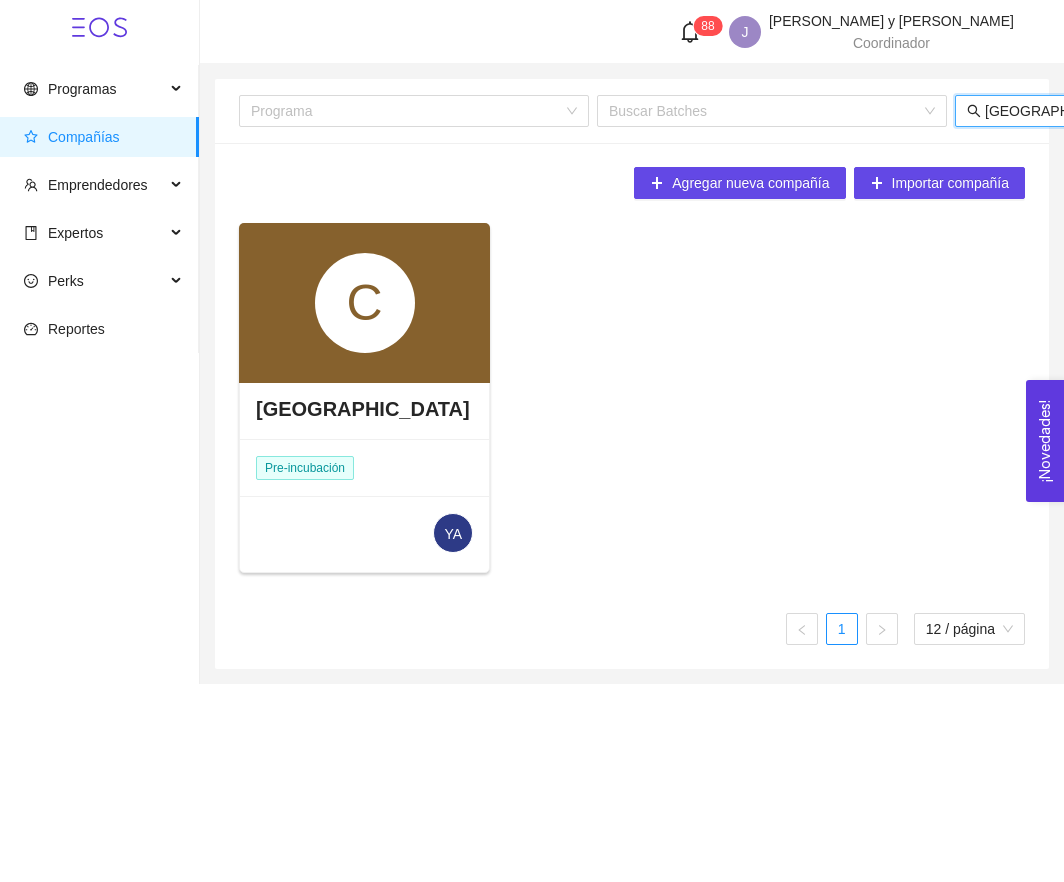 type on "[GEOGRAPHIC_DATA]" 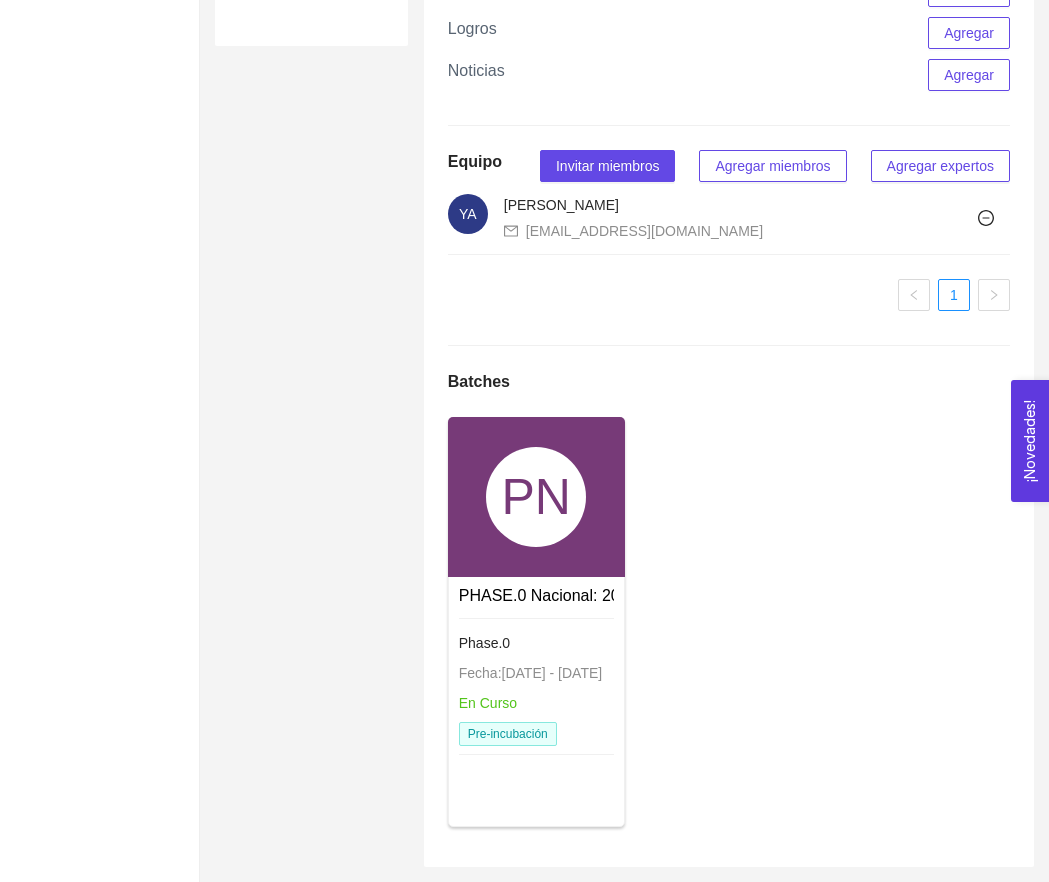 scroll, scrollTop: 1275, scrollLeft: 0, axis: vertical 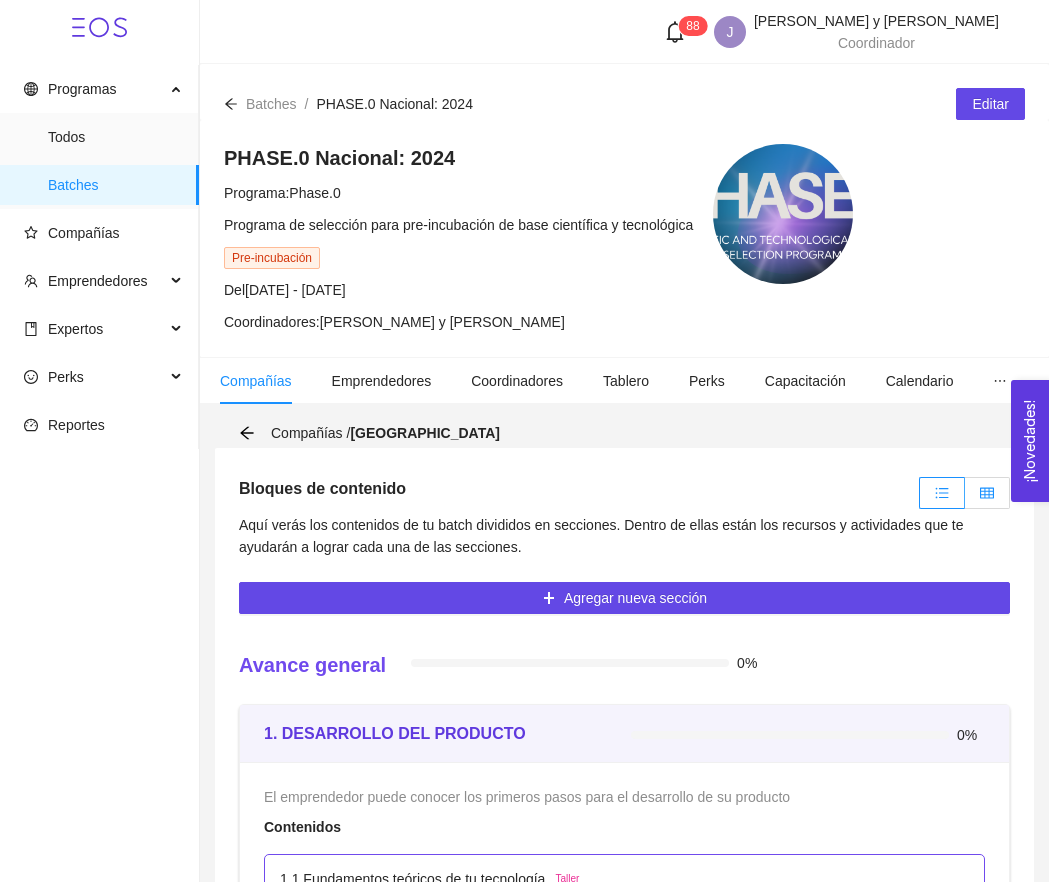click 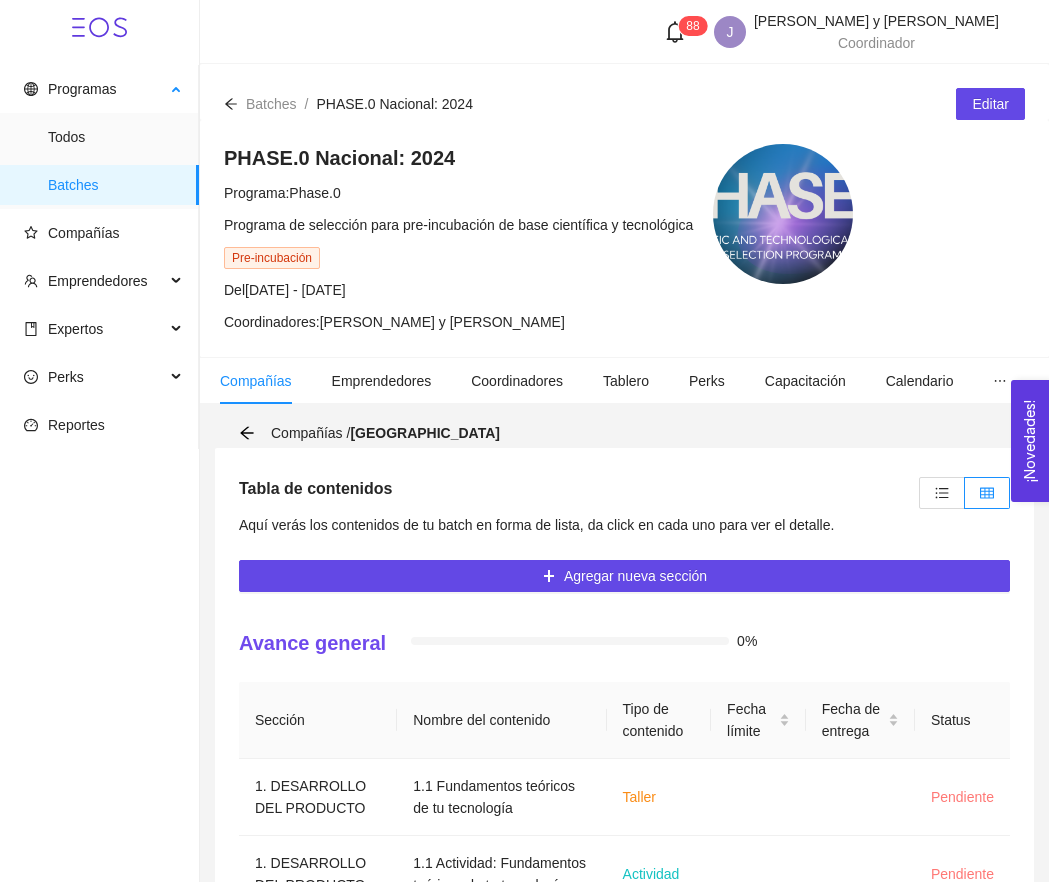 scroll, scrollTop: 0, scrollLeft: 0, axis: both 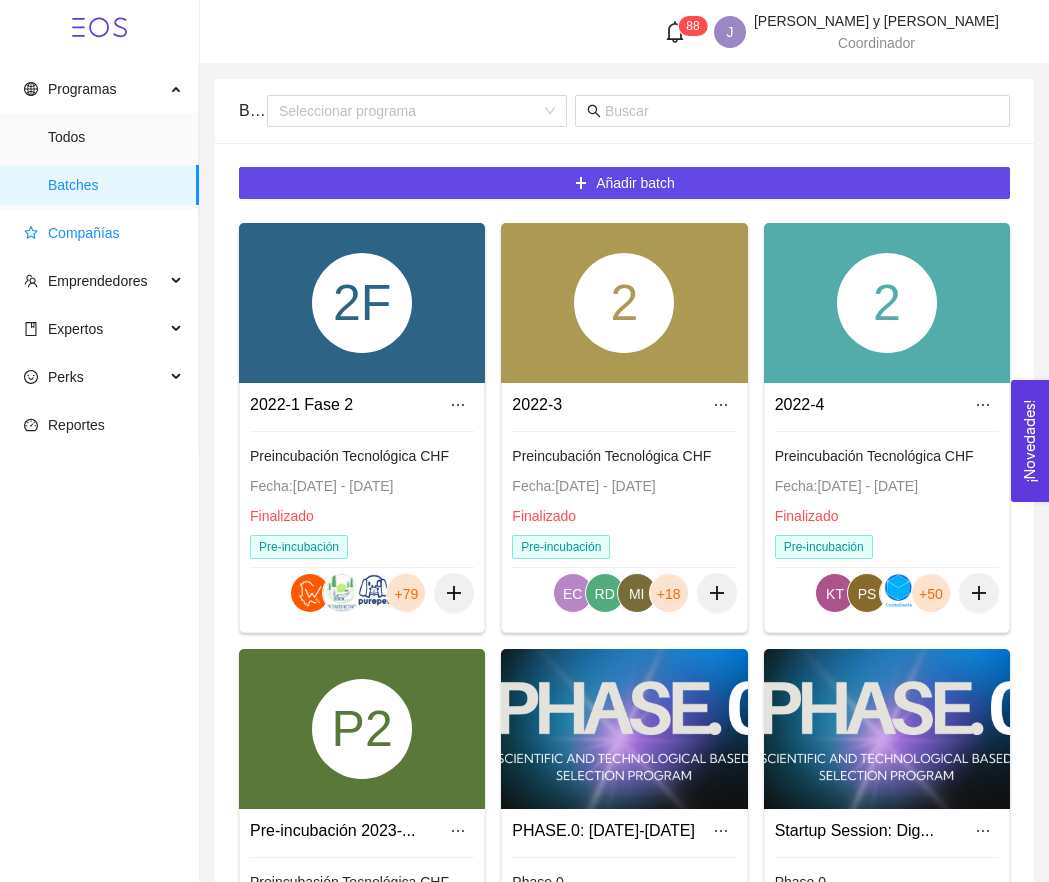 click 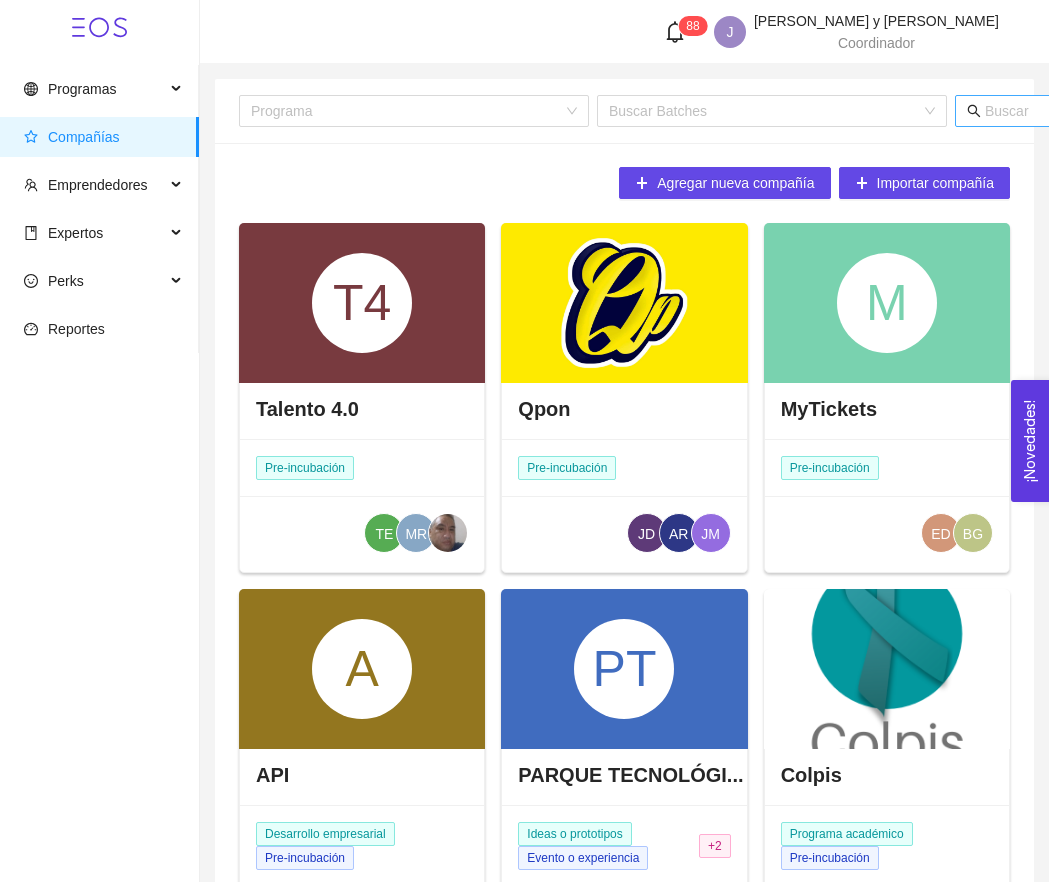 click at bounding box center [1181, 111] 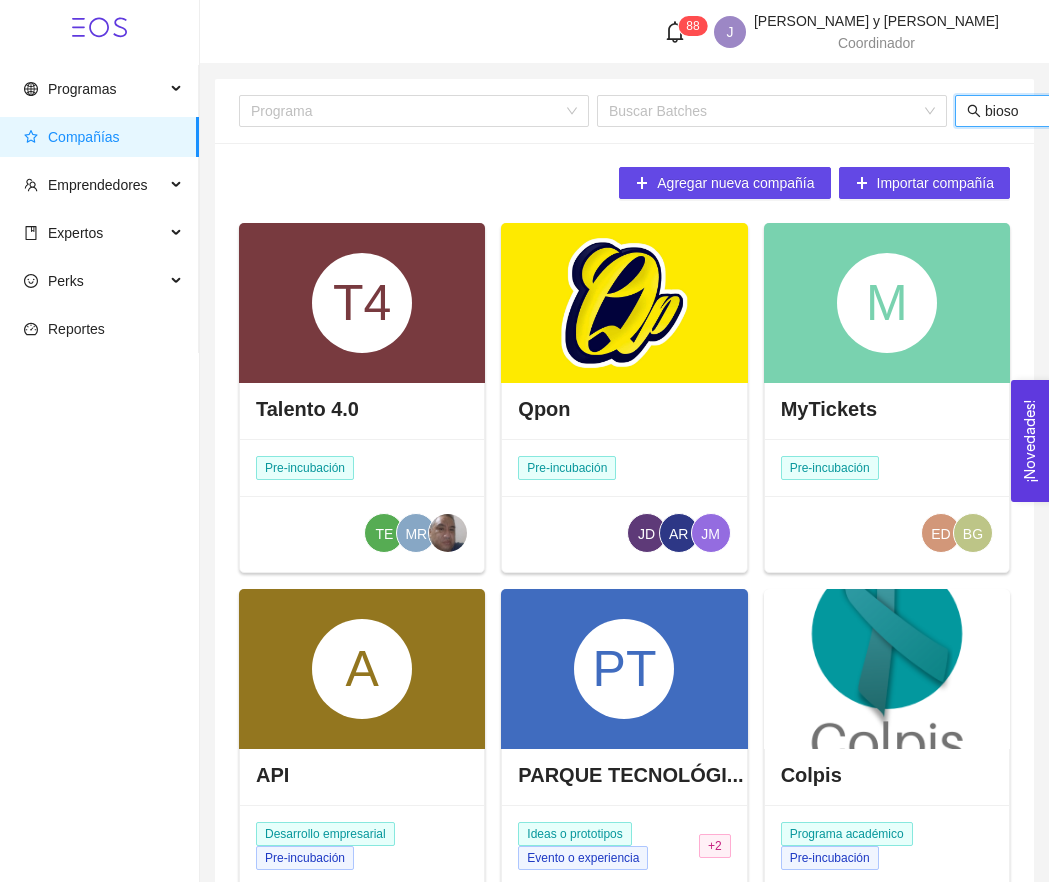 type on "biosol" 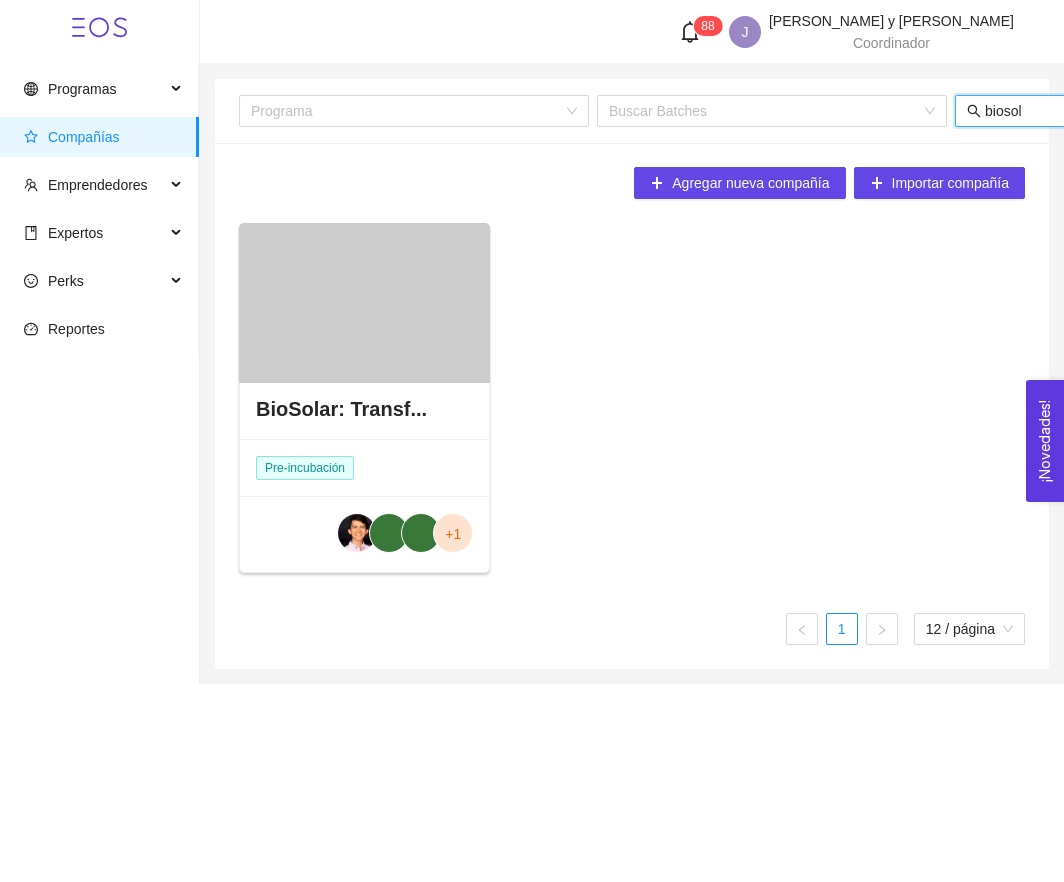 click at bounding box center [364, 303] 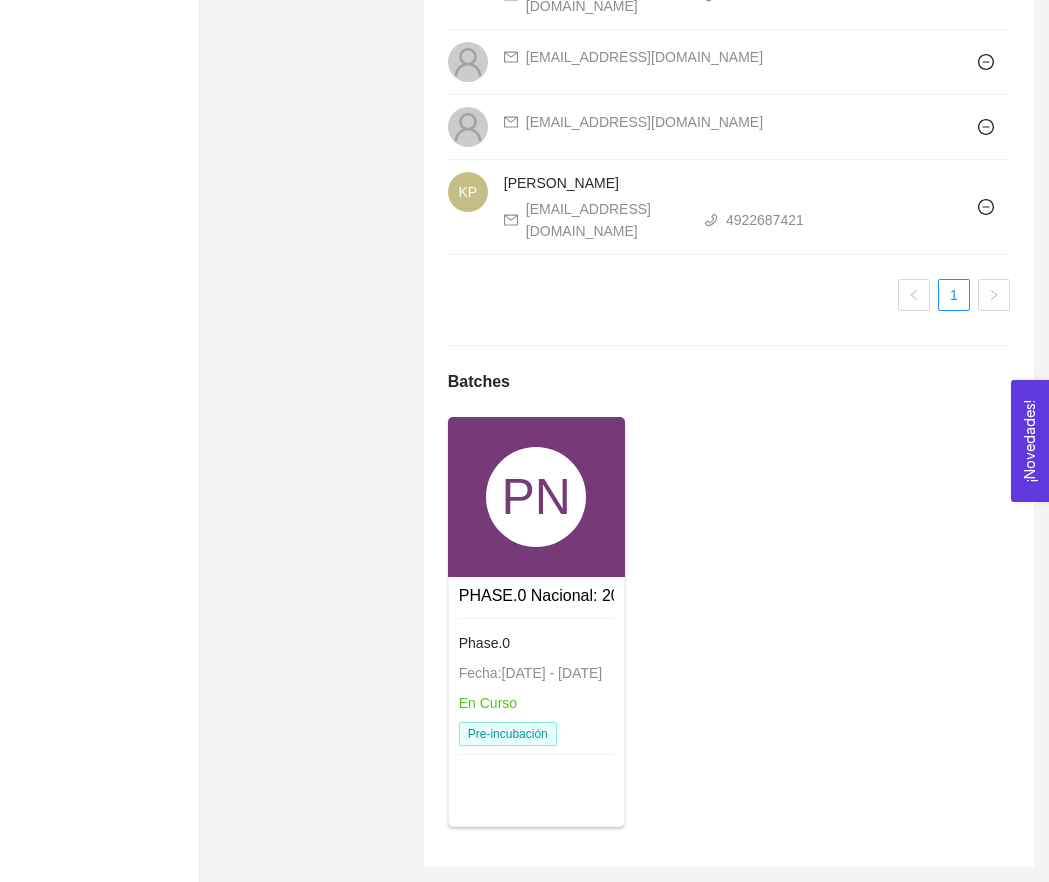 click on "PN" at bounding box center (536, 497) 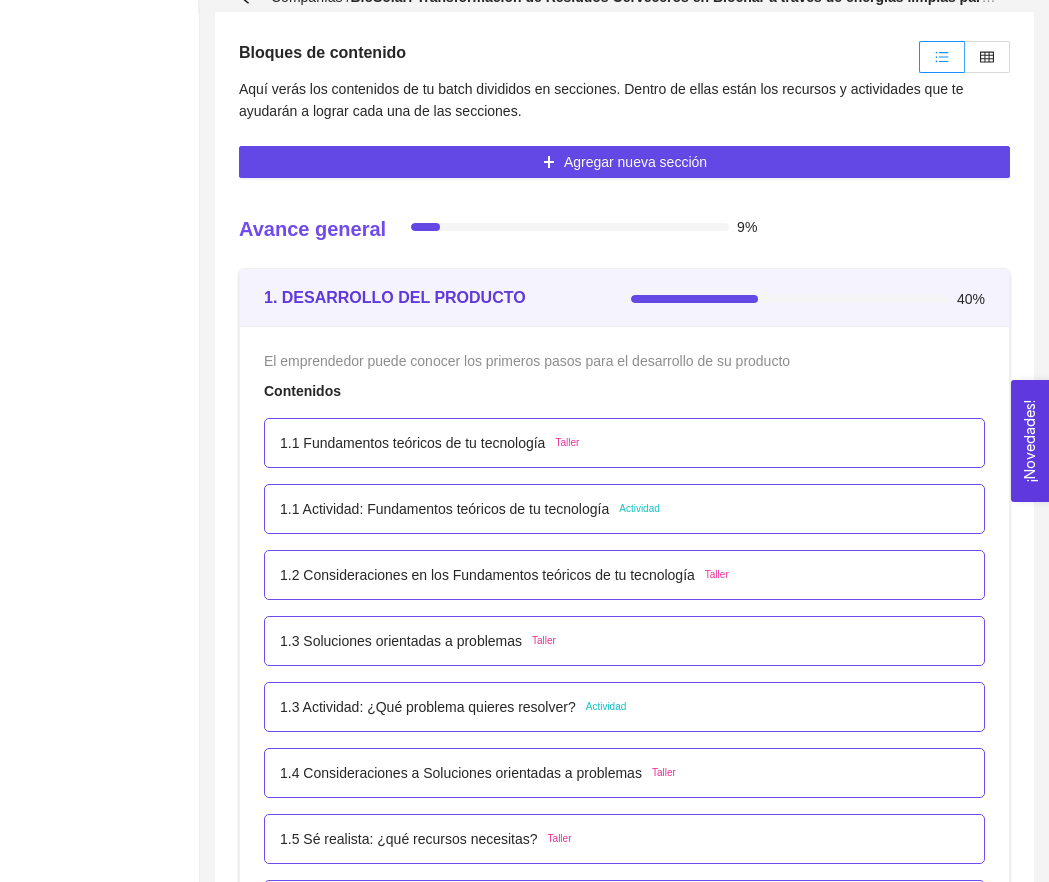 scroll, scrollTop: 147, scrollLeft: 0, axis: vertical 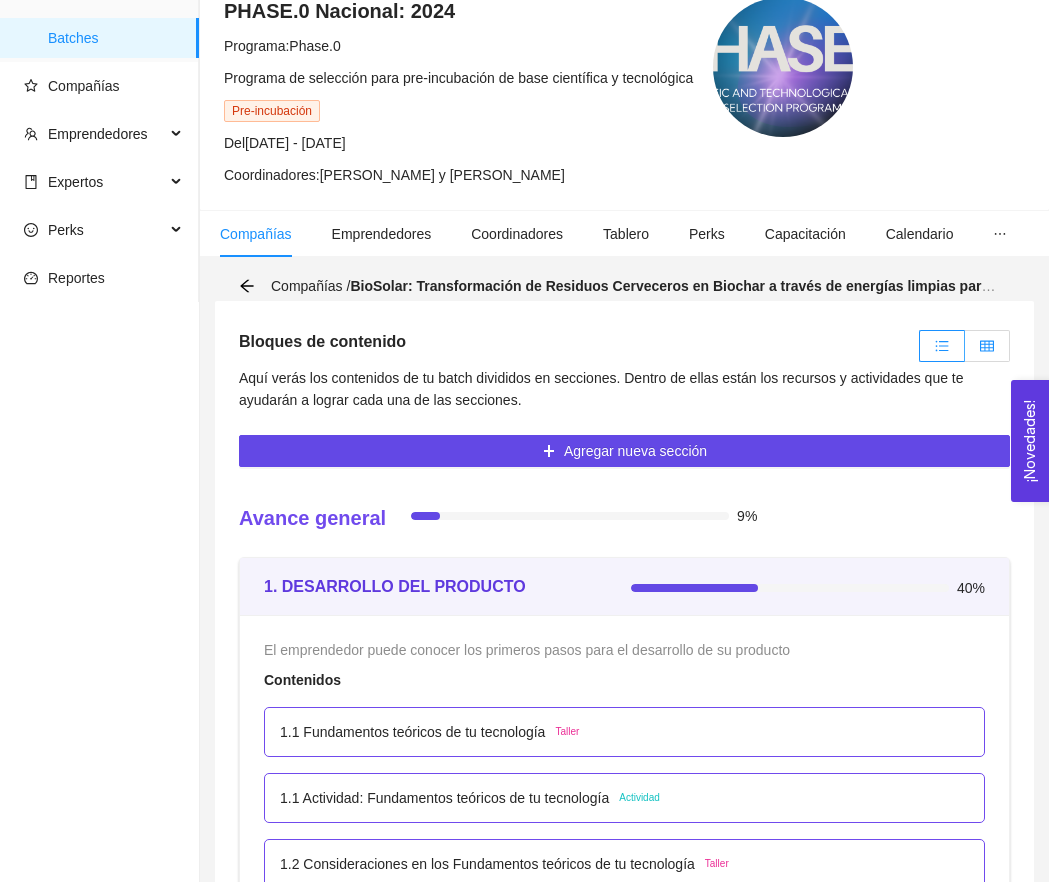 click at bounding box center (987, 346) 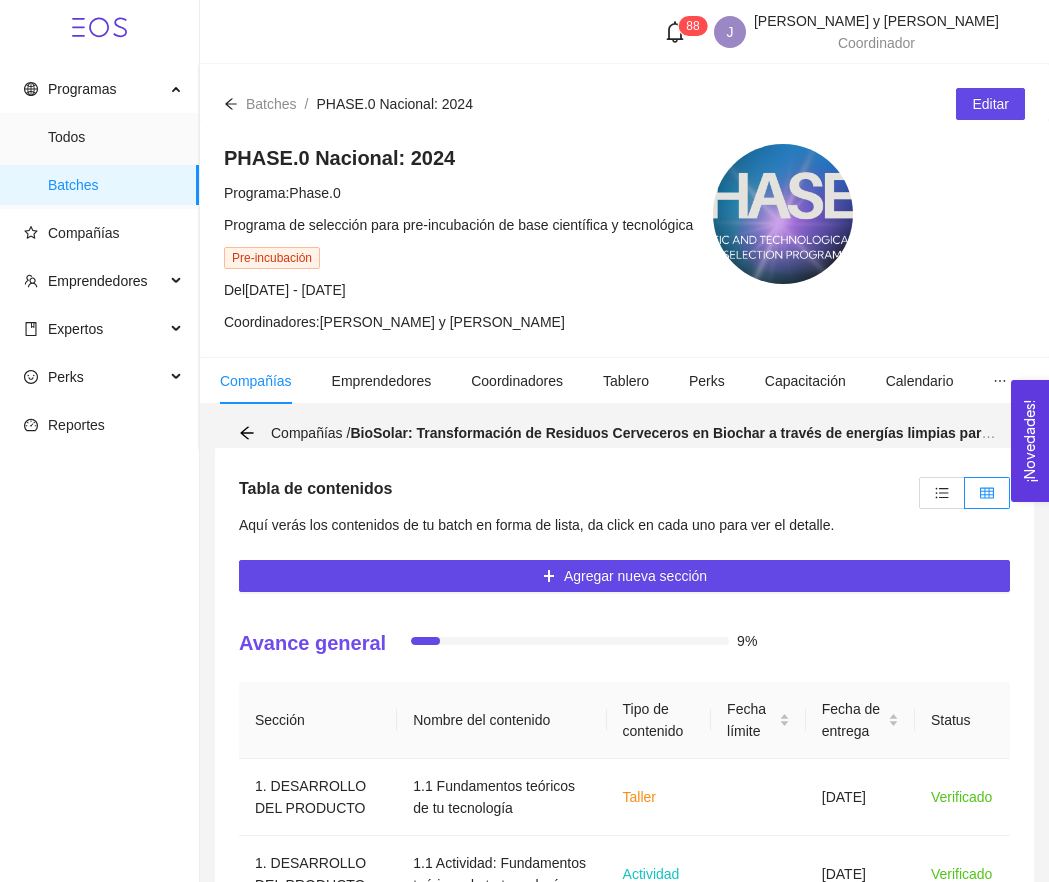 scroll, scrollTop: 0, scrollLeft: 0, axis: both 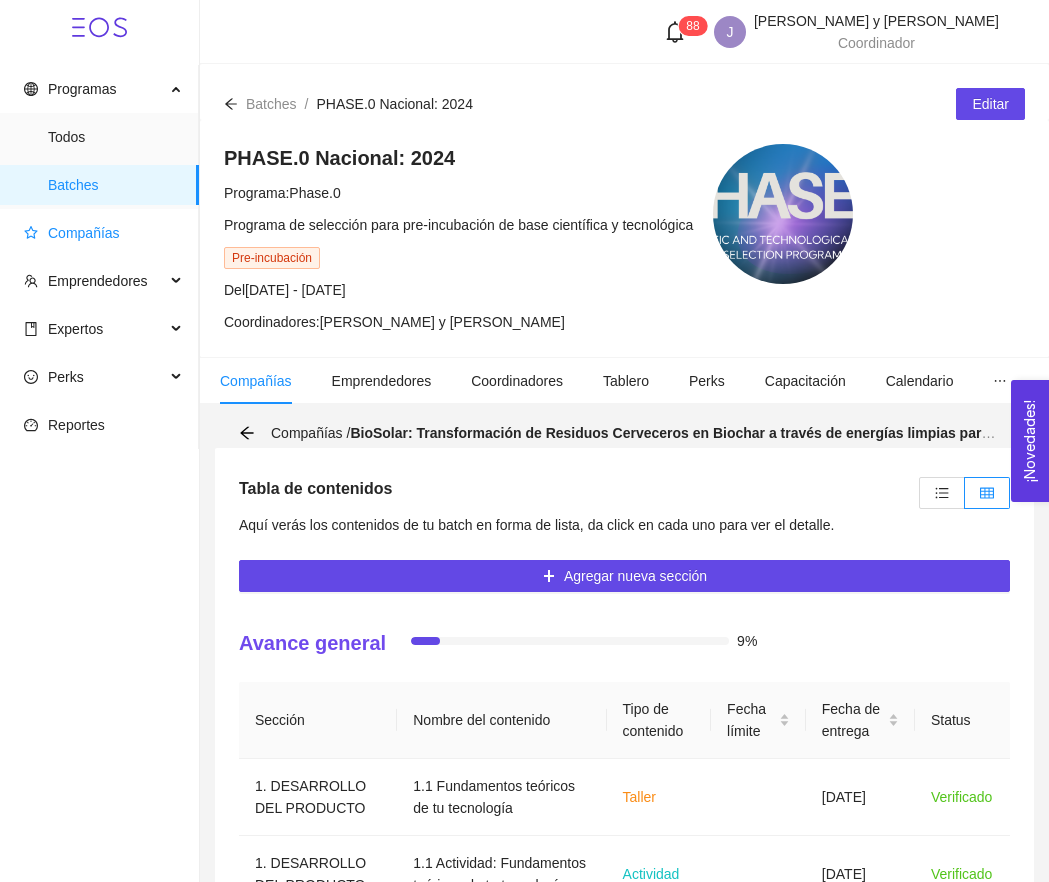 click on "Compañías" at bounding box center [103, 233] 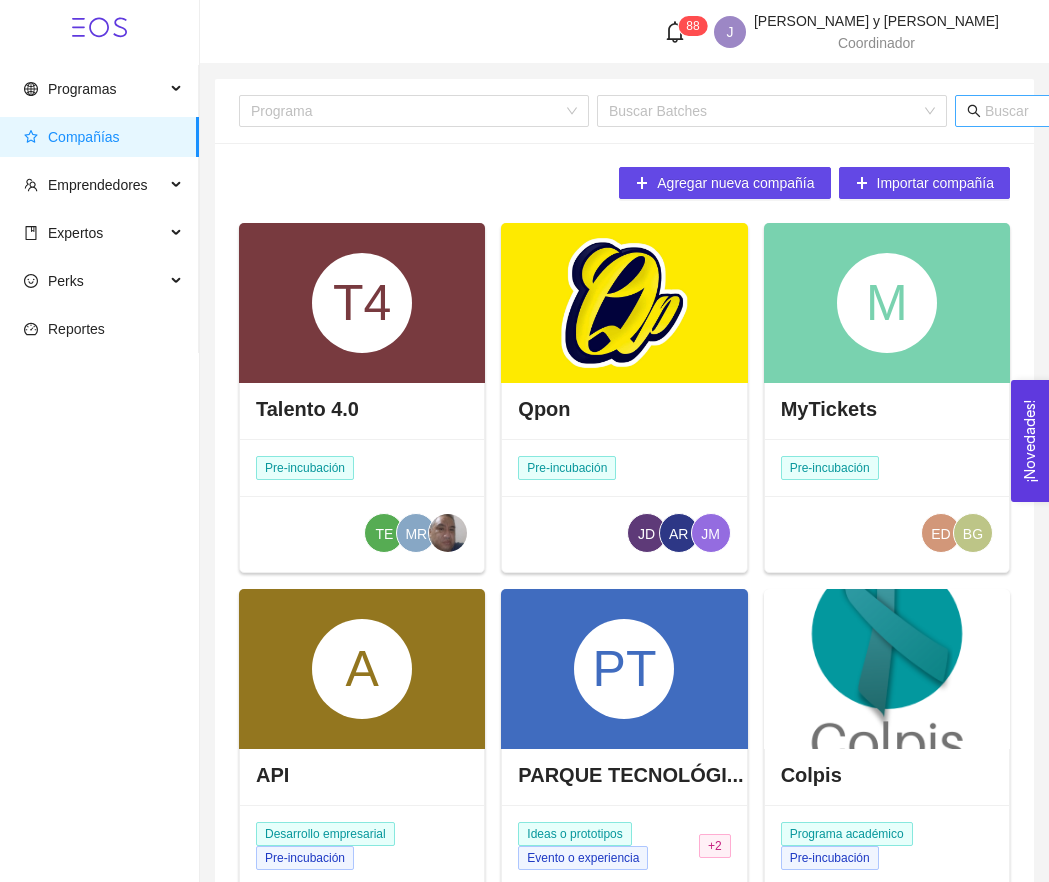 click 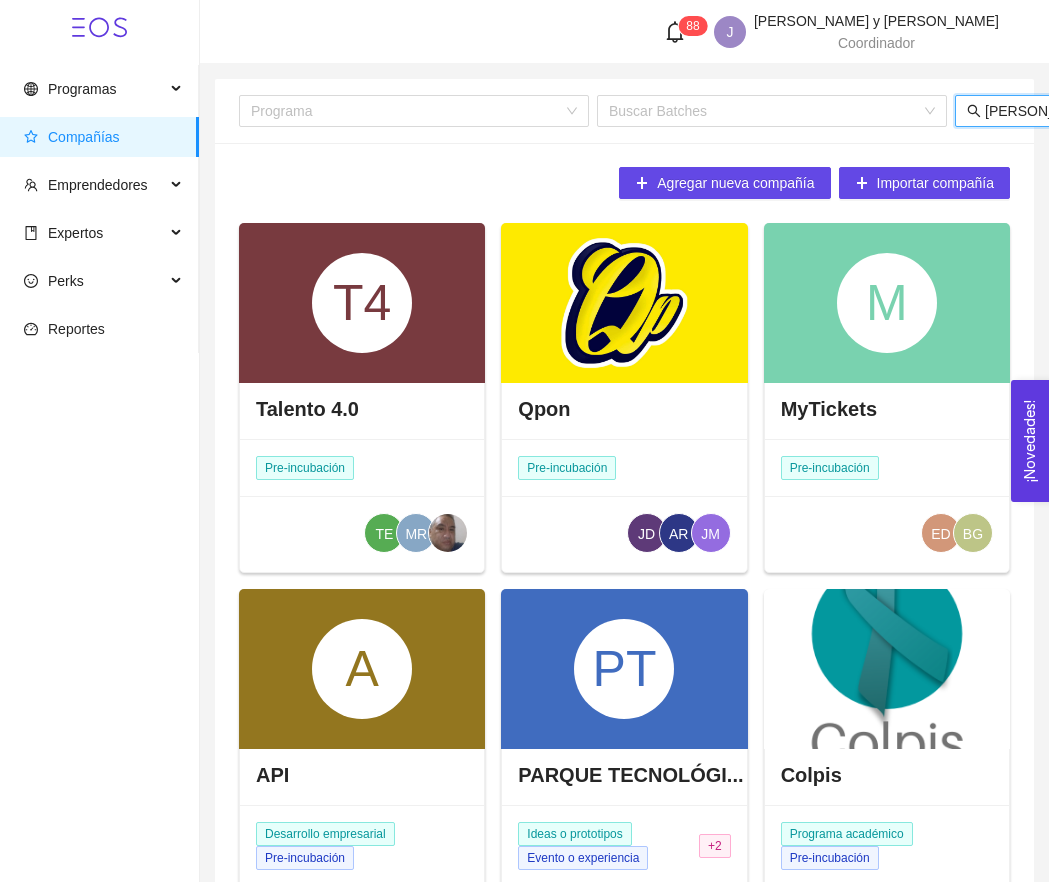 type on "loyal" 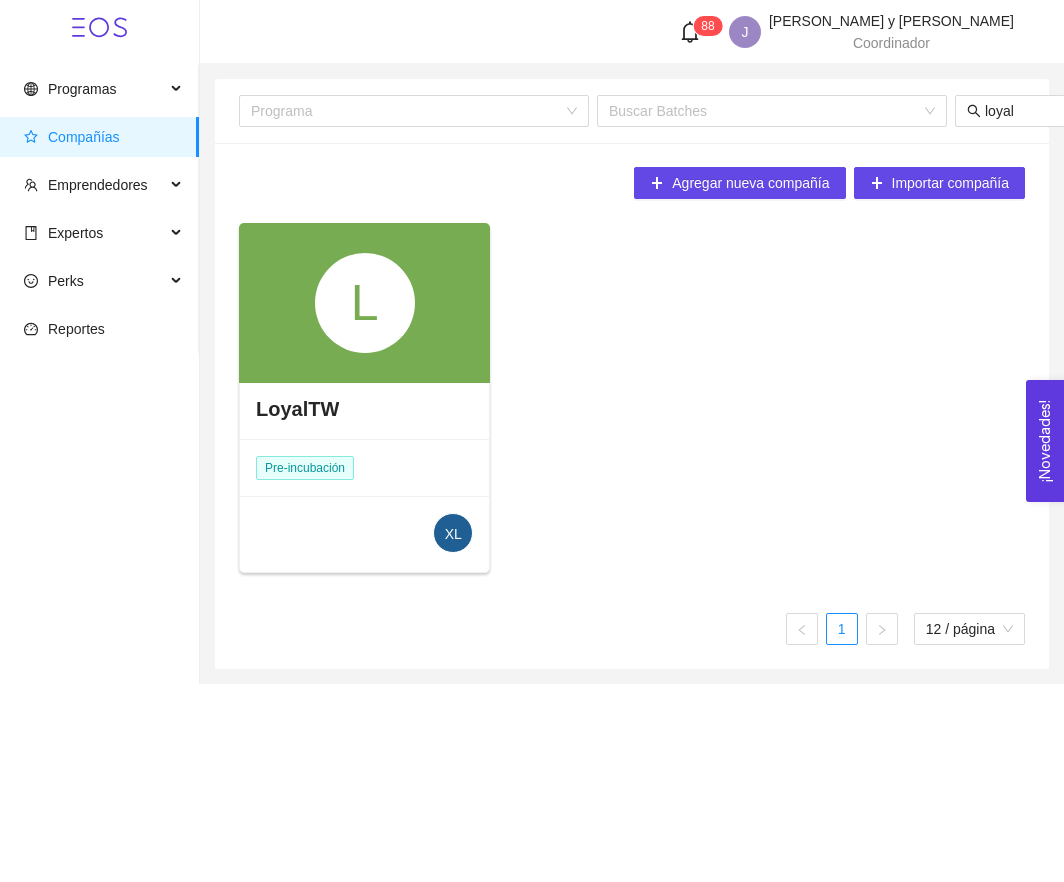 click on "L" at bounding box center [365, 303] 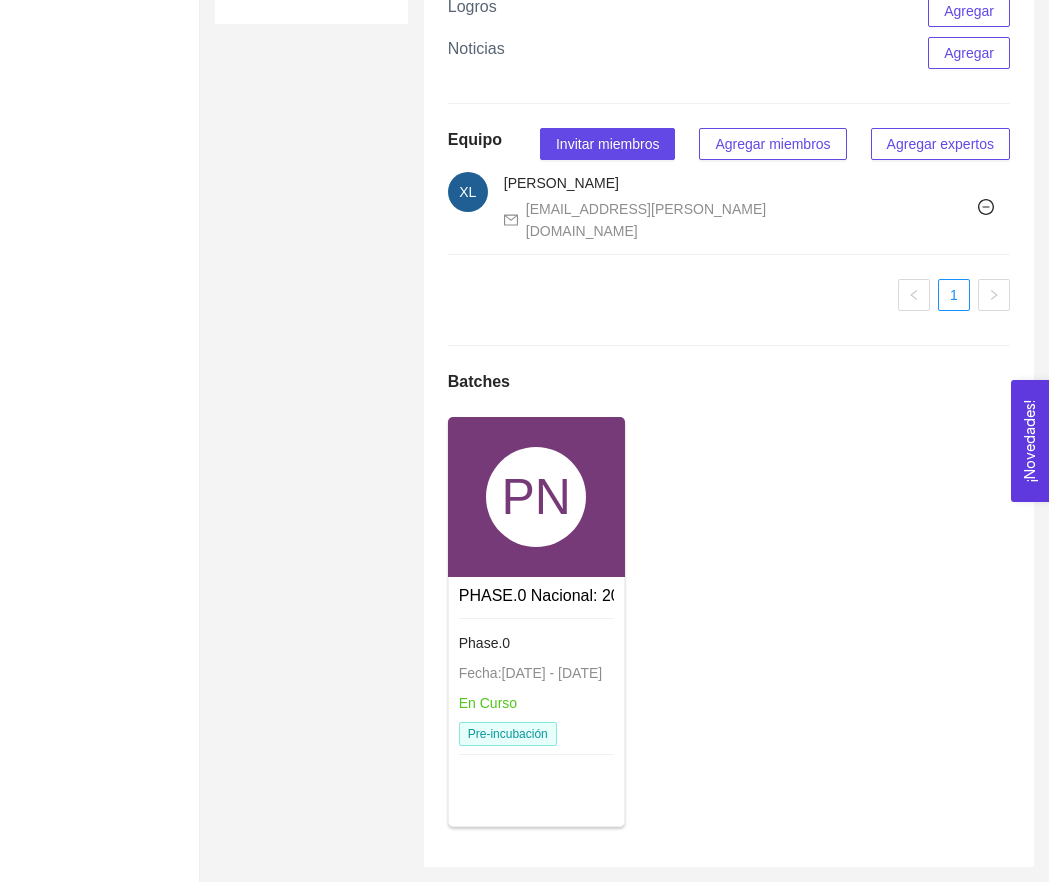 click on "PN" at bounding box center (536, 497) 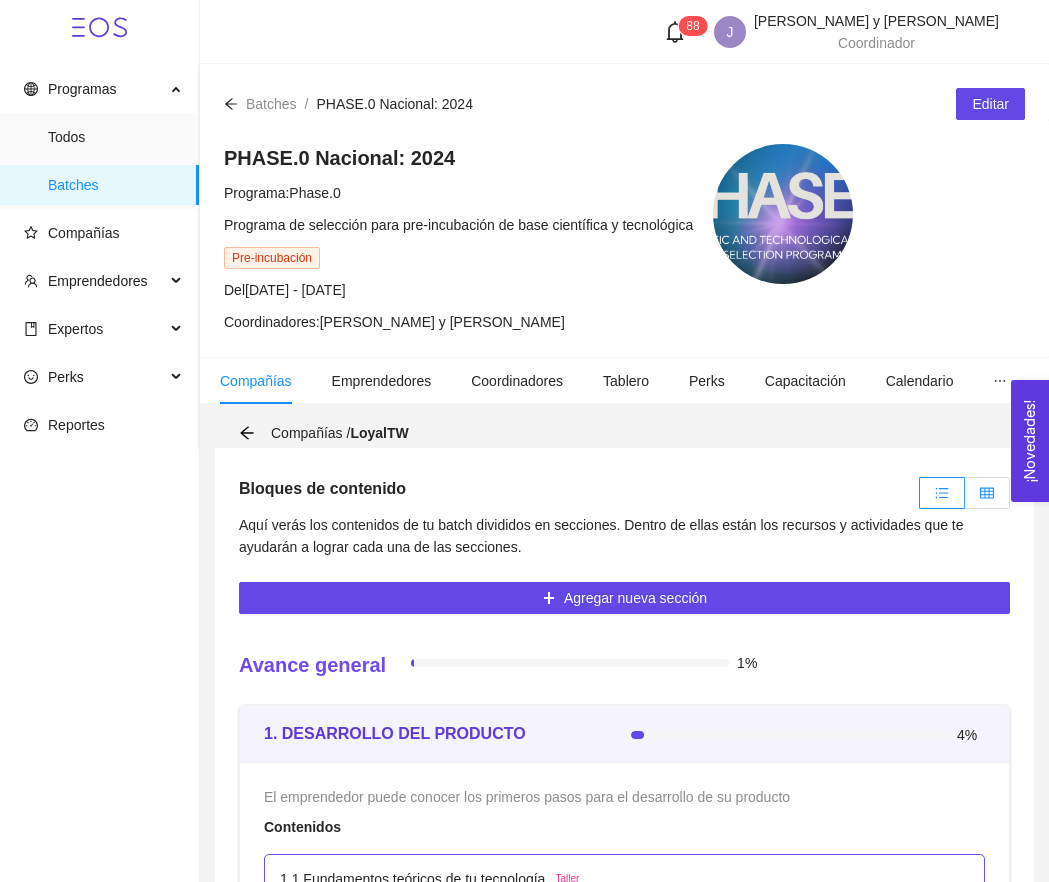 scroll, scrollTop: 0, scrollLeft: 0, axis: both 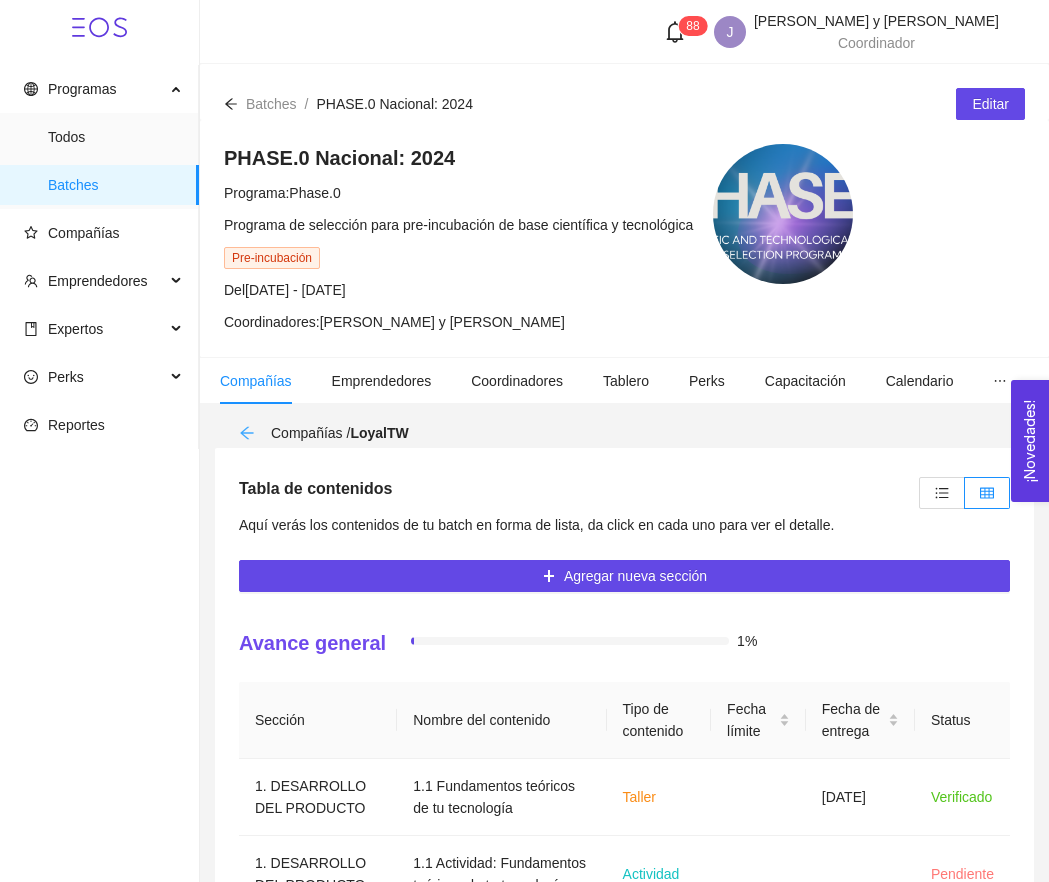click 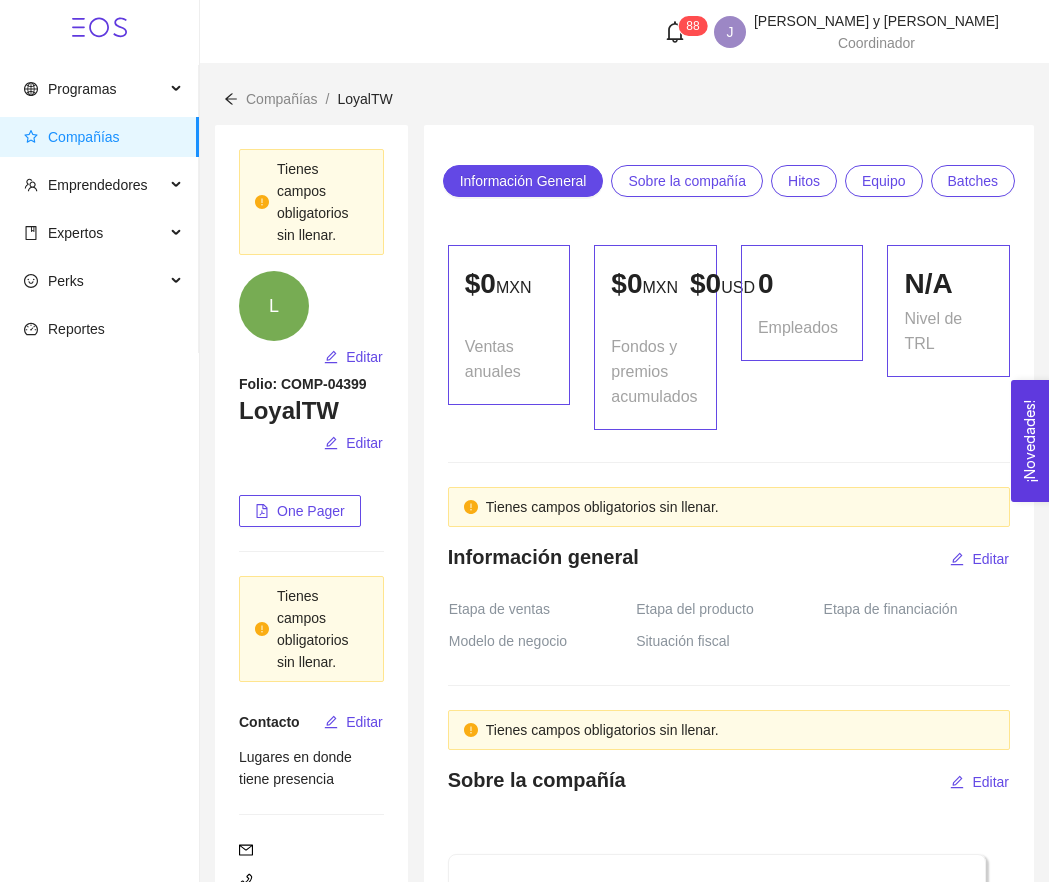 scroll, scrollTop: 0, scrollLeft: 0, axis: both 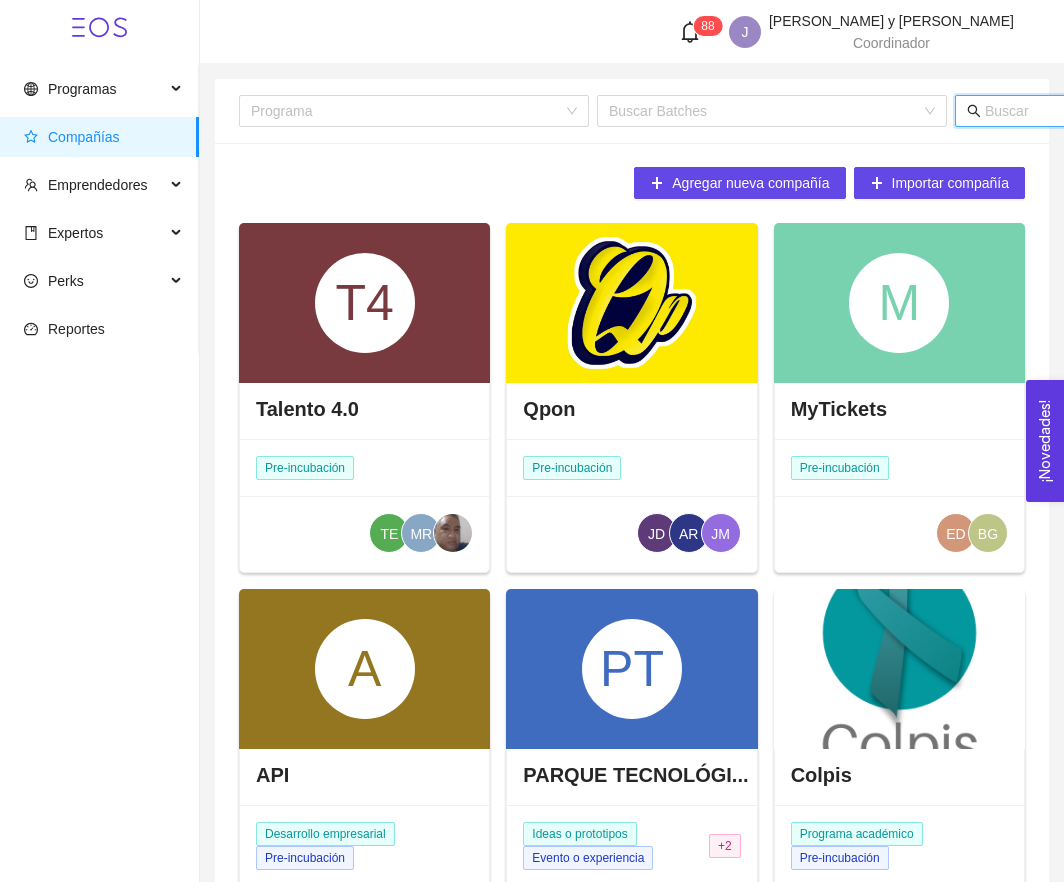 click at bounding box center [1181, 111] 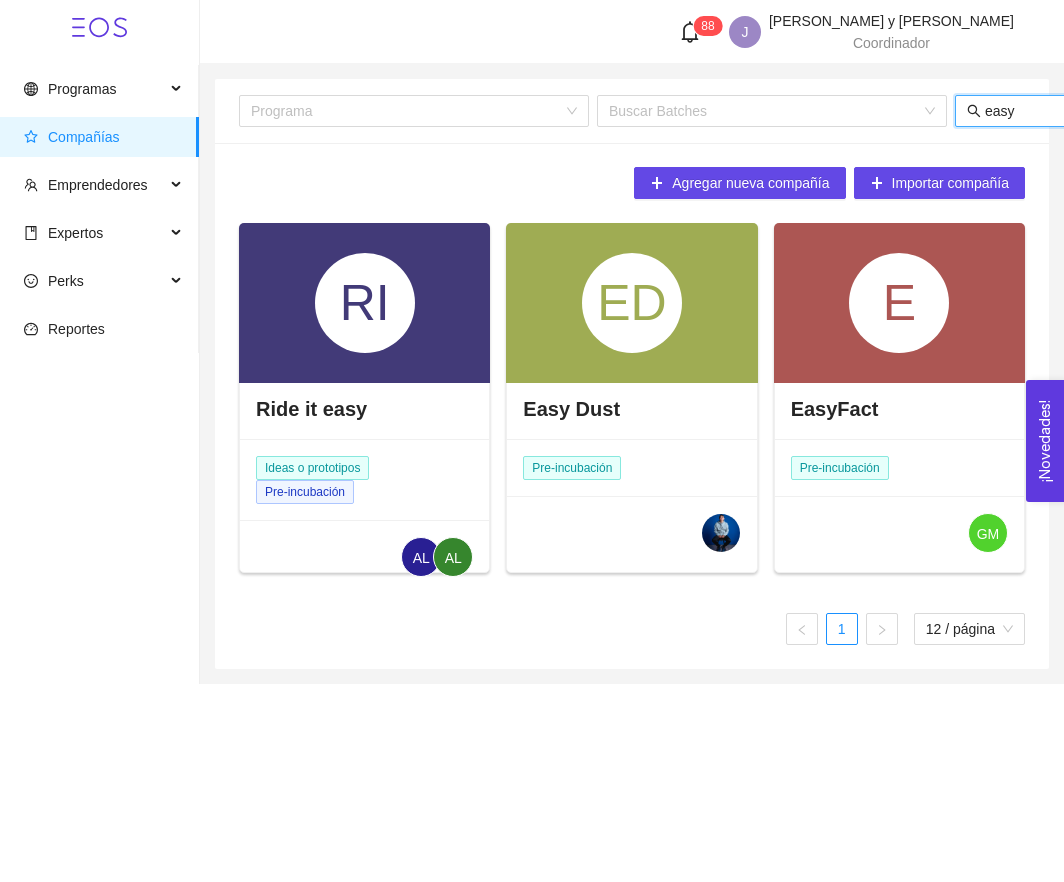 type on "easy" 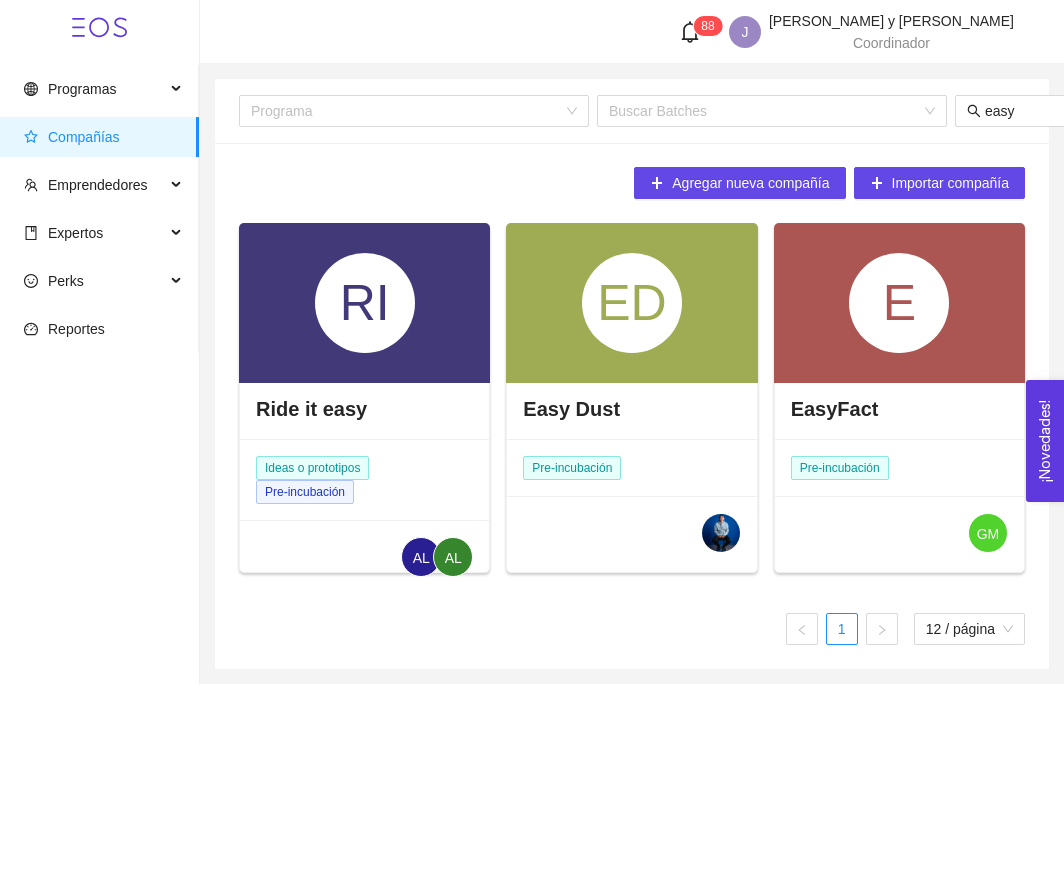 click on "E" at bounding box center (899, 303) 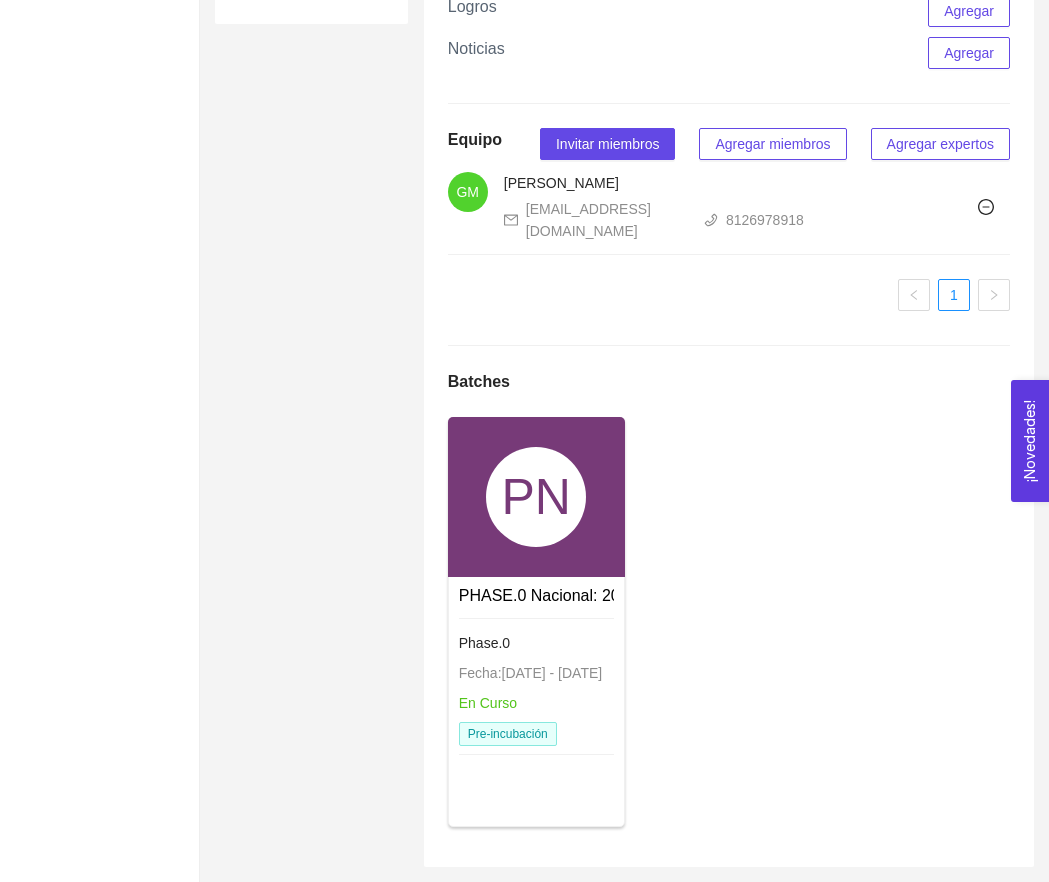 scroll, scrollTop: 1274, scrollLeft: 0, axis: vertical 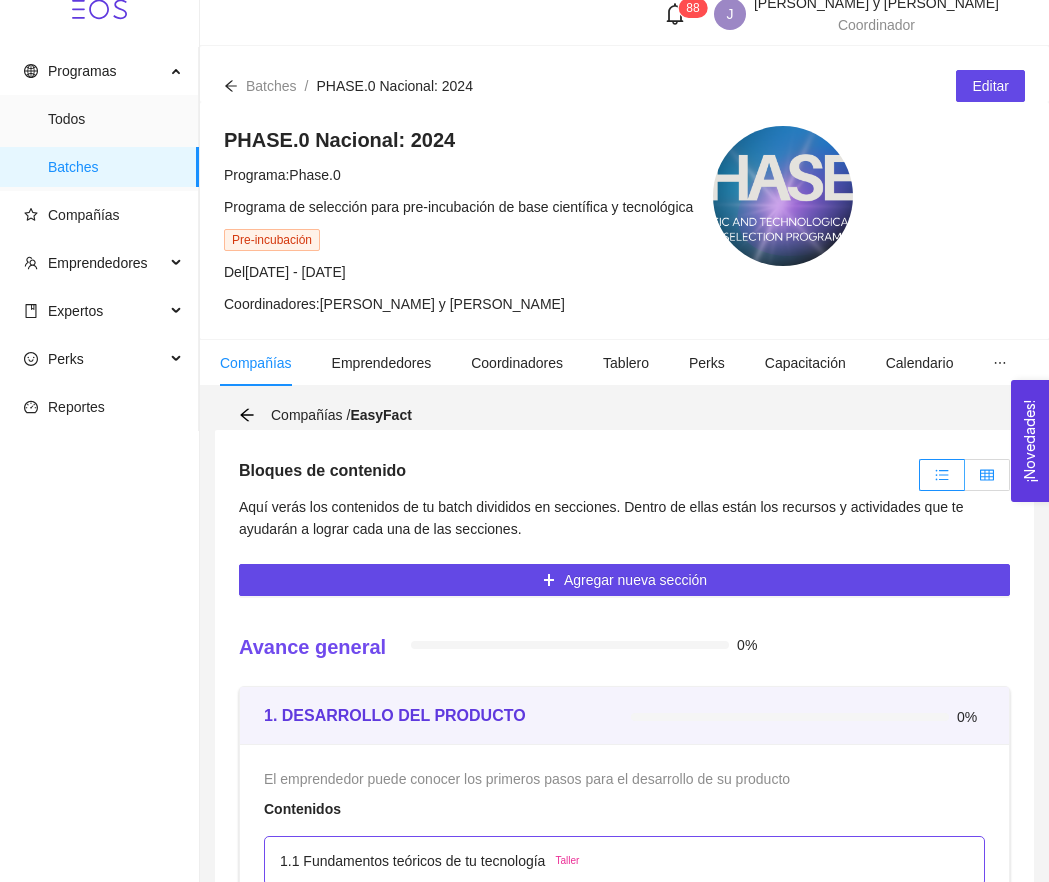 click 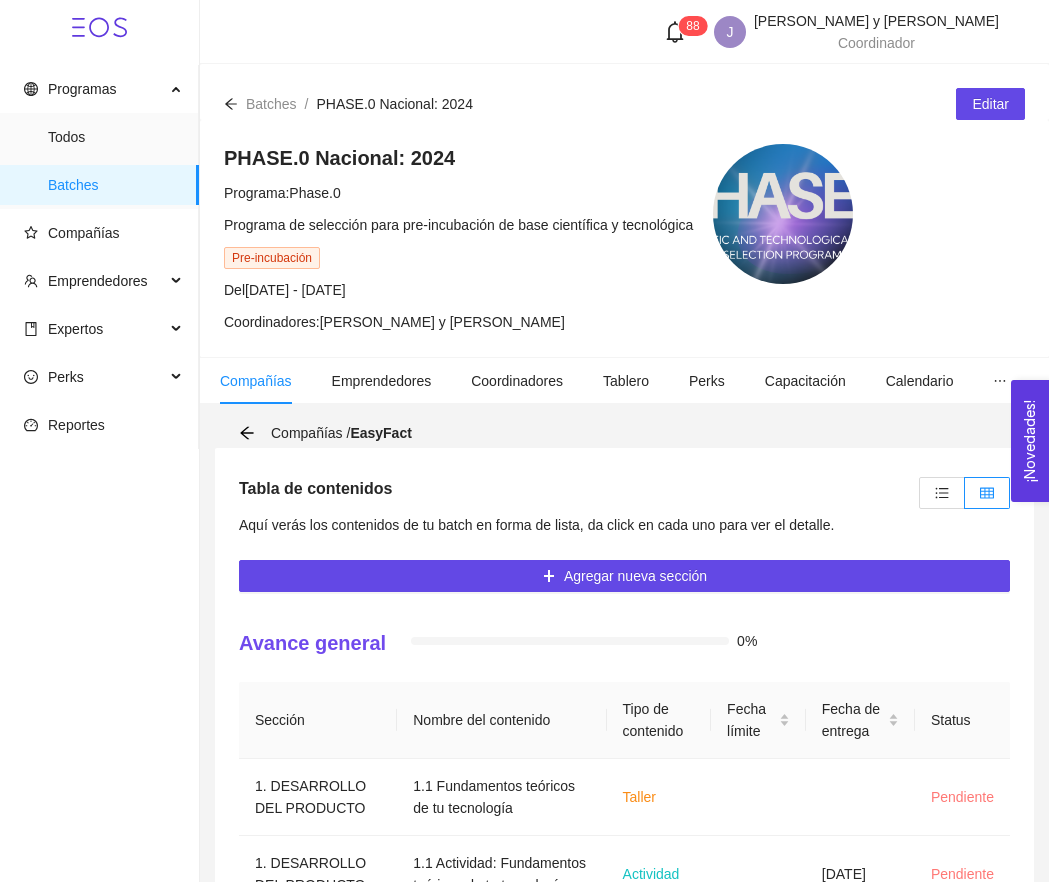 scroll, scrollTop: 0, scrollLeft: 0, axis: both 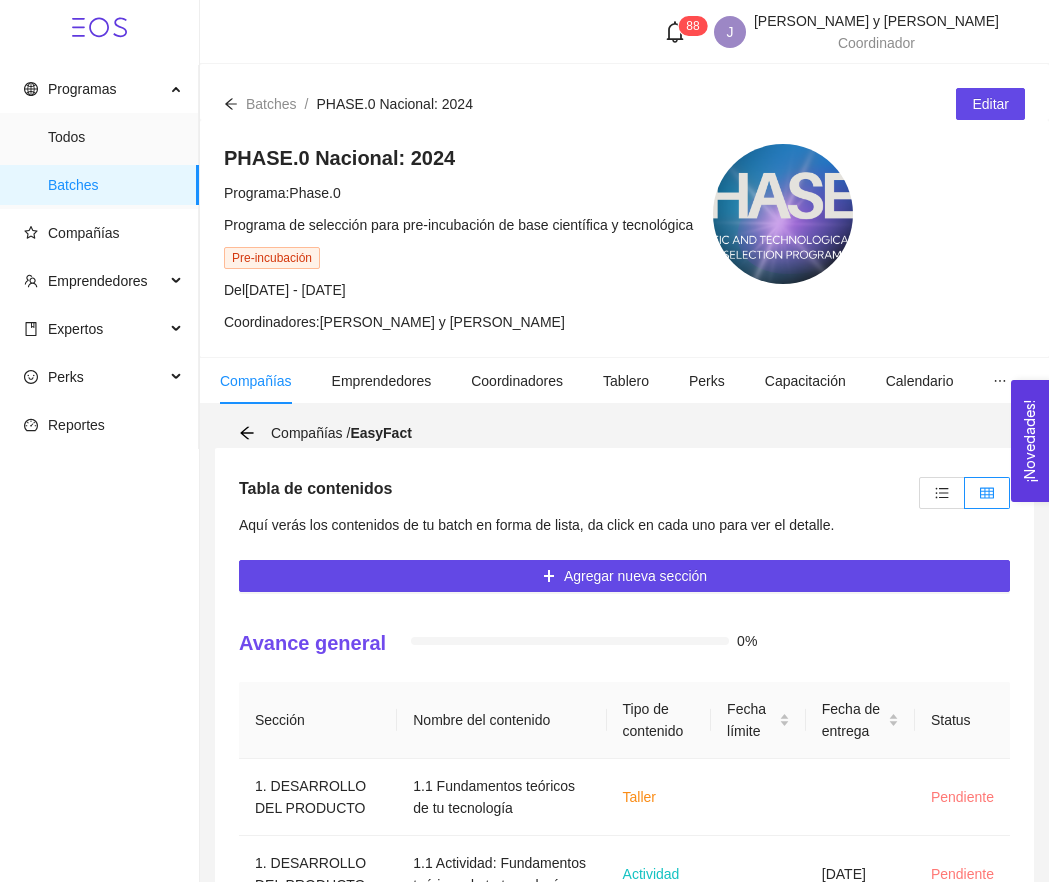 click 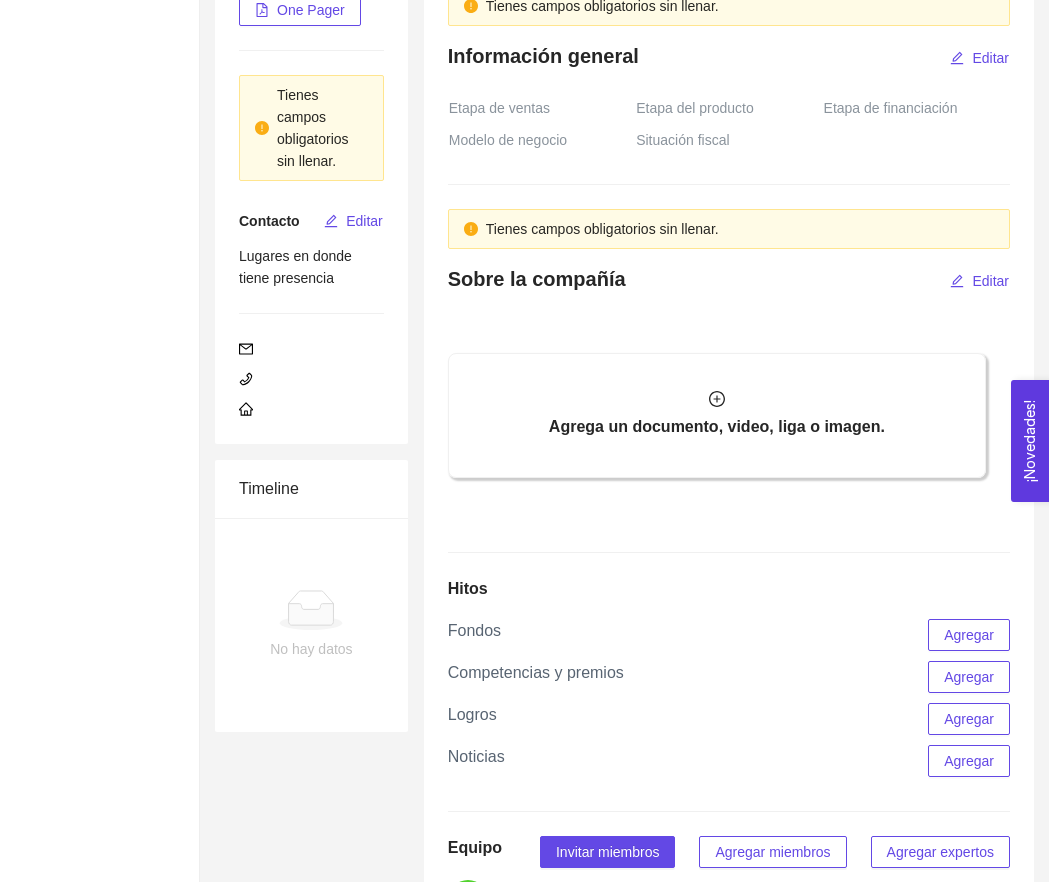 scroll, scrollTop: 2, scrollLeft: 0, axis: vertical 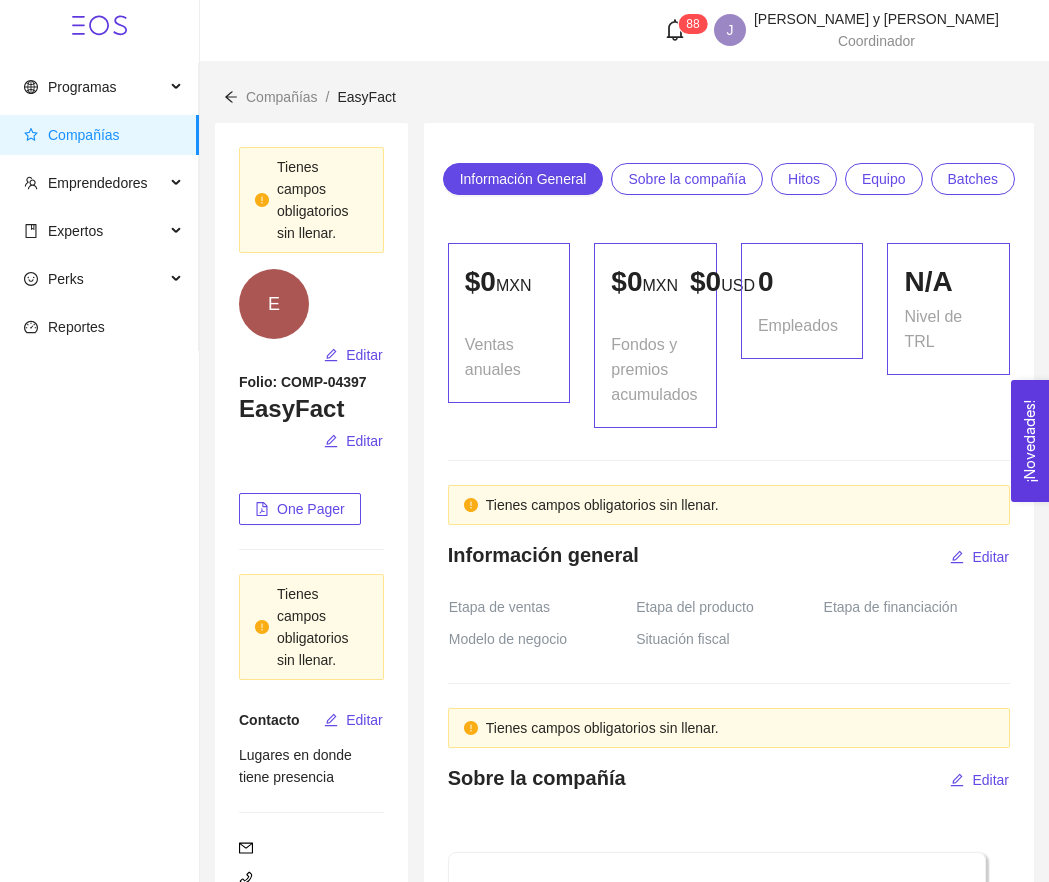 click on "Compañías" at bounding box center [103, 135] 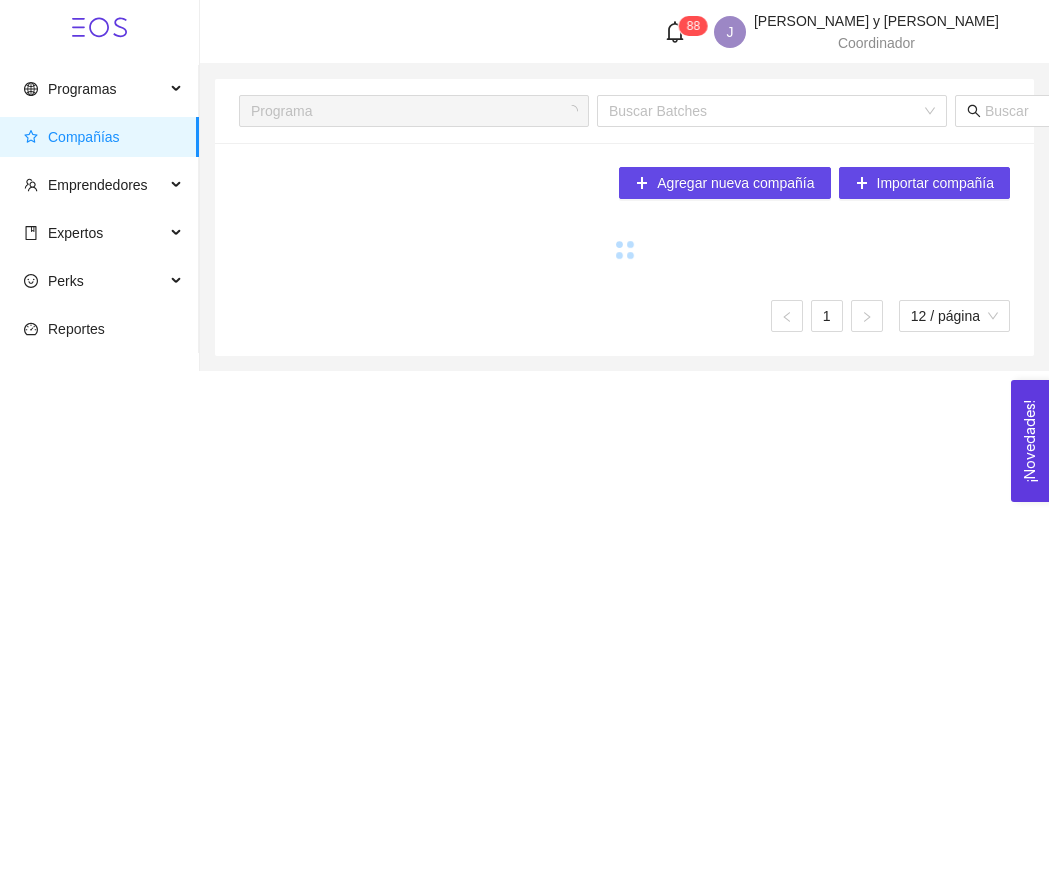 scroll, scrollTop: 0, scrollLeft: 0, axis: both 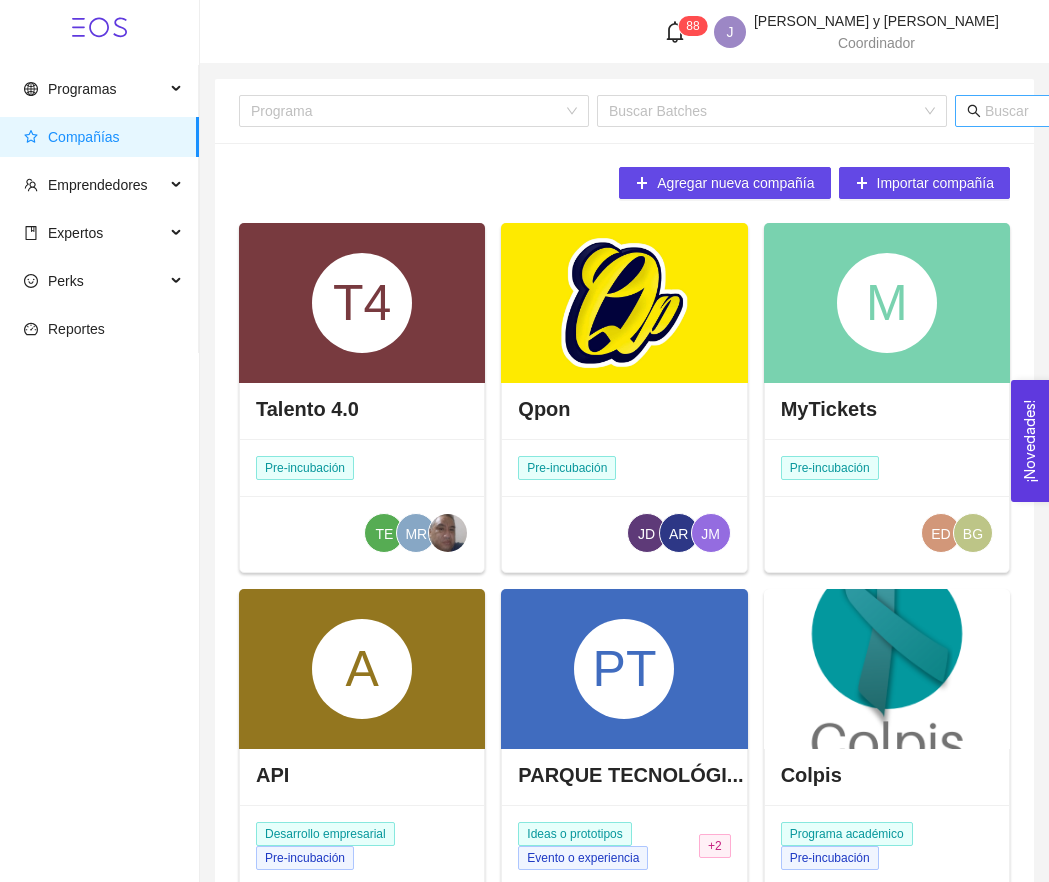 click at bounding box center (1181, 111) 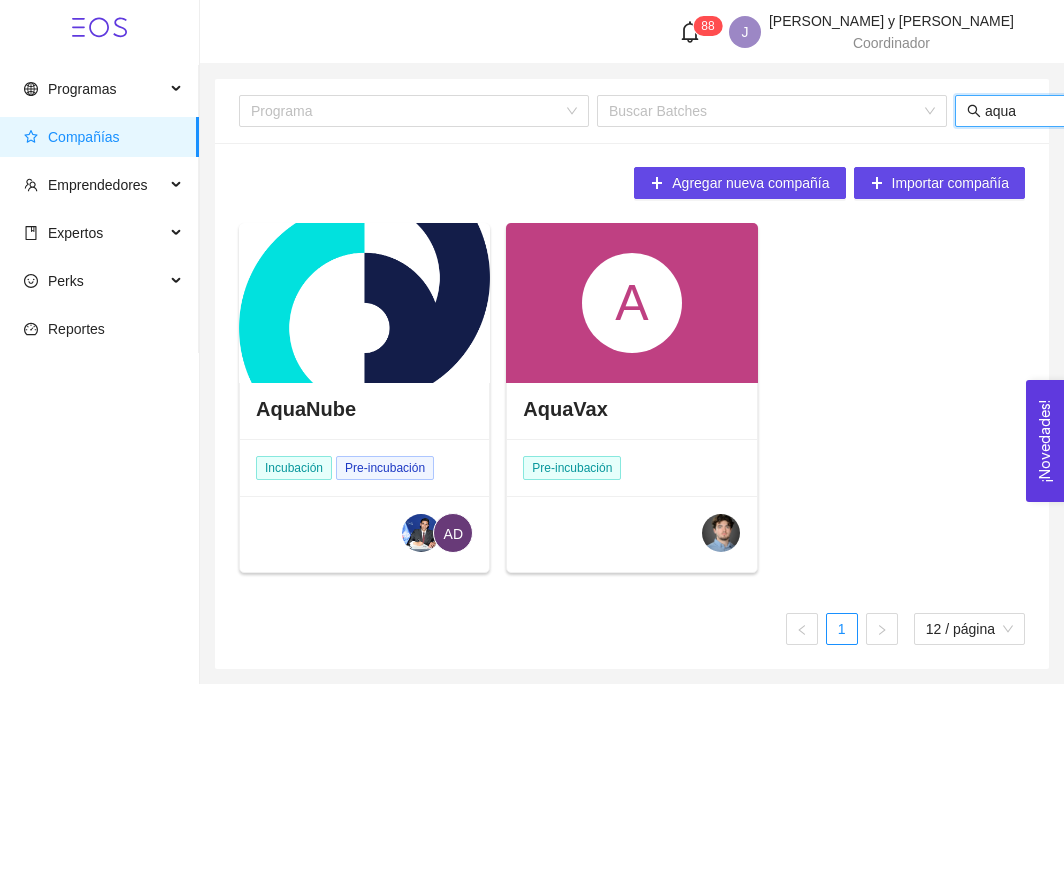 type on "aqua" 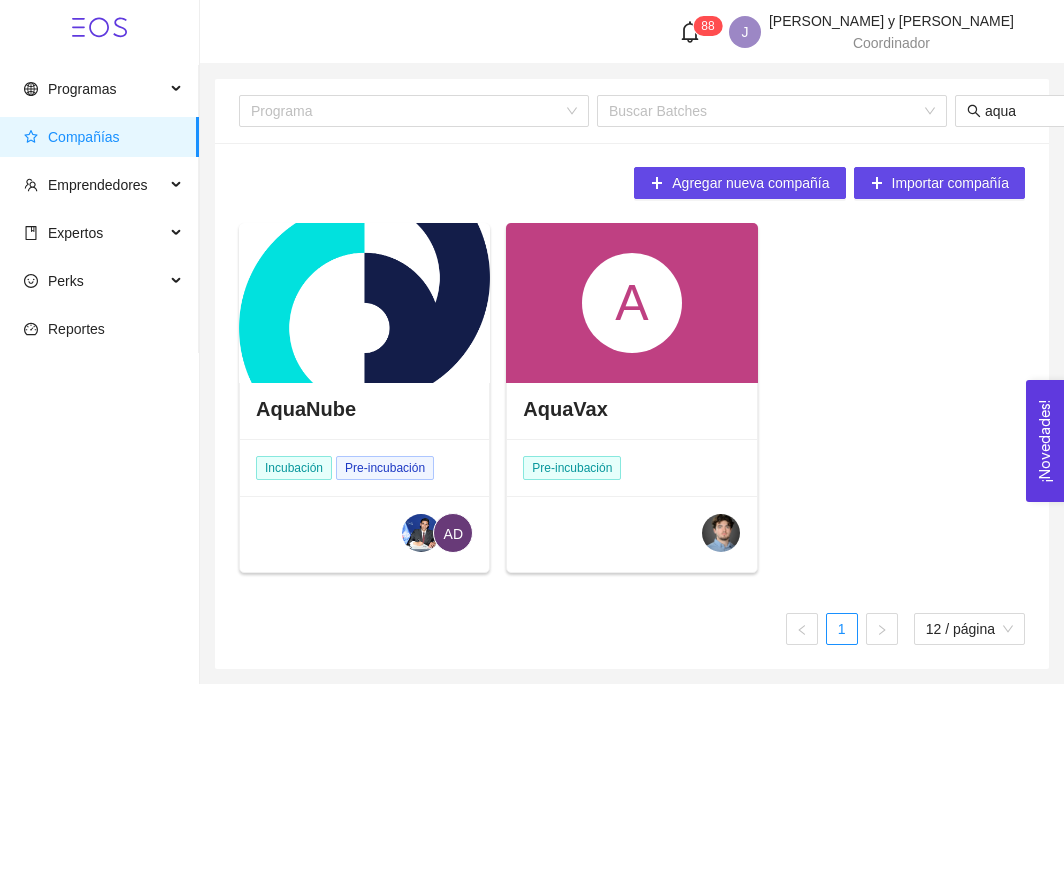 click on "A" at bounding box center [632, 303] 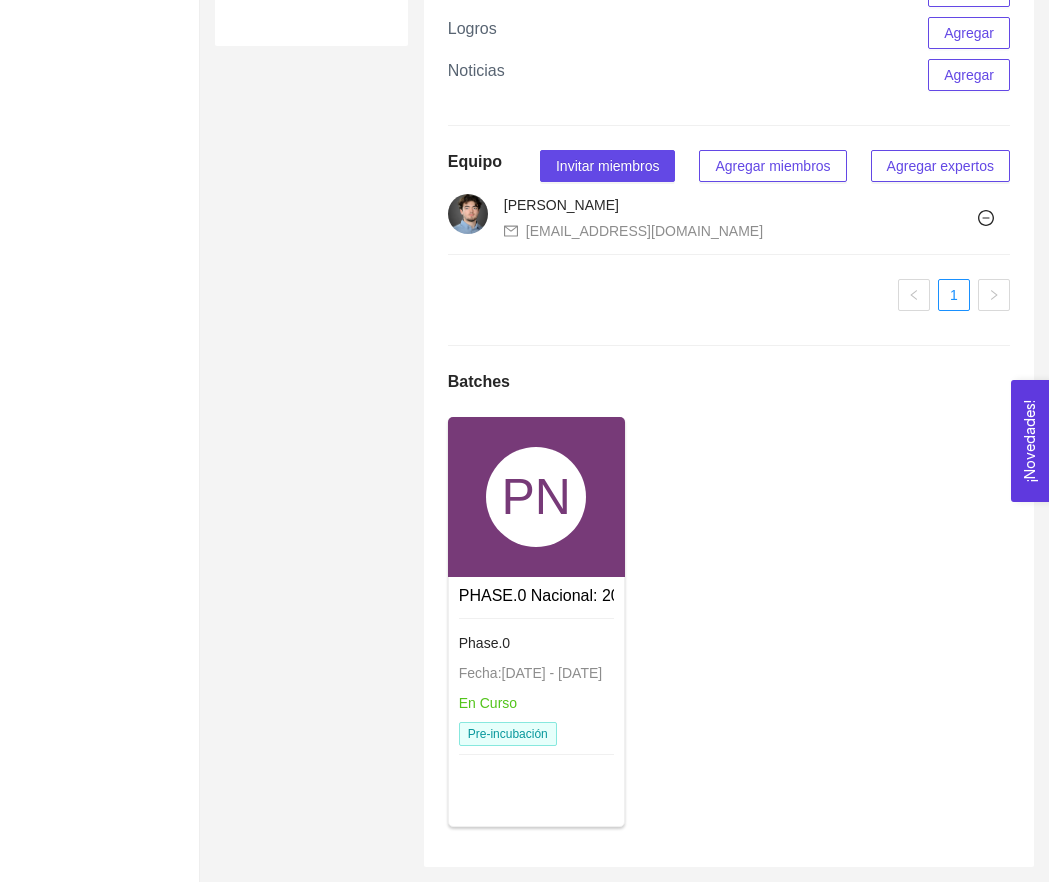 scroll, scrollTop: 1275, scrollLeft: 0, axis: vertical 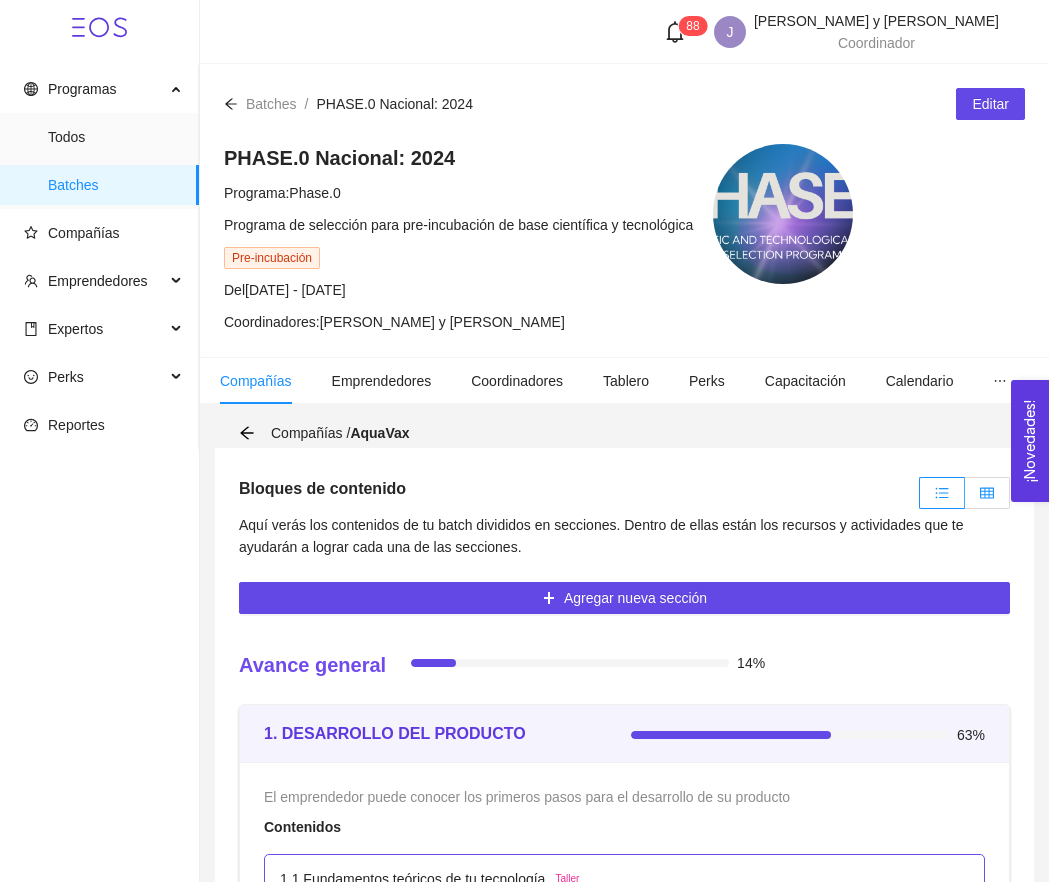 click at bounding box center [987, 493] 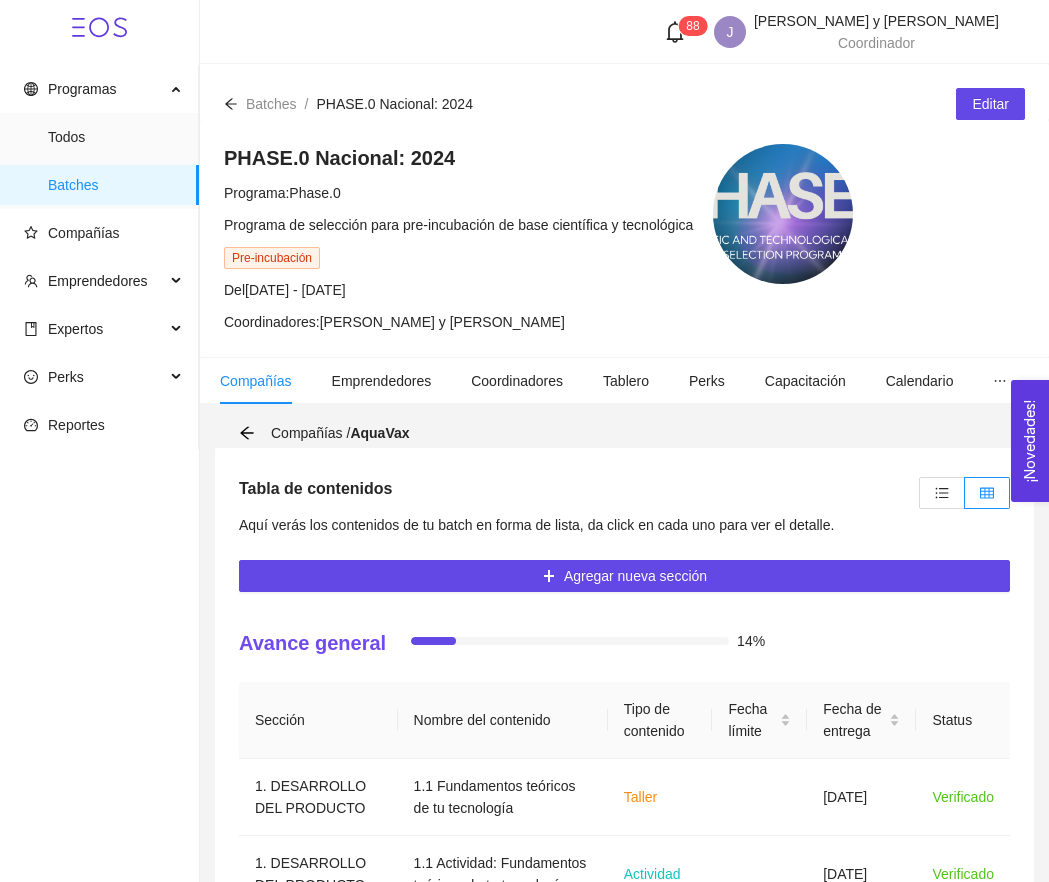 scroll, scrollTop: 452, scrollLeft: 0, axis: vertical 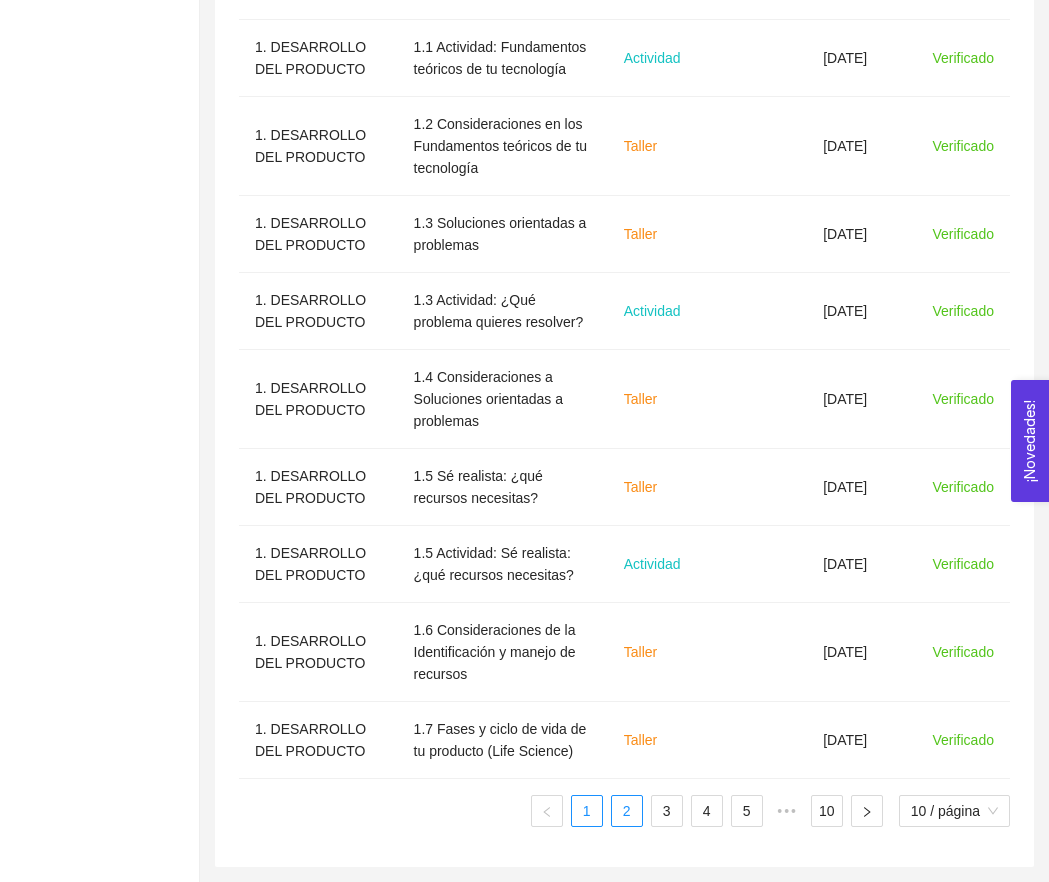 click on "2" at bounding box center [627, 811] 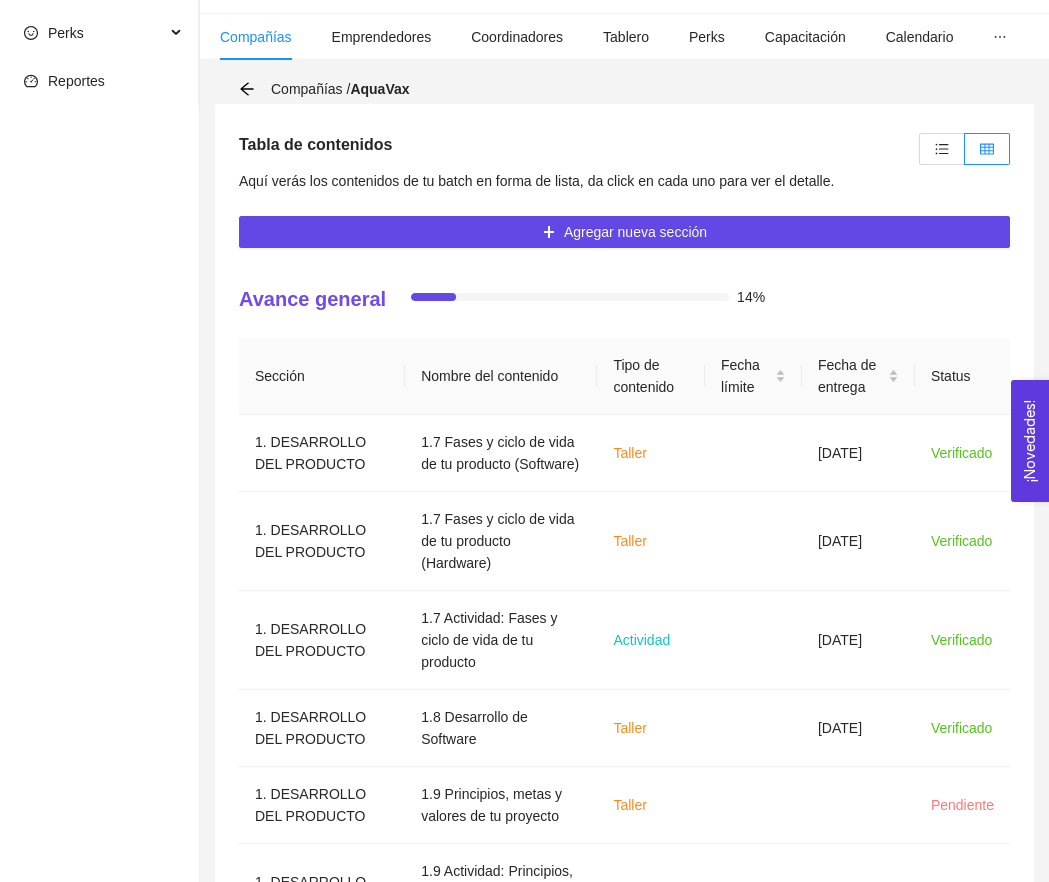 scroll, scrollTop: 298, scrollLeft: 0, axis: vertical 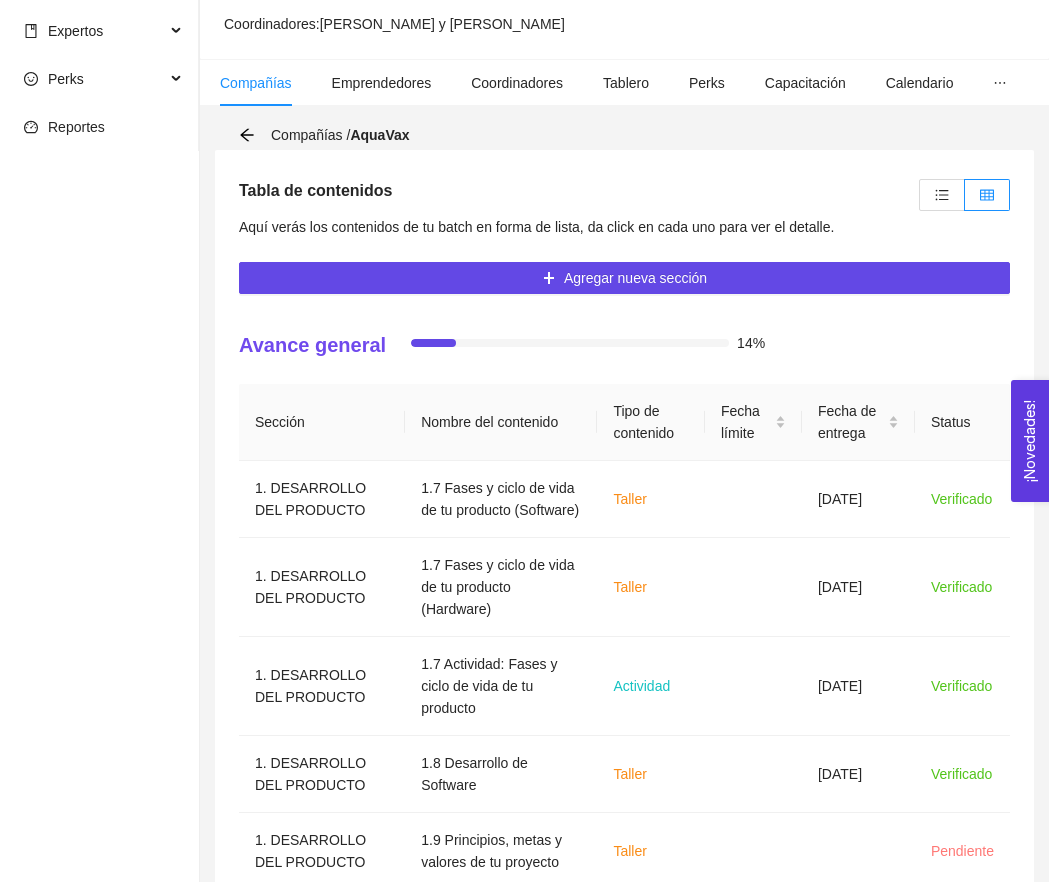 click on "Del  [DATE] - [DATE]" at bounding box center [458, -8] 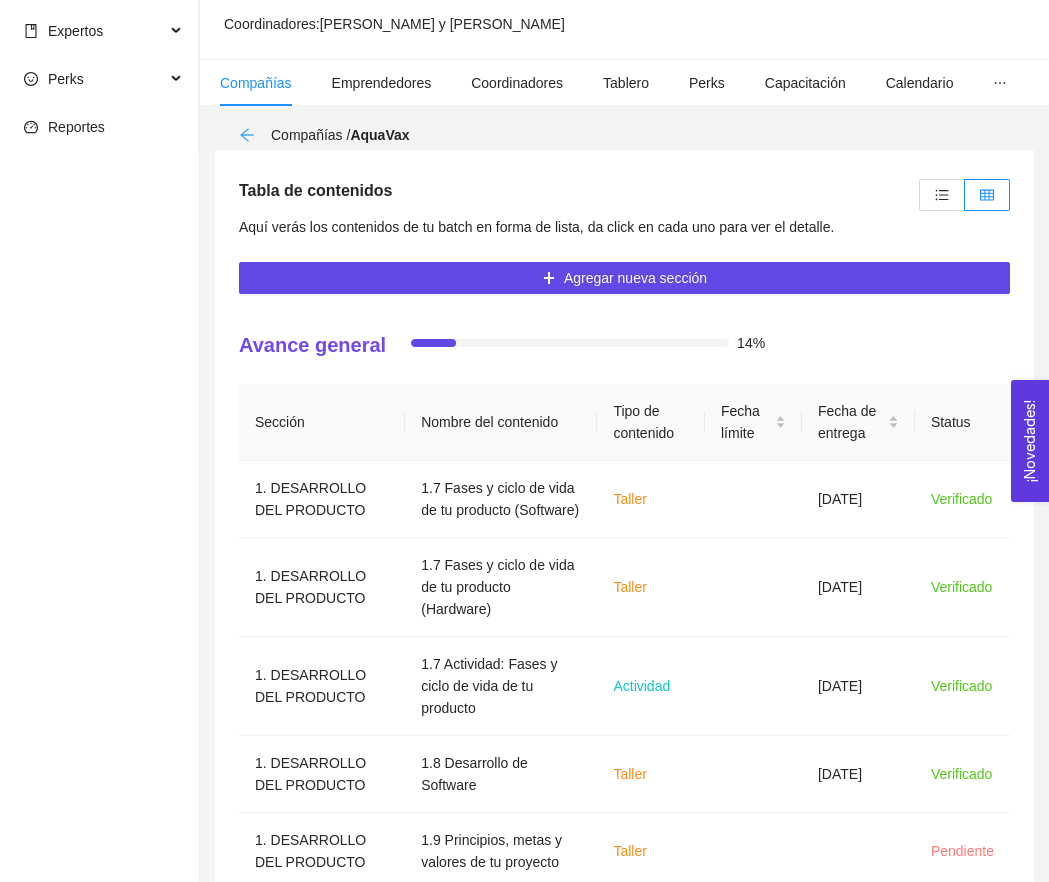 click 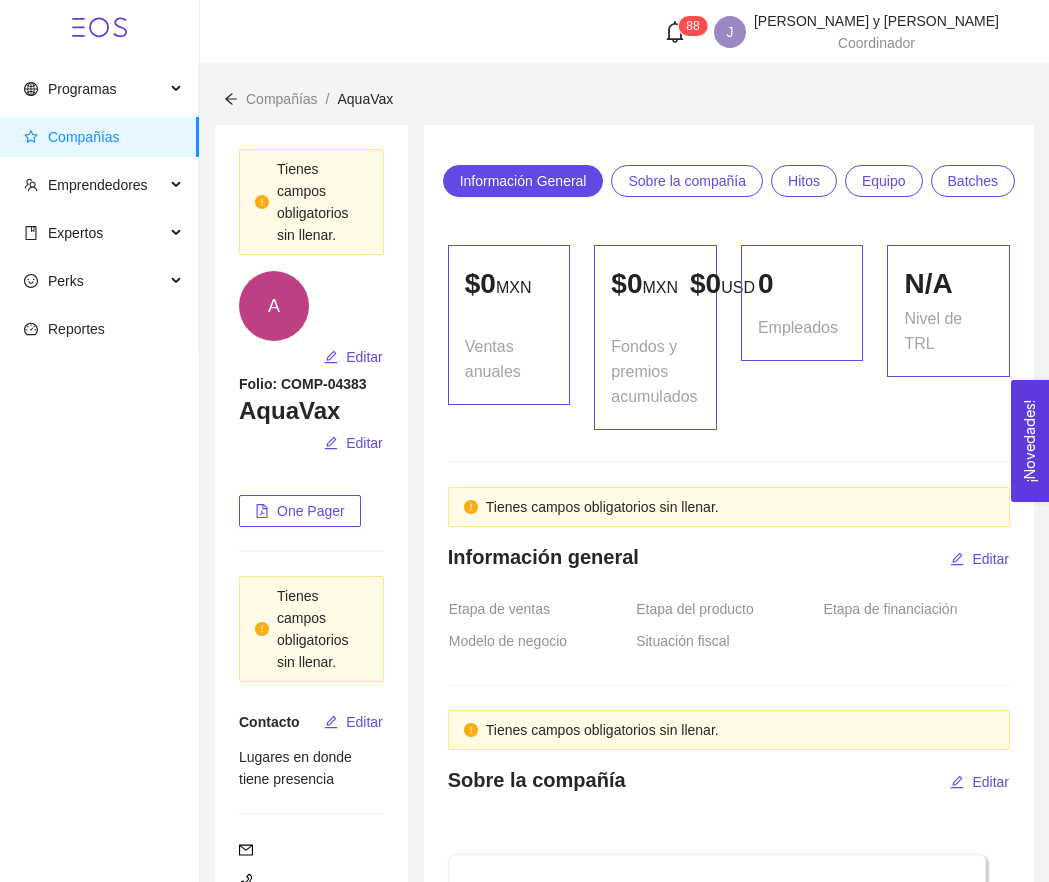 scroll, scrollTop: 0, scrollLeft: 0, axis: both 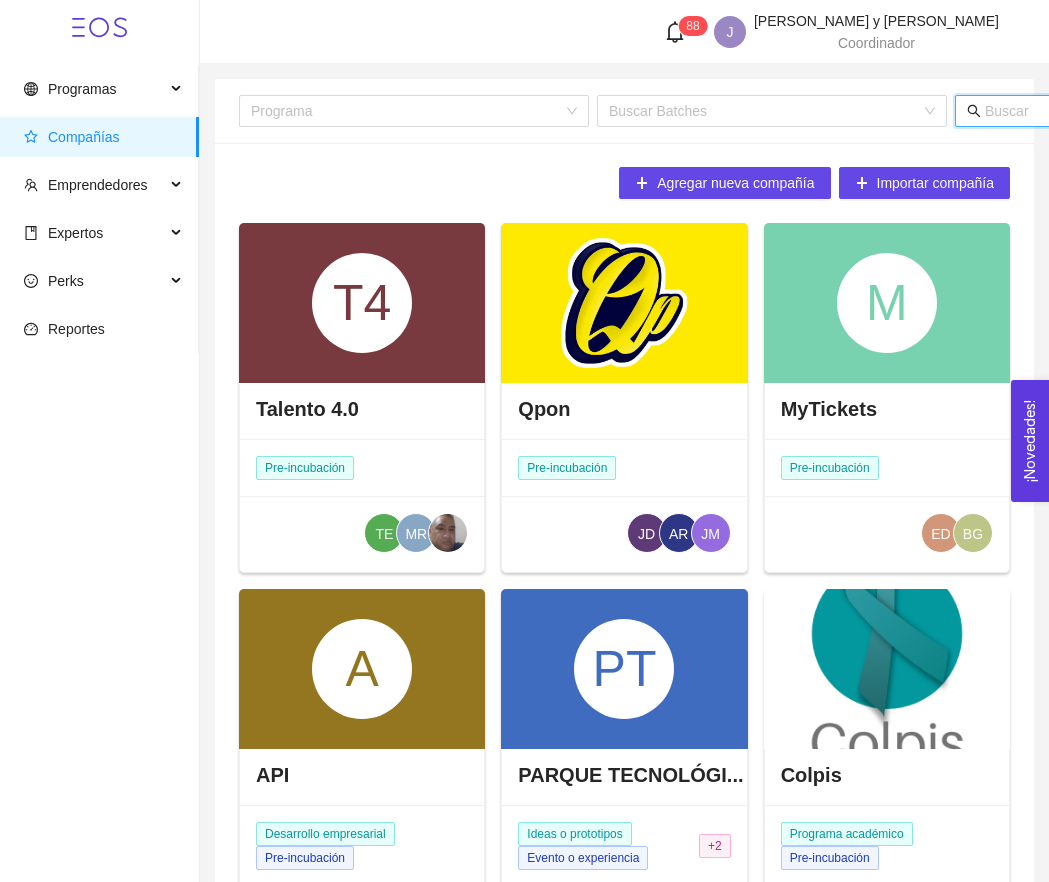 click at bounding box center (1181, 111) 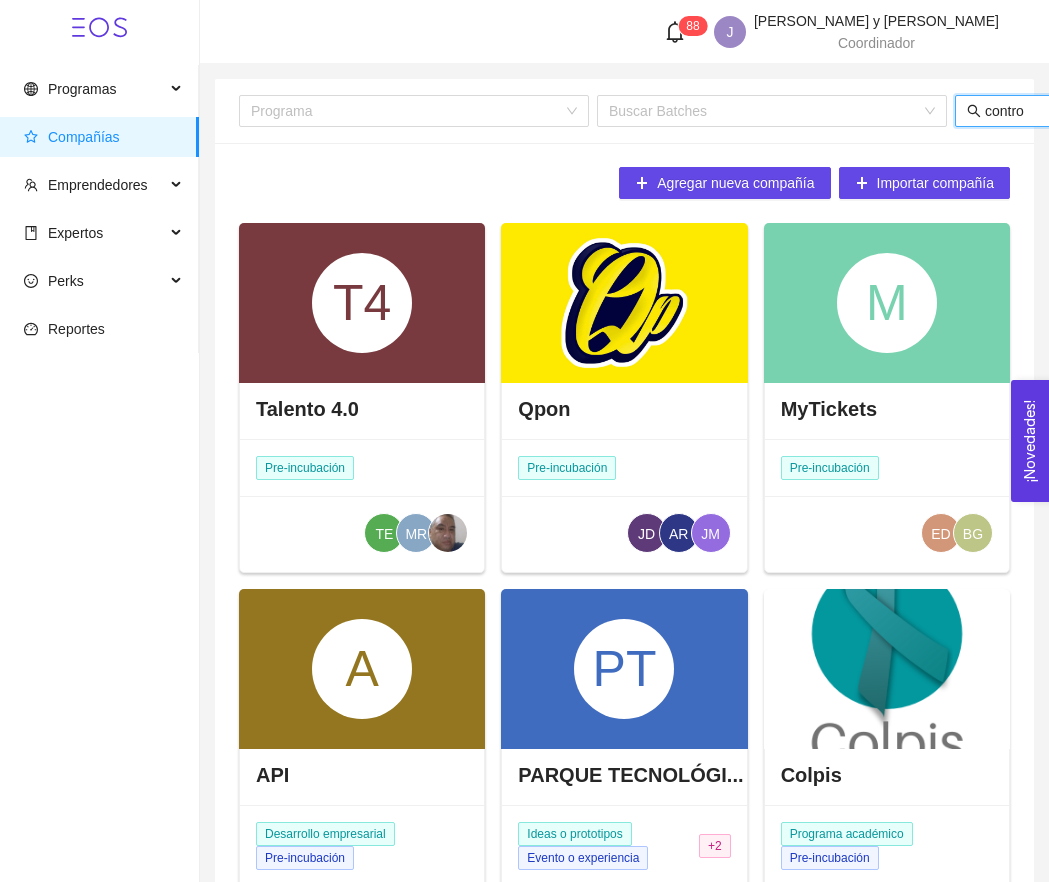 type on "control" 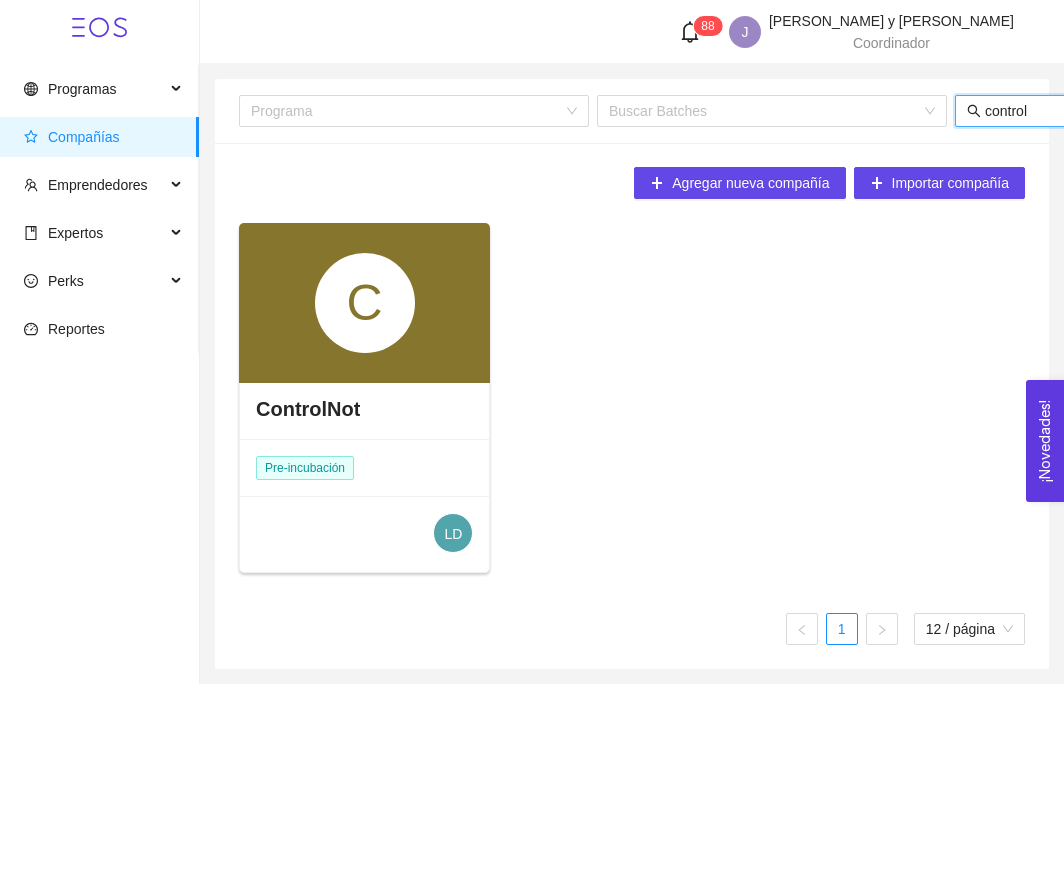 click on "C" at bounding box center (365, 303) 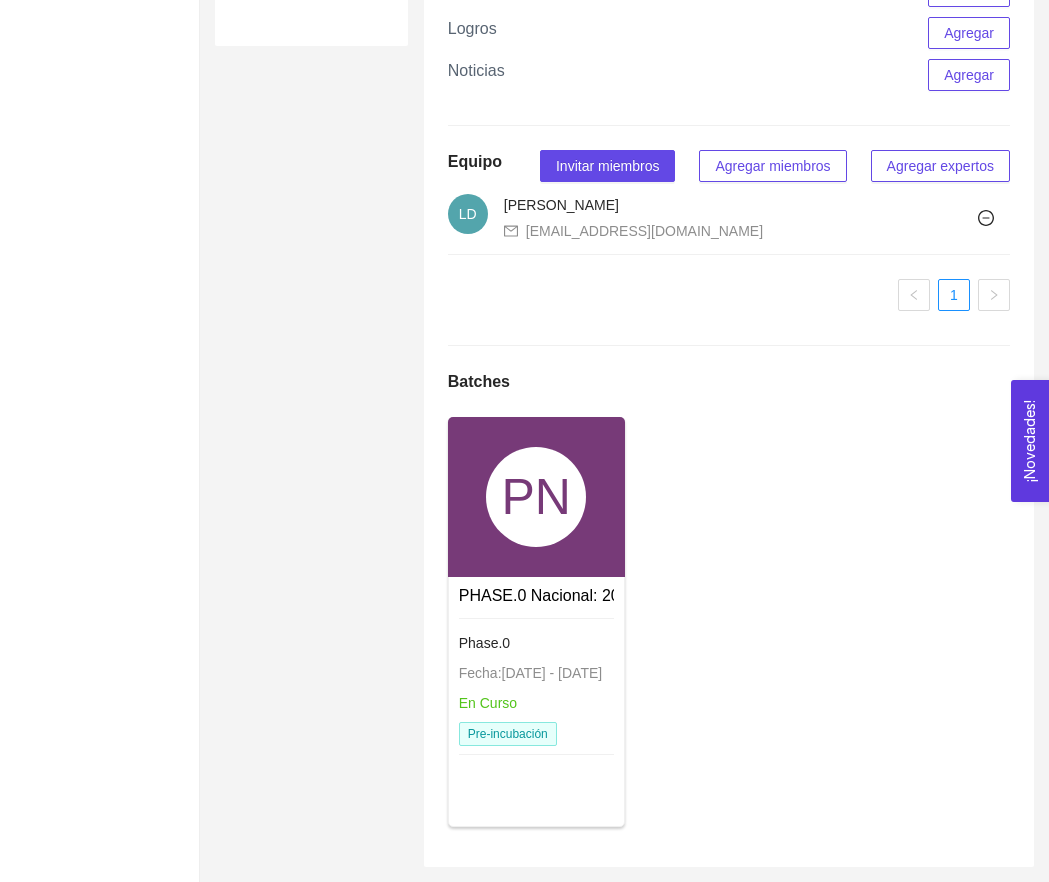 scroll, scrollTop: 1276, scrollLeft: 0, axis: vertical 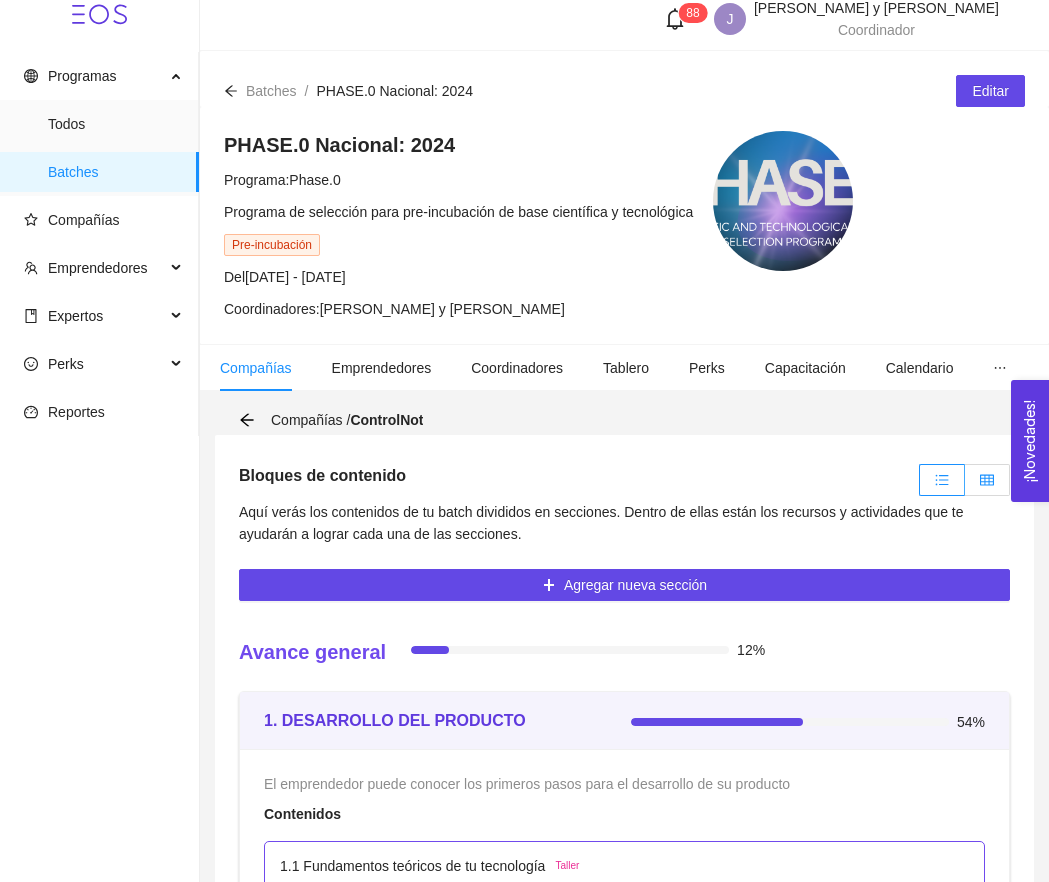 click 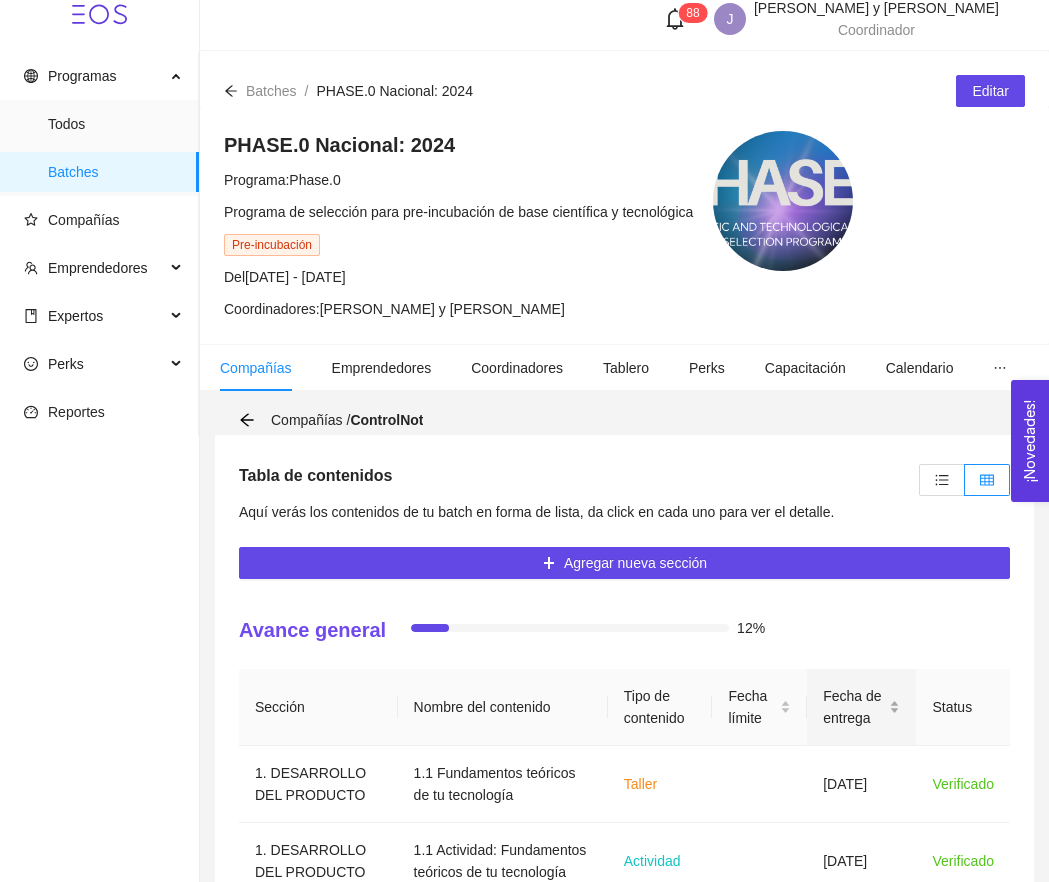 scroll, scrollTop: 630, scrollLeft: 0, axis: vertical 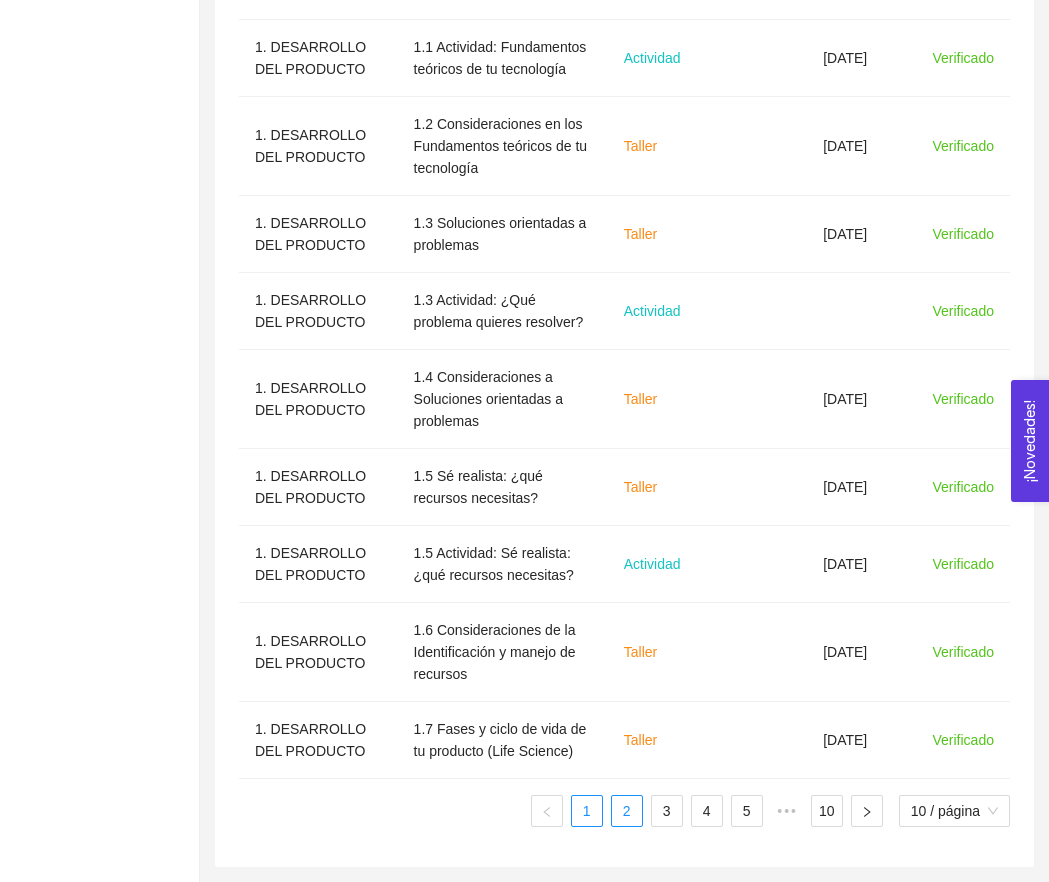 click on "2" at bounding box center (627, 811) 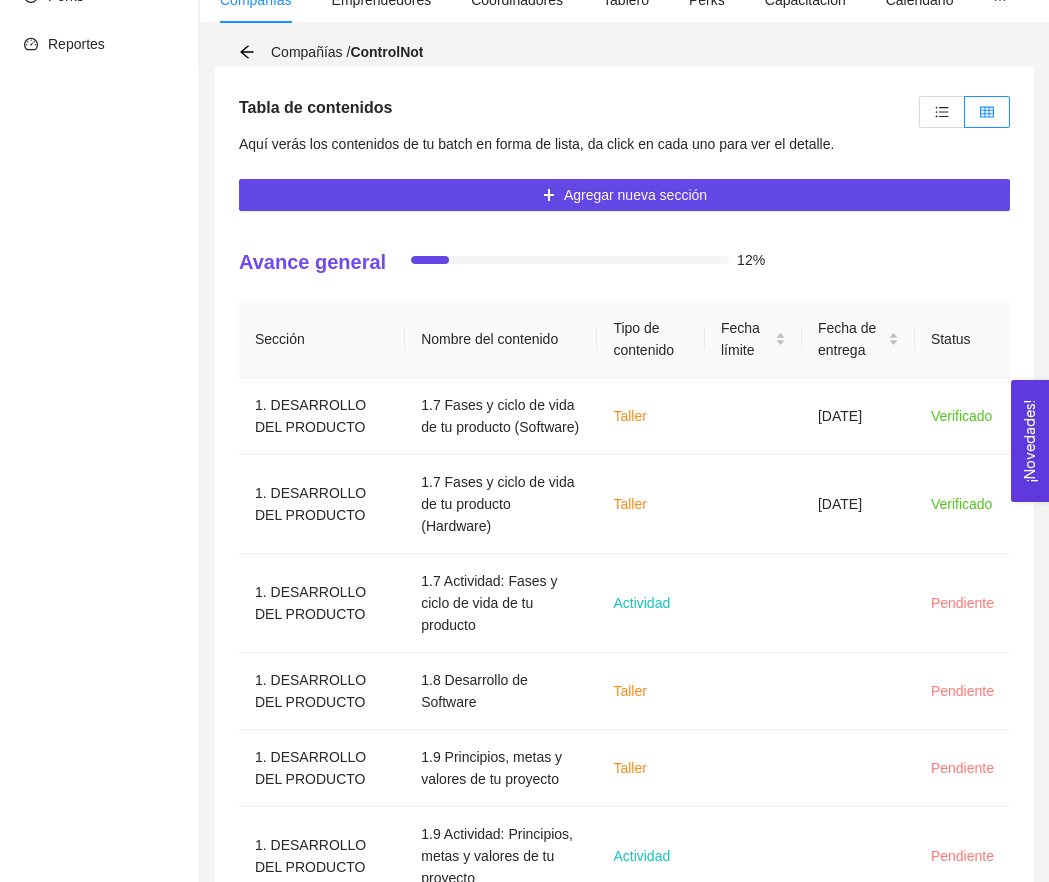 scroll, scrollTop: 8, scrollLeft: 0, axis: vertical 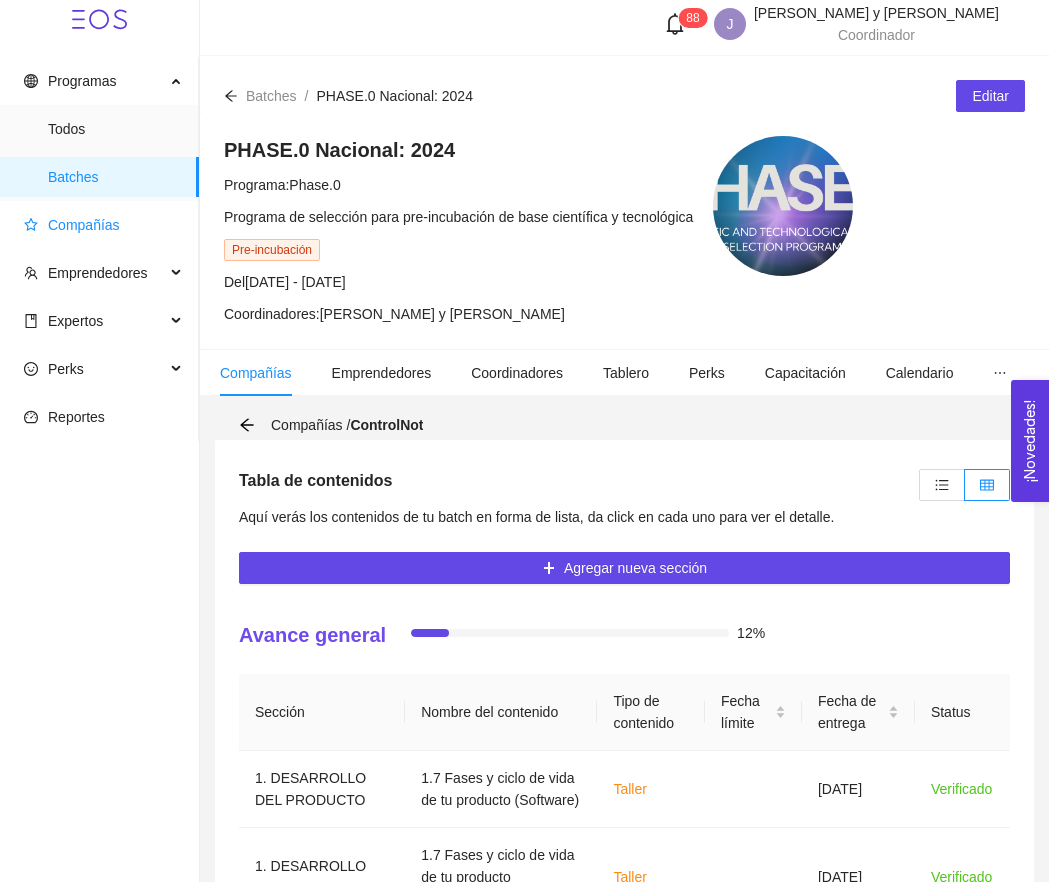 click on "Compañías" at bounding box center [103, 225] 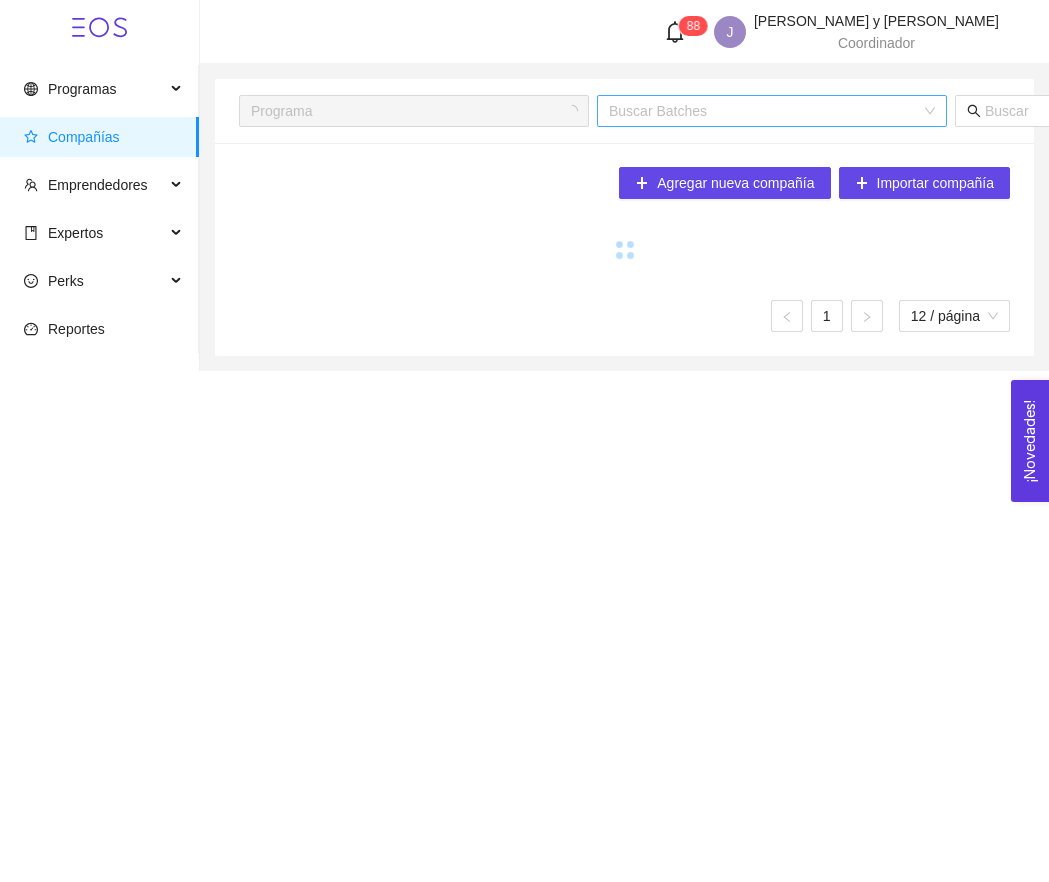 scroll, scrollTop: 0, scrollLeft: 0, axis: both 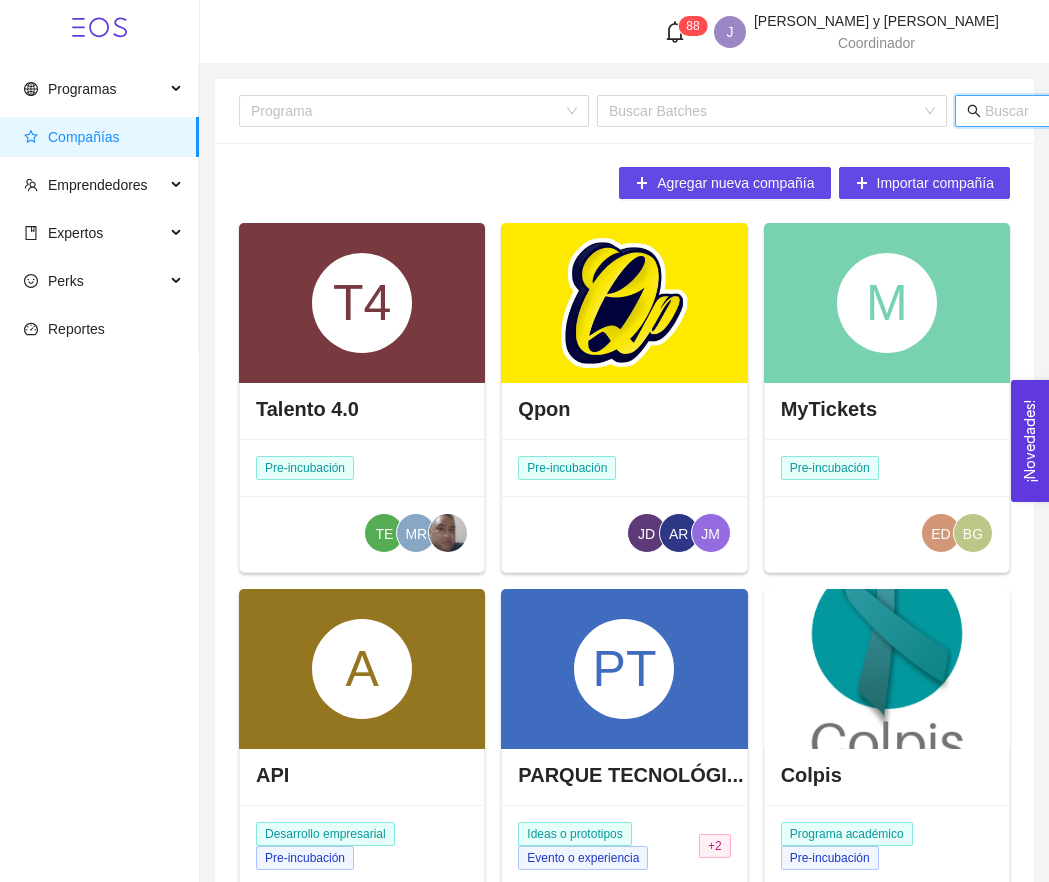 click at bounding box center [1181, 111] 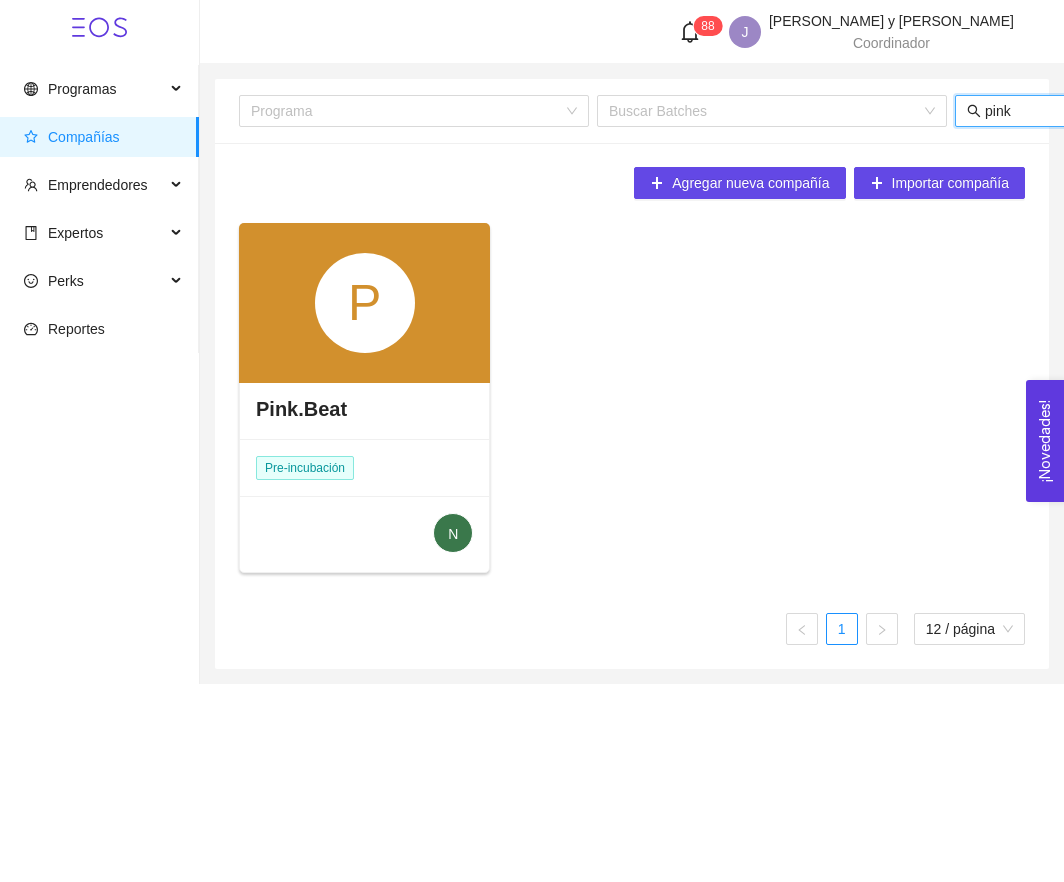 type on "pink" 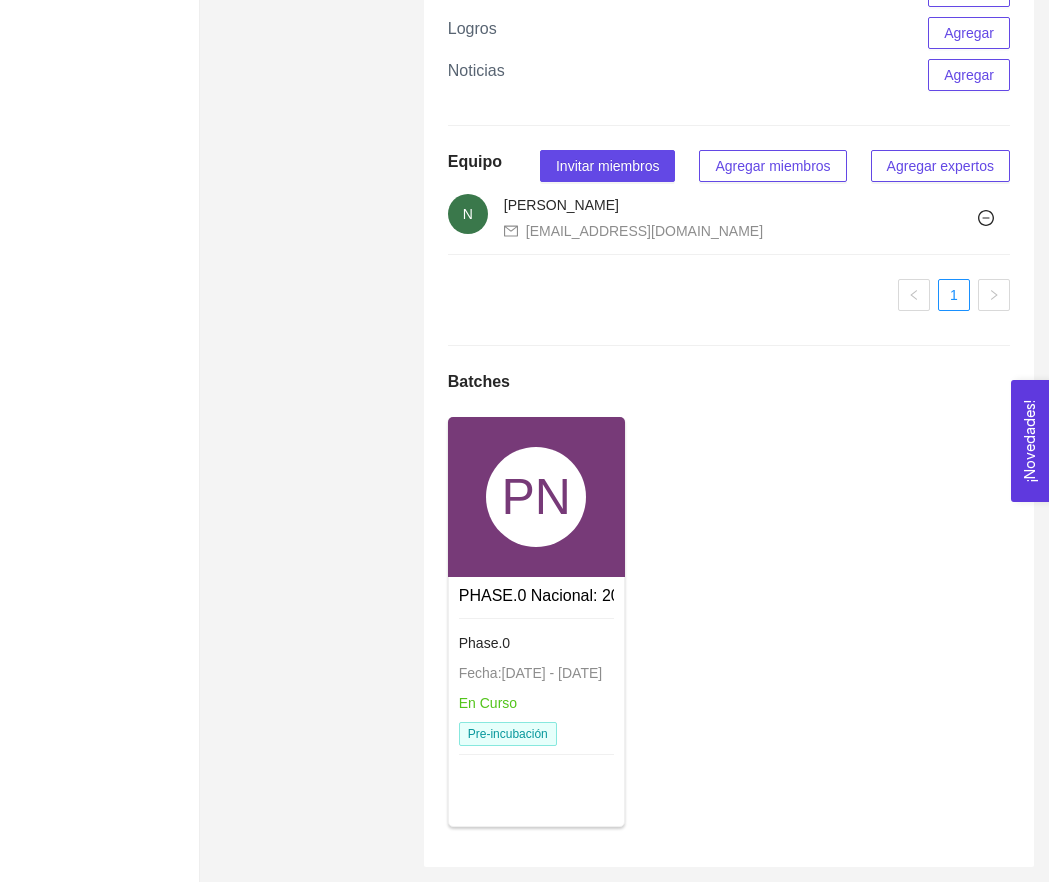 scroll, scrollTop: 1316, scrollLeft: 0, axis: vertical 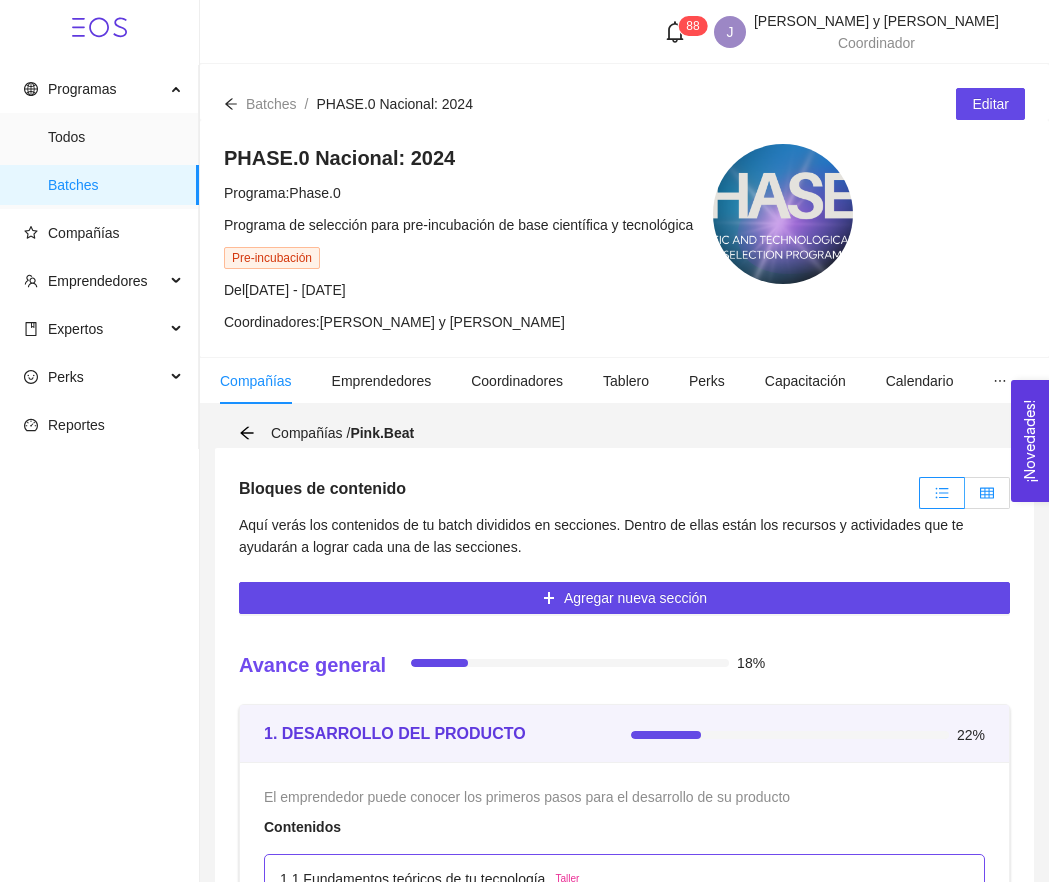 click at bounding box center [987, 493] 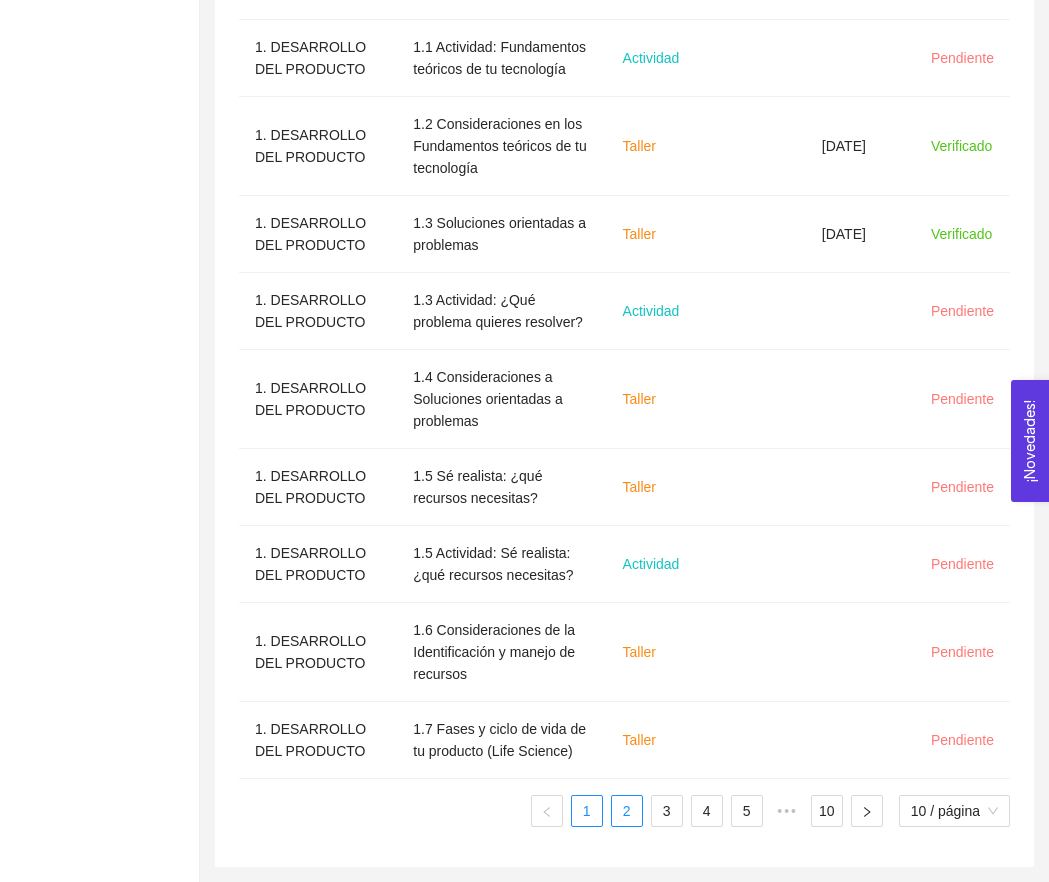 click on "2" at bounding box center (627, 811) 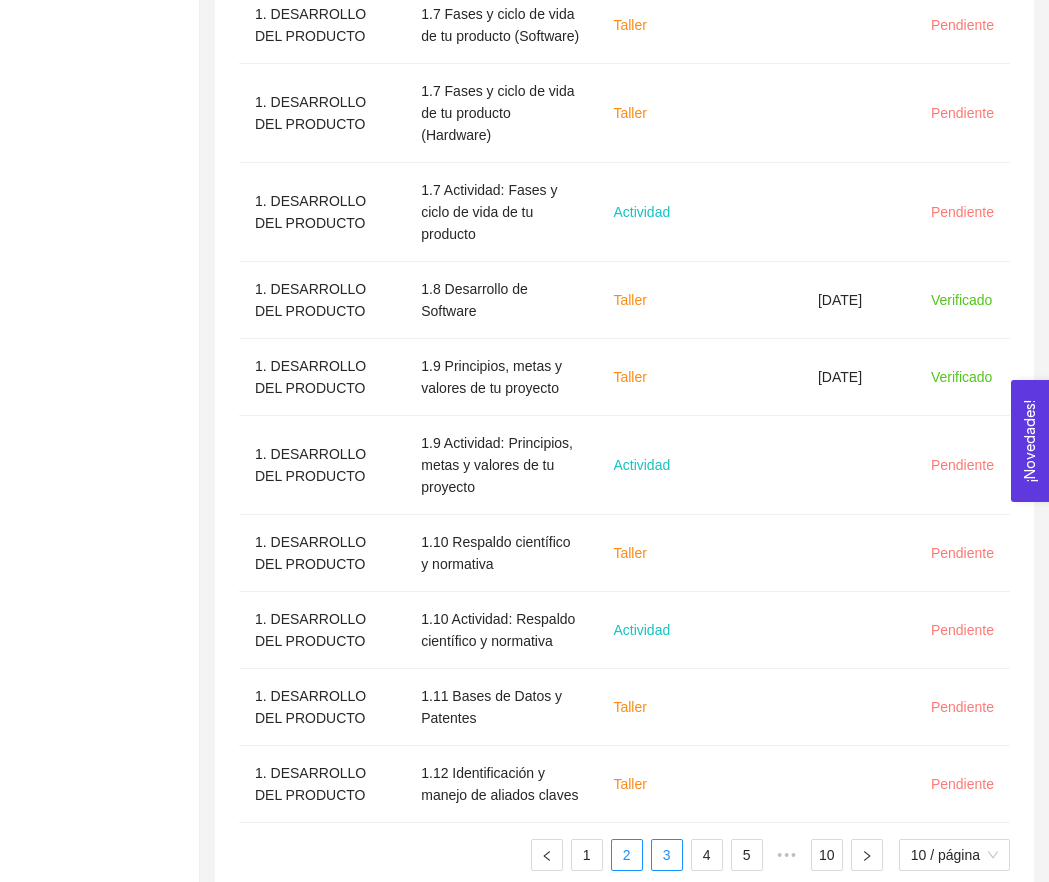 click on "3" at bounding box center [667, 855] 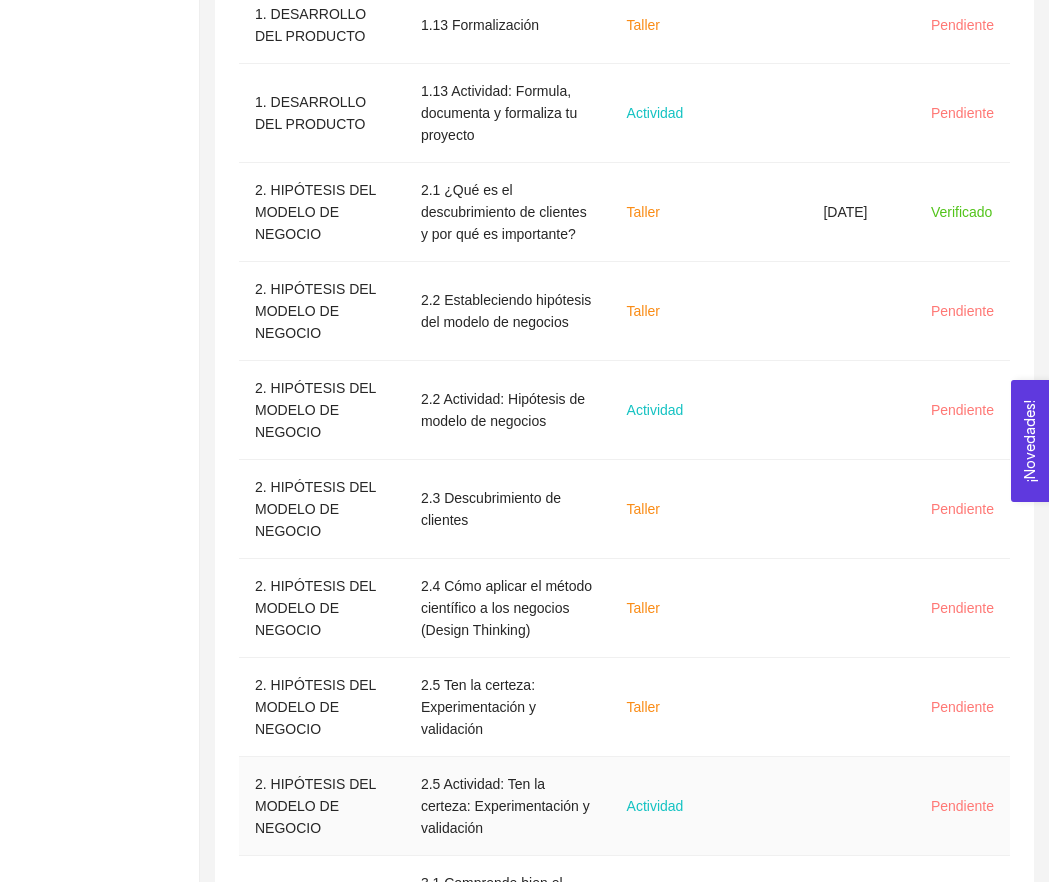 click on "Actividad" at bounding box center [662, 806] 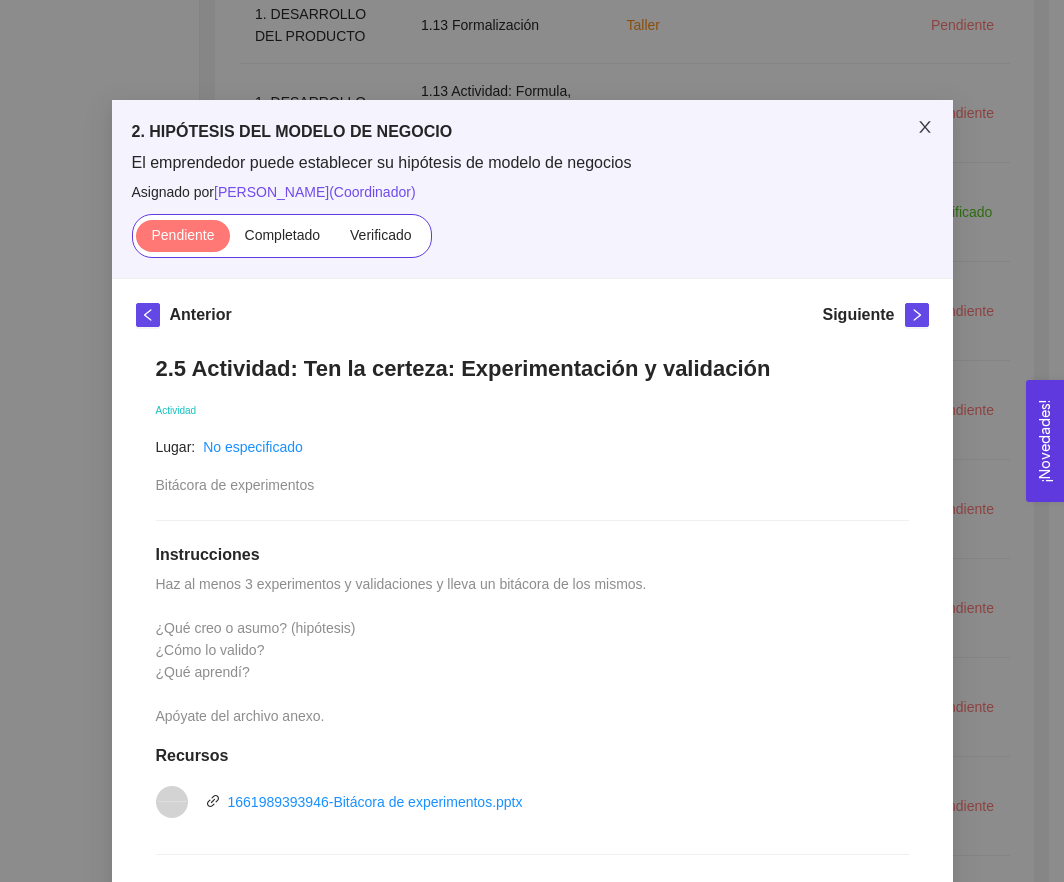click 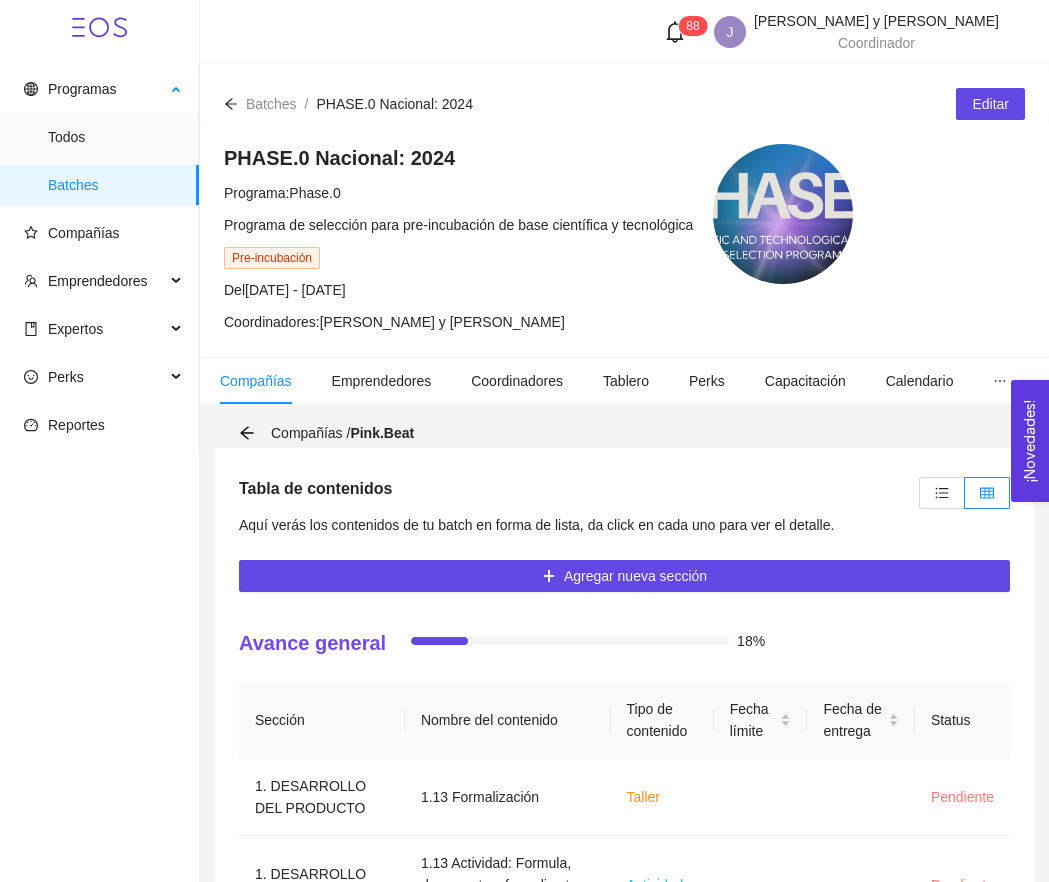 scroll, scrollTop: 0, scrollLeft: 0, axis: both 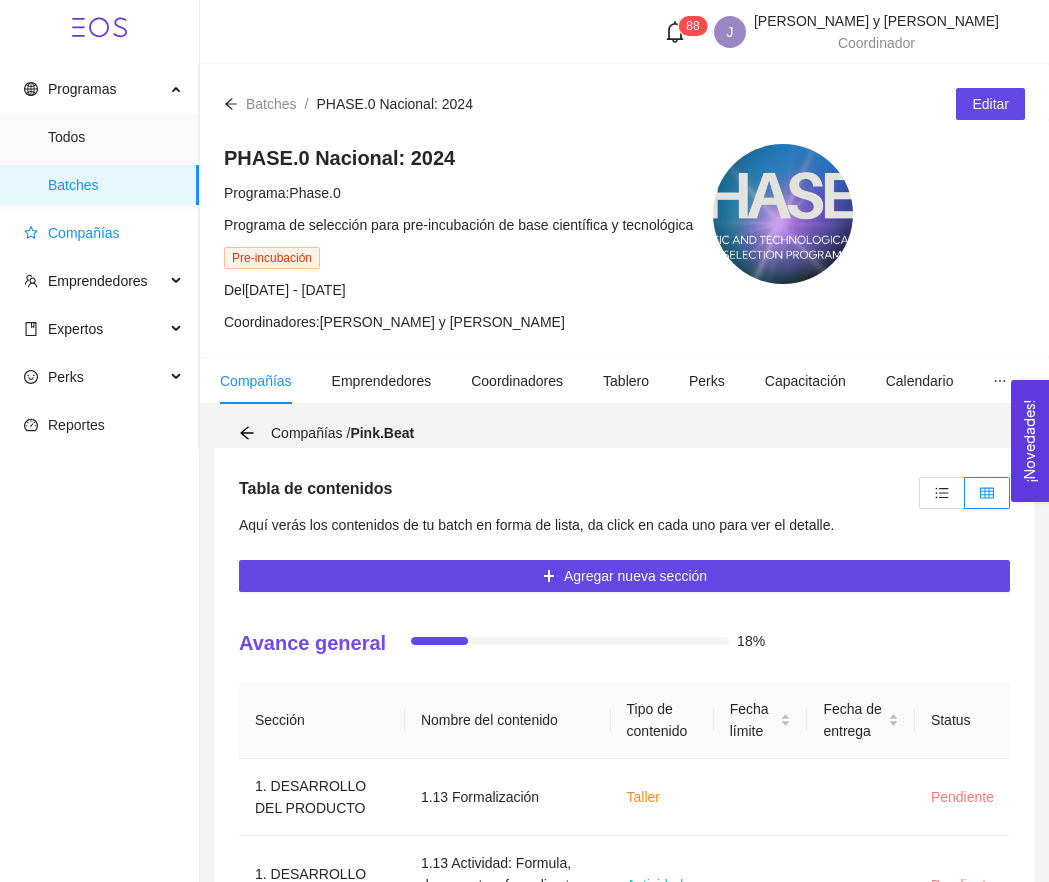 click on "Compañías" at bounding box center (103, 233) 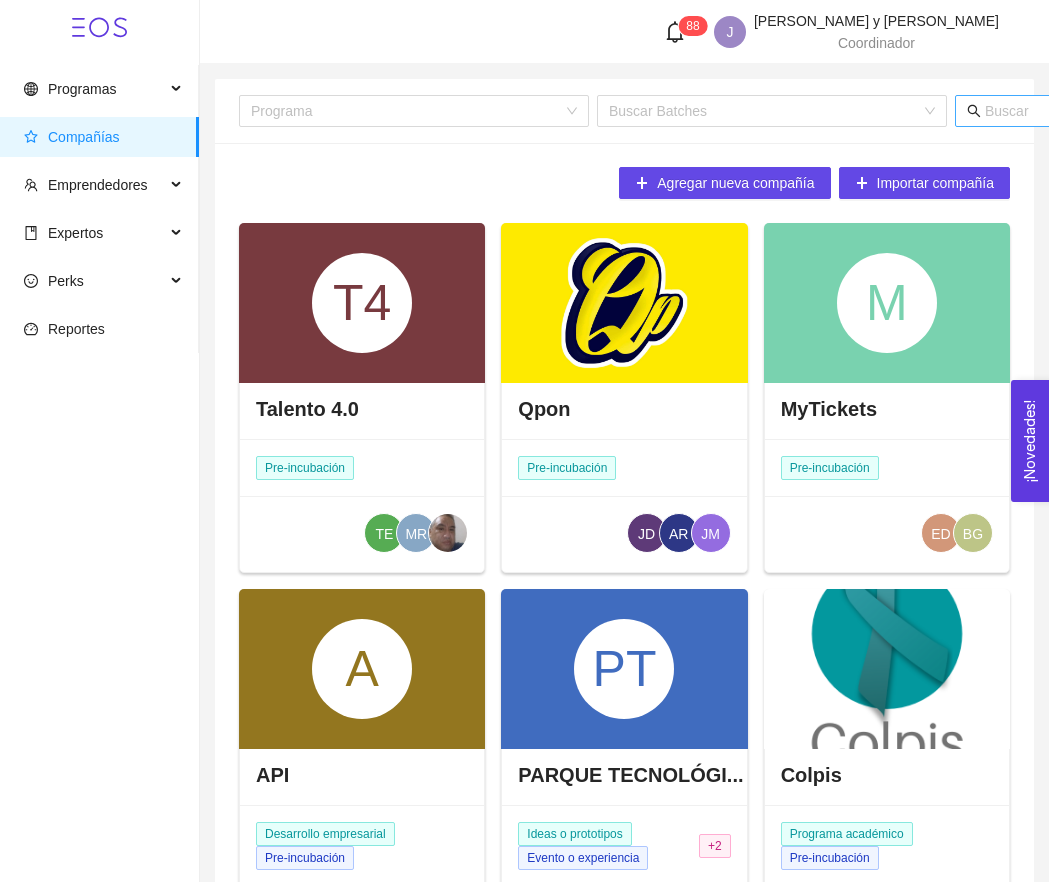 click at bounding box center [1172, 111] 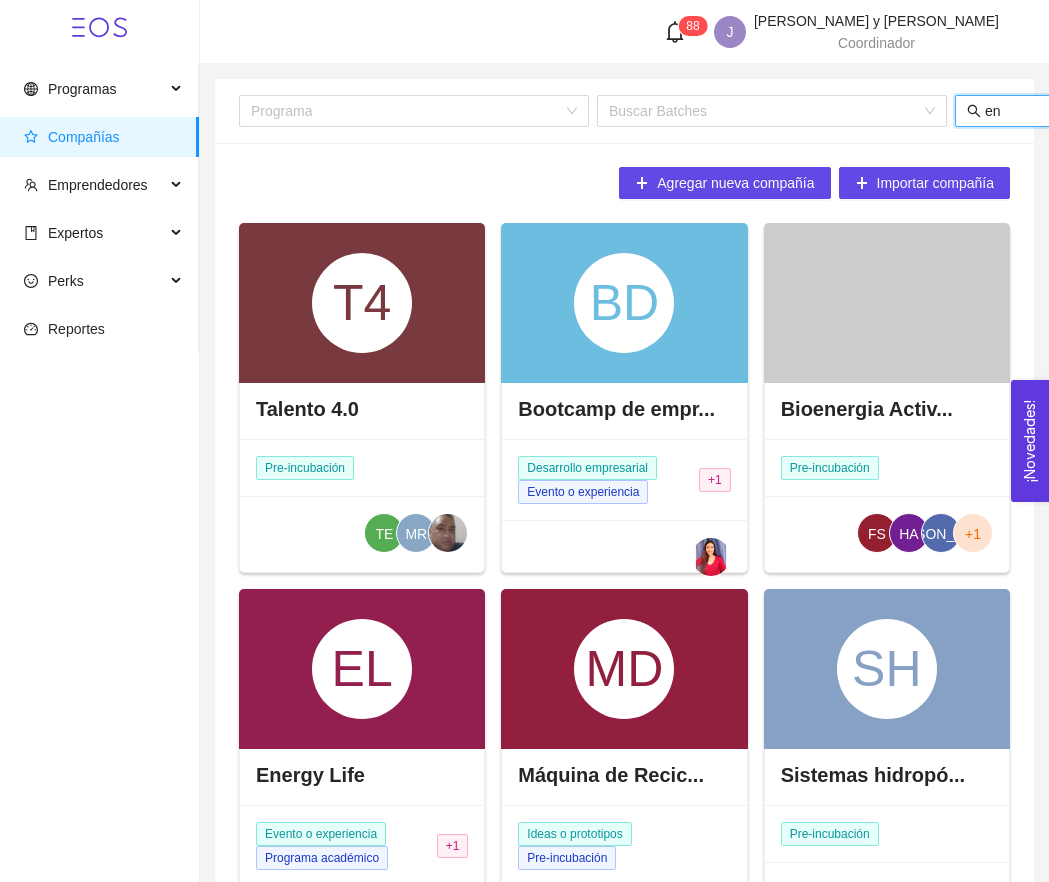 type on "enr" 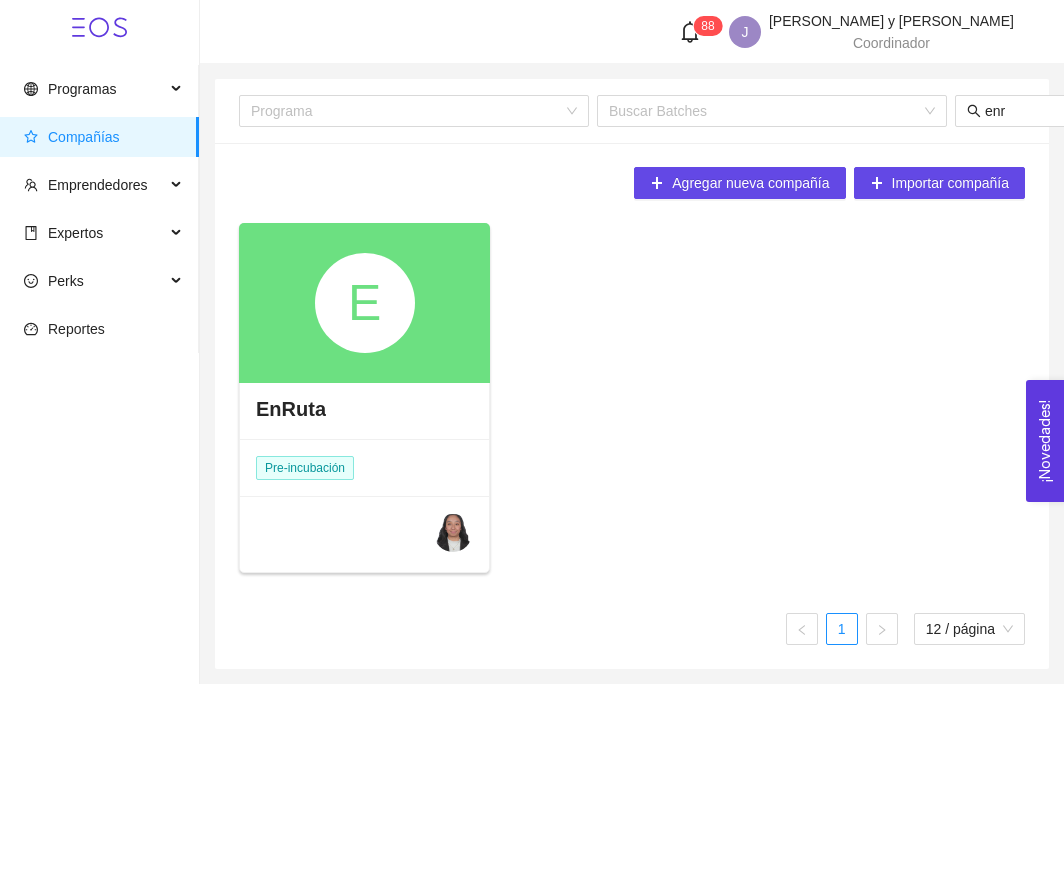 click on "E" at bounding box center (365, 303) 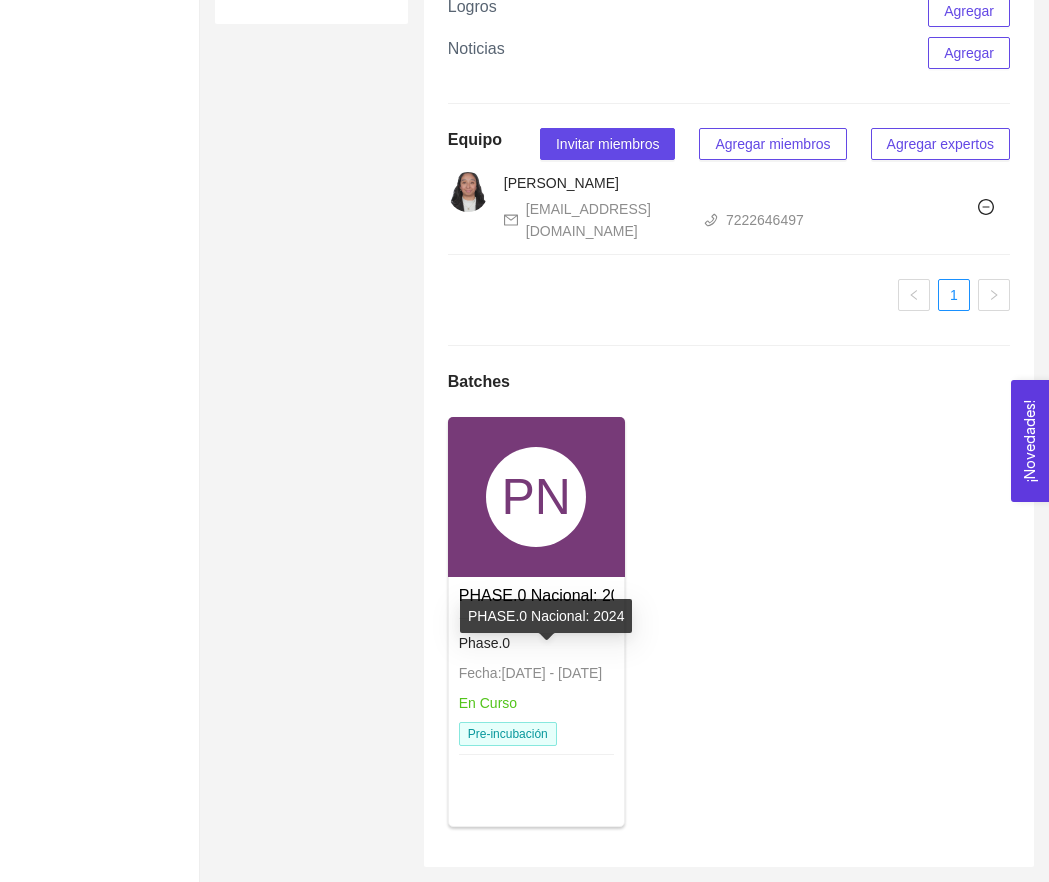 scroll, scrollTop: 1274, scrollLeft: 0, axis: vertical 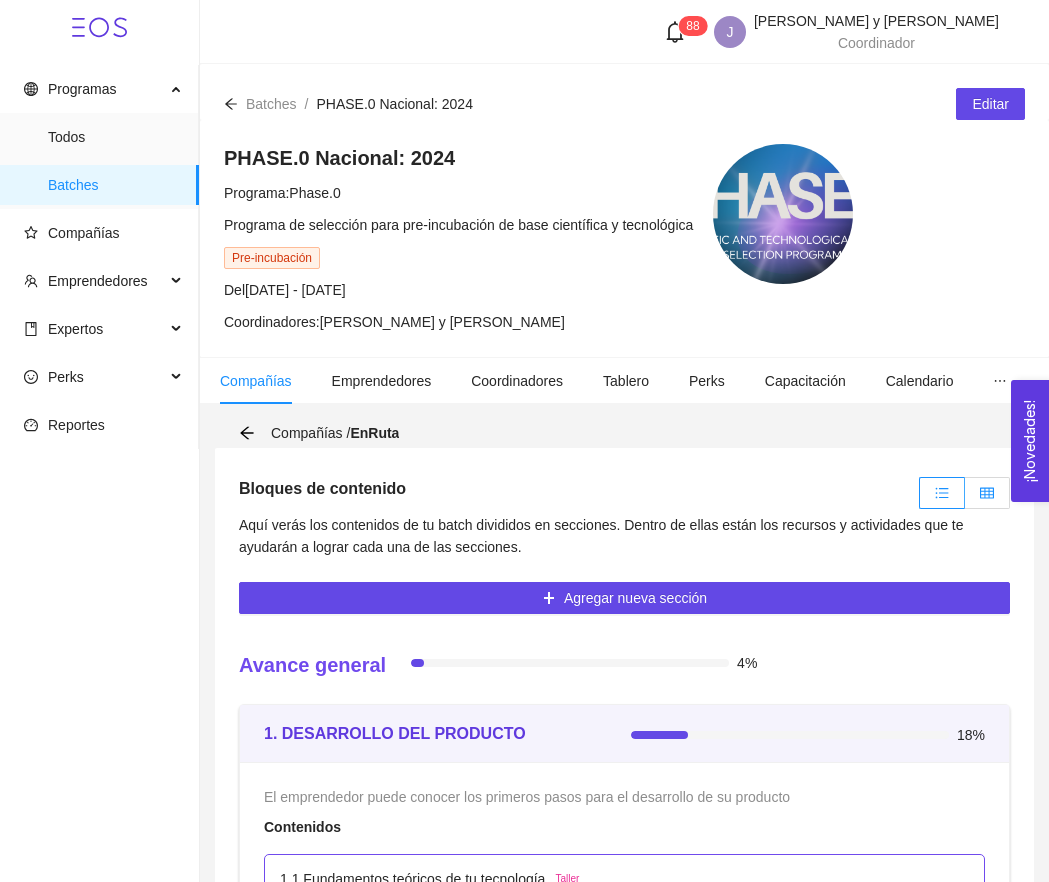 click at bounding box center (987, 493) 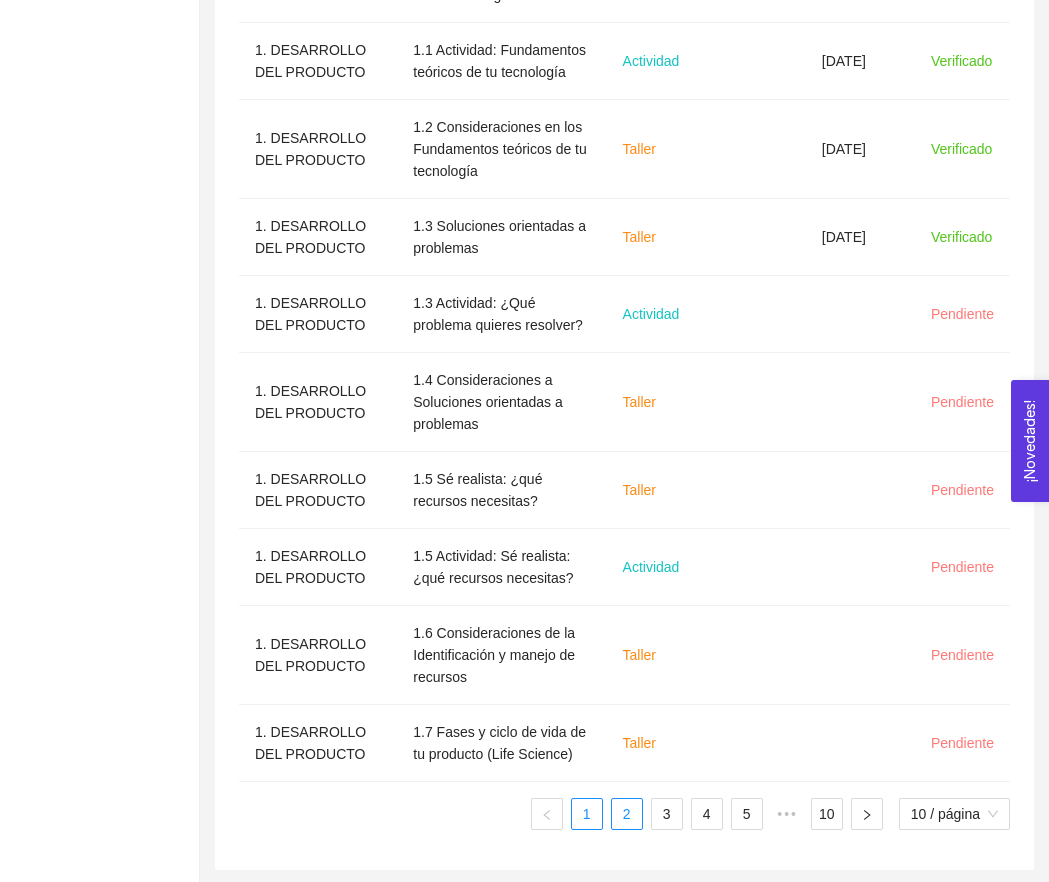 click on "2" at bounding box center [627, 814] 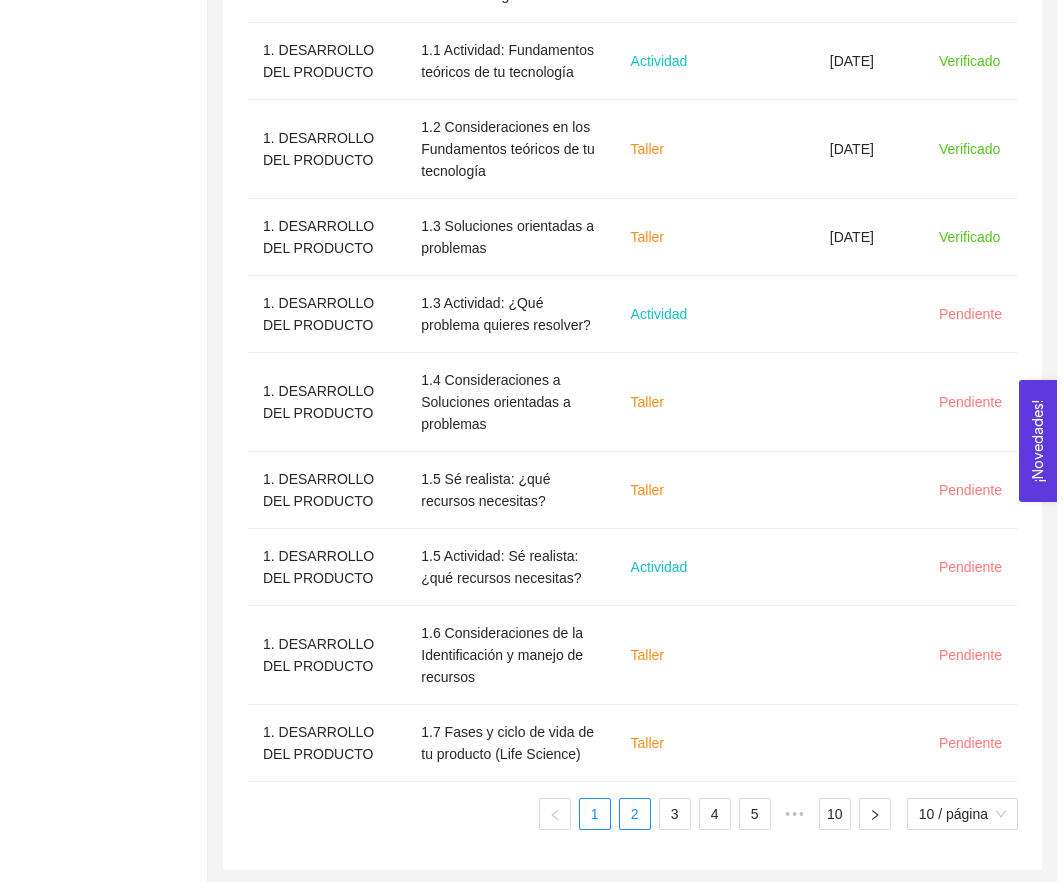 scroll, scrollTop: 772, scrollLeft: 0, axis: vertical 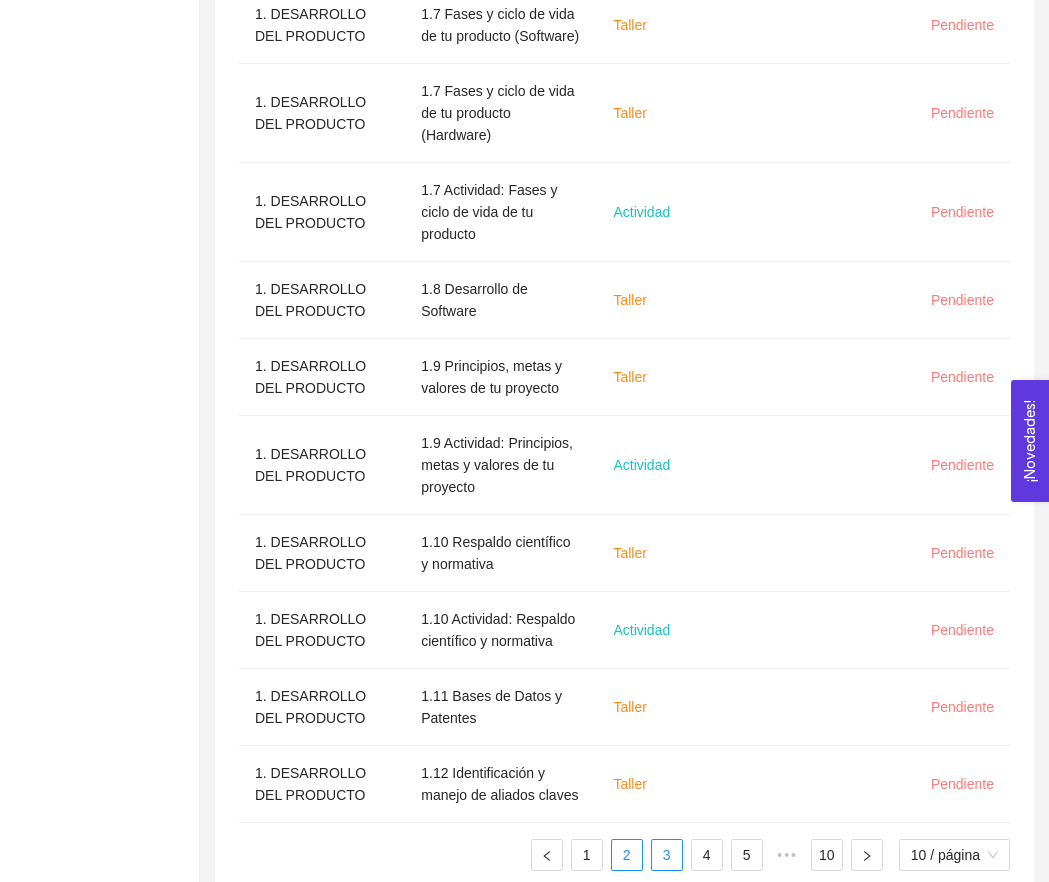 click on "3" at bounding box center (667, 855) 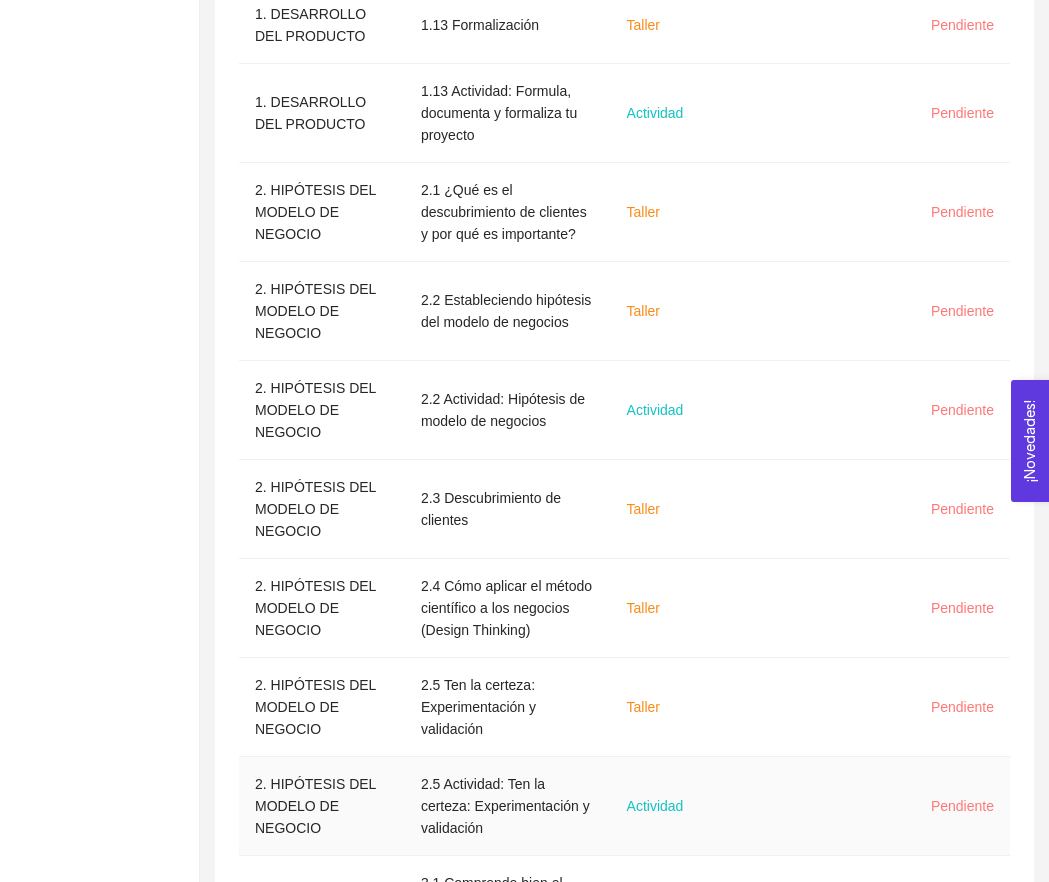 click on "Actividad" at bounding box center [655, 806] 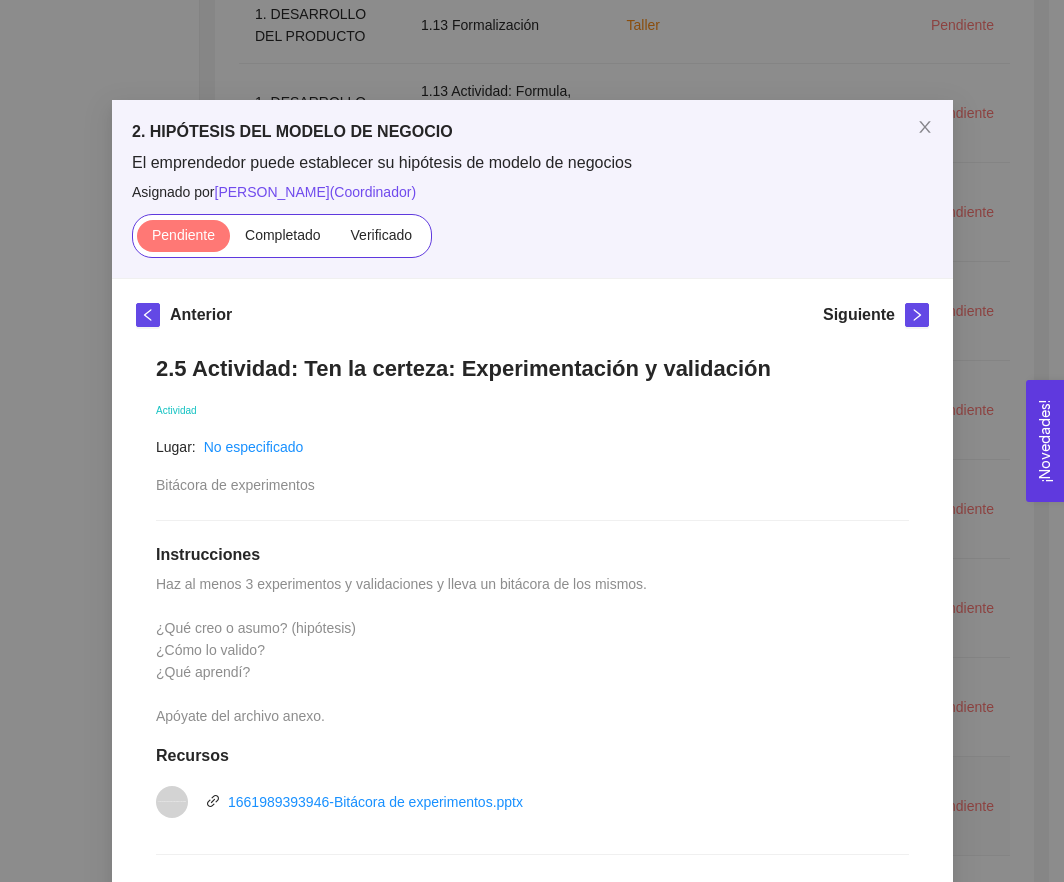 scroll, scrollTop: 379, scrollLeft: 0, axis: vertical 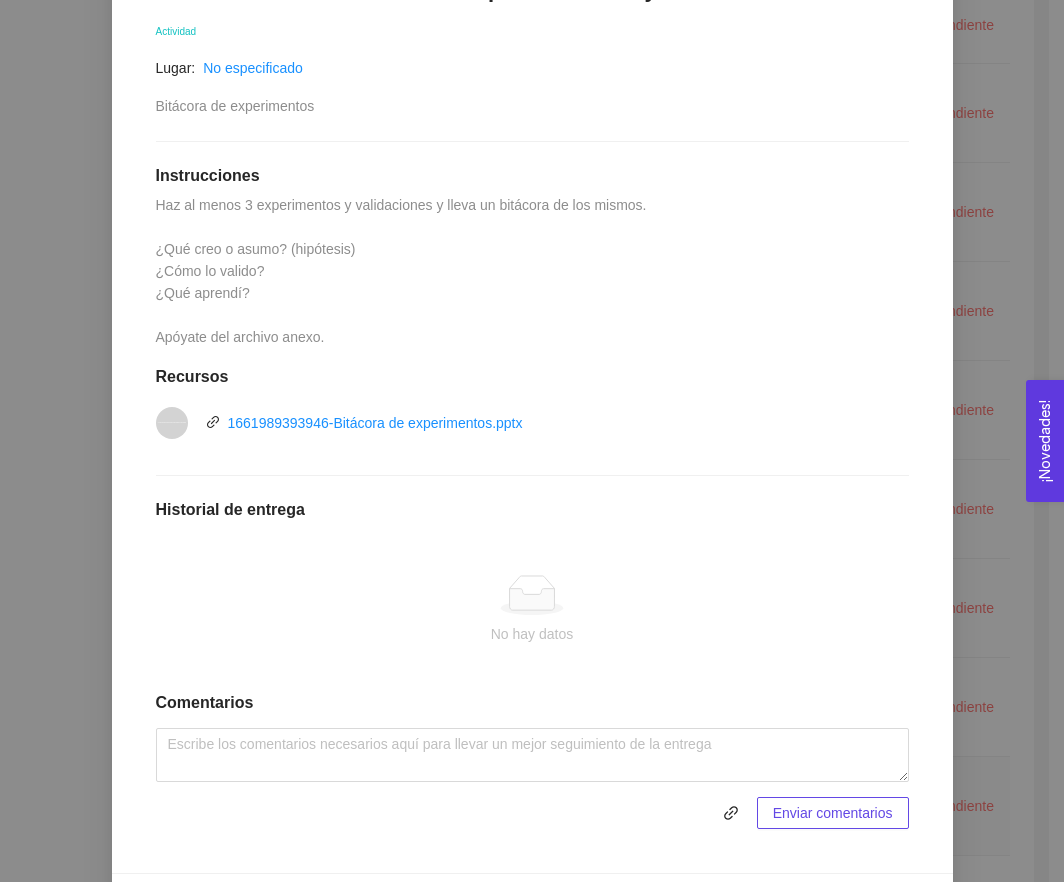 click on "Anterior Siguiente 2.5 Actividad: Ten la certeza: Experimentación y validación Actividad Lugar: No especificado Bitácora de experimentos
Instrucciones Haz al menos 3 experimentos y validaciones y lleva un bitácora de los mismos.
¿Qué creo o asumo? (hipótesis)
¿Cómo lo valido?
¿Qué aprendí?
Apóyate del archivo anexo.
Recursos vnd.openxmlformats-officedocument.presentationml.presentation 1661989393946-Bitácora de experimentos.pptx Historial de entrega No hay datos Comentarios Enviar comentarios" at bounding box center (532, 386) 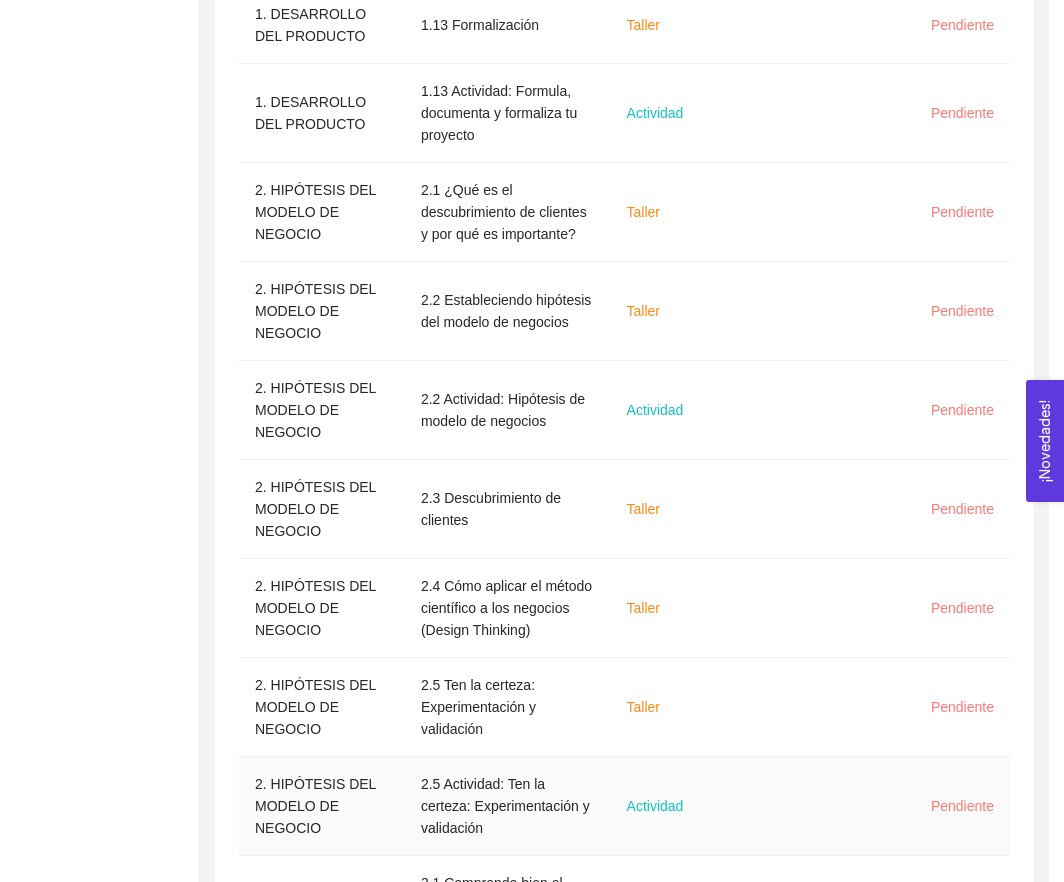scroll, scrollTop: 0, scrollLeft: 0, axis: both 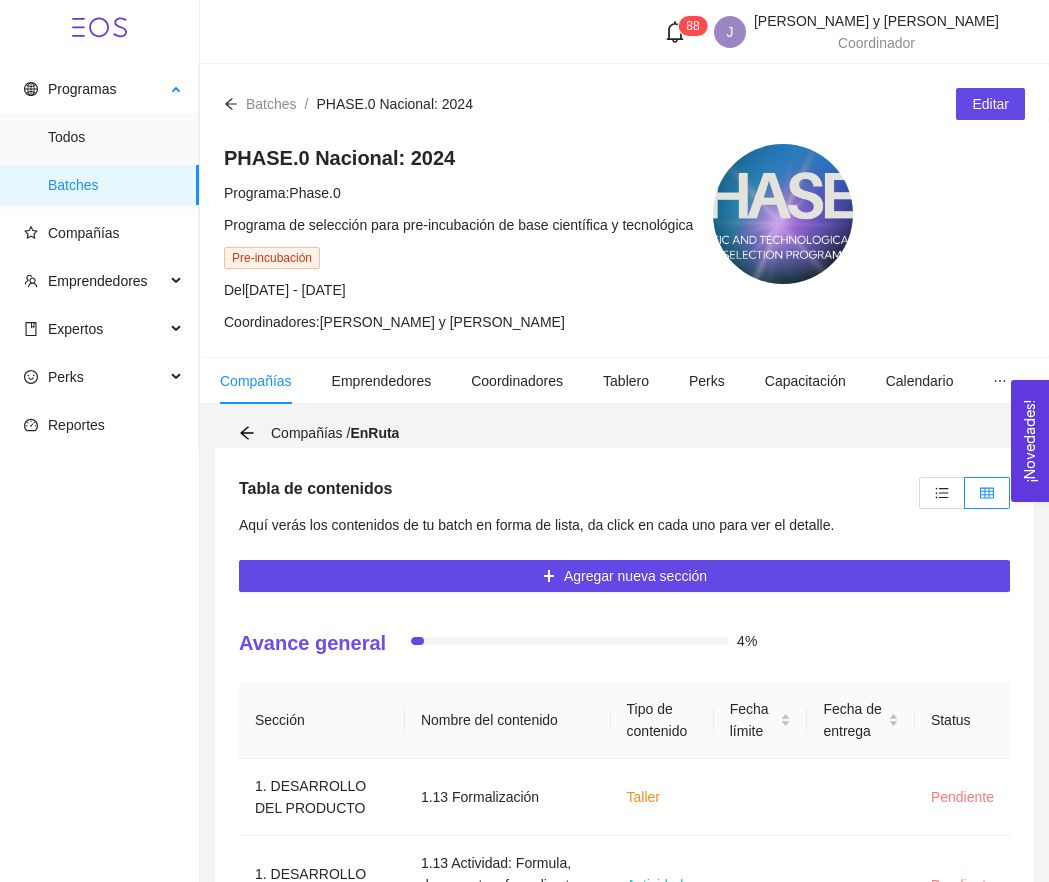 click on "Batches" at bounding box center (115, 185) 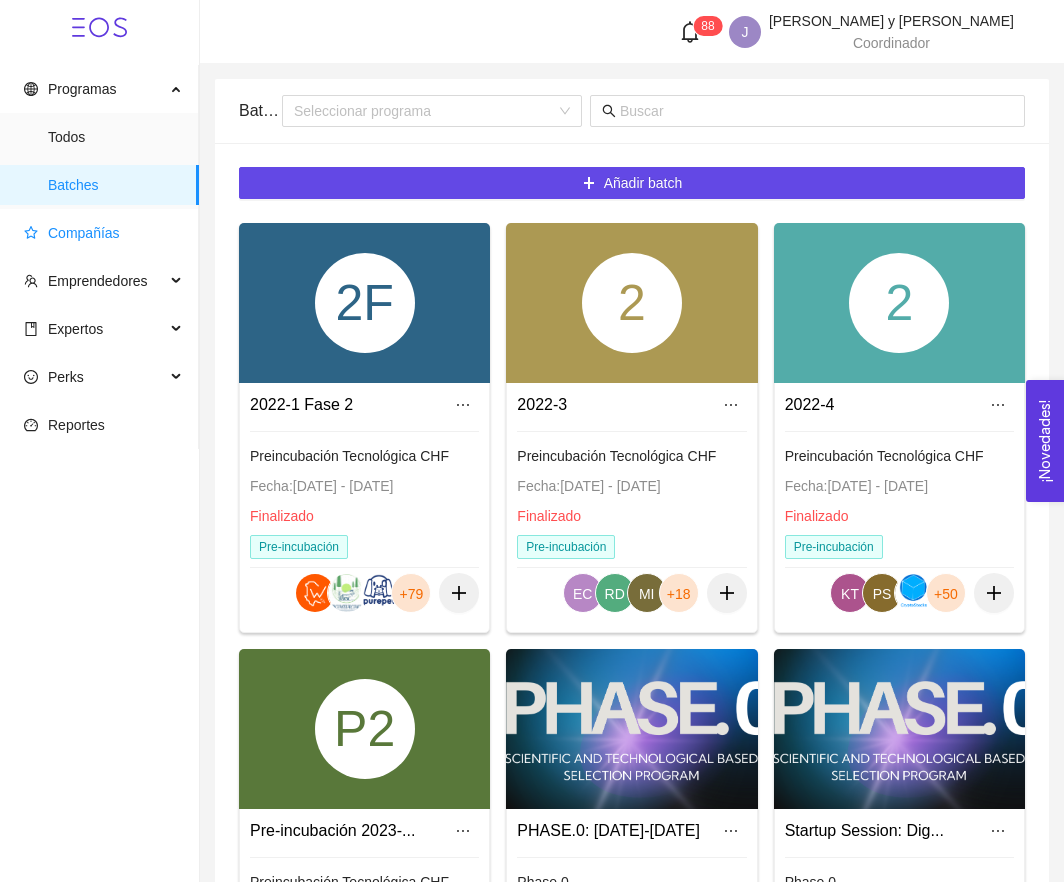 click on "Compañías" at bounding box center [84, 233] 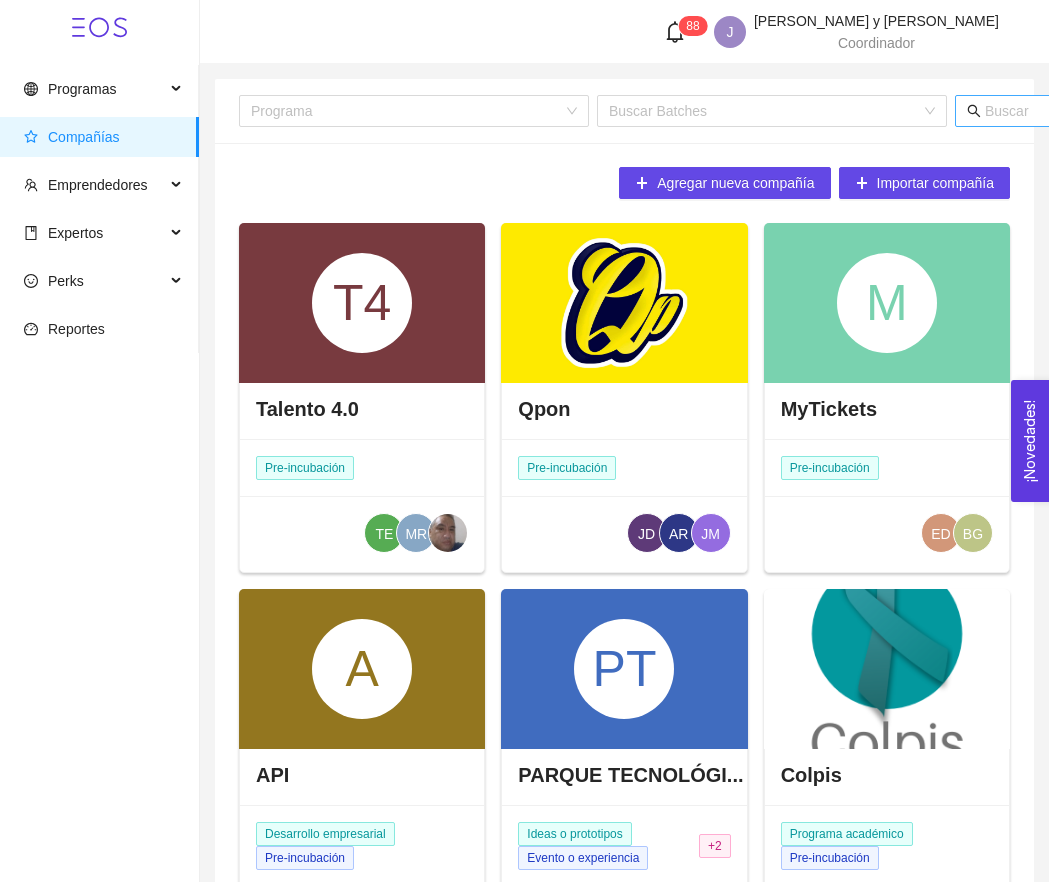 click at bounding box center (1181, 111) 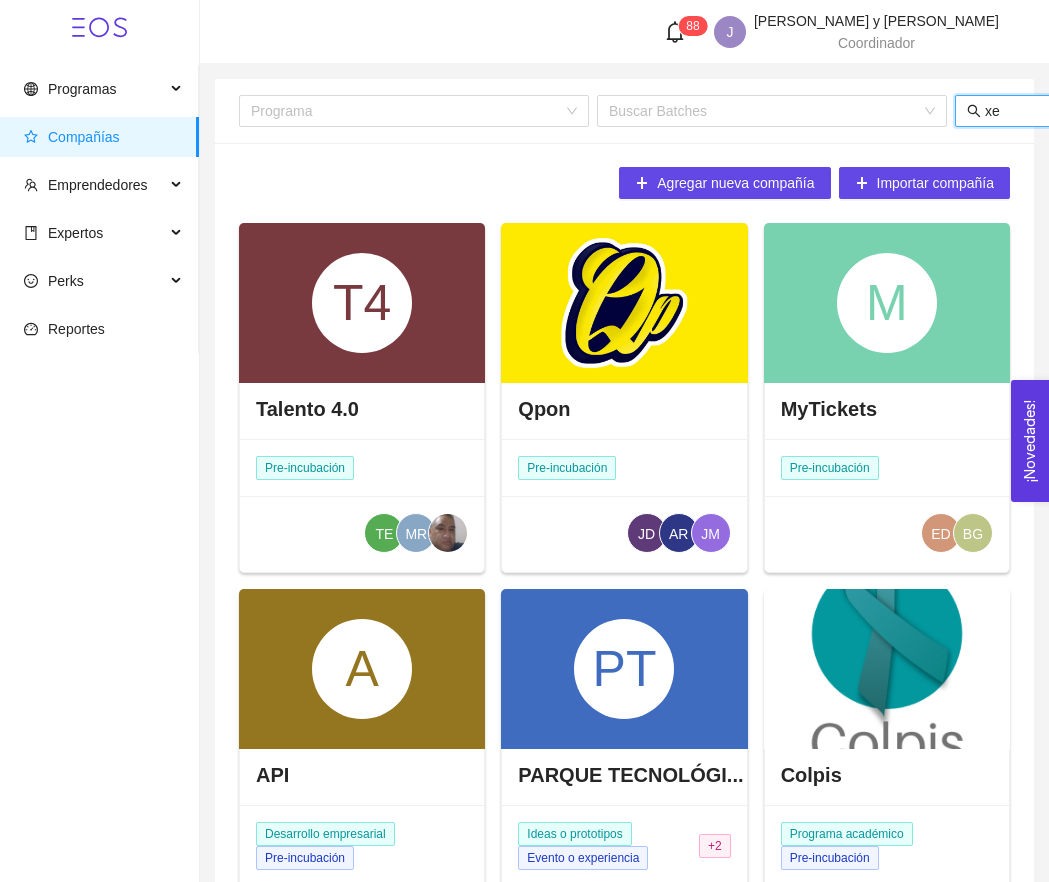 type on "x" 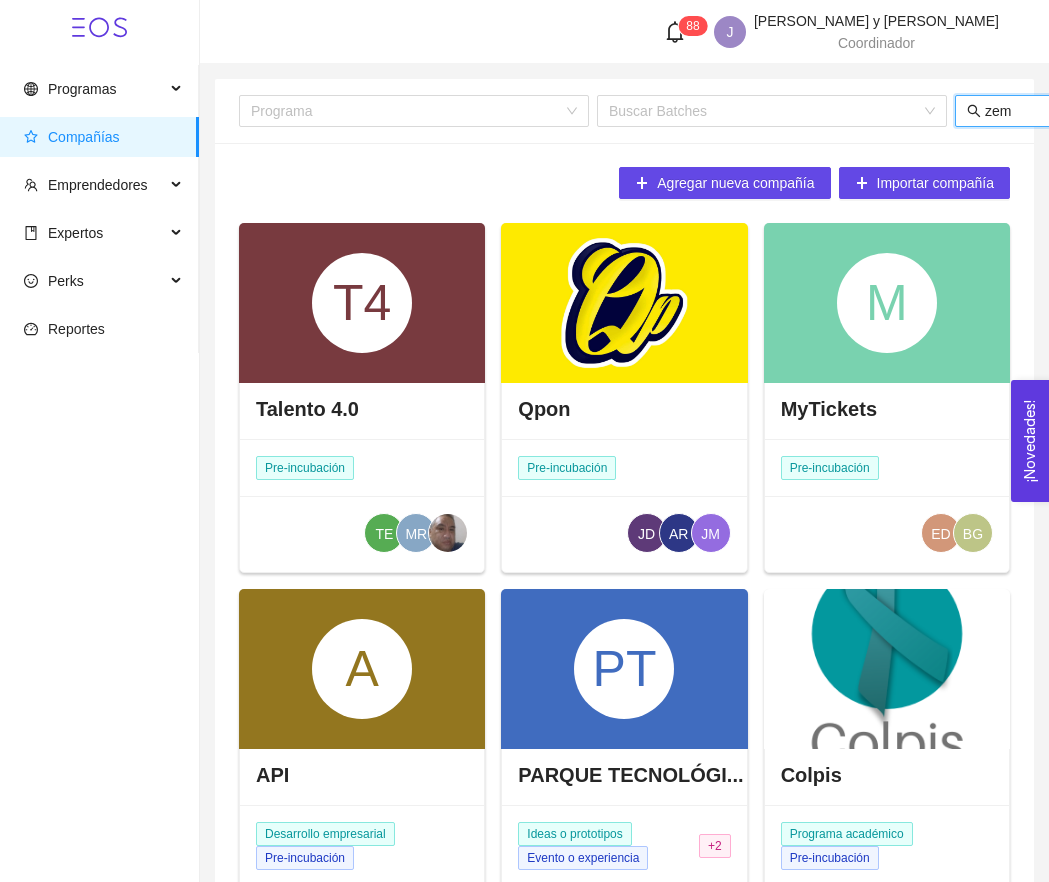 type on "[PERSON_NAME]" 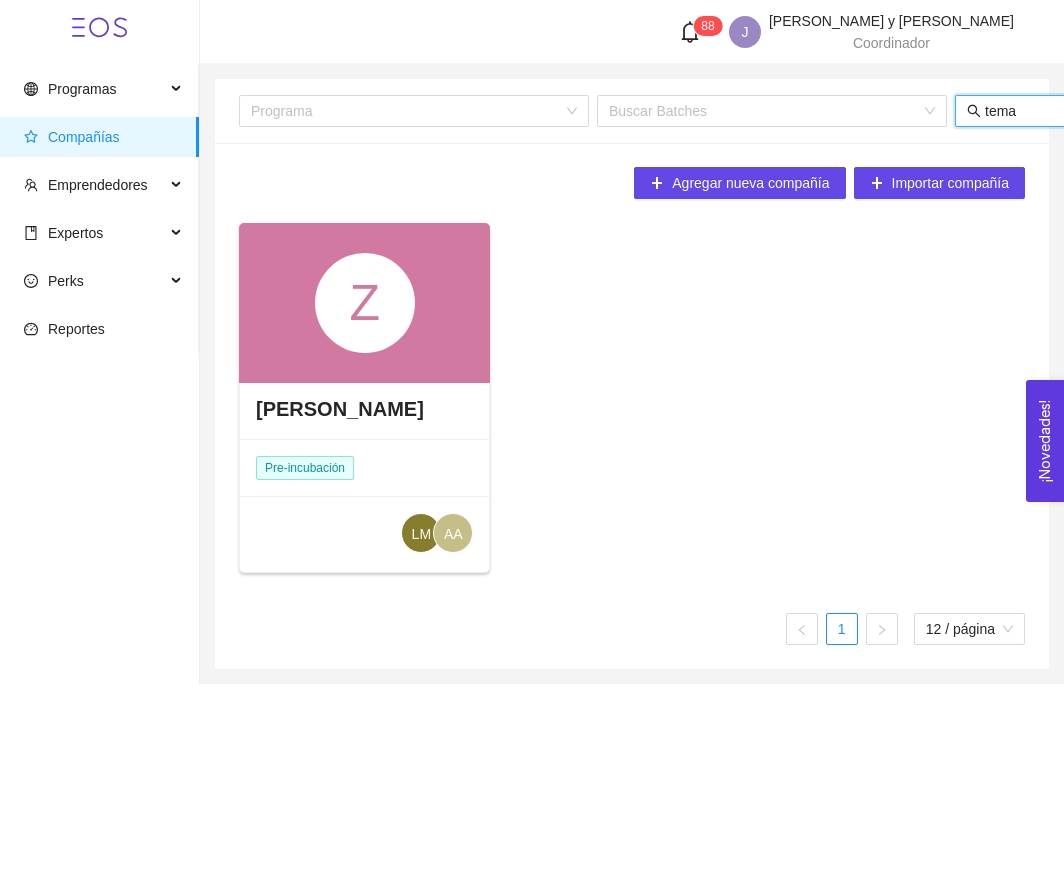 drag, startPoint x: 854, startPoint y: 278, endPoint x: 377, endPoint y: 327, distance: 479.51016 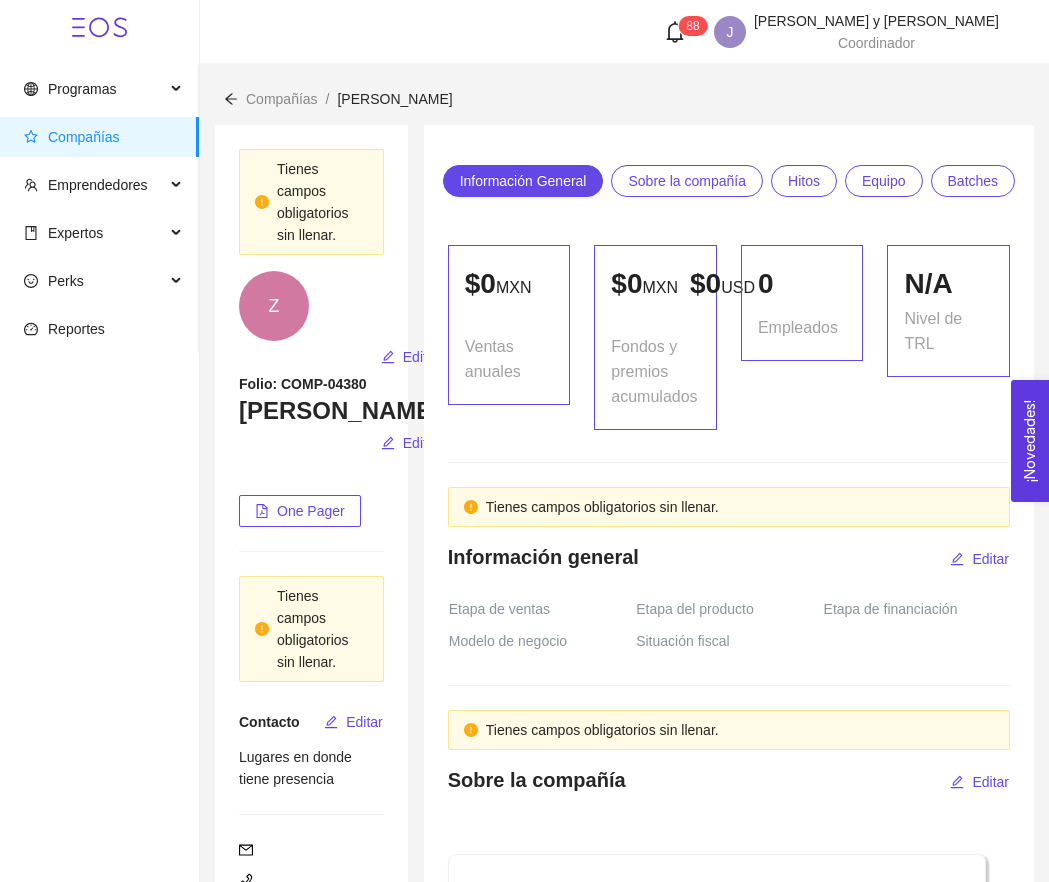scroll, scrollTop: 1328, scrollLeft: 0, axis: vertical 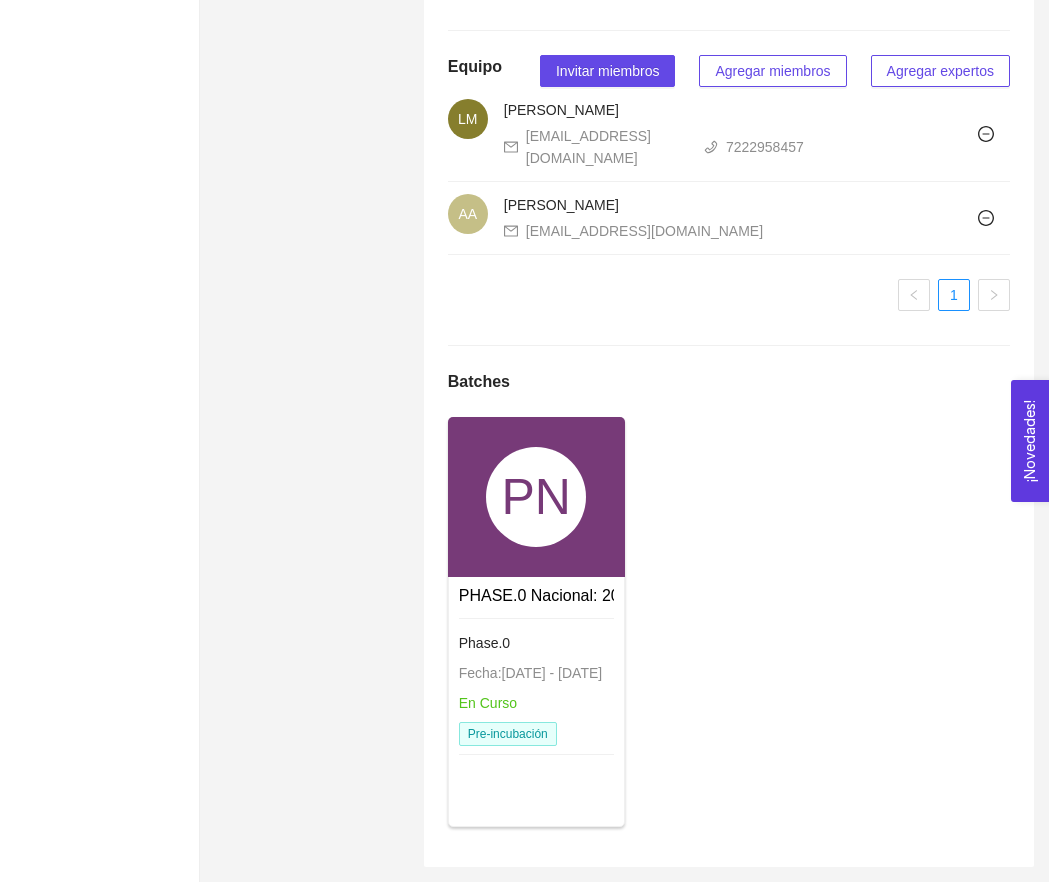 click on "PN" at bounding box center (536, 497) 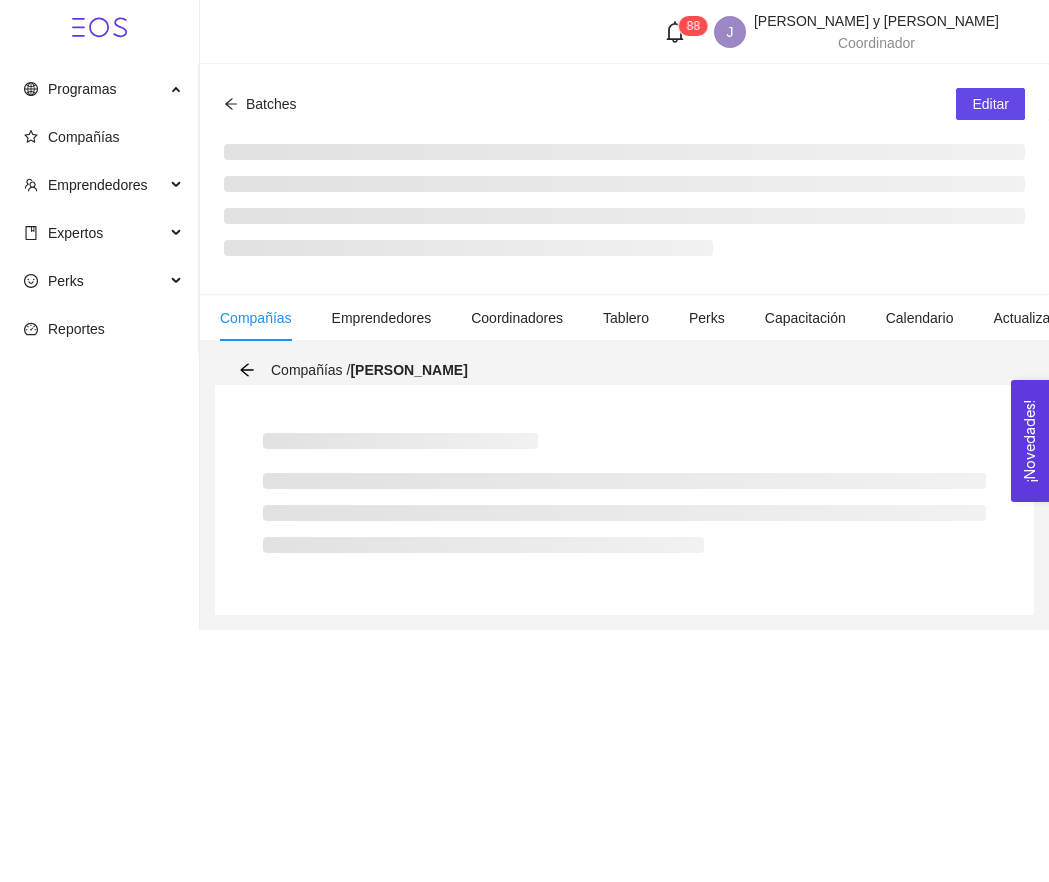 scroll, scrollTop: 0, scrollLeft: 0, axis: both 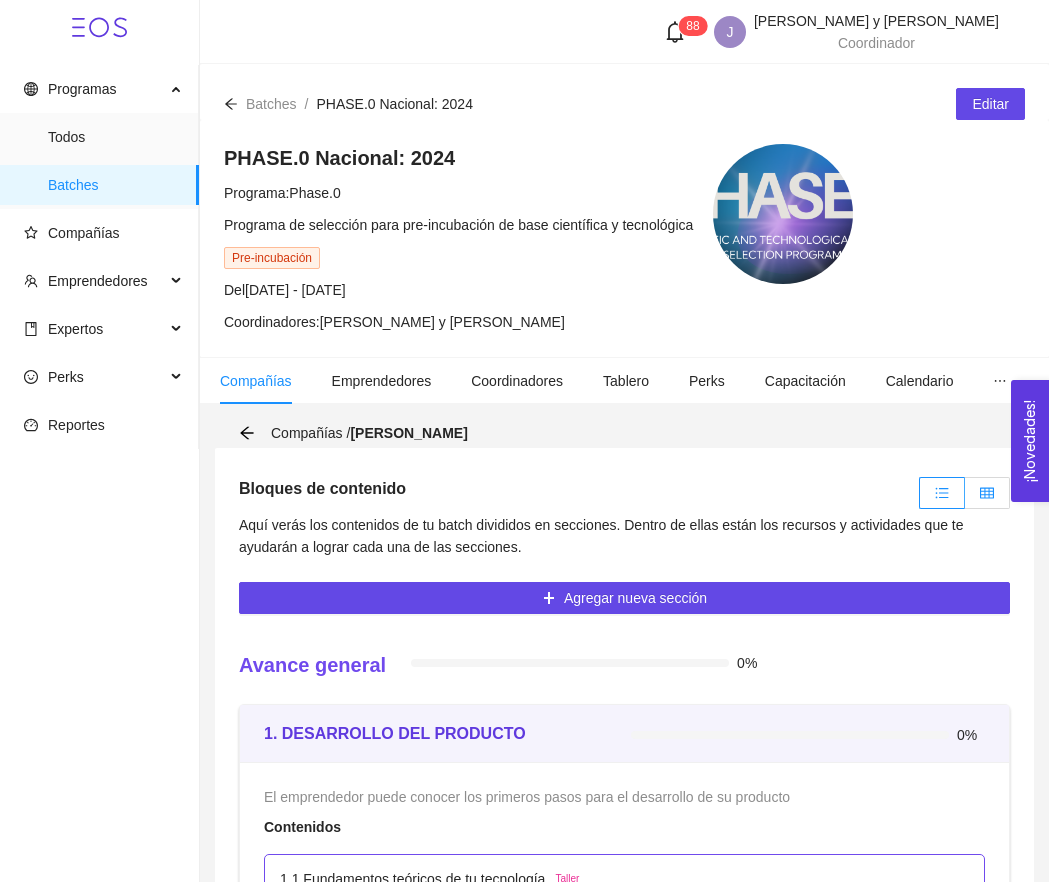 click 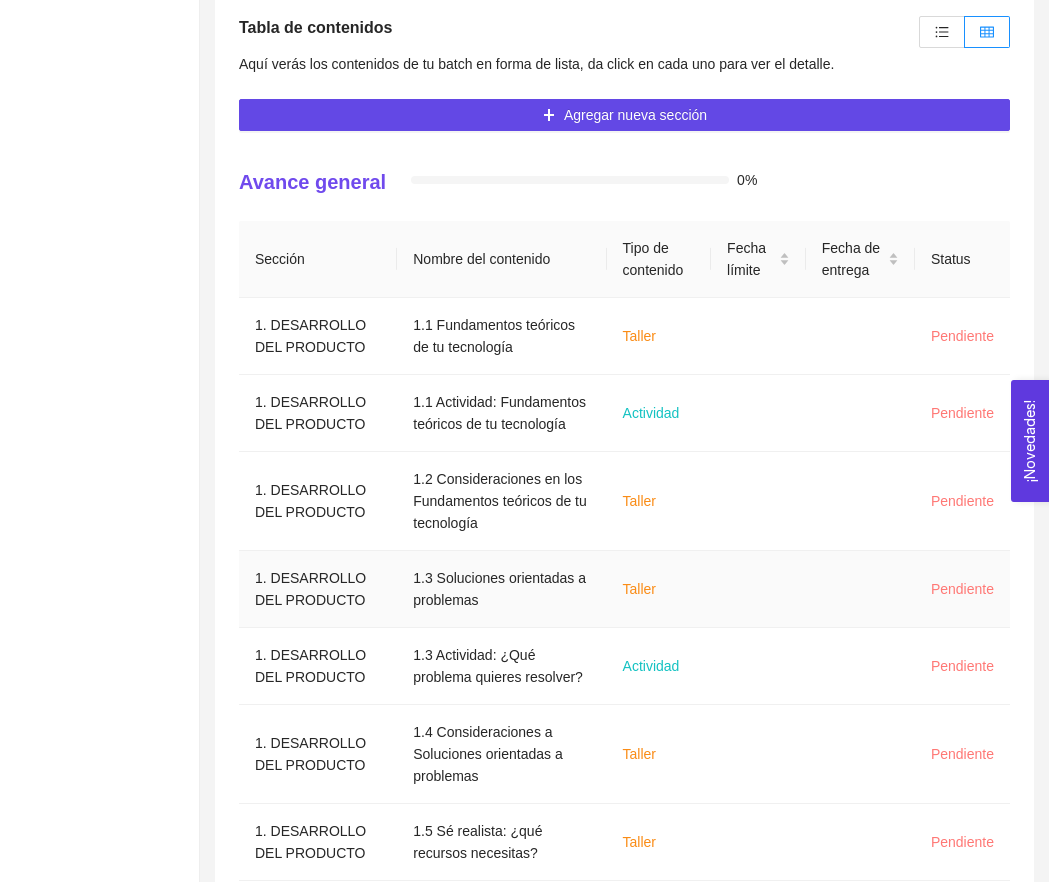 scroll, scrollTop: 47, scrollLeft: 0, axis: vertical 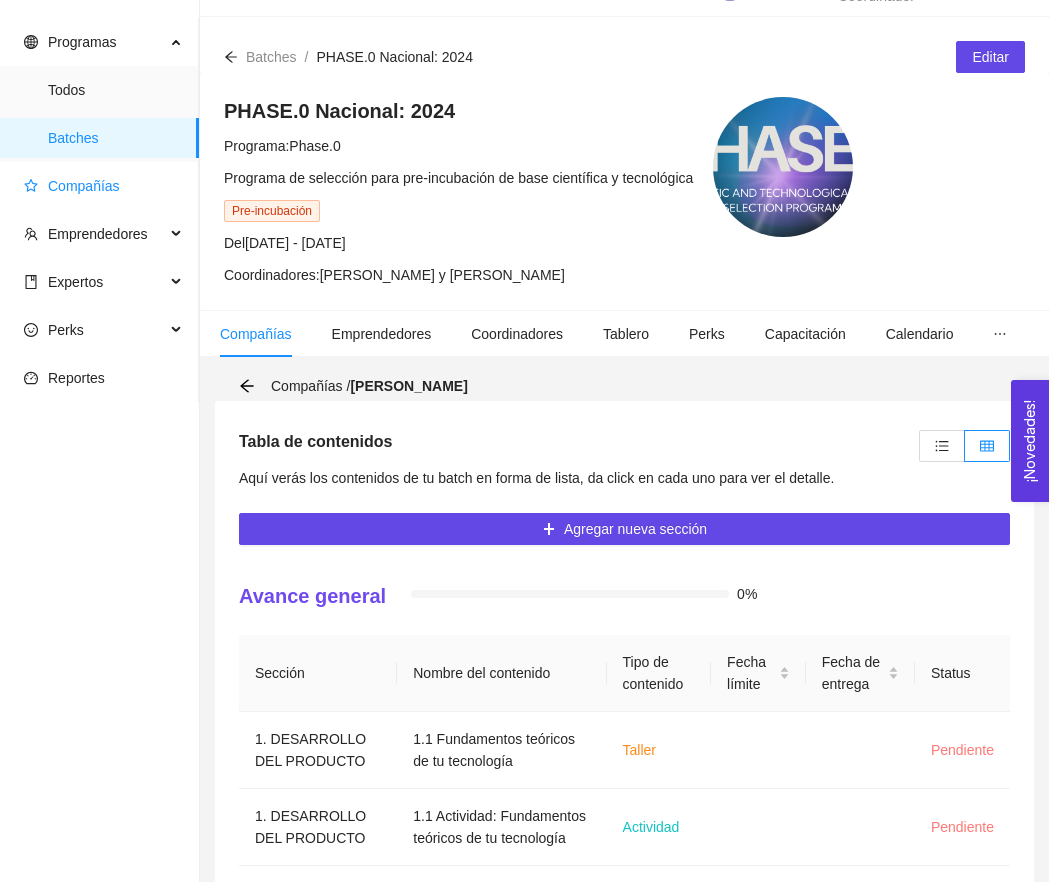 click on "Compañías" at bounding box center [84, 186] 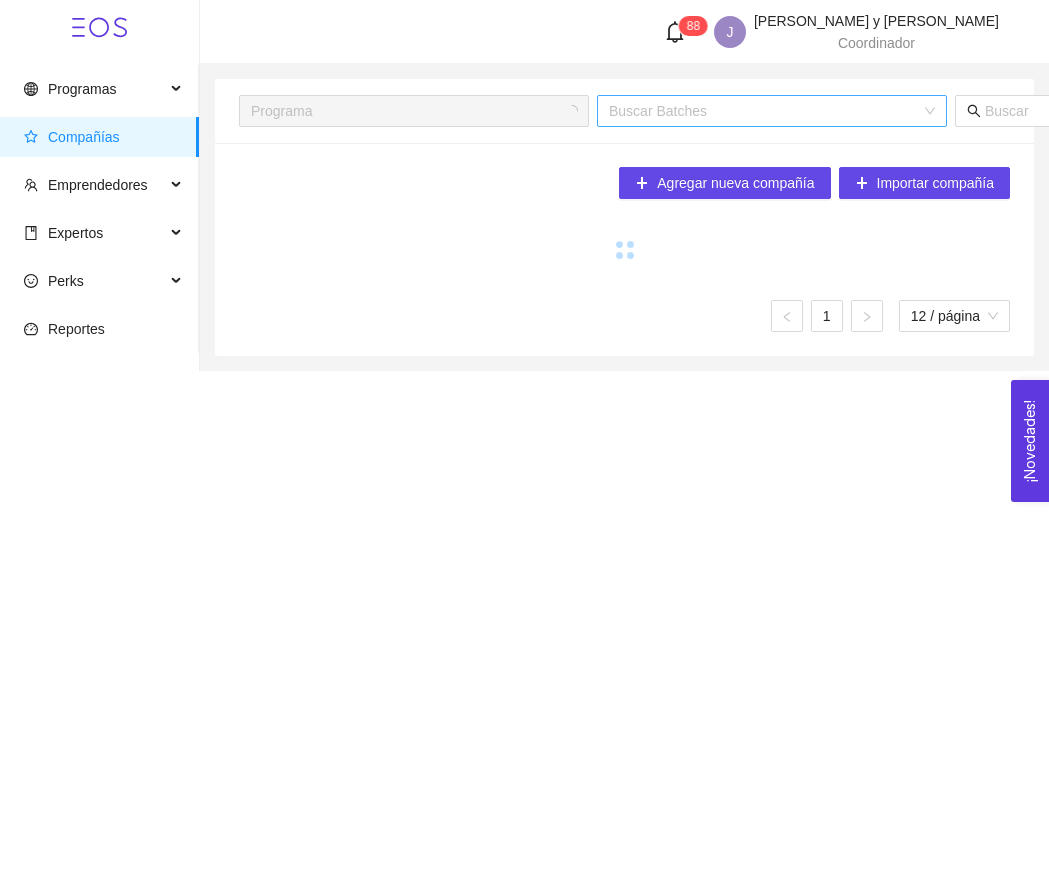 scroll, scrollTop: 0, scrollLeft: 0, axis: both 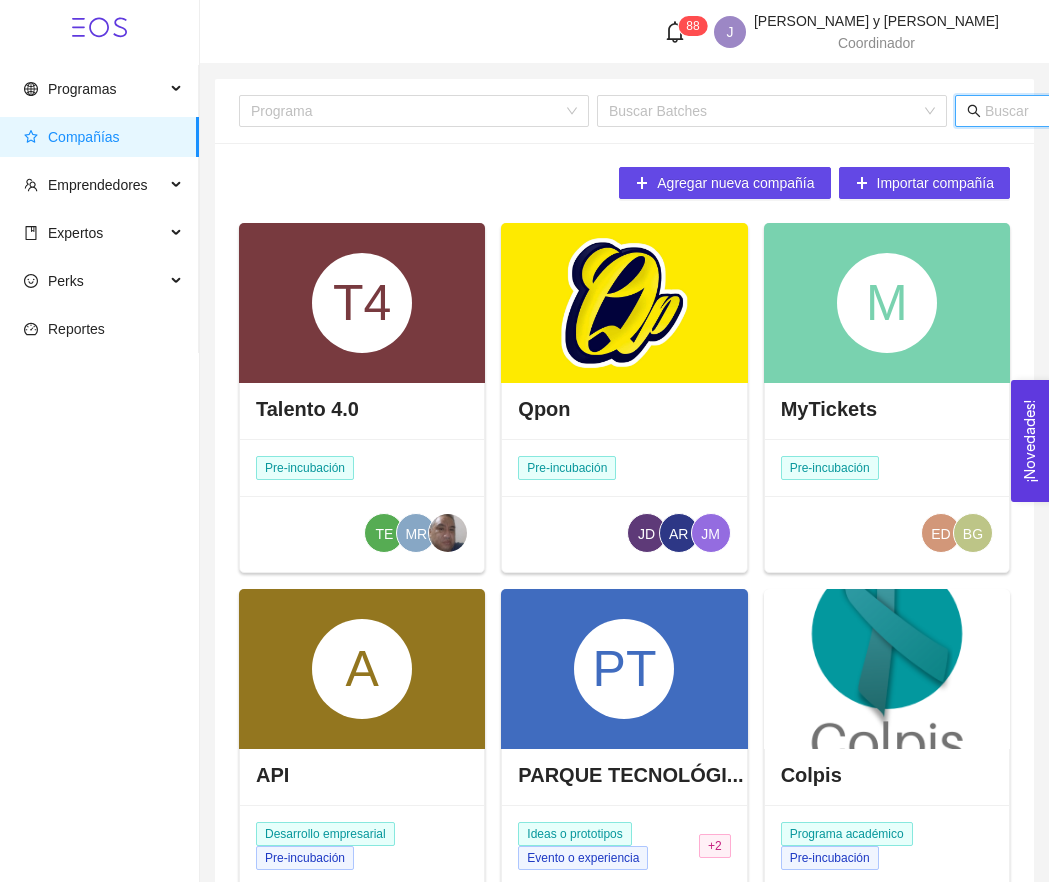 click at bounding box center [1181, 111] 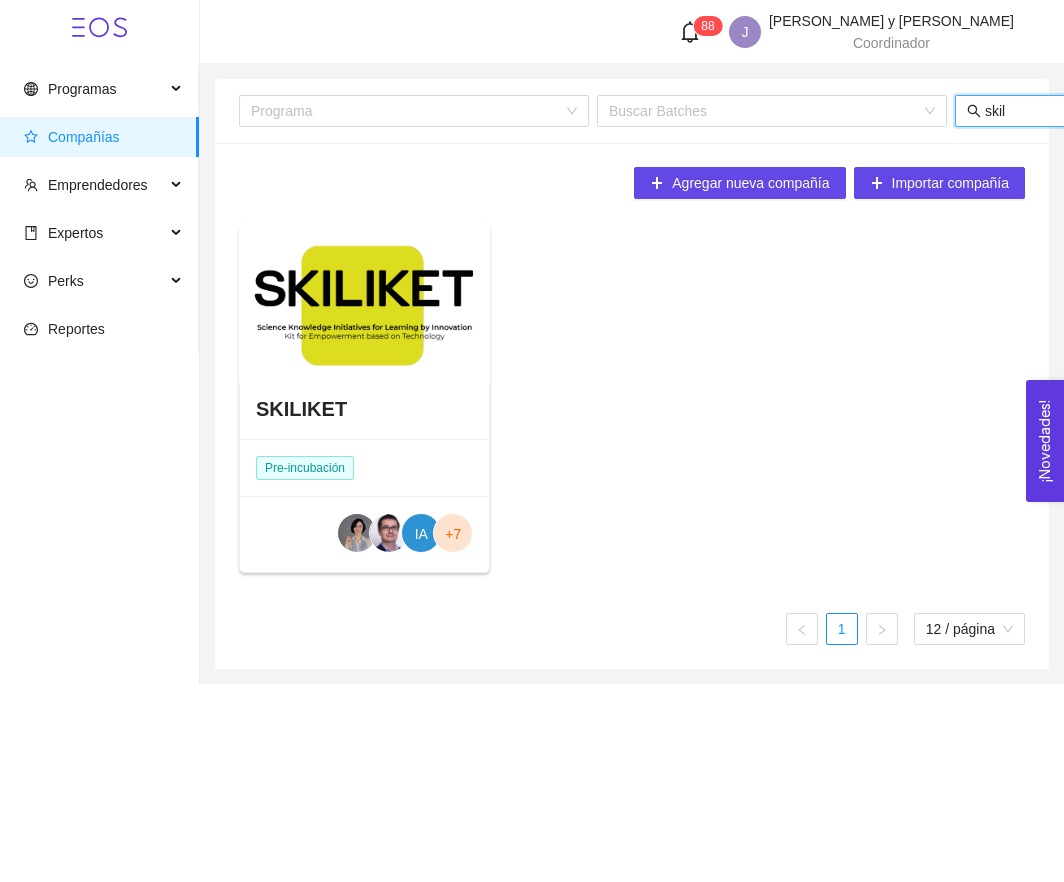 type on "skil" 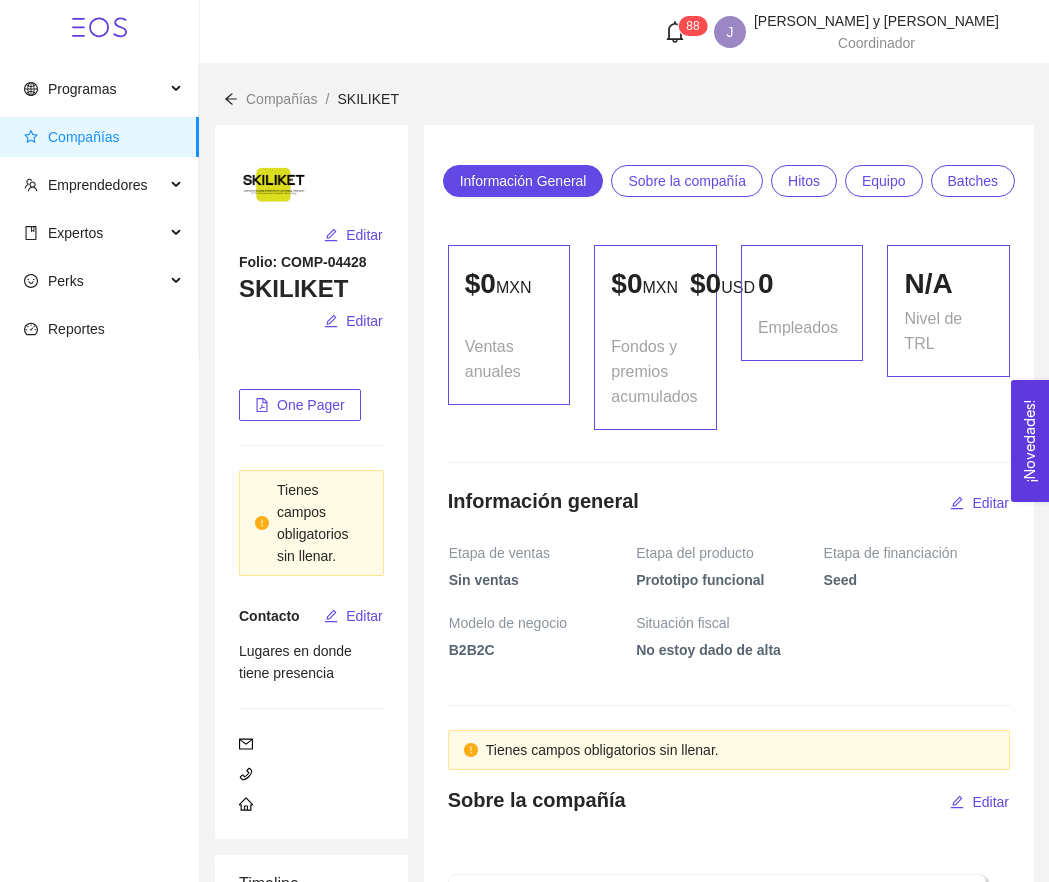 scroll, scrollTop: 1698, scrollLeft: 0, axis: vertical 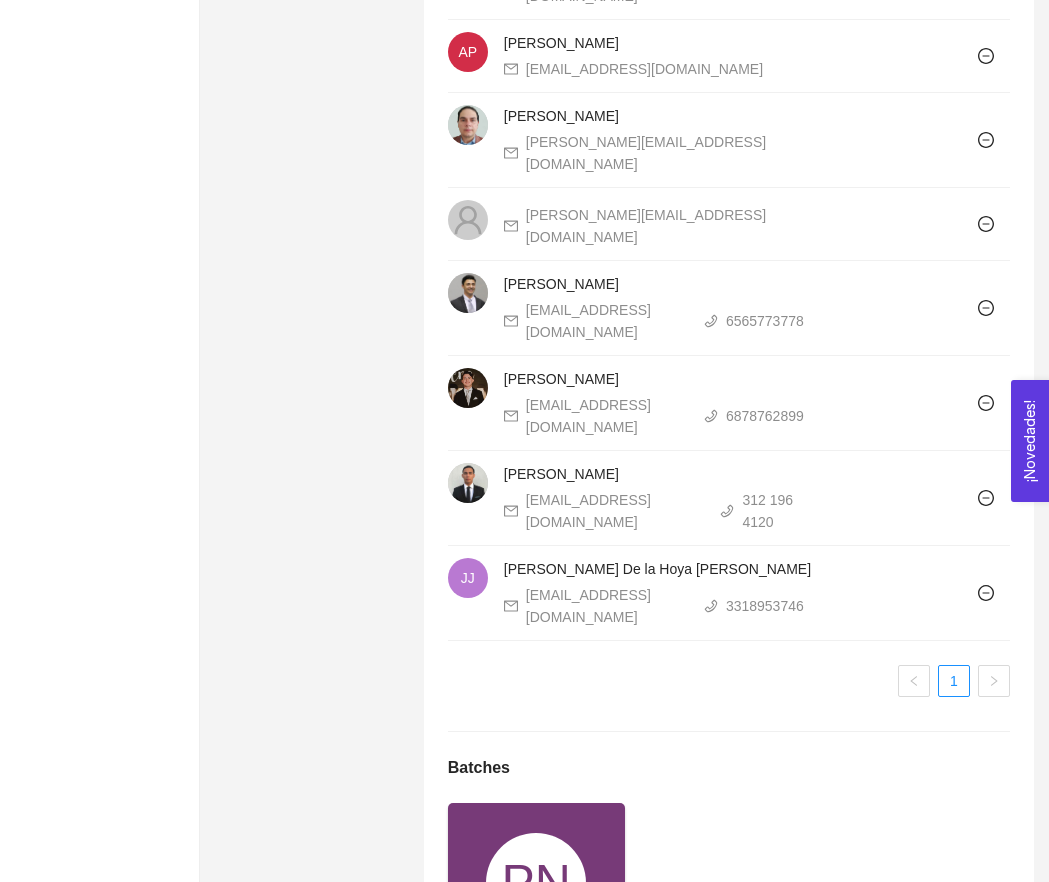 click on "PN" at bounding box center (536, 883) 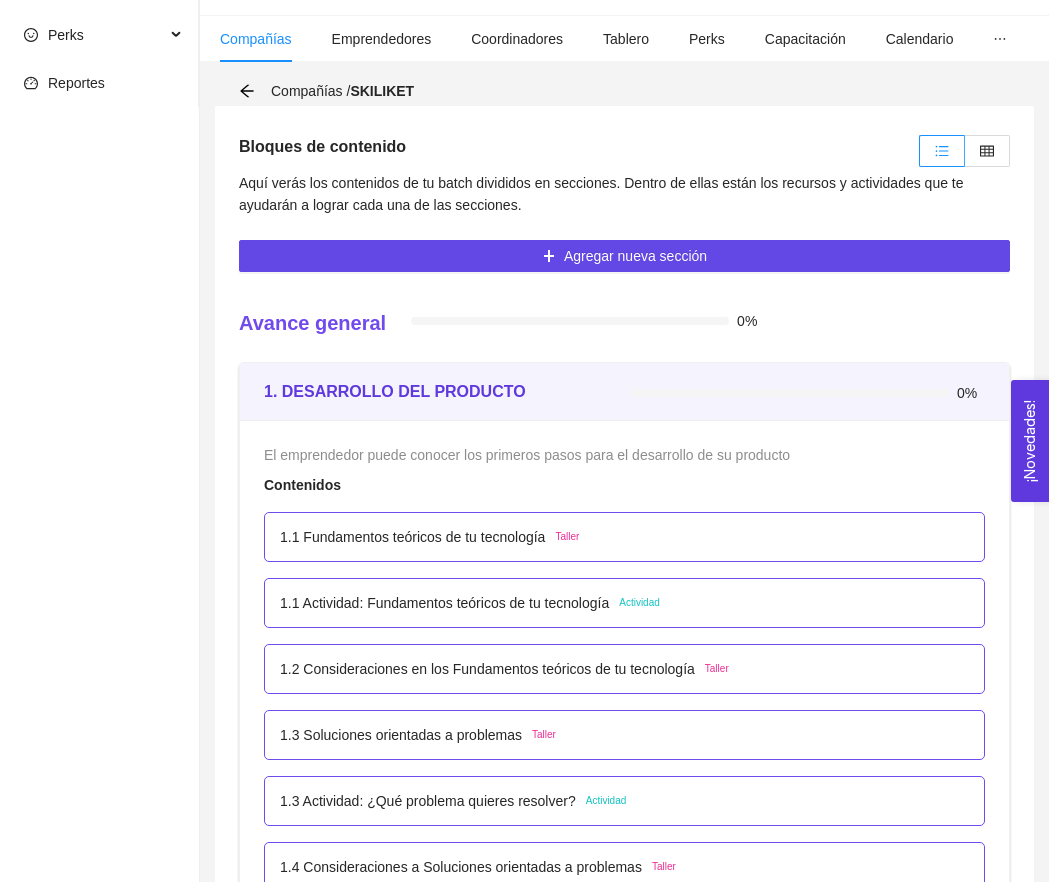 scroll, scrollTop: 355, scrollLeft: 0, axis: vertical 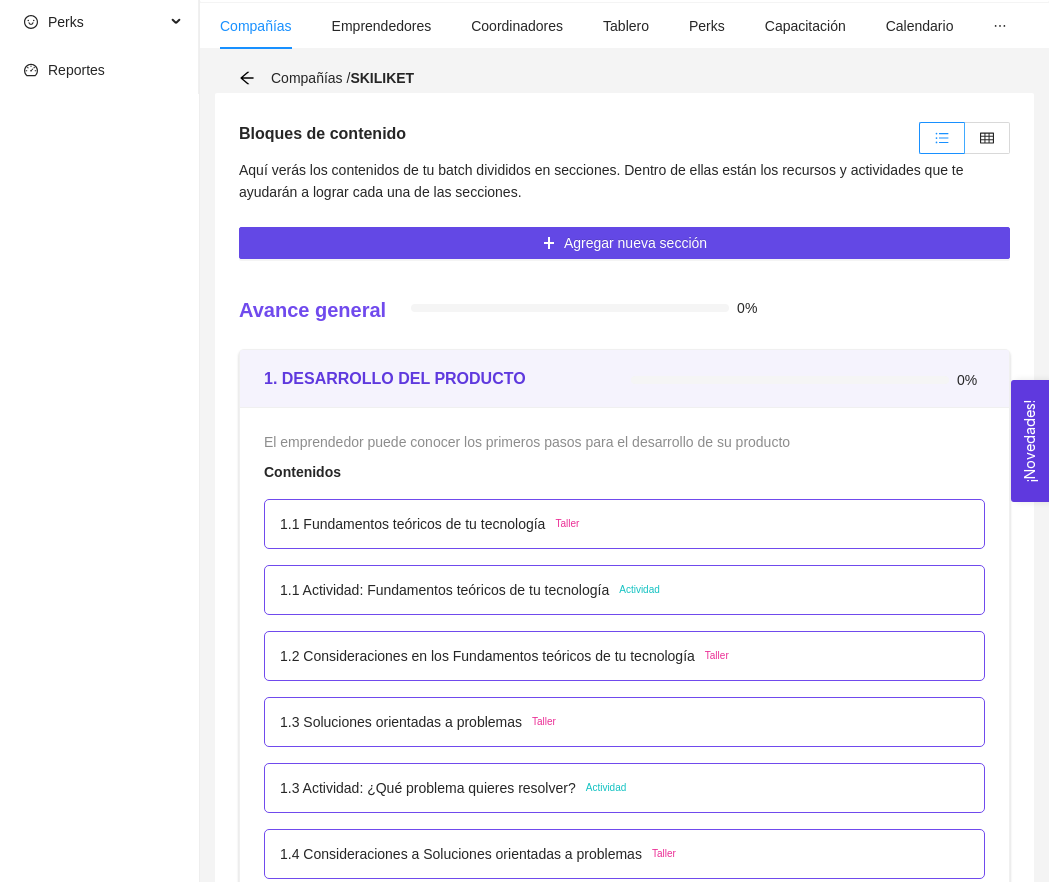 click at bounding box center (962, 138) 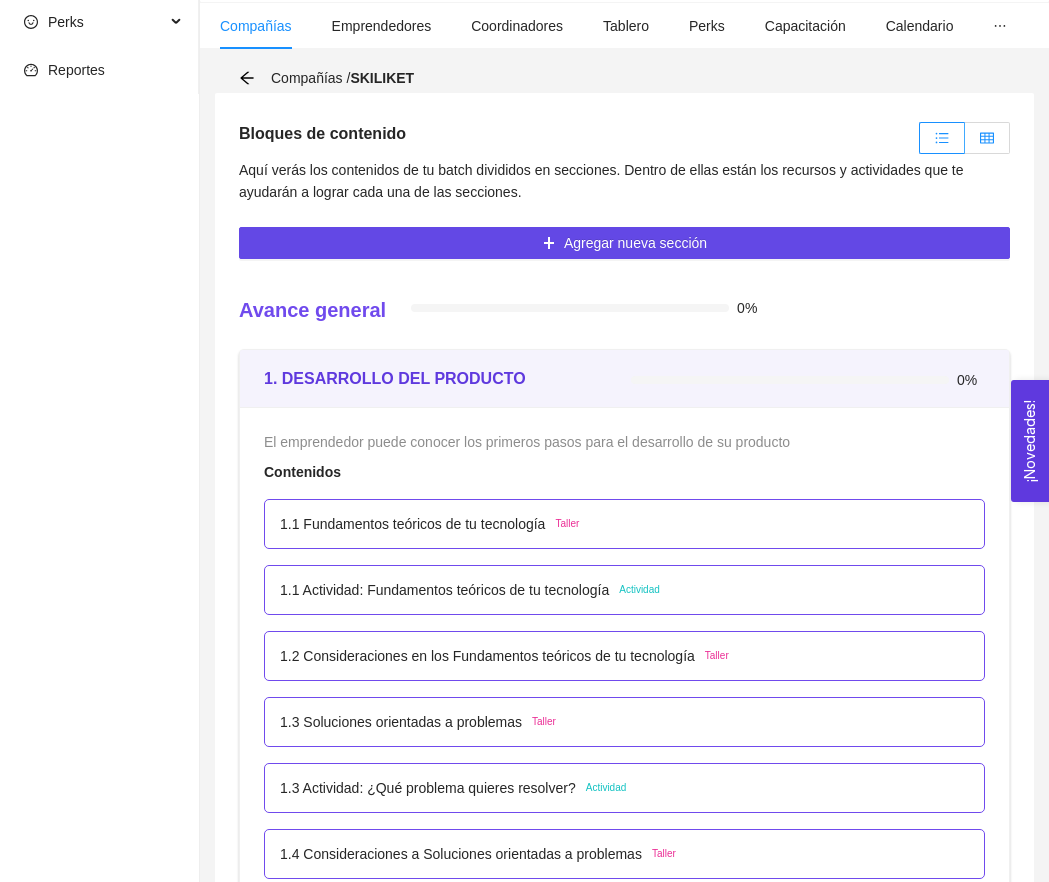click at bounding box center (987, 138) 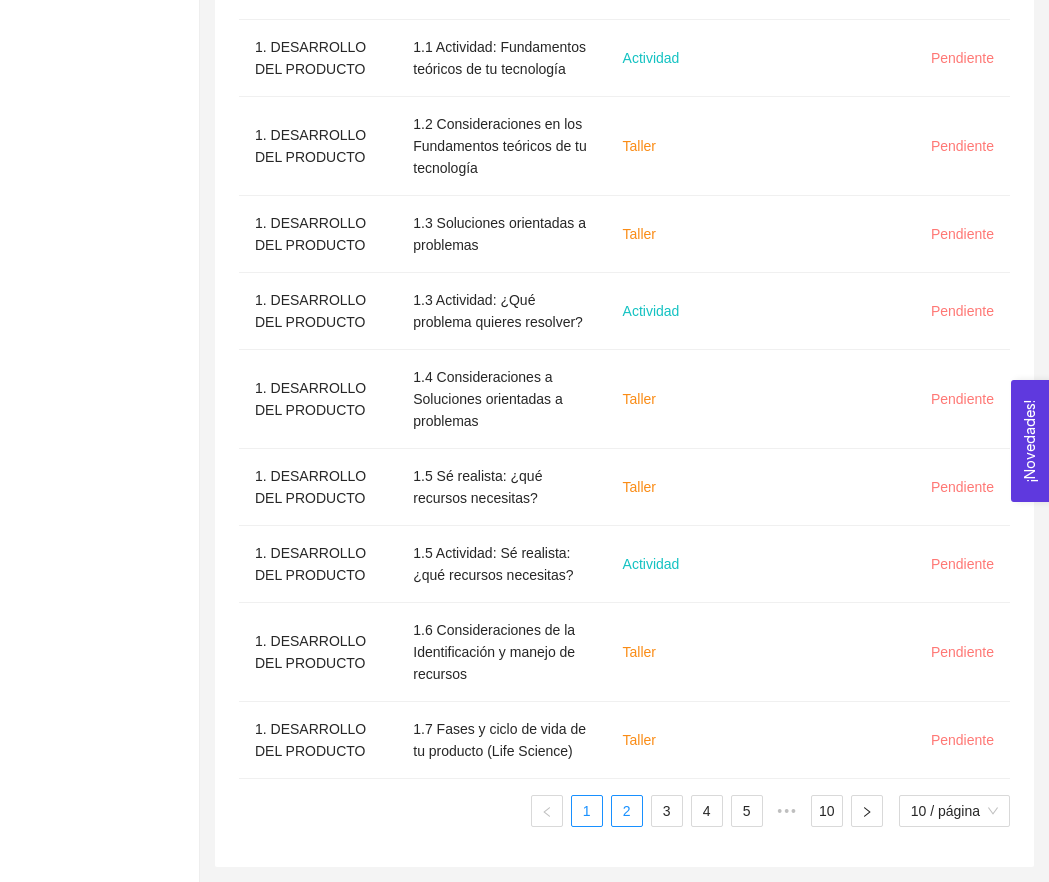 click on "2" at bounding box center [627, 811] 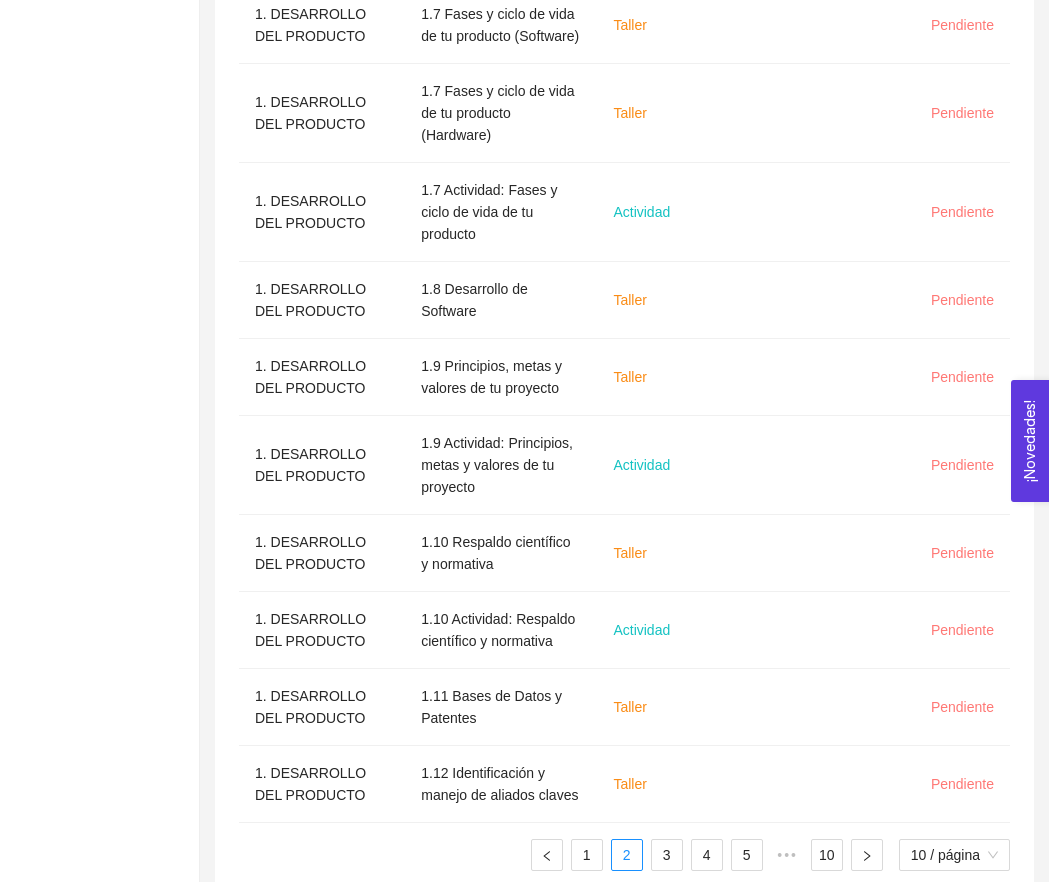 click on "1 2 3 4 5 ••• 10 10 / página" at bounding box center (624, 855) 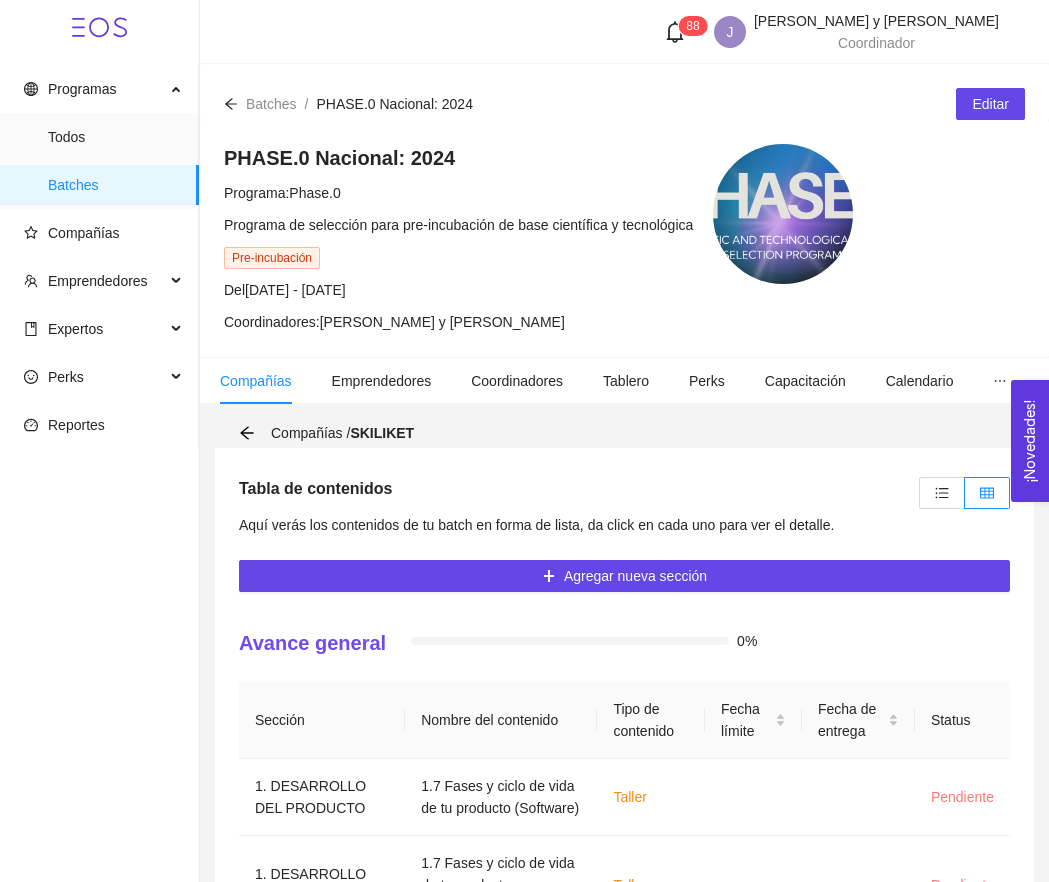 scroll, scrollTop: 0, scrollLeft: 0, axis: both 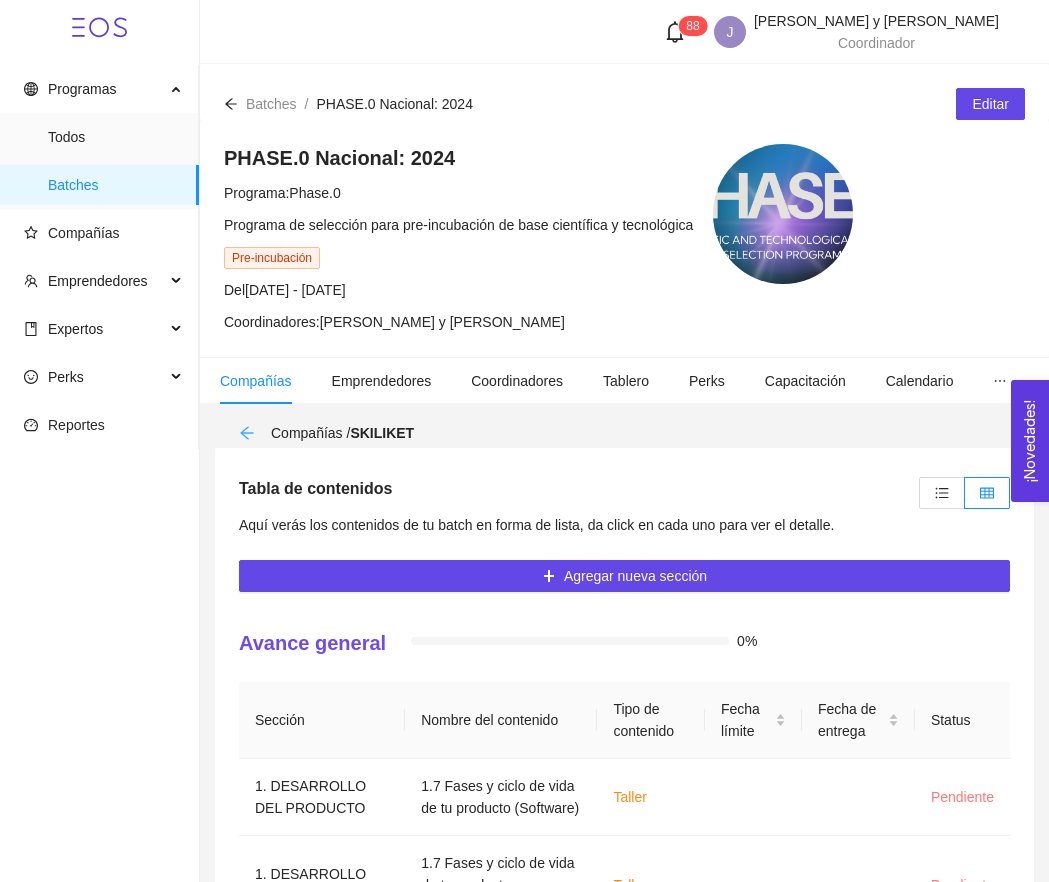 click 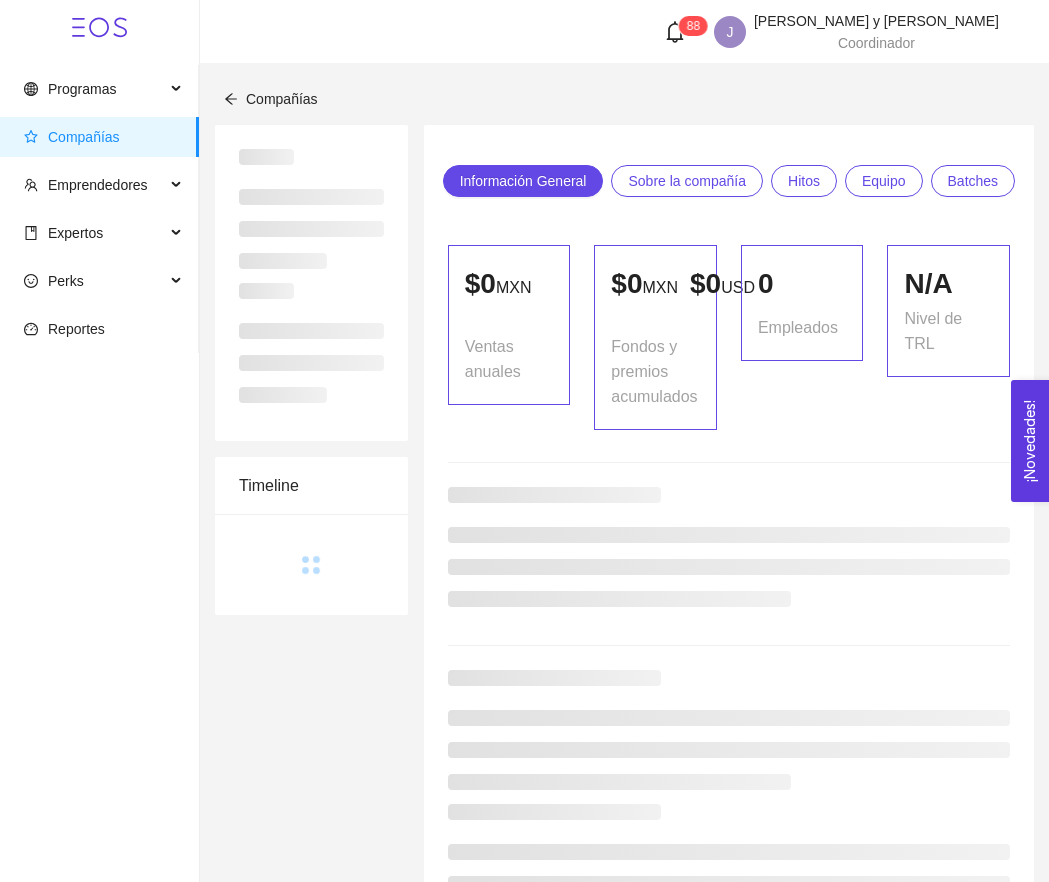 scroll, scrollTop: 1160, scrollLeft: 0, axis: vertical 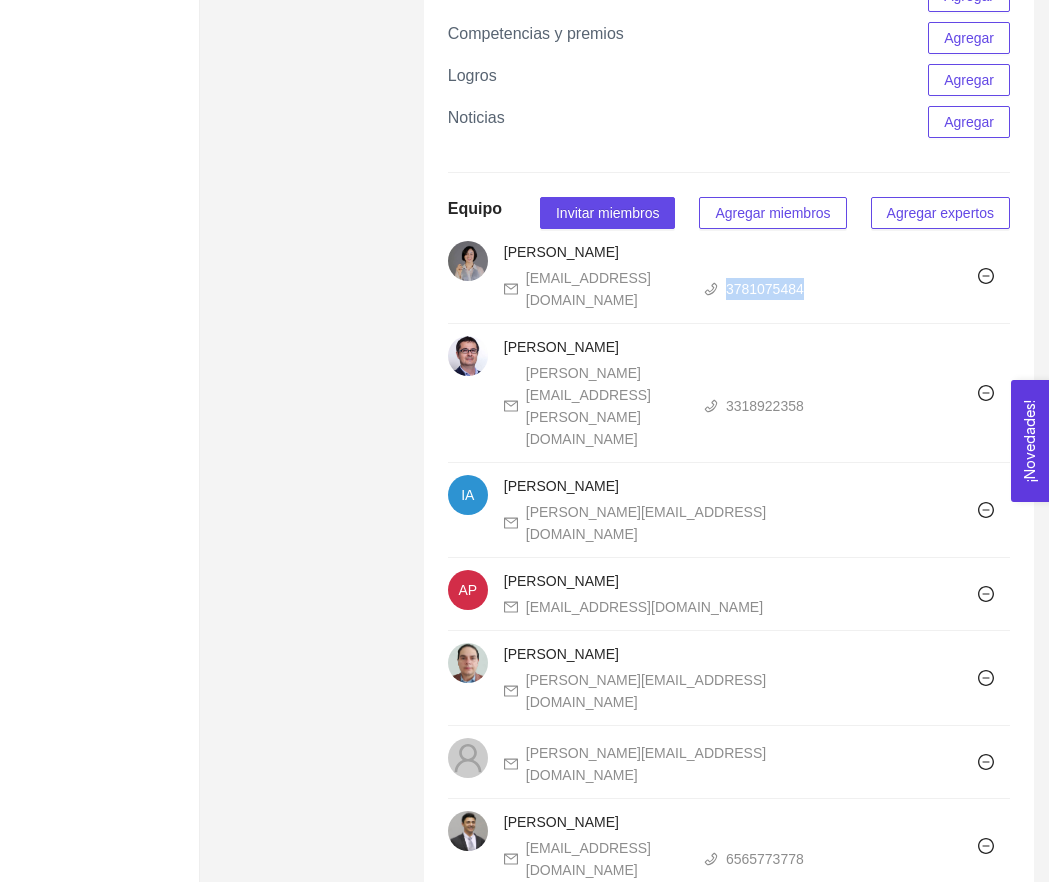 drag, startPoint x: 699, startPoint y: 368, endPoint x: 833, endPoint y: 368, distance: 134 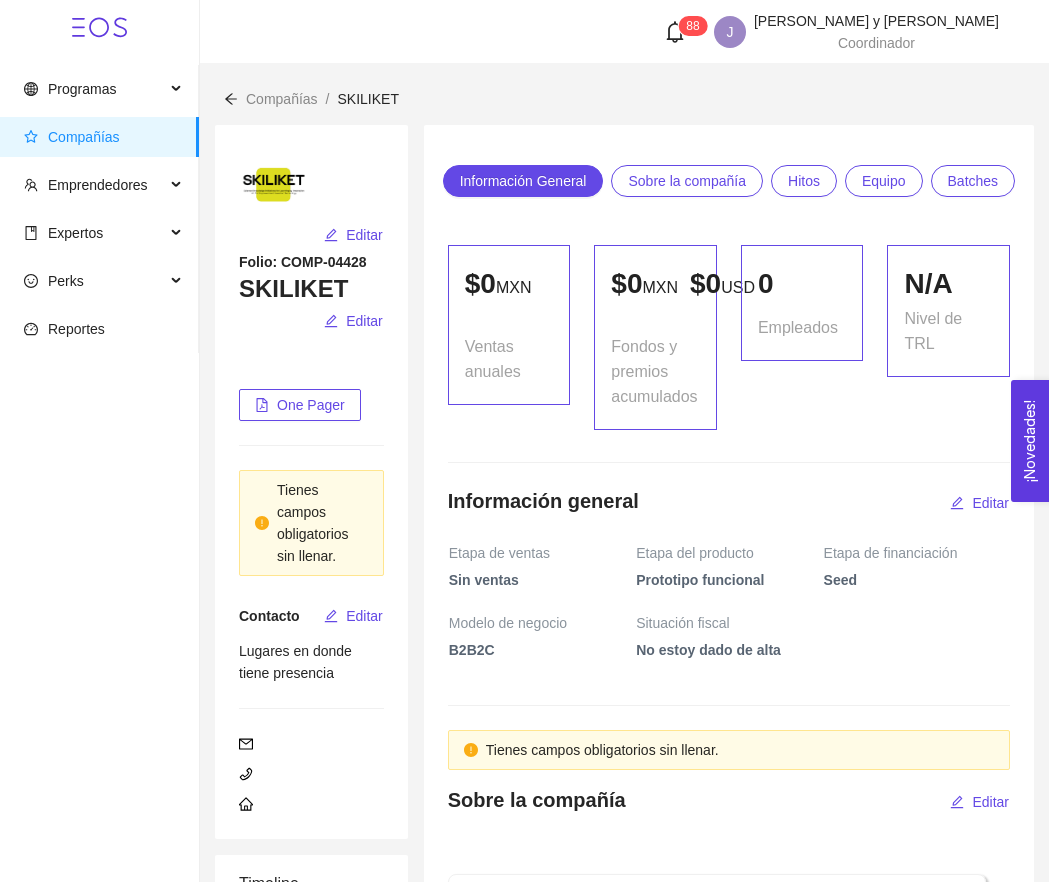 scroll, scrollTop: 0, scrollLeft: 0, axis: both 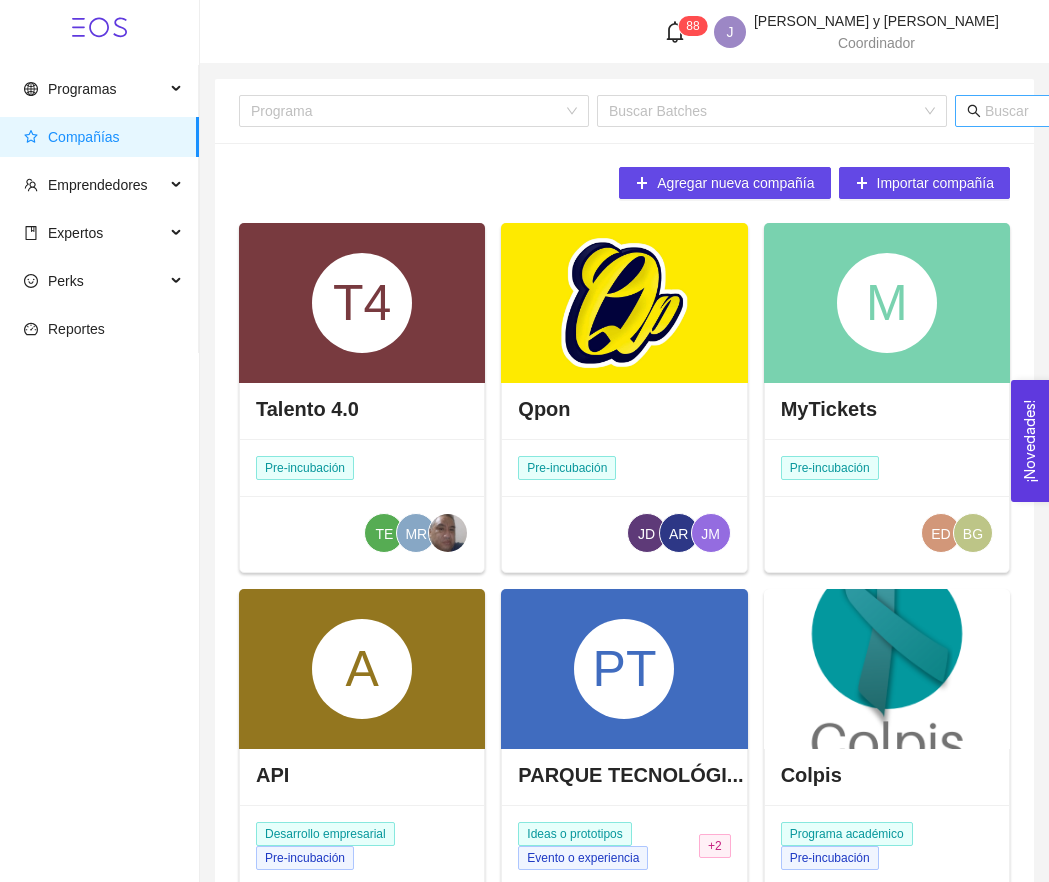 click at bounding box center (1181, 111) 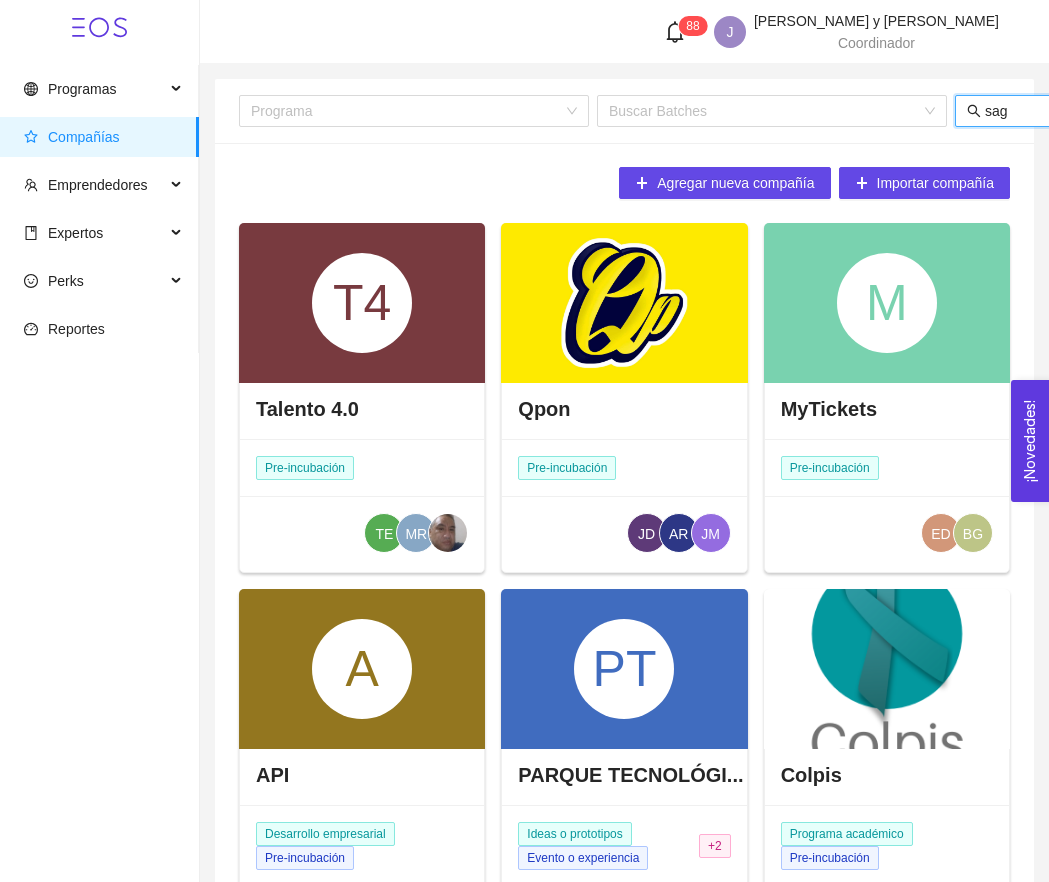 type on "sage" 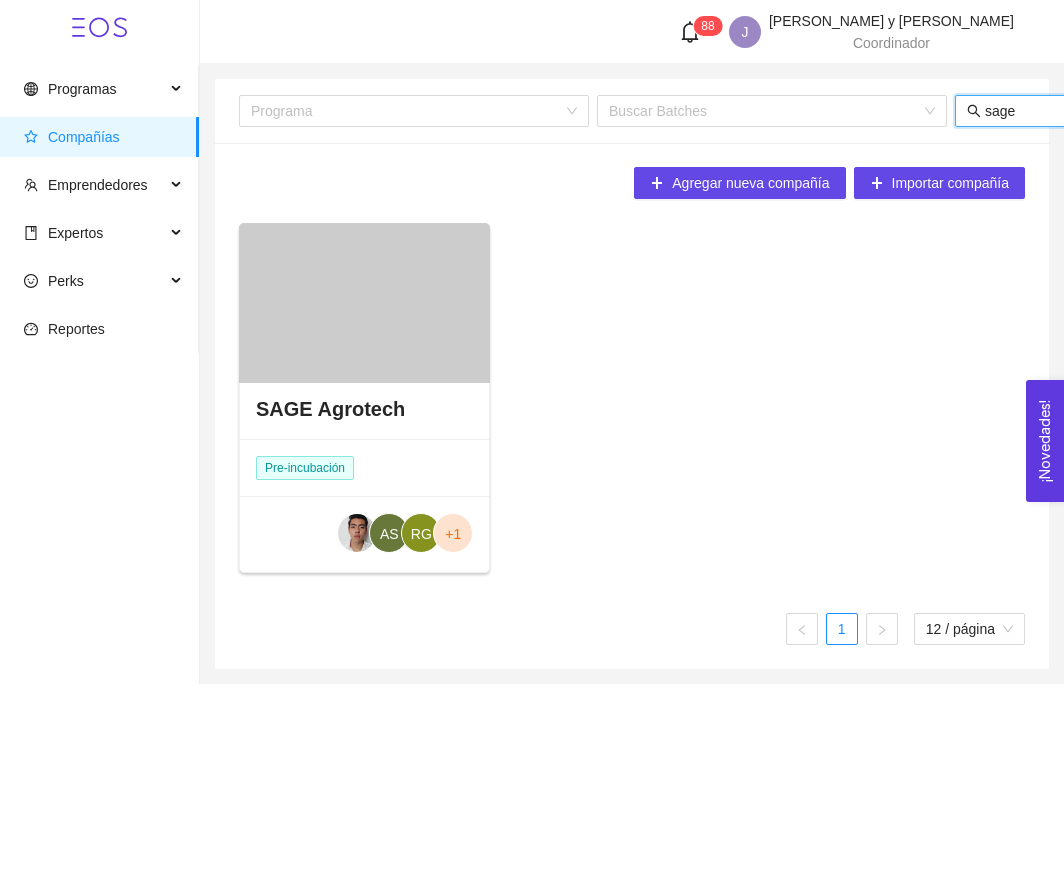 click at bounding box center (364, 303) 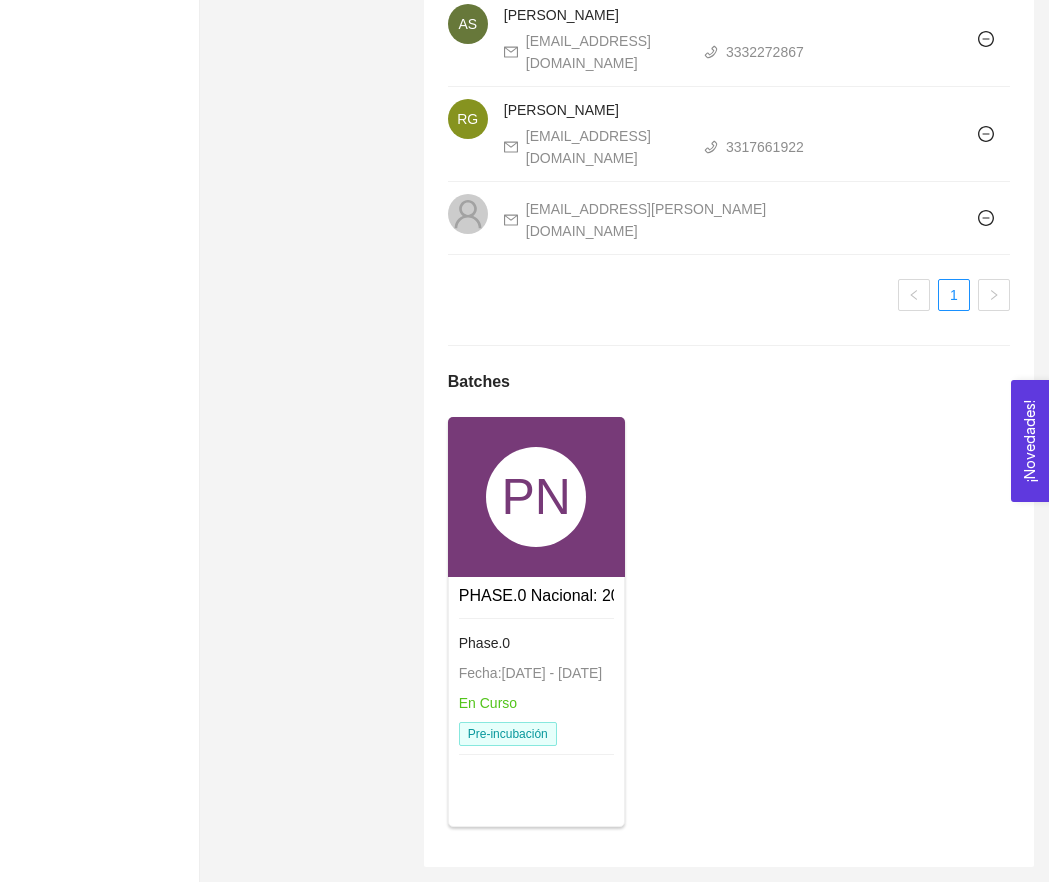 scroll, scrollTop: 2886, scrollLeft: 0, axis: vertical 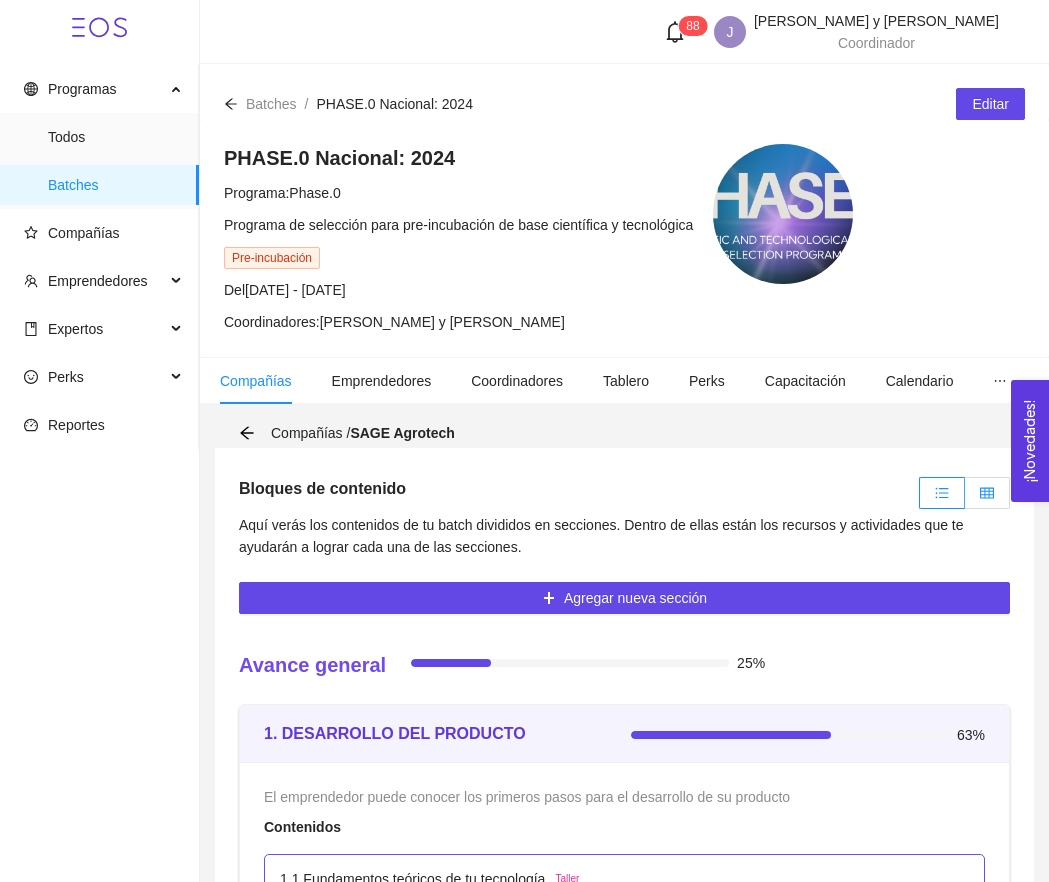 click on "Bloques de contenido Aquí verás los contenidos de tu batch divididos en secciones.
Dentro de ellas están los recursos y actividades que te ayudarán a
lograr cada una de las secciones. Agregar nueva sección Avance general 25% 1. DESARROLLO DEL PRODUCTO 63% El emprendedor puede conocer los primeros pasos para el desarrollo de su producto
Contenidos 1.1 Fundamentos teóricos de tu tecnología Taller 1.1 Actividad: Fundamentos teóricos de tu tecnología Actividad 1.2 Consideraciones en los Fundamentos teóricos de tu tecnología Taller 1.3 Soluciones orientadas a problemas Taller 1.3 Actividad: ¿Qué problema quieres resolver? Actividad 1.4 Consideraciones a Soluciones orientadas a problemas Taller 1.5 Sé realista: ¿qué recursos necesitas? Taller 1.5 Actividad: Sé realista: ¿qué recursos necesitas? Actividad 1.6 Consideraciones de la Identificación y manejo de recursos Taller 1.7 Fases y ciclo de vida de tu producto (Life Science) Taller Taller Taller Actividad Taller 0%" at bounding box center (624, 5023) 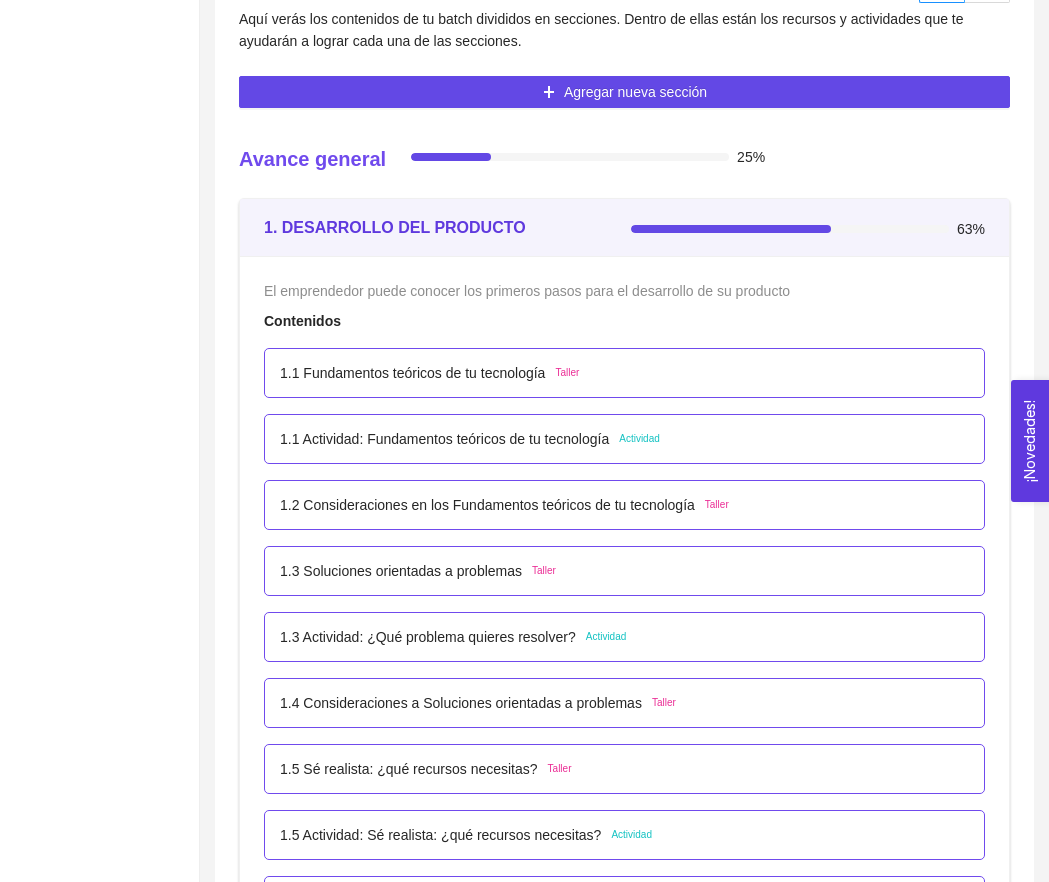 scroll, scrollTop: 415, scrollLeft: 0, axis: vertical 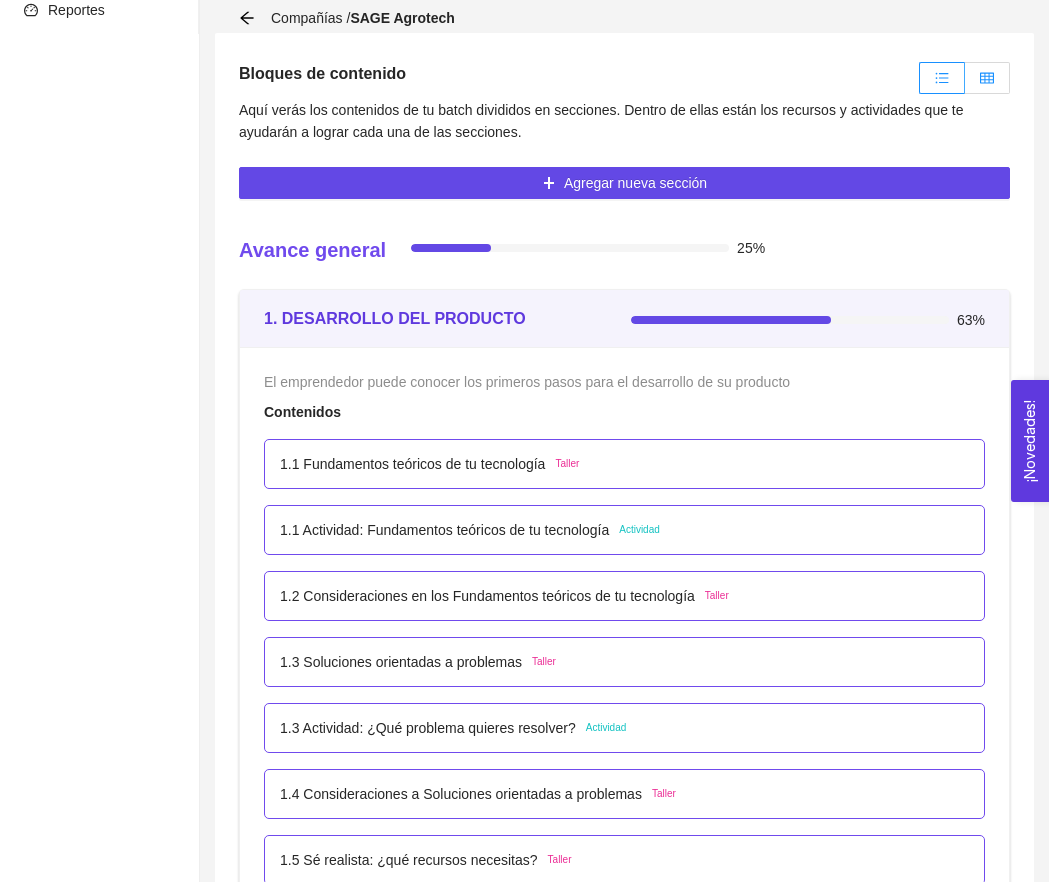 click at bounding box center (987, 78) 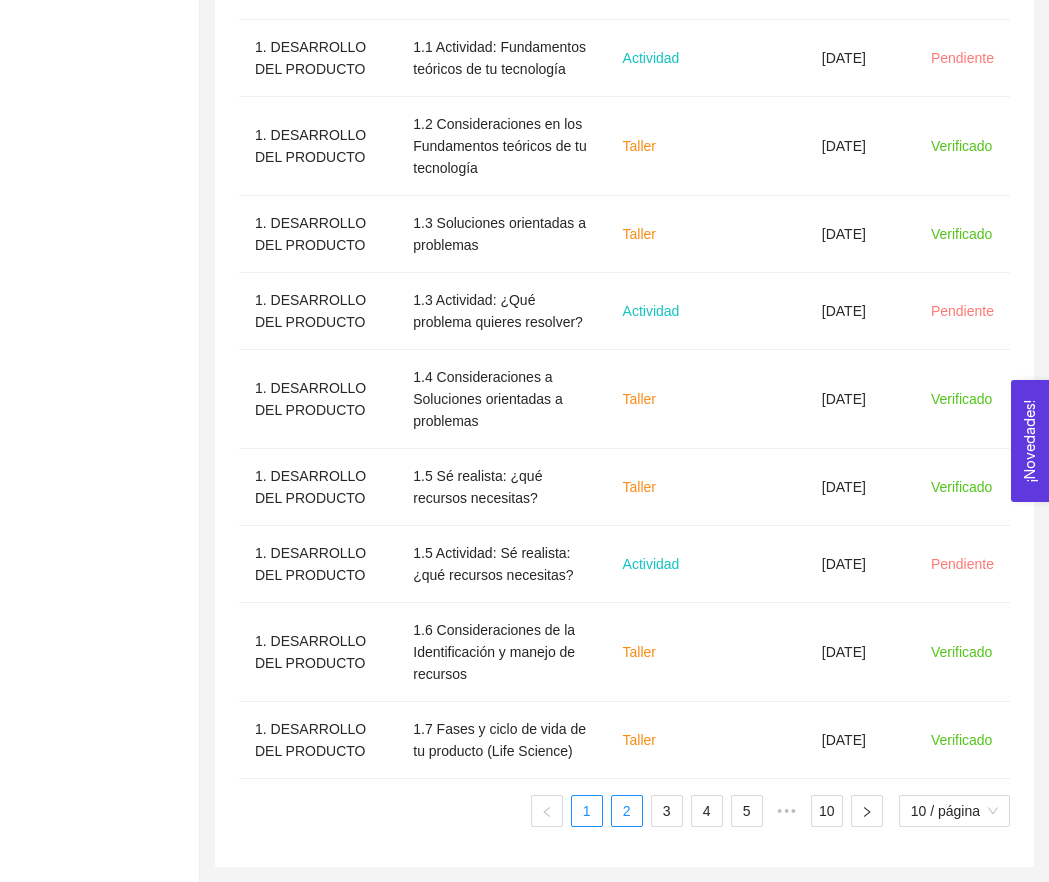 click on "2" at bounding box center (627, 811) 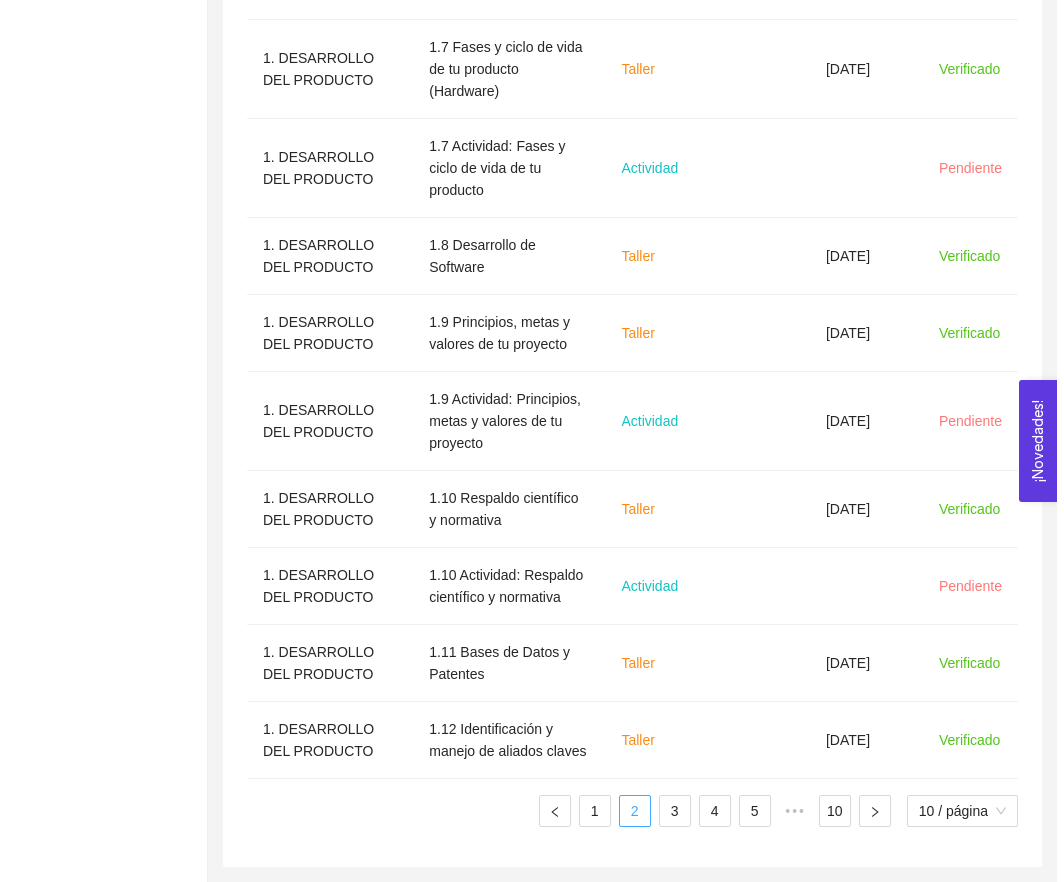 scroll, scrollTop: 816, scrollLeft: 0, axis: vertical 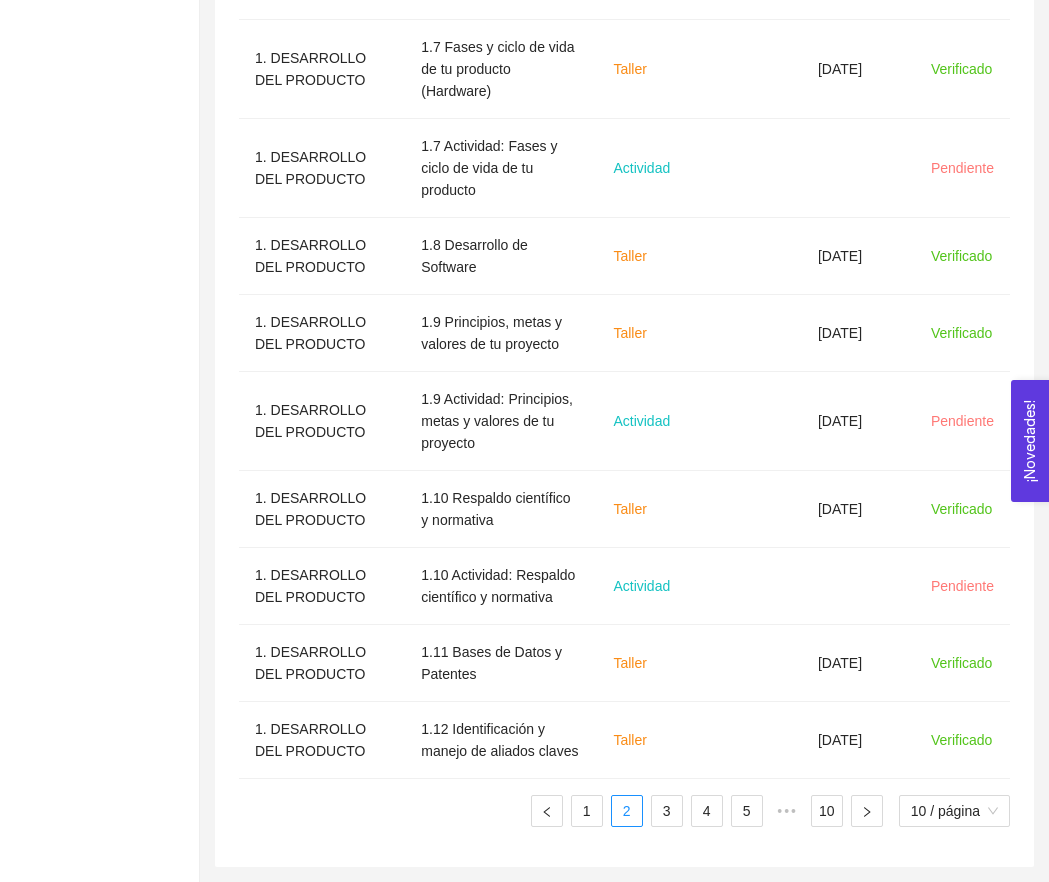 click on "Tabla de contenidos Aquí verás los contenidos de tu batch en forma de lista, da
click en cada uno para ver el detalle. Agregar nueva sección Avance general 25% Sección Nombre del contenido Tipo de contenido Fecha límite Fecha de entrega Status             1. DESARROLLO DEL PRODUCTO 1.7 Fases y ciclo de vida de tu producto (Software) Taller [DATE] Verificado 1. DESARROLLO DEL PRODUCTO 1.7 Fases y ciclo de vida de tu producto (Hardware) Taller [DATE] Verificado 1. DESARROLLO DEL PRODUCTO 1.7 Actividad: Fases y ciclo de vida de tu producto Actividad Pendiente 1. DESARROLLO DEL PRODUCTO 1.8 Desarrollo de Software Taller [DATE] Verificado 1. DESARROLLO DEL PRODUCTO 1.9 Principios, metas y valores de tu proyecto Taller [DATE] Verificado 1. DESARROLLO DEL PRODUCTO 1.9 Actividad: Principios, metas y valores de tu proyecto Actividad [DATE] Pendiente 1. DESARROLLO DEL PRODUCTO 1.10 Respaldo científico y normativa Taller [DATE] Verificado 1. DESARROLLO DEL PRODUCTO 1 2 3" at bounding box center (624, 249) 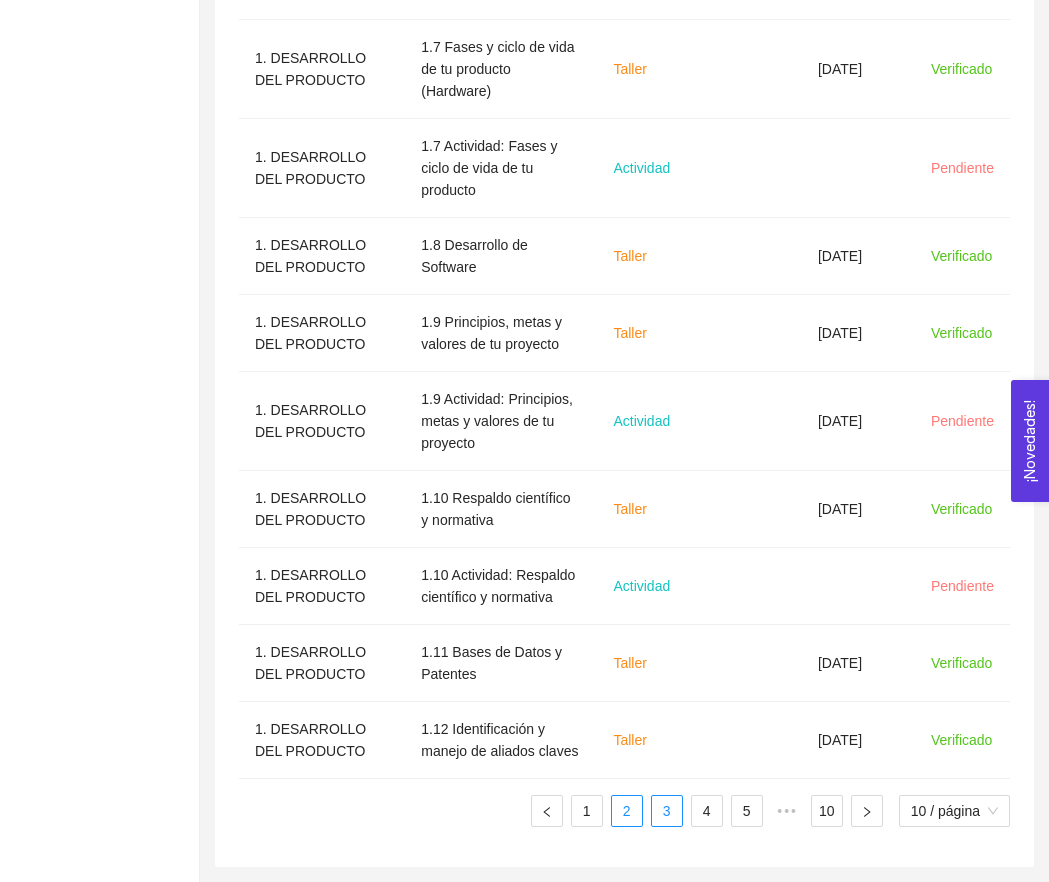 click on "3" at bounding box center (667, 811) 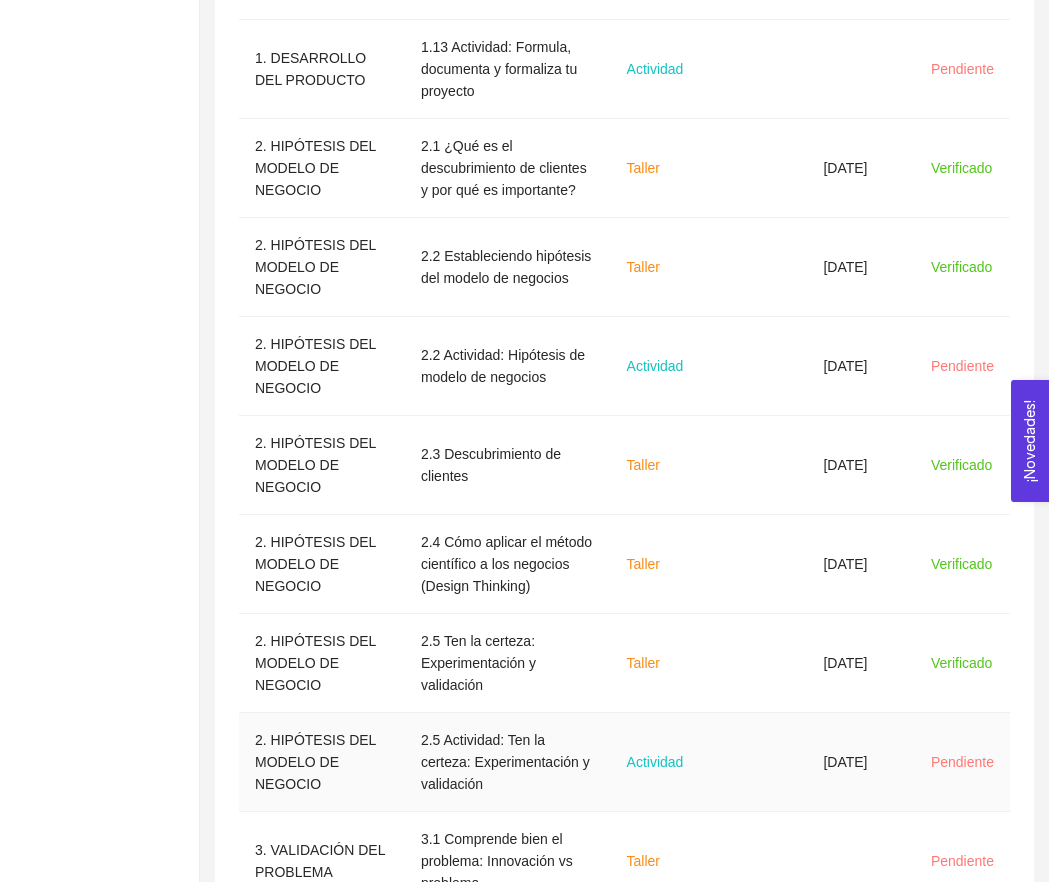 click on "Actividad" at bounding box center (662, 762) 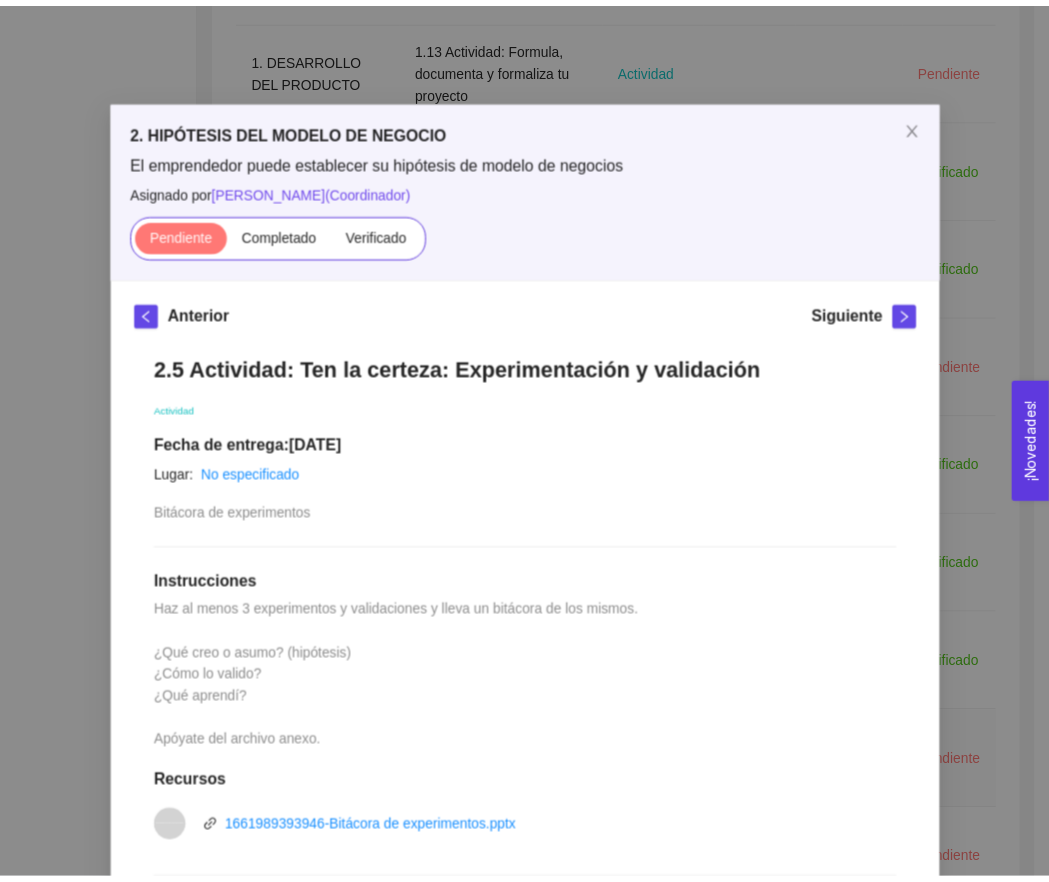 scroll, scrollTop: 10, scrollLeft: 0, axis: vertical 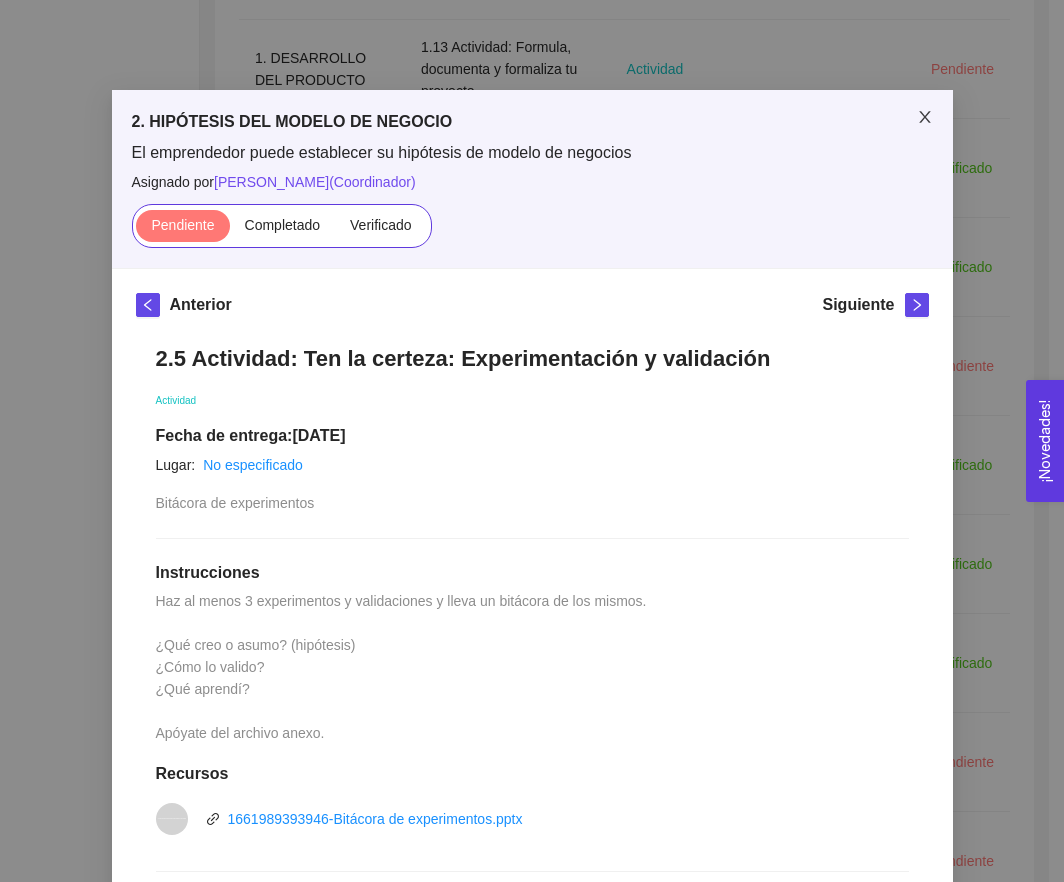 click at bounding box center (925, 118) 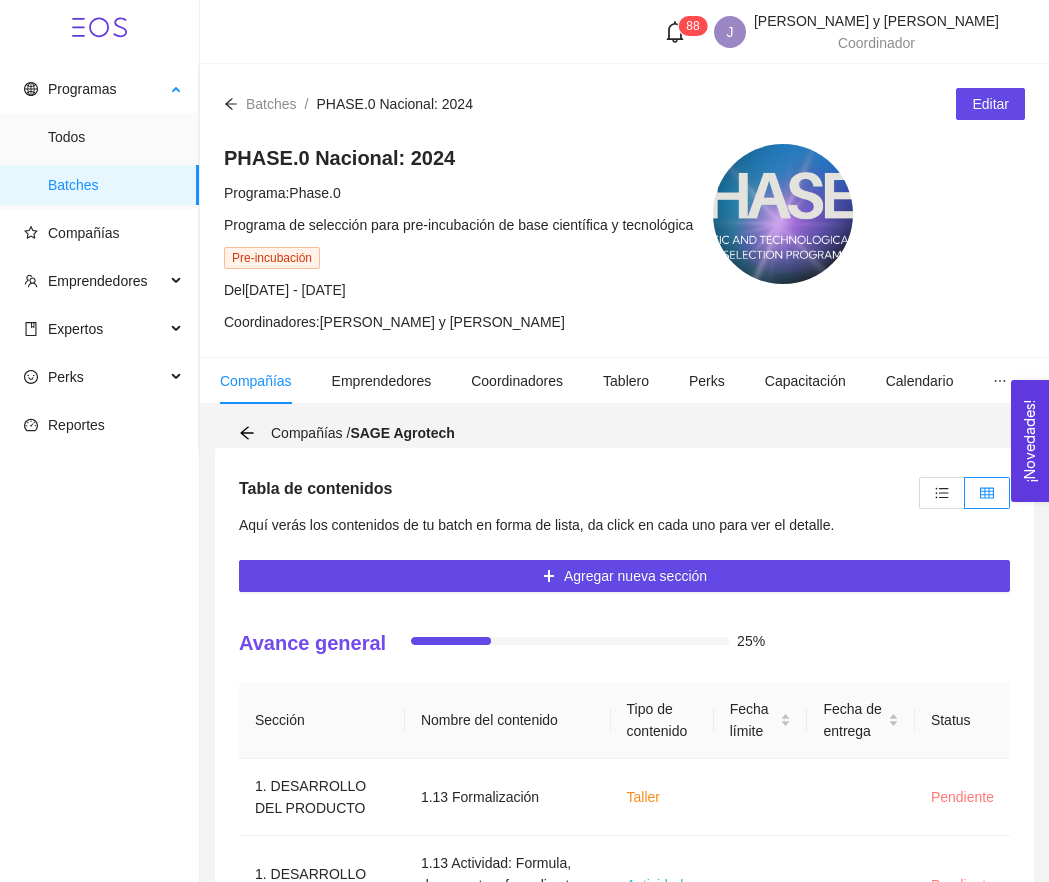 scroll, scrollTop: 0, scrollLeft: 0, axis: both 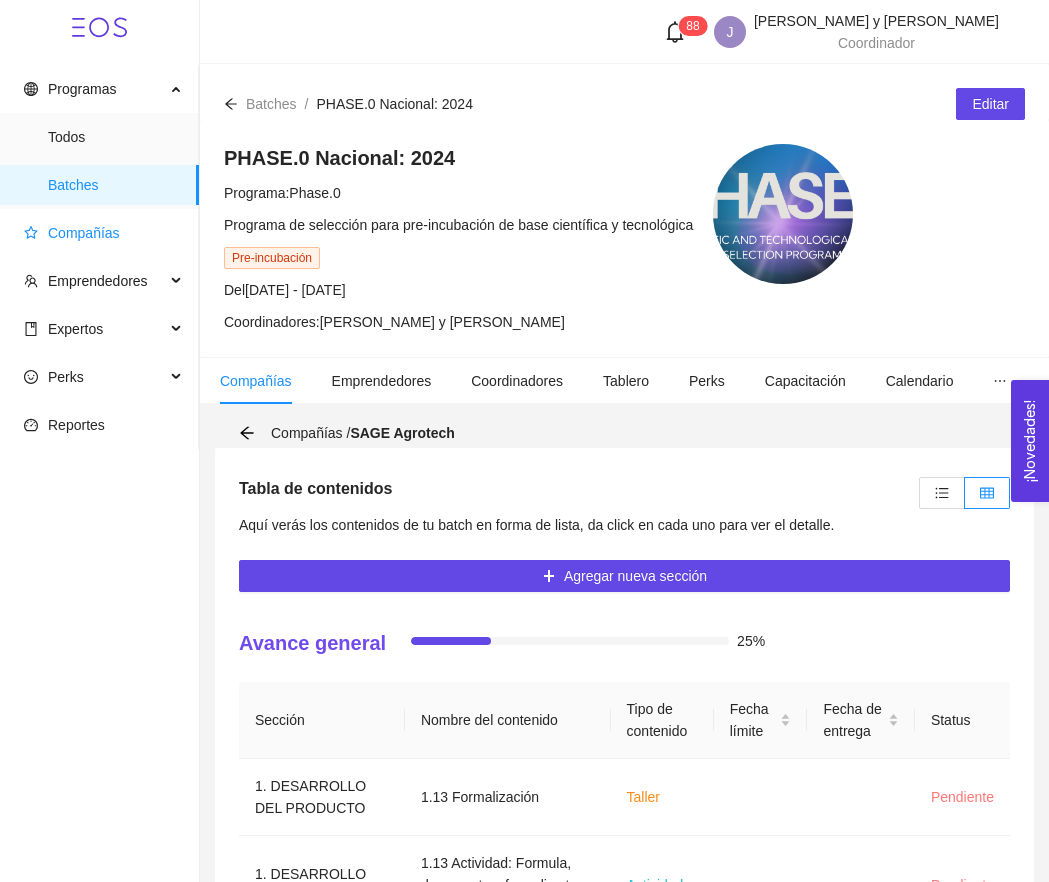 click on "Compañías" at bounding box center (84, 233) 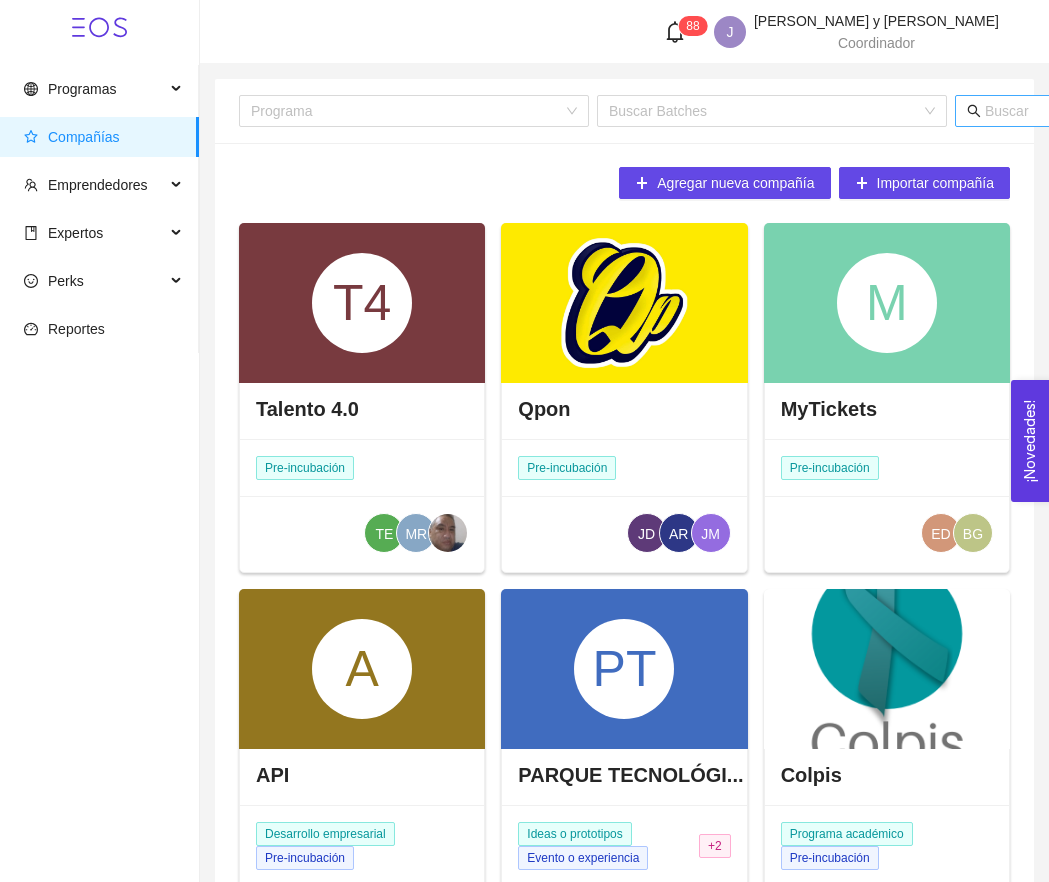 click at bounding box center (1181, 111) 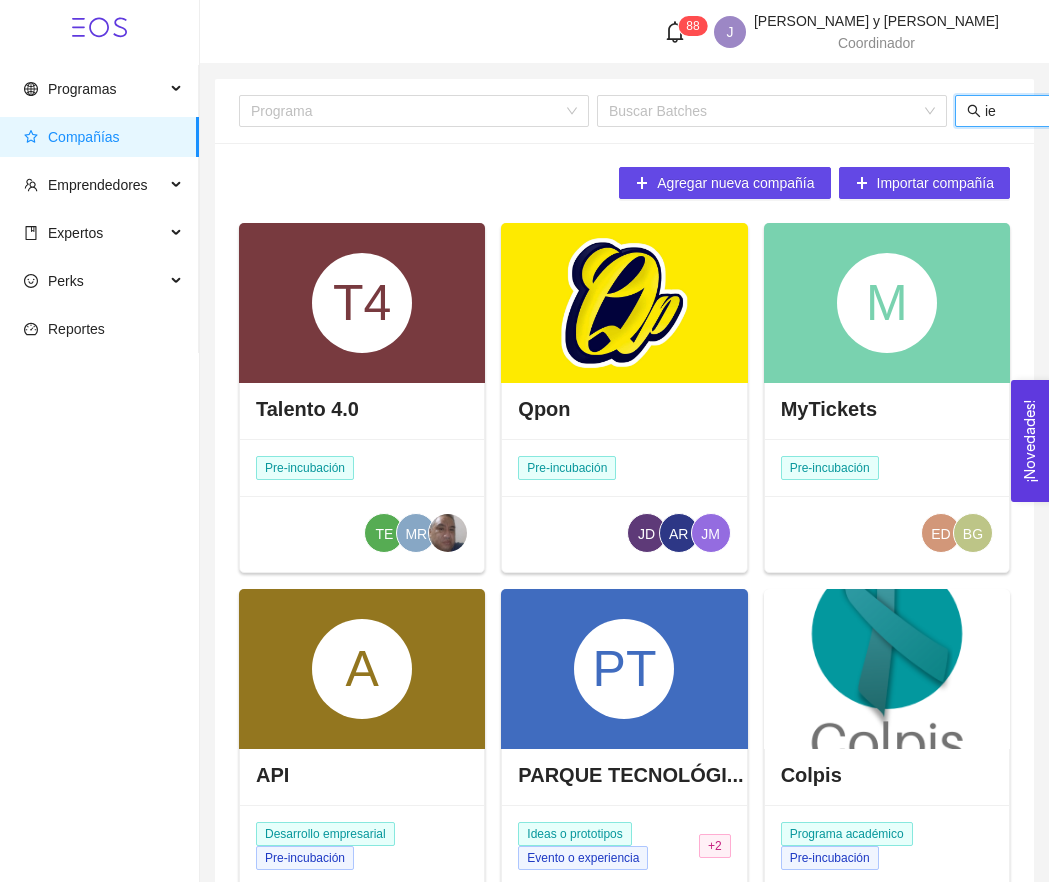 type on "i" 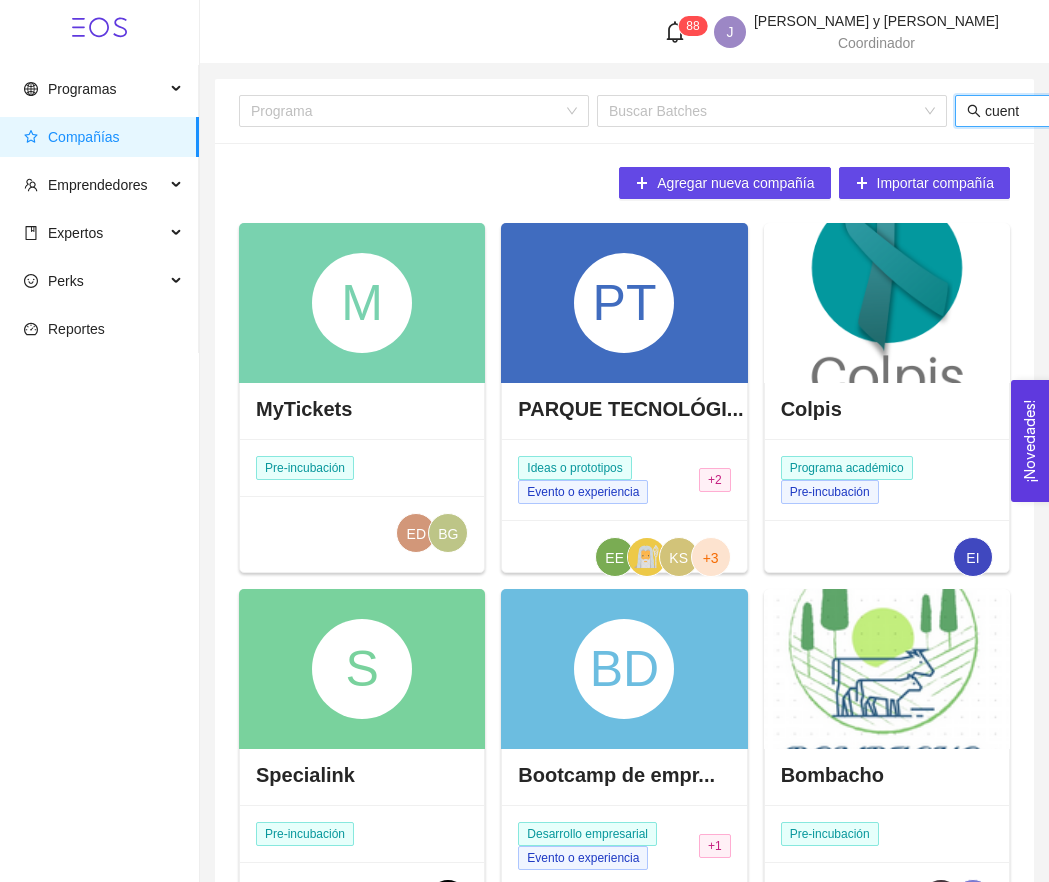 type on "cuenta" 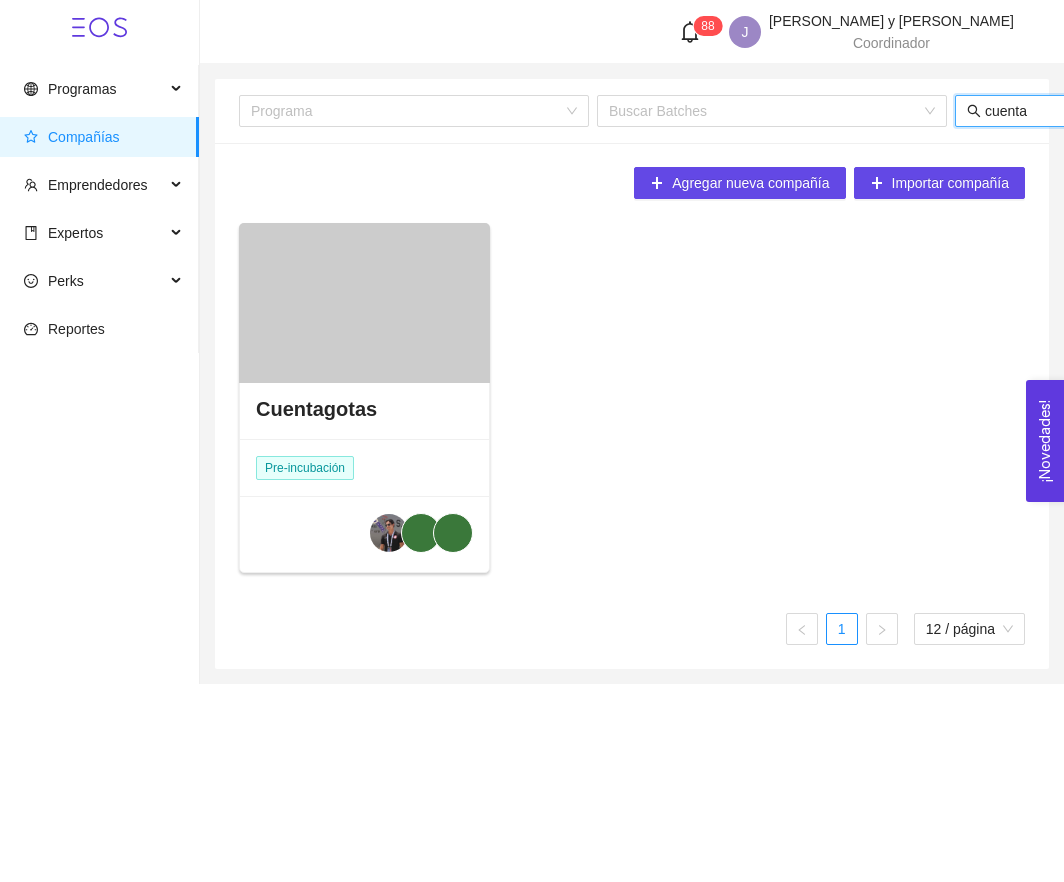 click at bounding box center (364, 303) 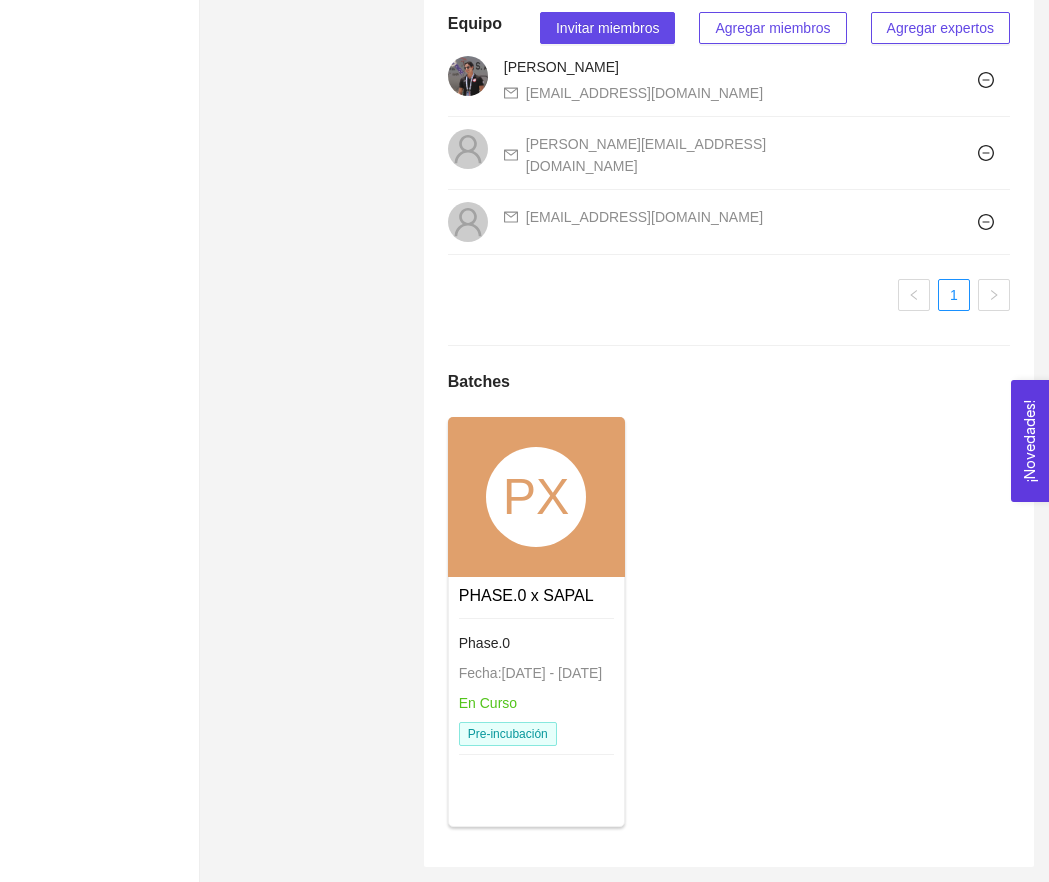 scroll, scrollTop: 2022, scrollLeft: 0, axis: vertical 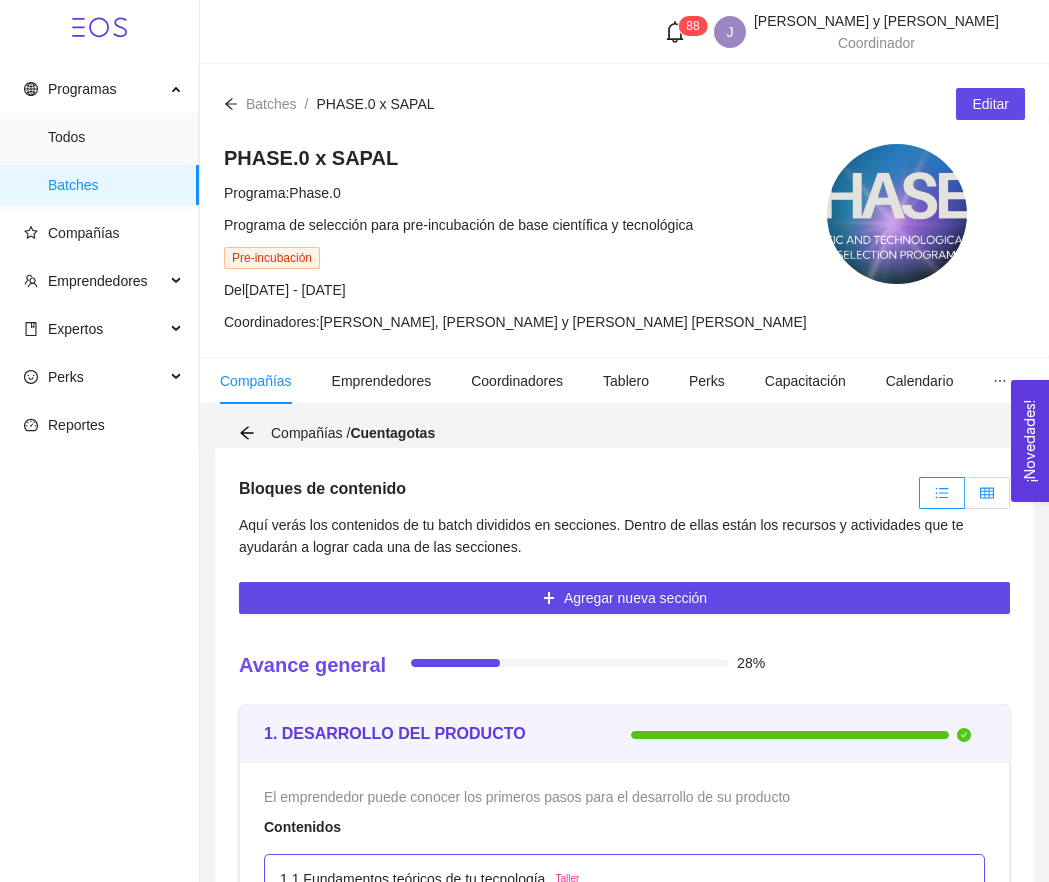 click at bounding box center [987, 493] 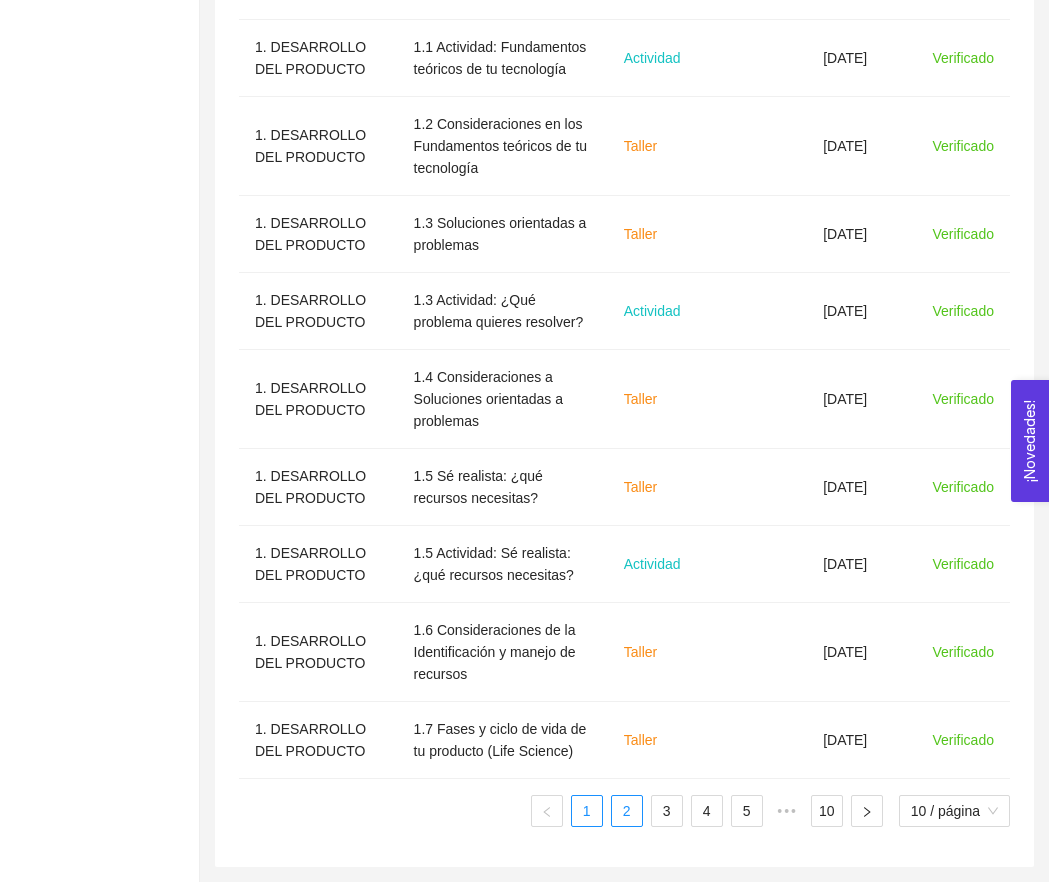 click on "2" at bounding box center (627, 811) 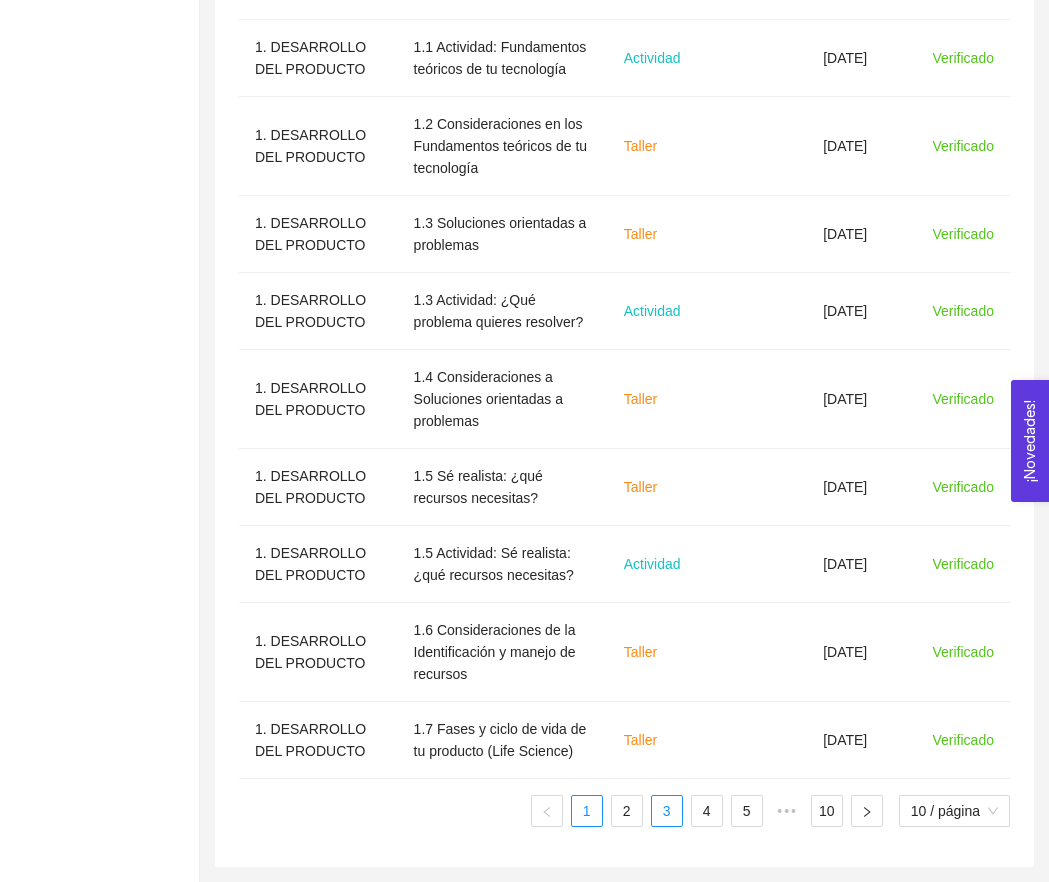 scroll, scrollTop: 794, scrollLeft: 0, axis: vertical 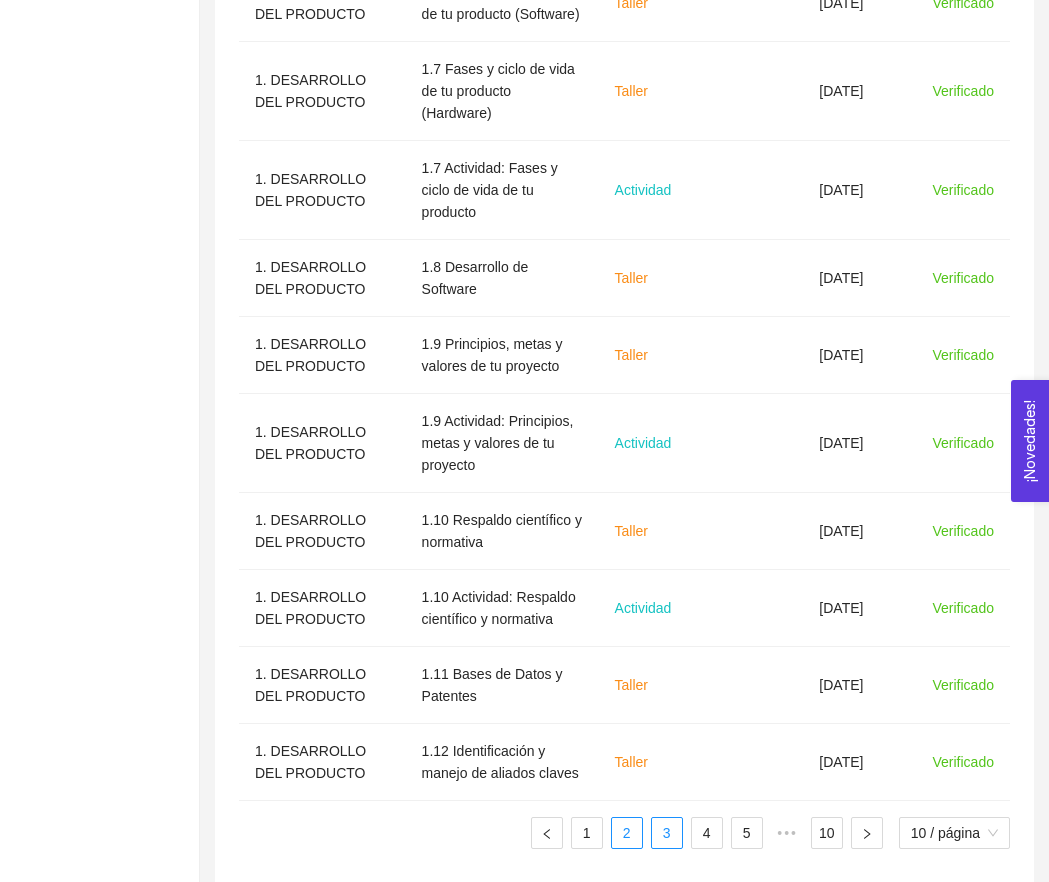 click on "3" at bounding box center [667, 833] 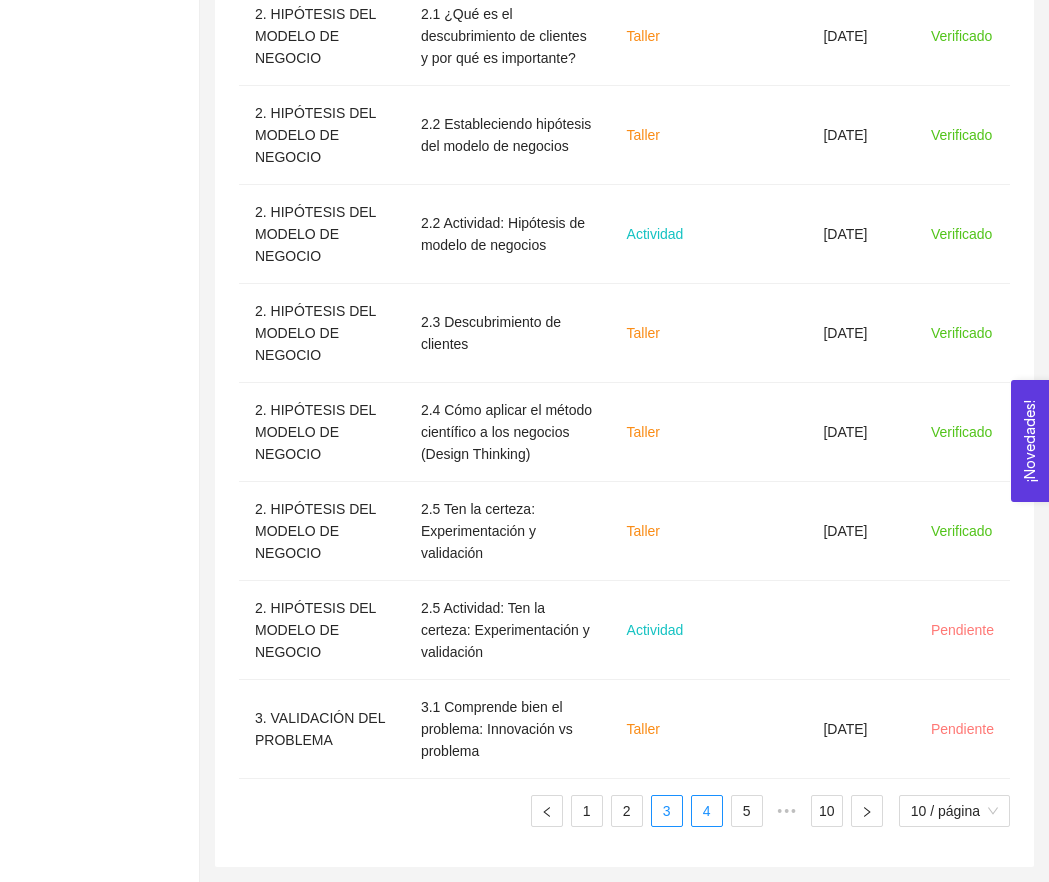click on "4" at bounding box center [707, 811] 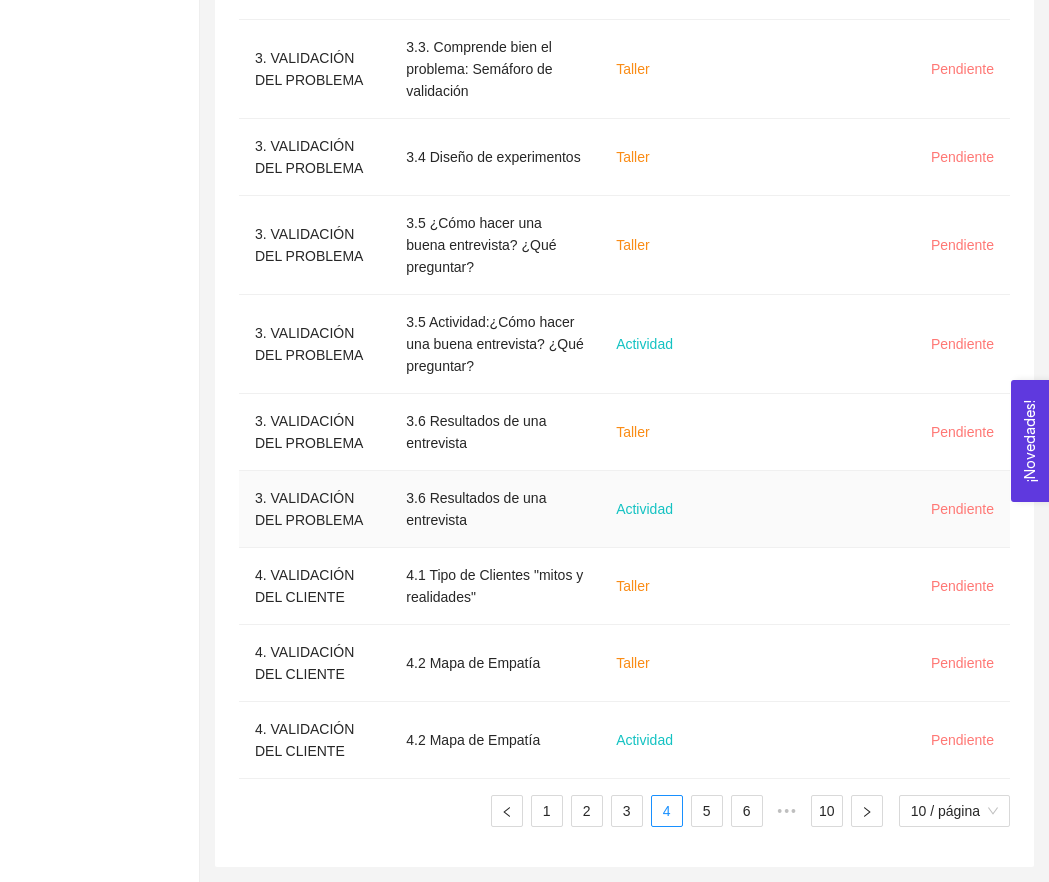 scroll, scrollTop: 159, scrollLeft: 0, axis: vertical 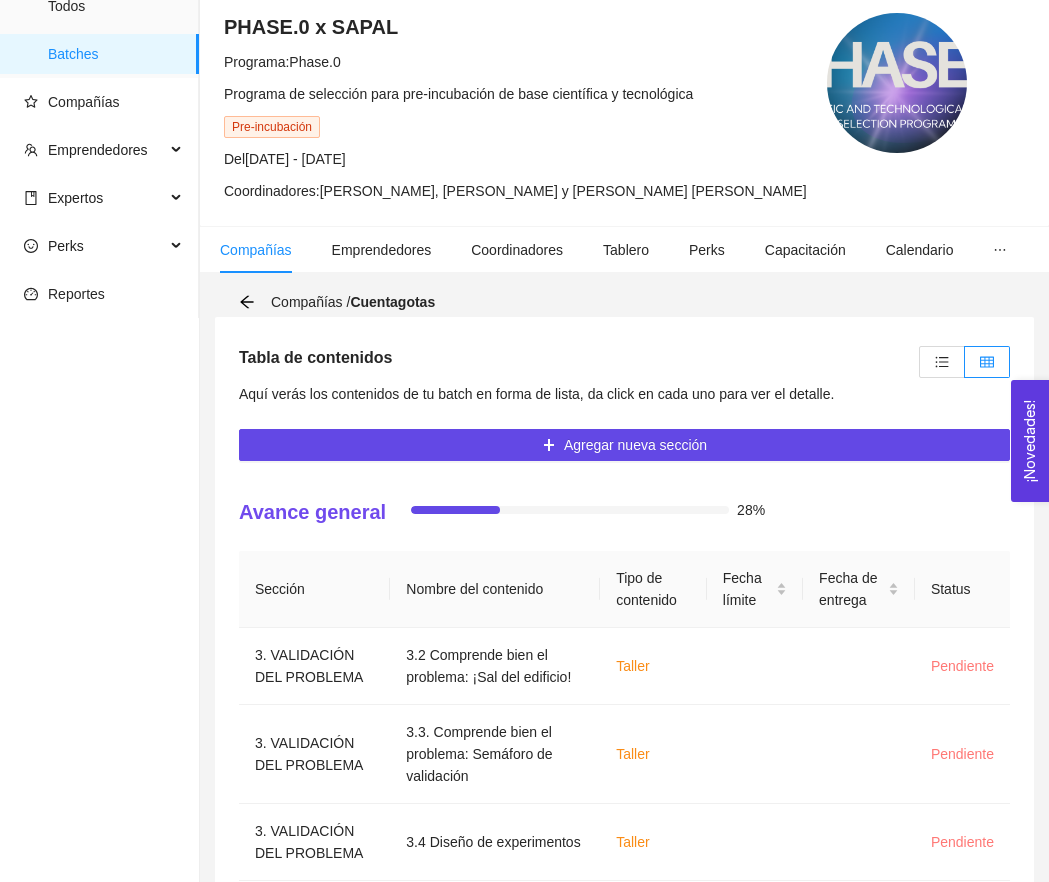 click on "Compañías /  Cuentagotas" at bounding box center (343, 302) 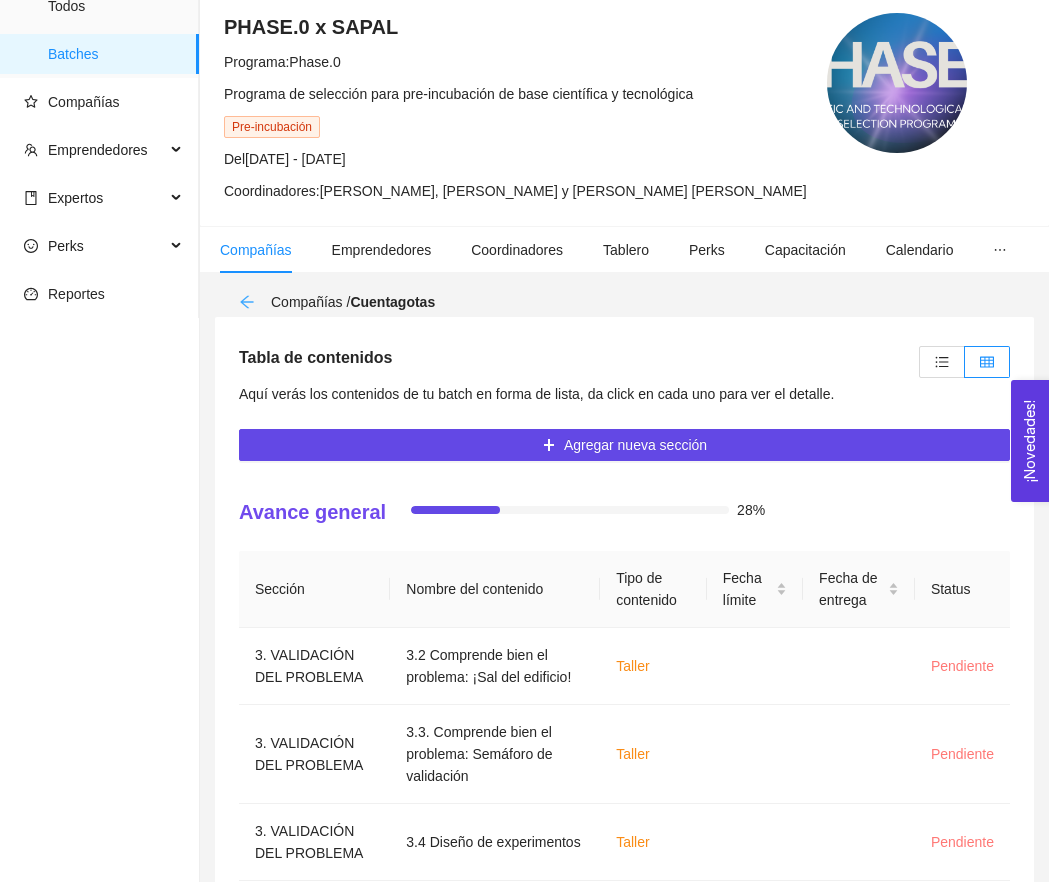 click 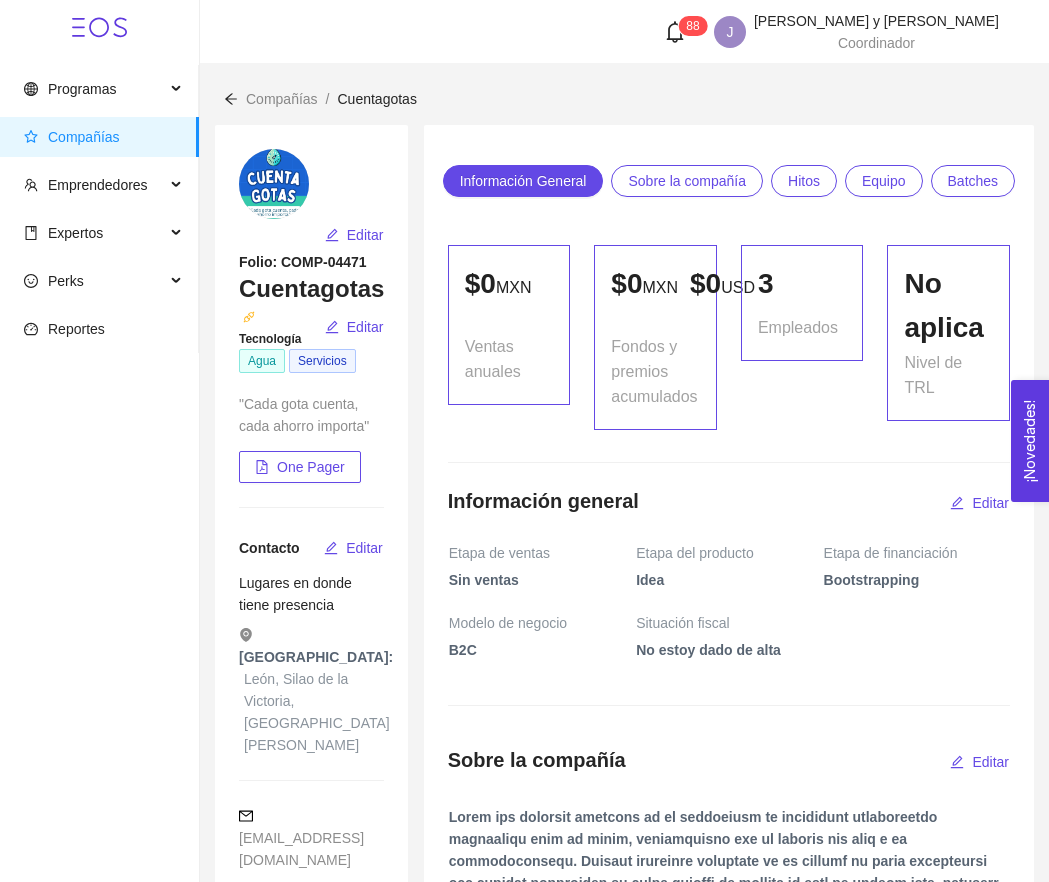 scroll, scrollTop: 0, scrollLeft: 0, axis: both 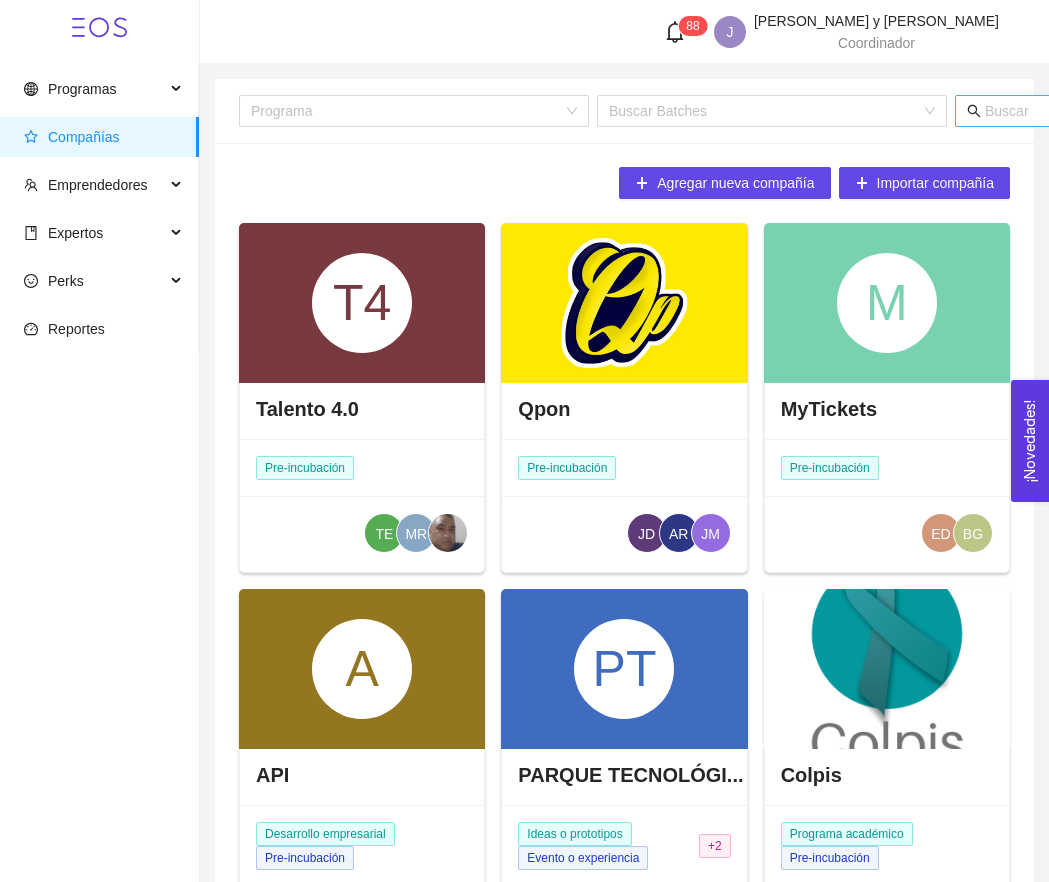 click at bounding box center (1181, 111) 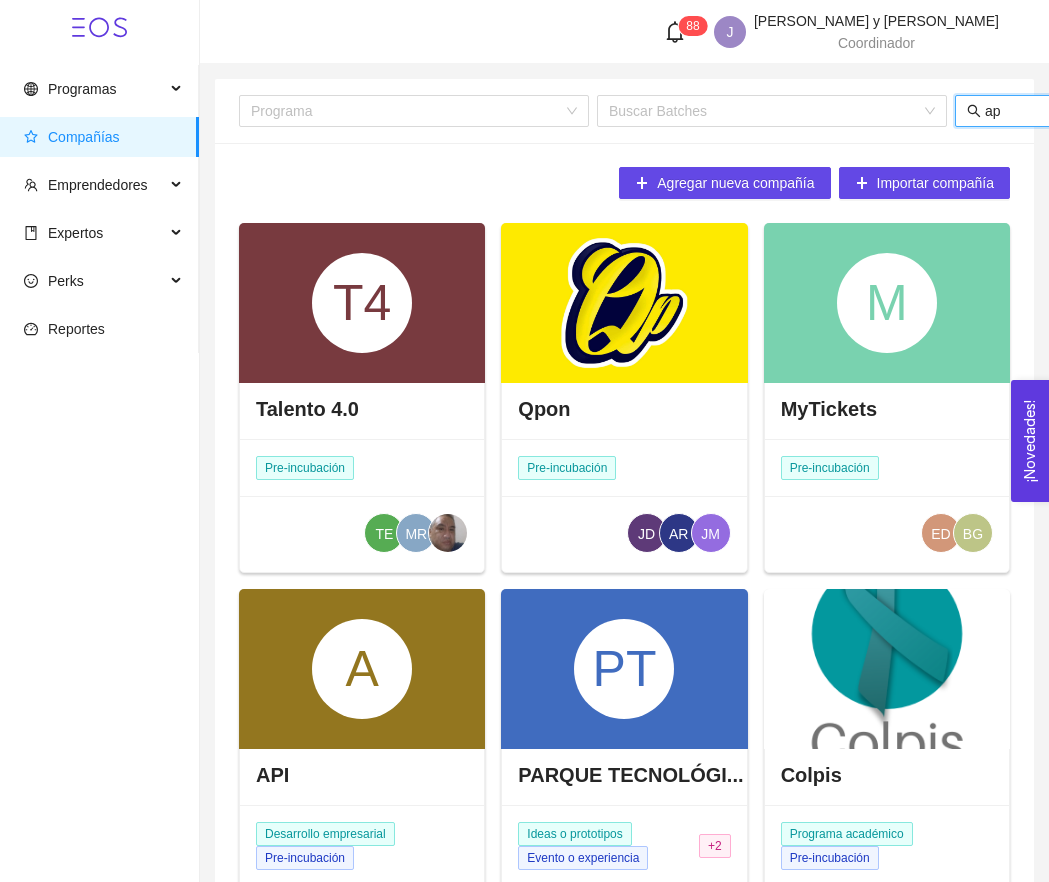 type on "api" 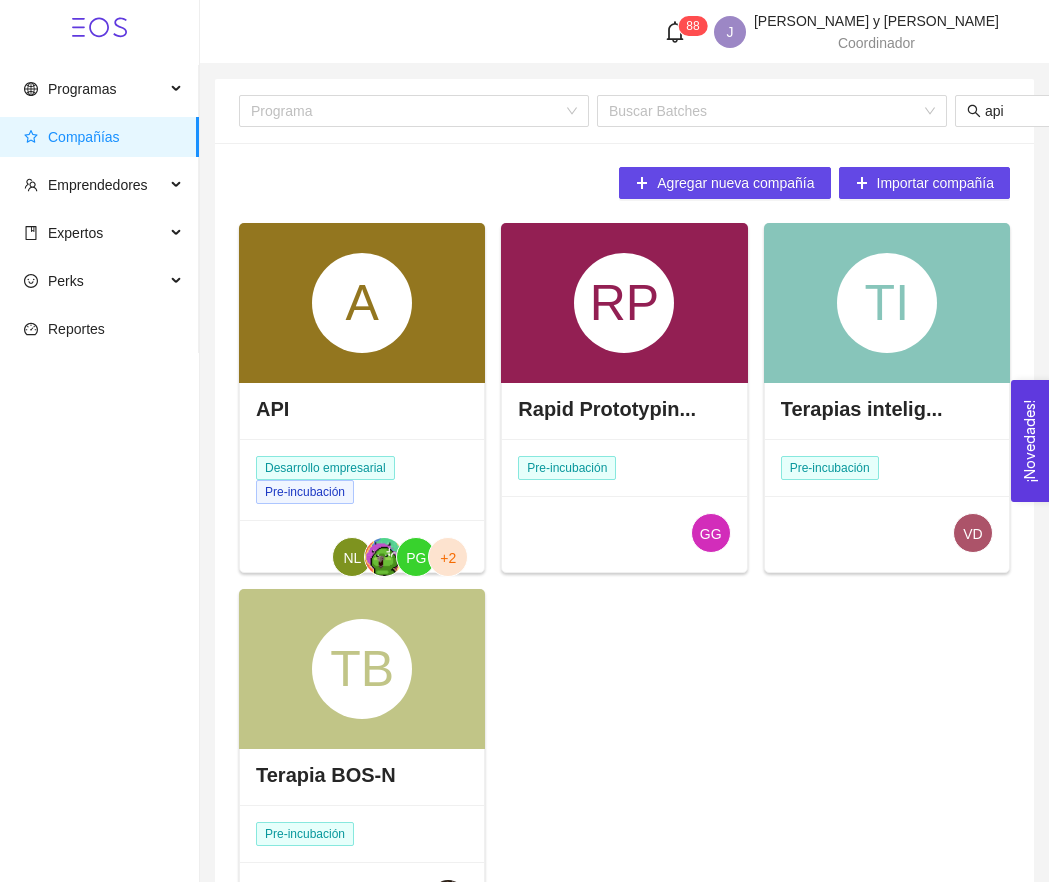 click on "A" at bounding box center [362, 303] 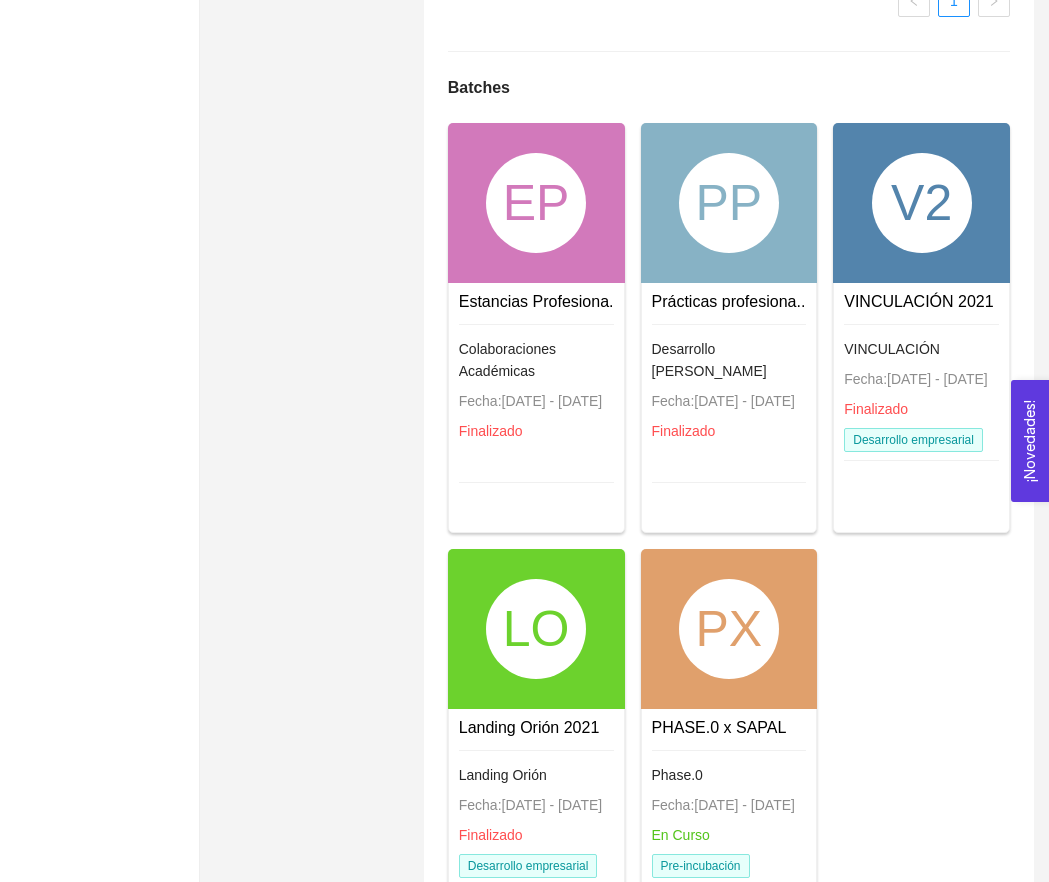 scroll, scrollTop: 1868, scrollLeft: 0, axis: vertical 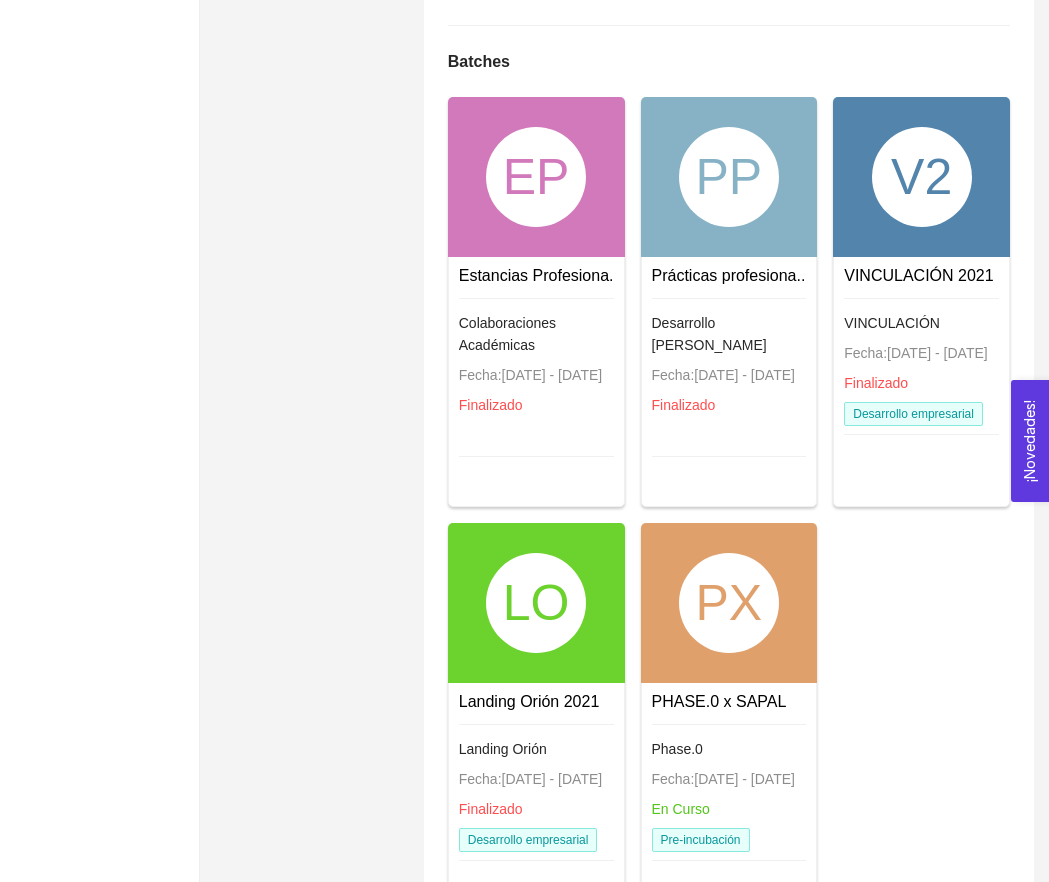 click on "PX" at bounding box center [729, 603] 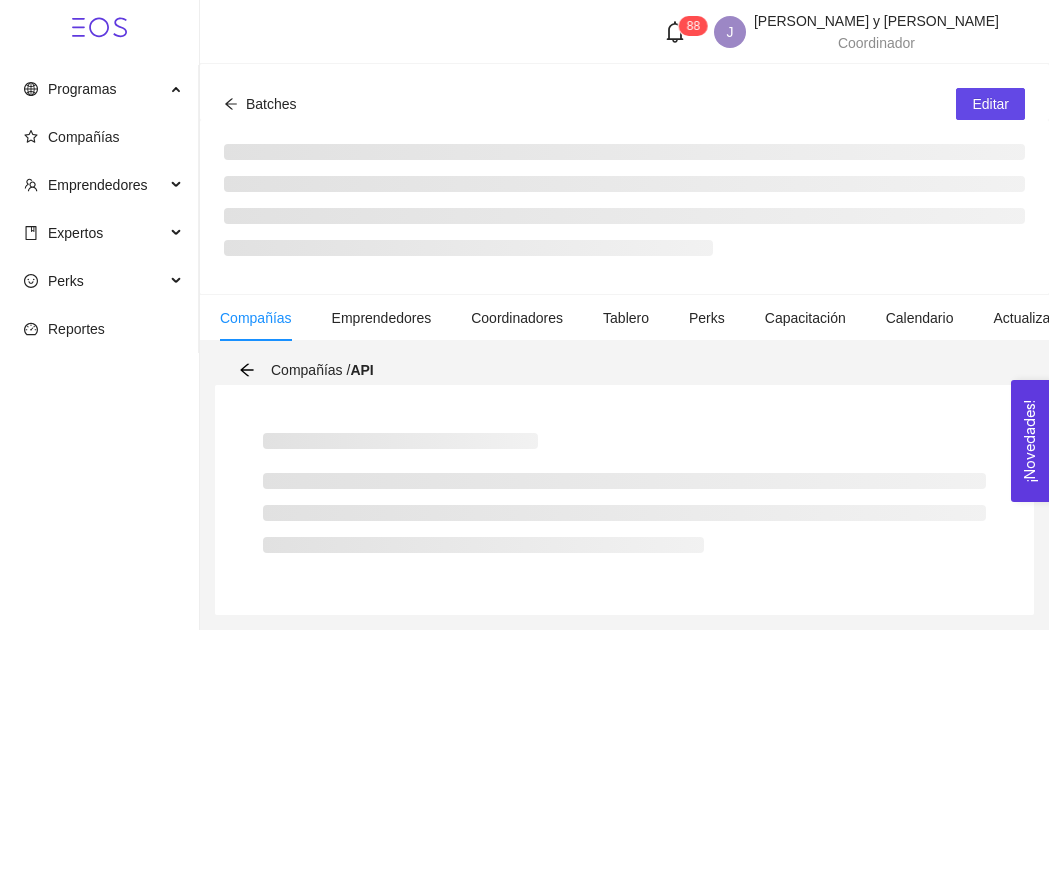 scroll, scrollTop: 0, scrollLeft: 0, axis: both 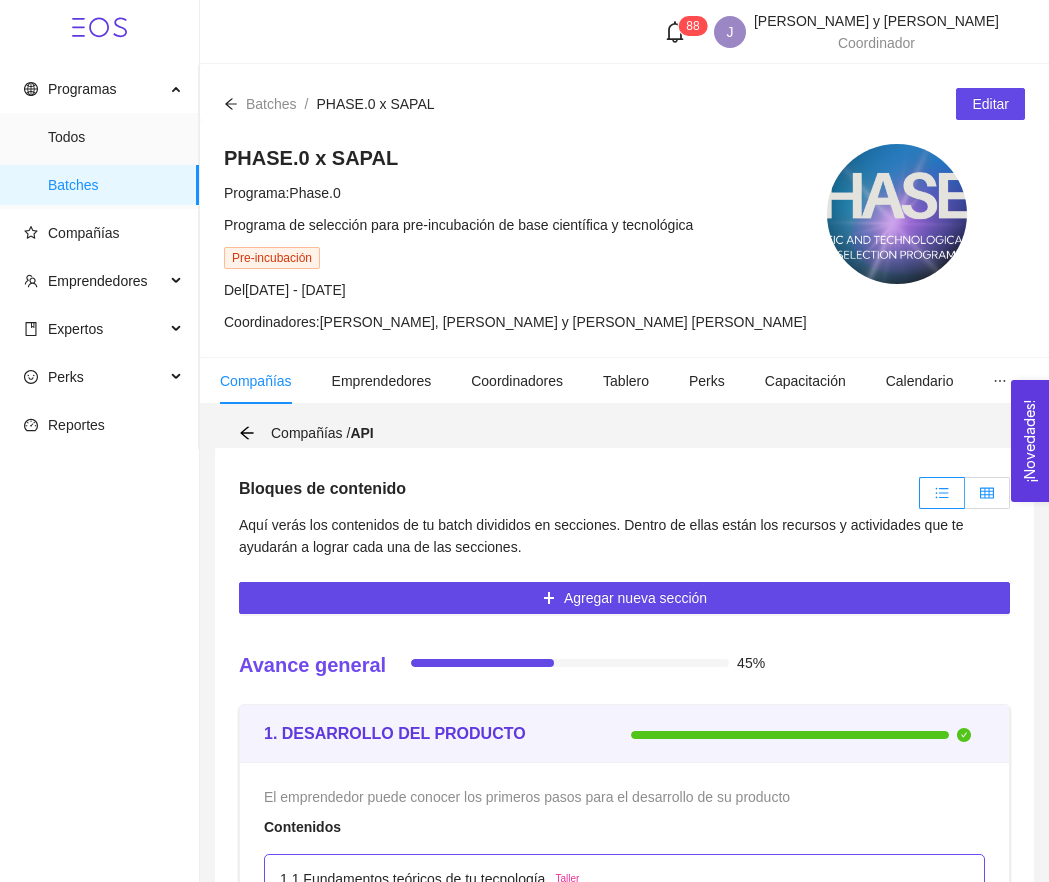 click at bounding box center [987, 493] 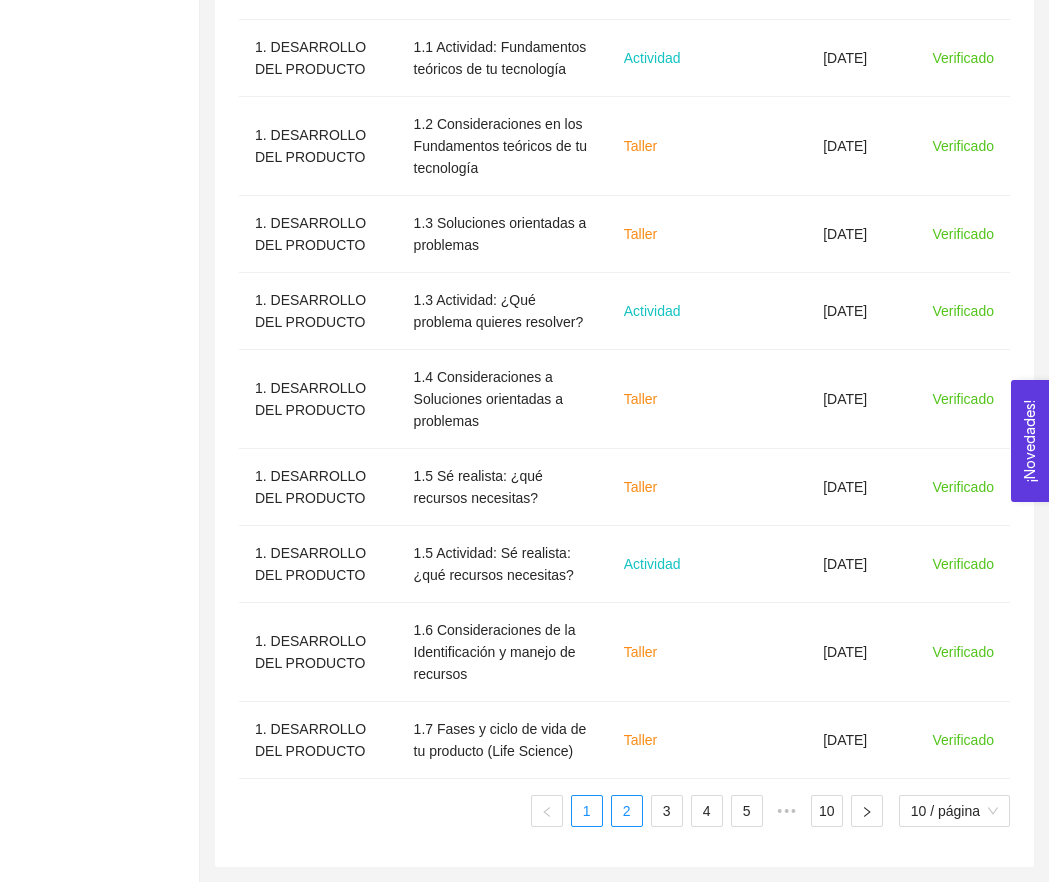 click on "2" at bounding box center [627, 811] 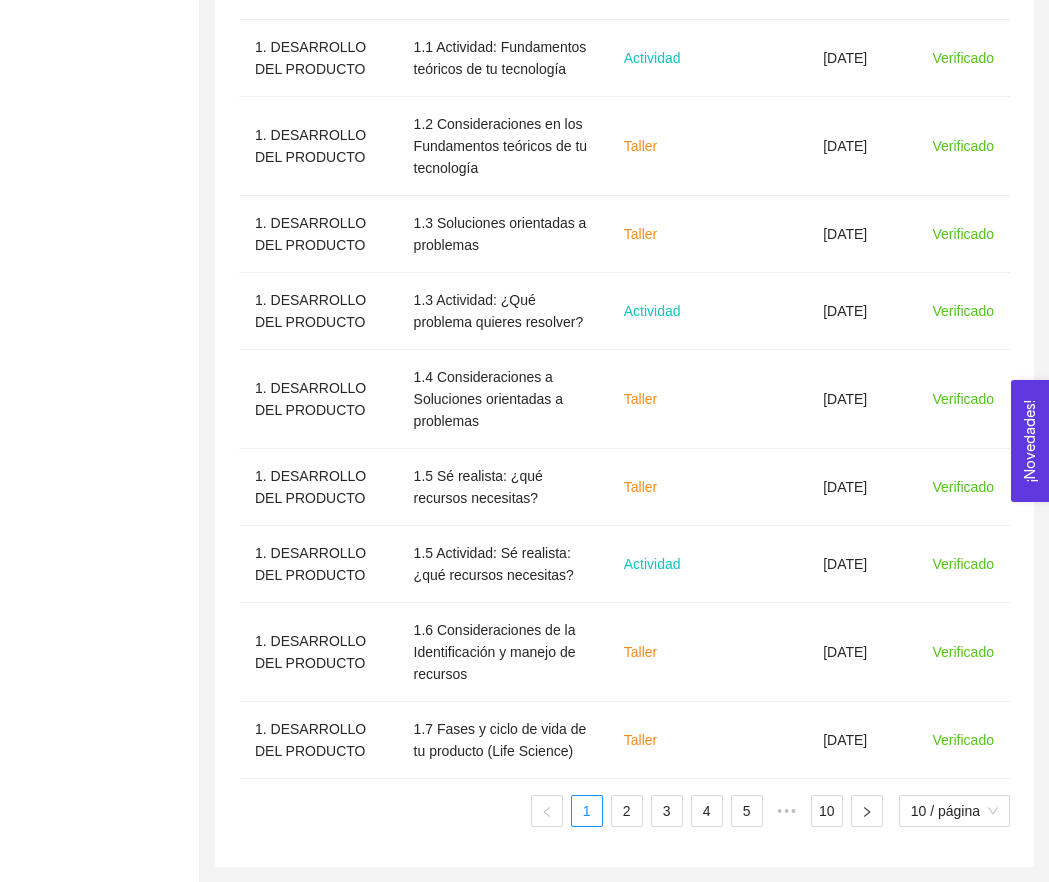 scroll, scrollTop: 794, scrollLeft: 0, axis: vertical 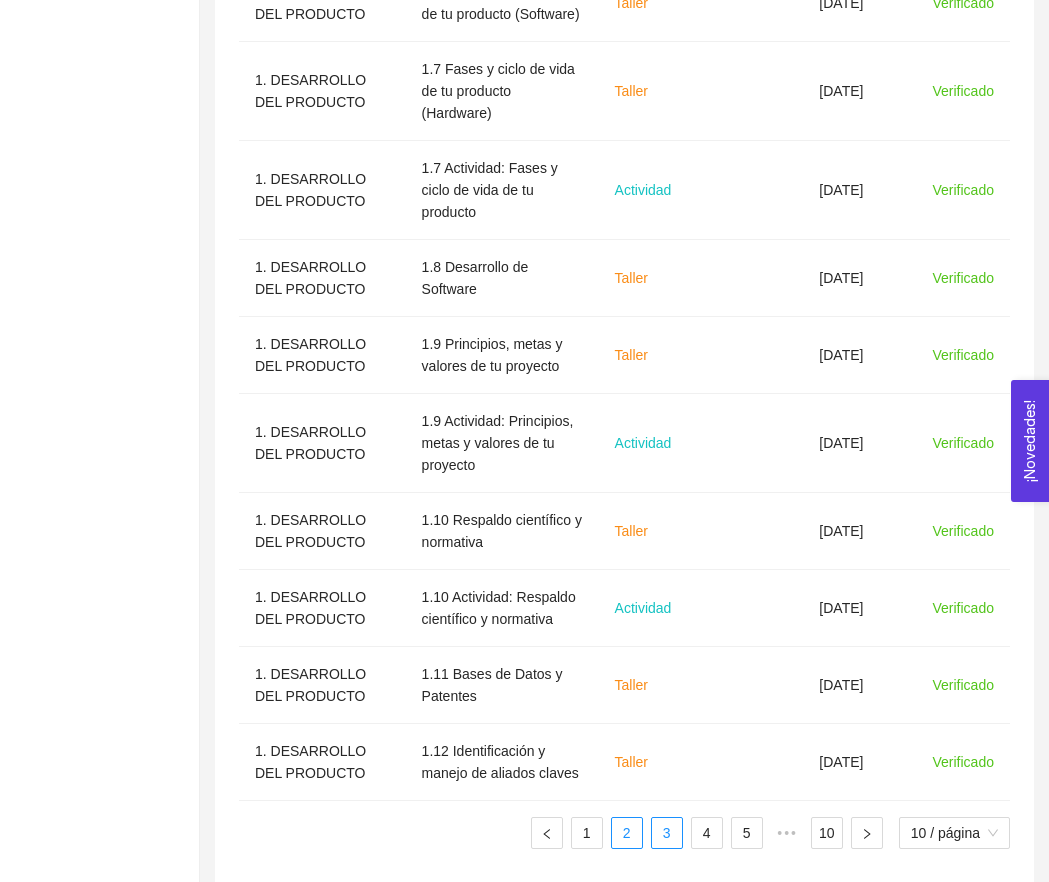 click on "3" at bounding box center [667, 833] 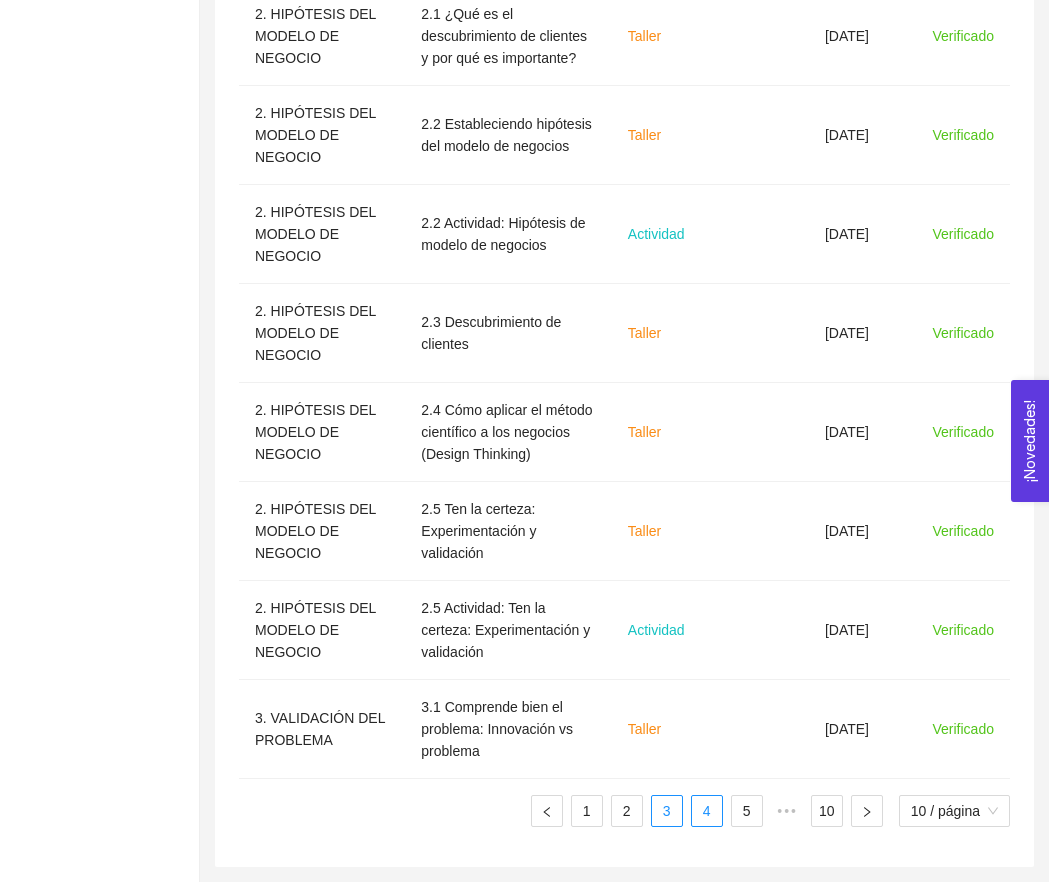 click on "4" at bounding box center [707, 811] 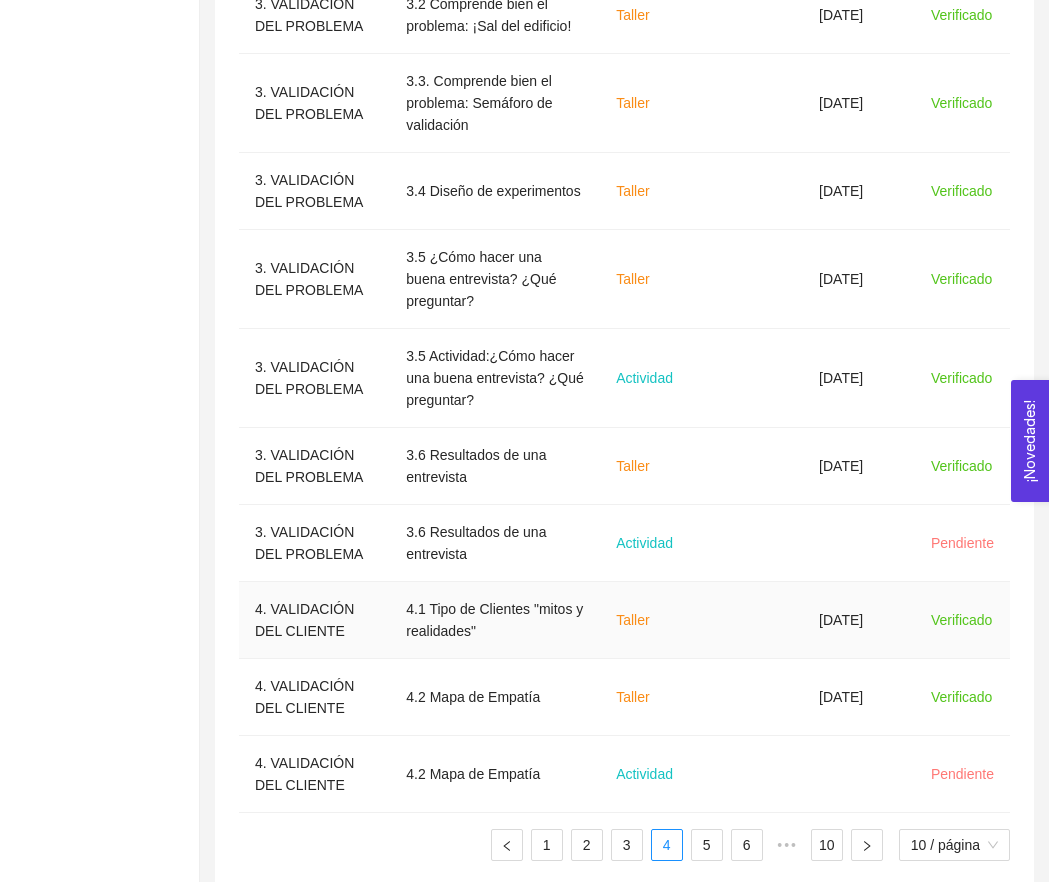 scroll, scrollTop: 771, scrollLeft: 0, axis: vertical 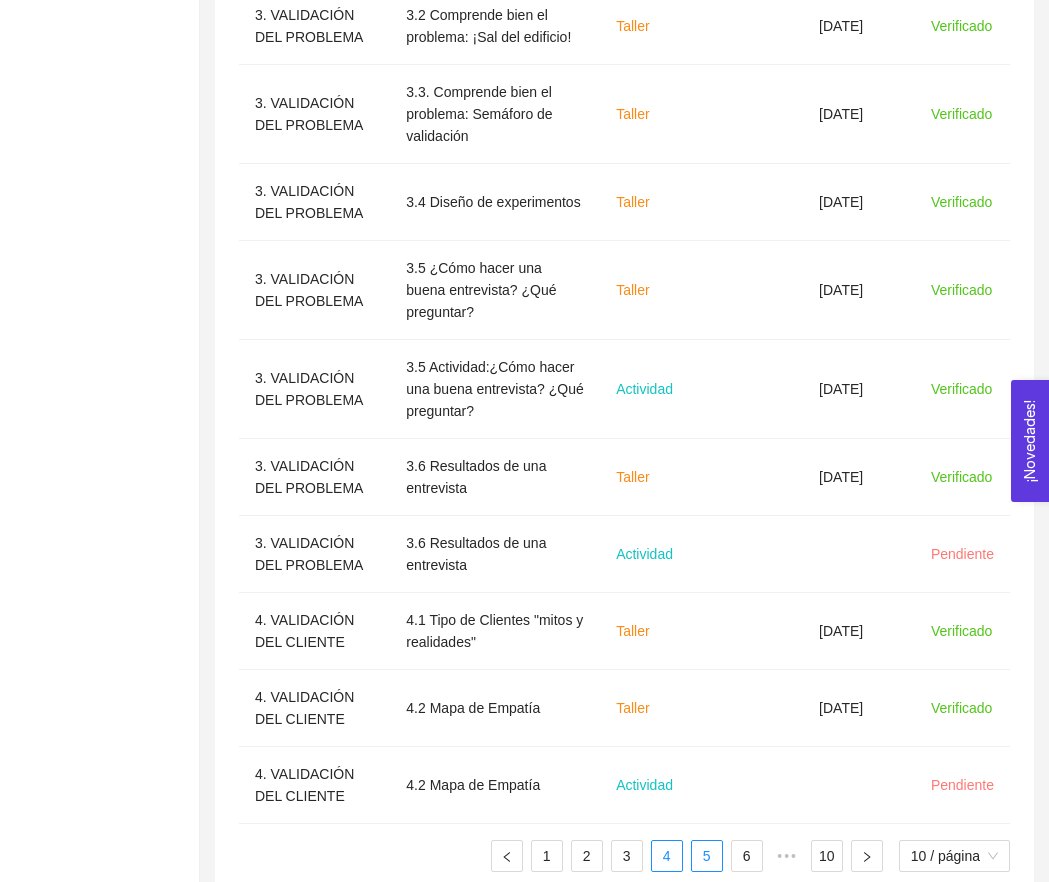 click on "5" at bounding box center (707, 856) 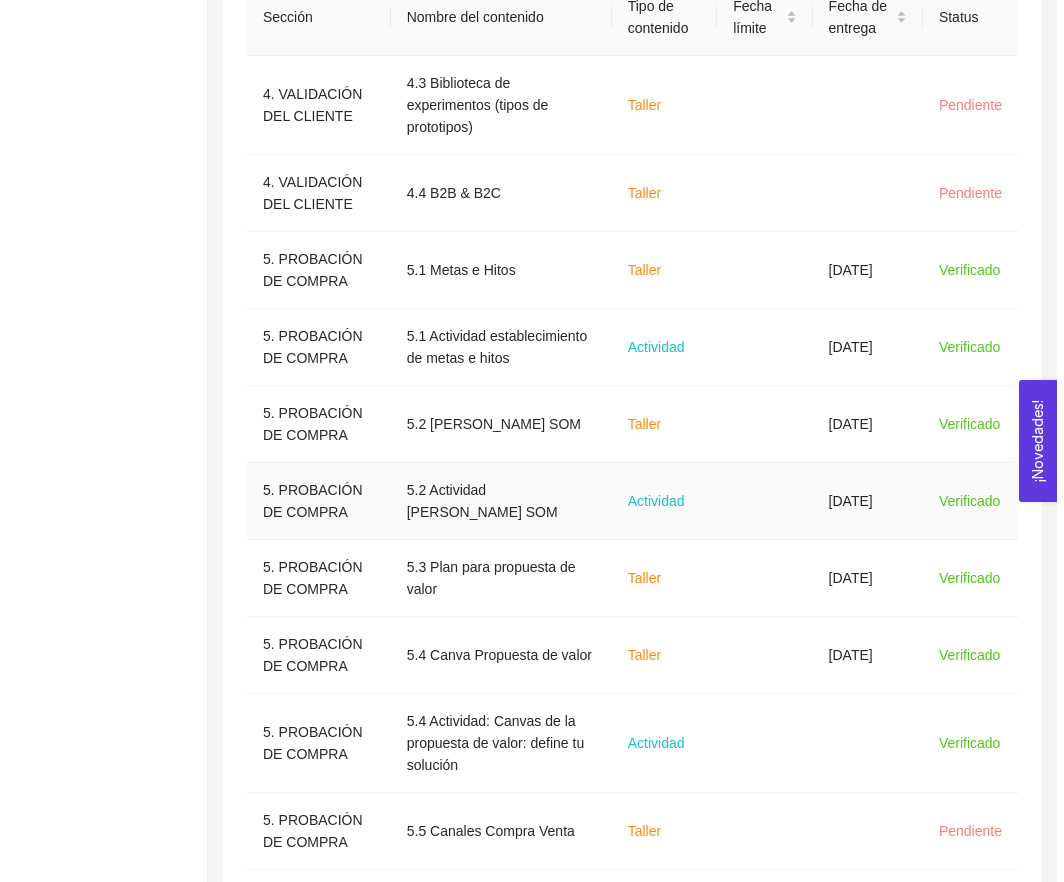 scroll, scrollTop: 702, scrollLeft: 0, axis: vertical 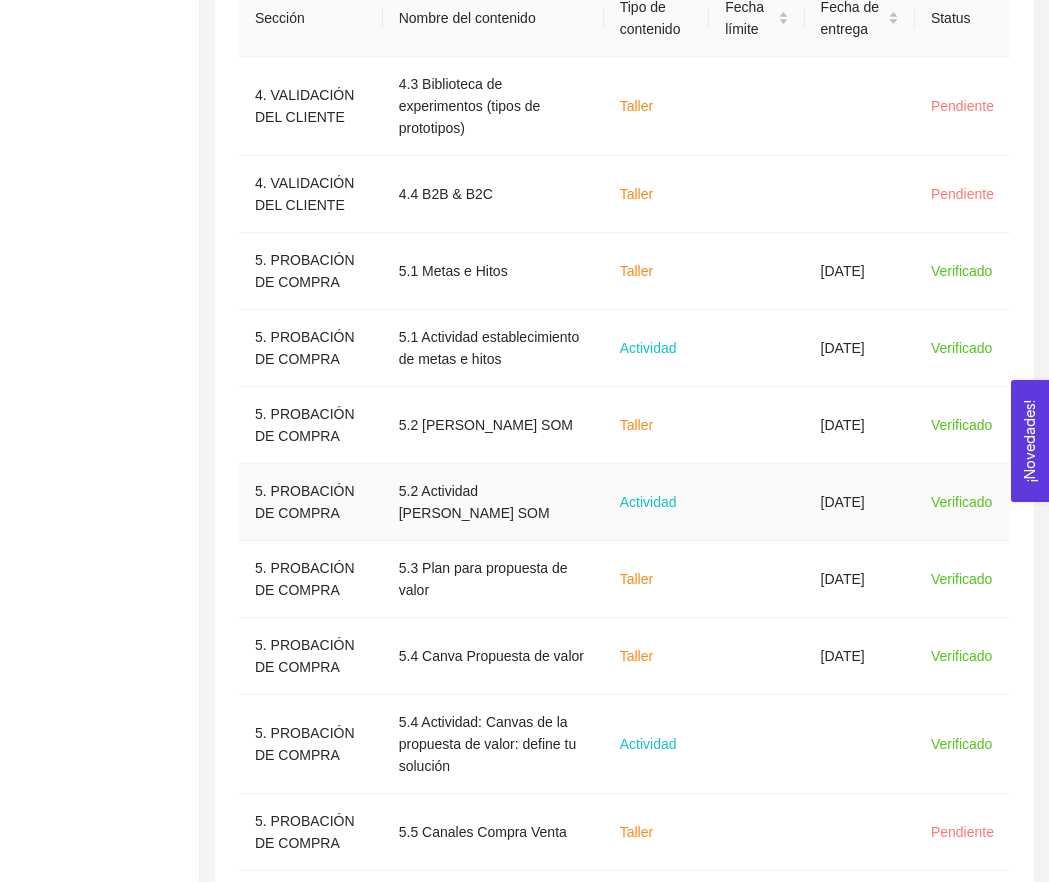 click on "Actividad" at bounding box center [656, 502] 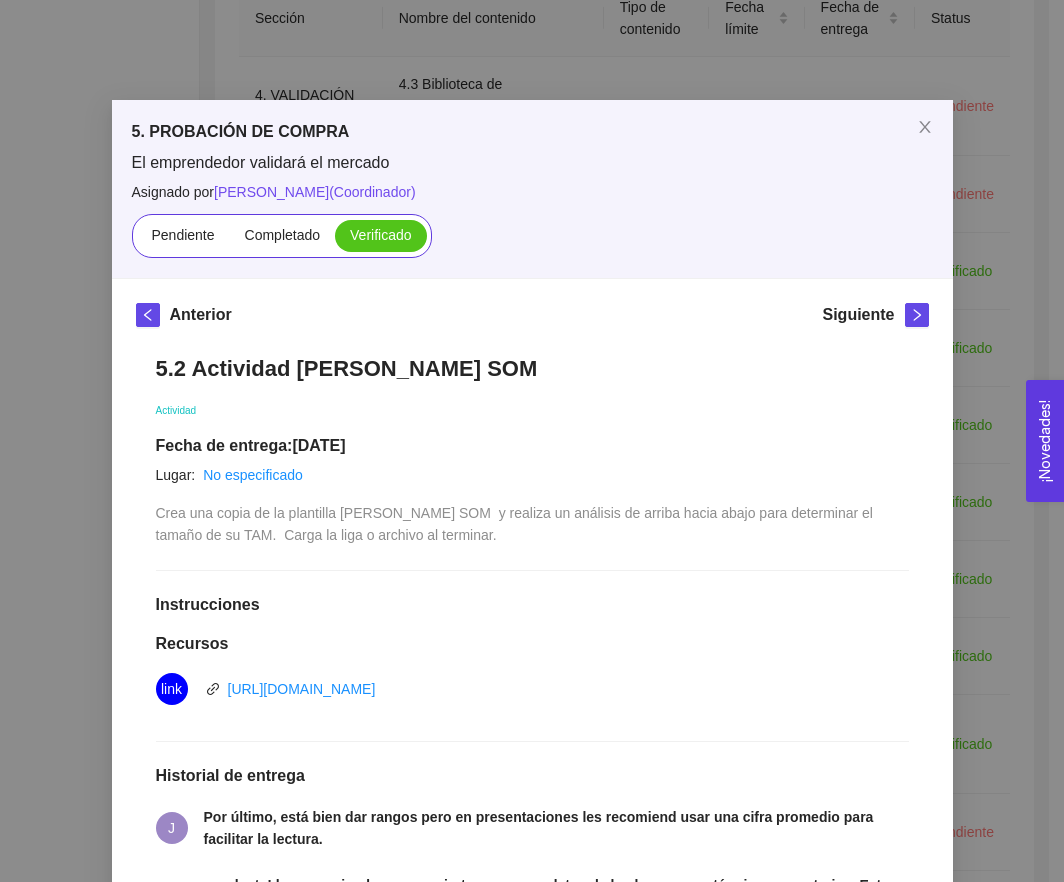 scroll, scrollTop: 448, scrollLeft: 0, axis: vertical 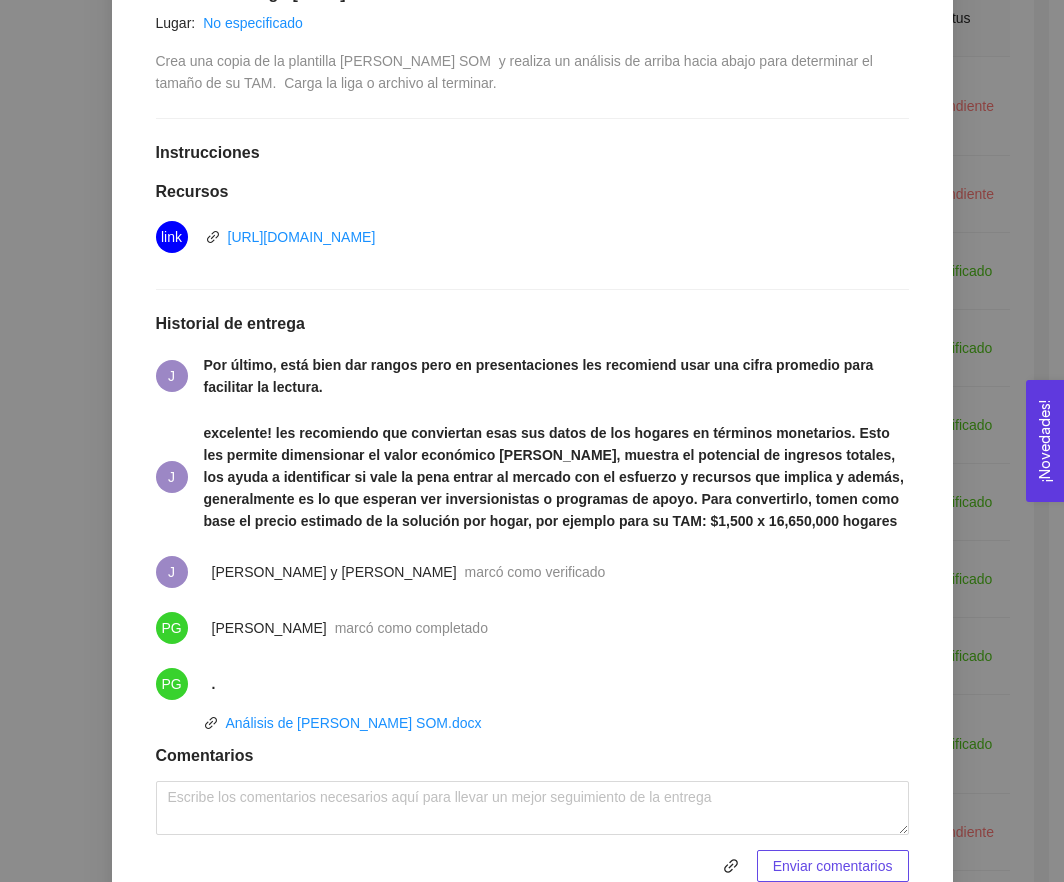click on "5. PROBACIÓN DE COMPRA El emprendedor validará el mercado
Asignado por  [PERSON_NAME]   ( Coordinador ) Pendiente Completado Verificado Anterior Siguiente 5.2 Actividad [PERSON_NAME] SOM Actividad Fecha de entrega:  [DATE] Lugar: No especificado Crea una copia de la plantilla [PERSON_NAME] SOM  y realiza un análisis de arriba hacia abajo para determinar el tamaño de su TAM.  Carga la liga o archivo al terminar.
Instrucciones Recursos link [URL][DOMAIN_NAME] Historial de entrega J Por último, está bien dar rangos pero en presentaciones les recomiend usar una cifra promedio para facilitar la lectura. J J [PERSON_NAME] y [PERSON_NAME] como verificado PG [PERSON_NAME] marcó como completado PG . Análisis de [PERSON_NAME] SOM.docx Comentarios Enviar comentarios Cancelar Aceptar" at bounding box center [532, 441] 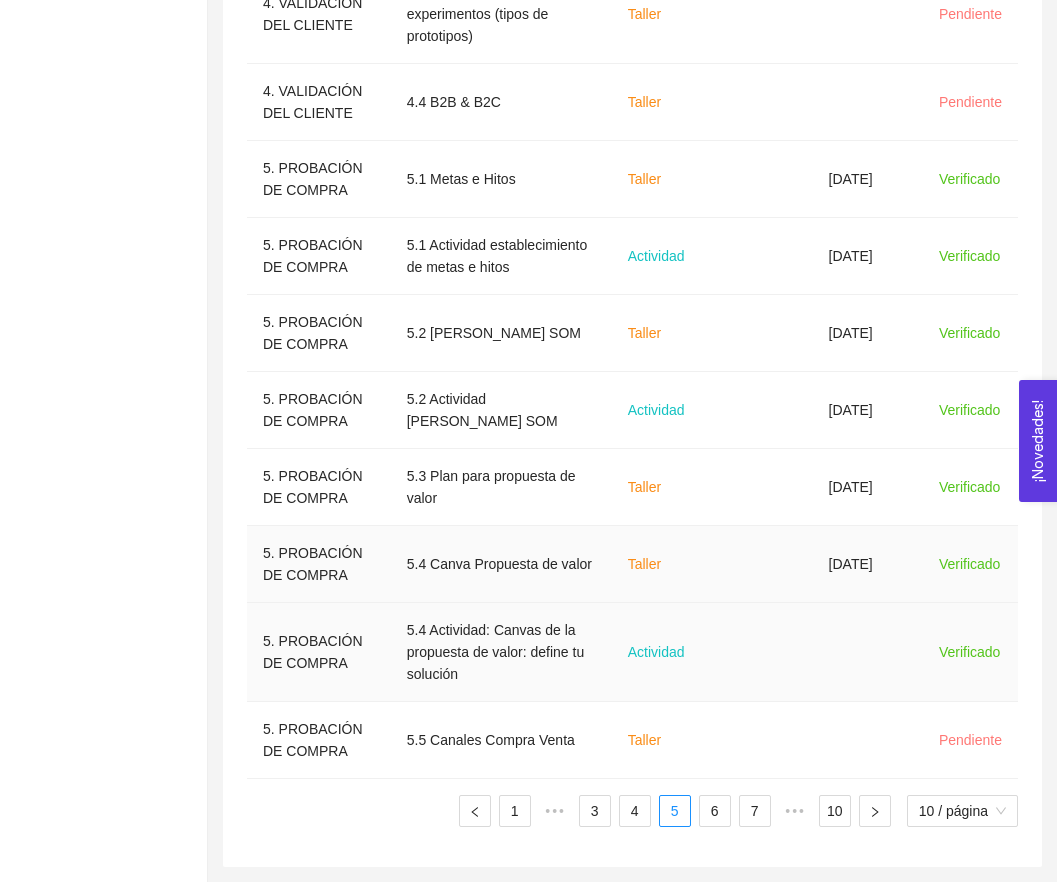 scroll, scrollTop: 794, scrollLeft: 0, axis: vertical 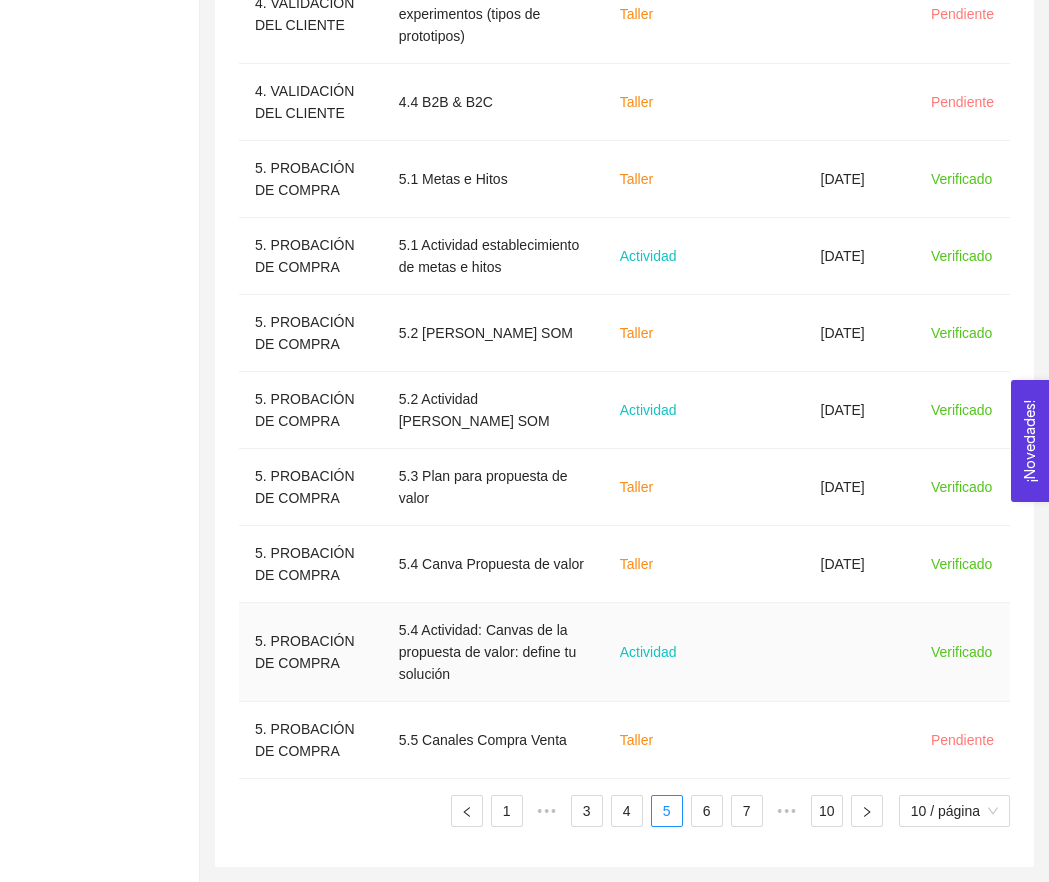 click on "Actividad" at bounding box center (656, 652) 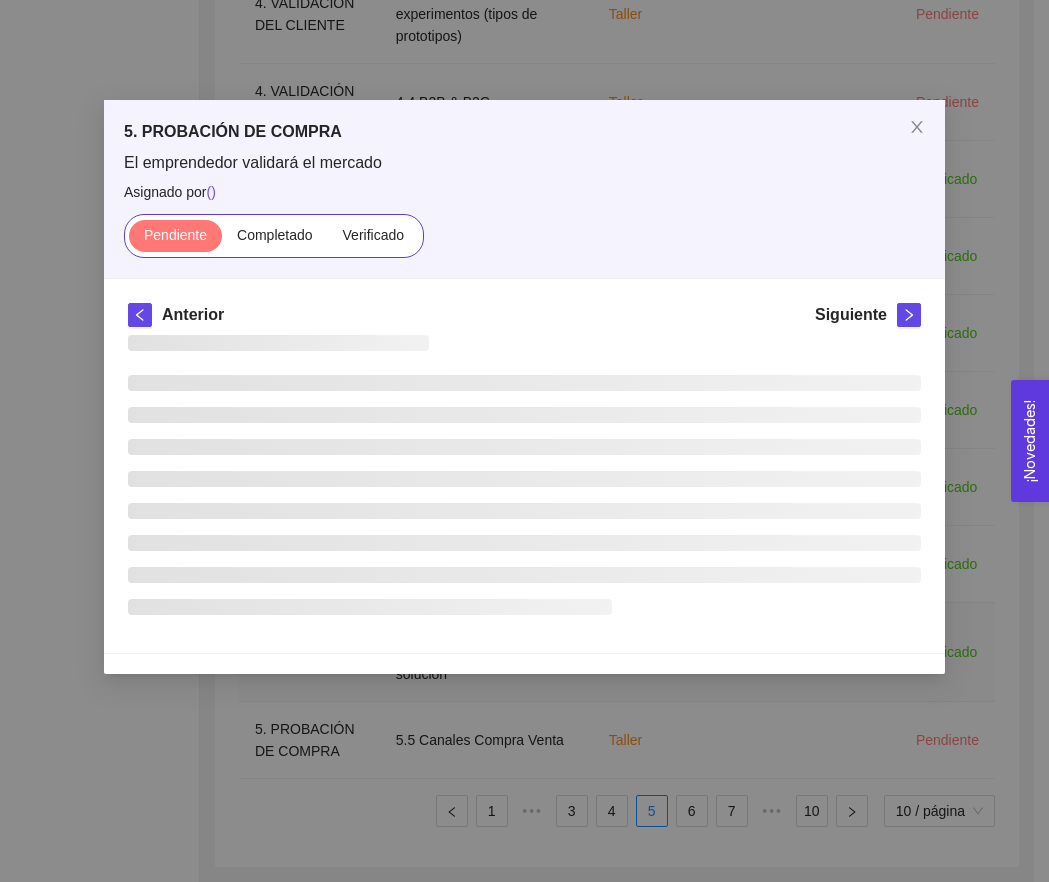 scroll, scrollTop: 0, scrollLeft: 0, axis: both 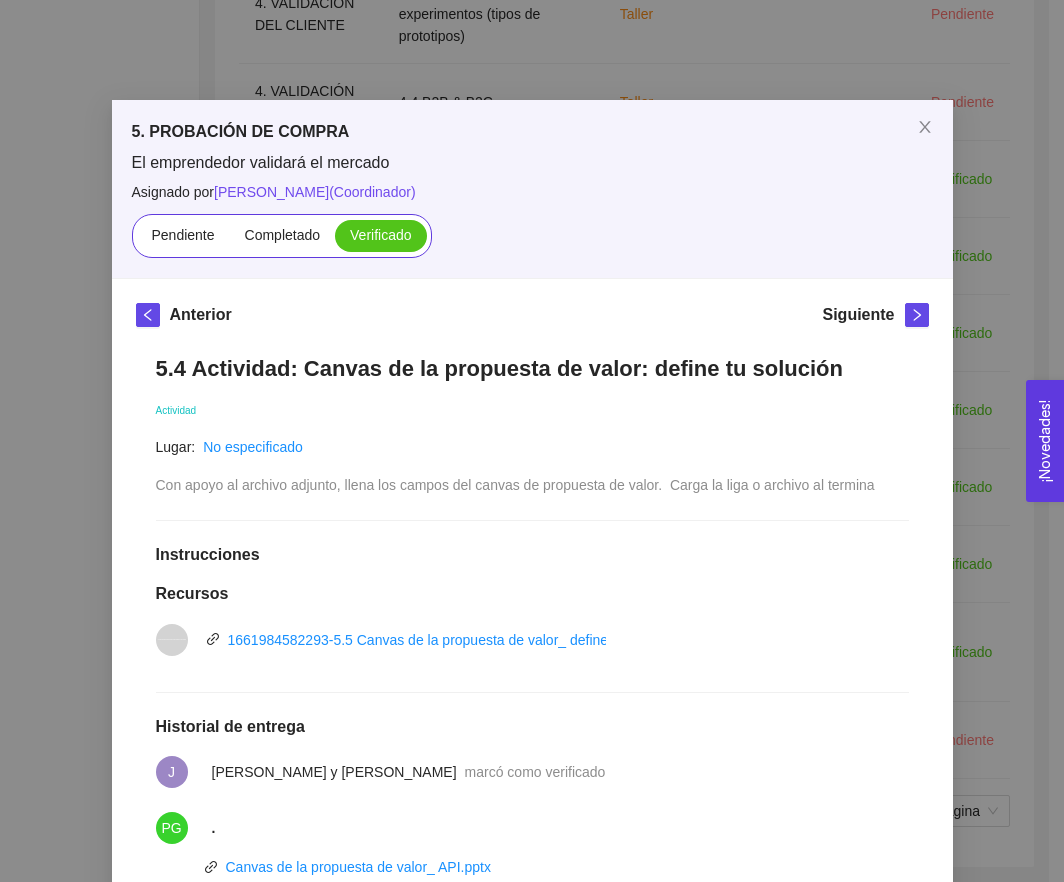 click on "5. PROBACIÓN DE COMPRA El emprendedor validará el mercado
Asignado por  [PERSON_NAME]   ( Coordinador ) Pendiente Completado Verificado Anterior Siguiente 5.4 Actividad: Canvas de la propuesta de valor: define tu solución Actividad Lugar: No especificado Con apoyo al archivo adjunto, llena los campos del canvas de propuesta de valor.  Carga la liga o archivo al termina Instrucciones Recursos vnd.openxmlformats-officedocument.presentationml.presentation 1661984582293-5.5 Canvas de la propuesta de valor_ define tu solución.pptx Historial de entrega J [PERSON_NAME] y [PERSON_NAME] como verificado PG . Canvas de la propuesta de valor_ API.pptx Comentarios Enviar comentarios Cancelar Aceptar" at bounding box center (532, 441) 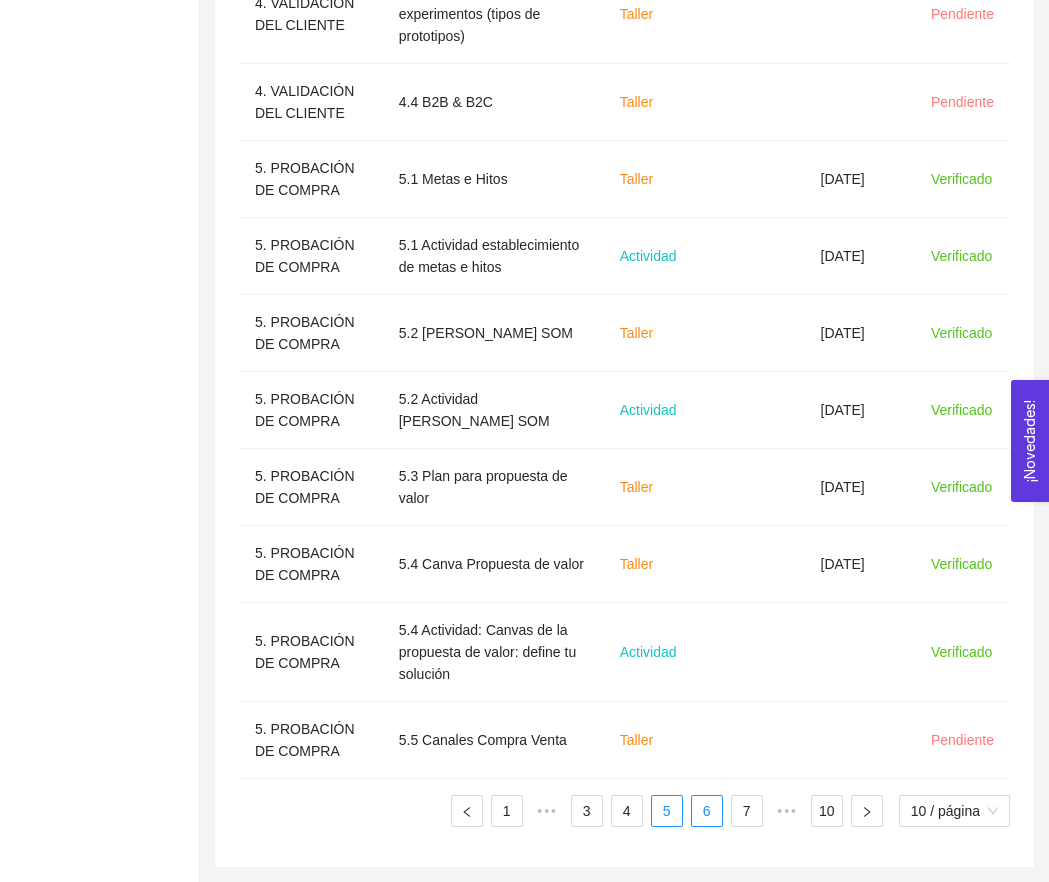 click on "6" at bounding box center [707, 811] 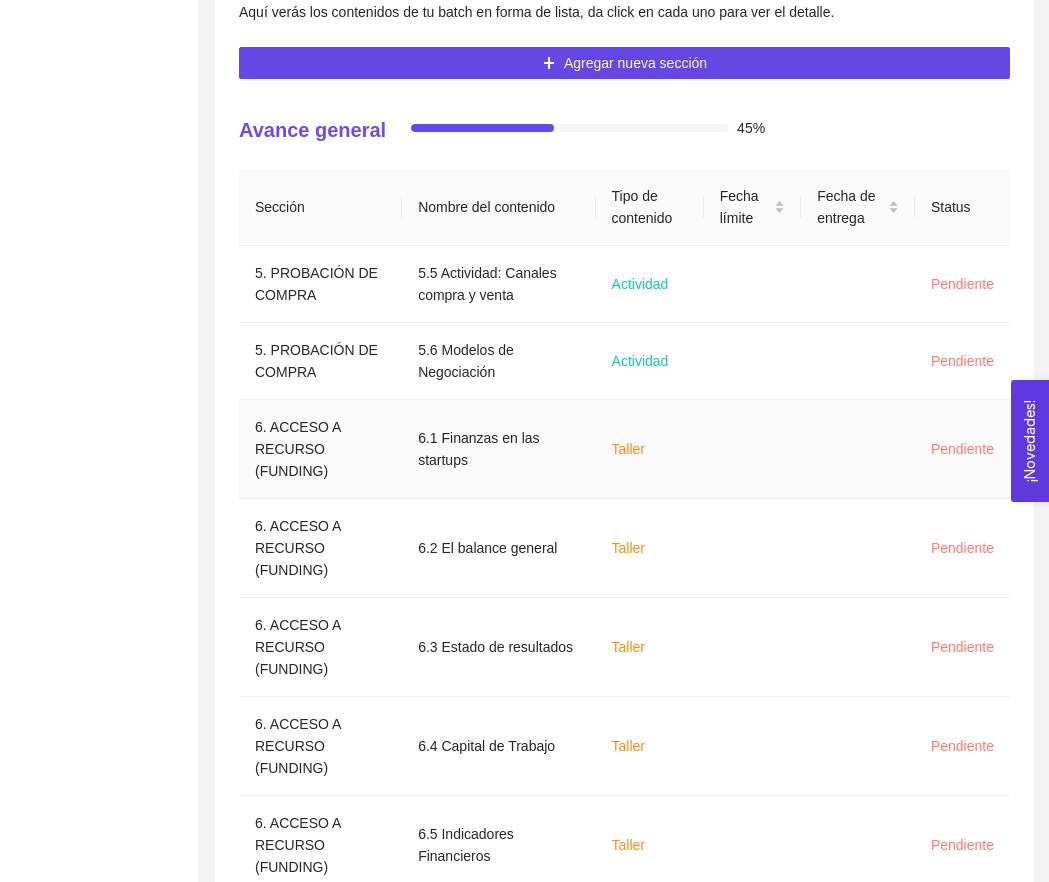 scroll, scrollTop: 263, scrollLeft: 0, axis: vertical 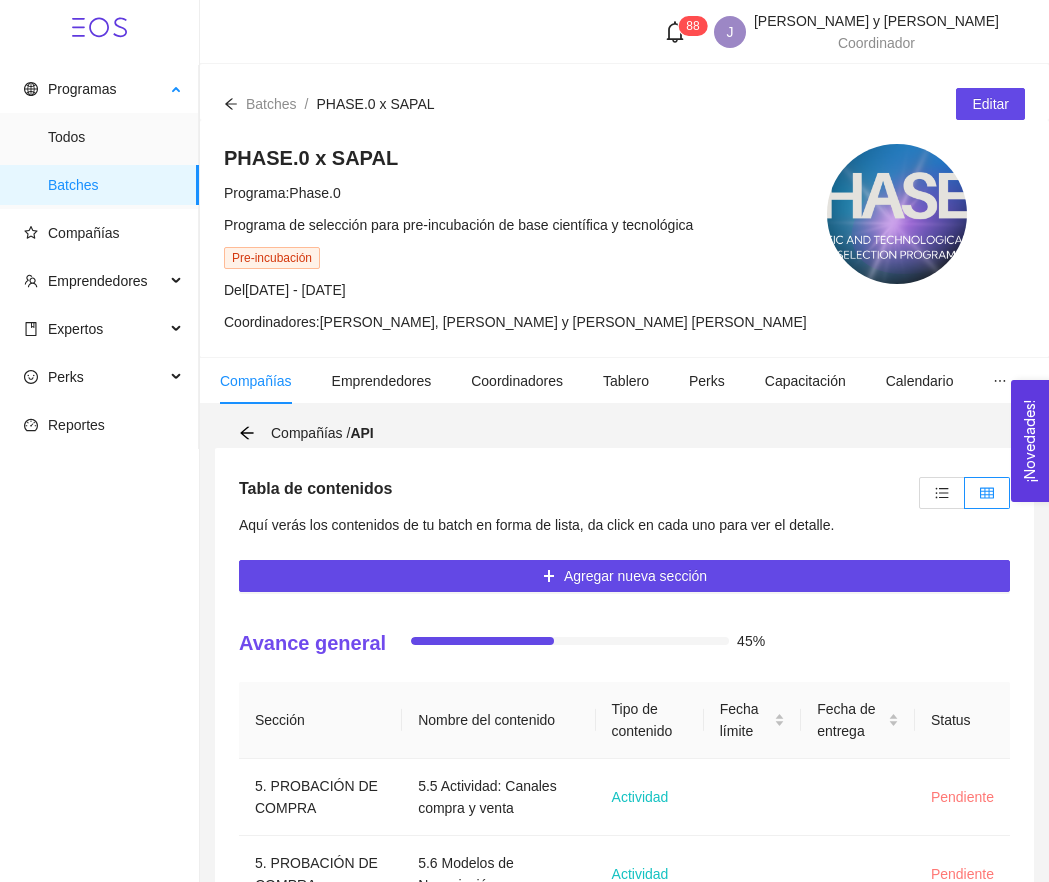 click on "Batches" at bounding box center [115, 185] 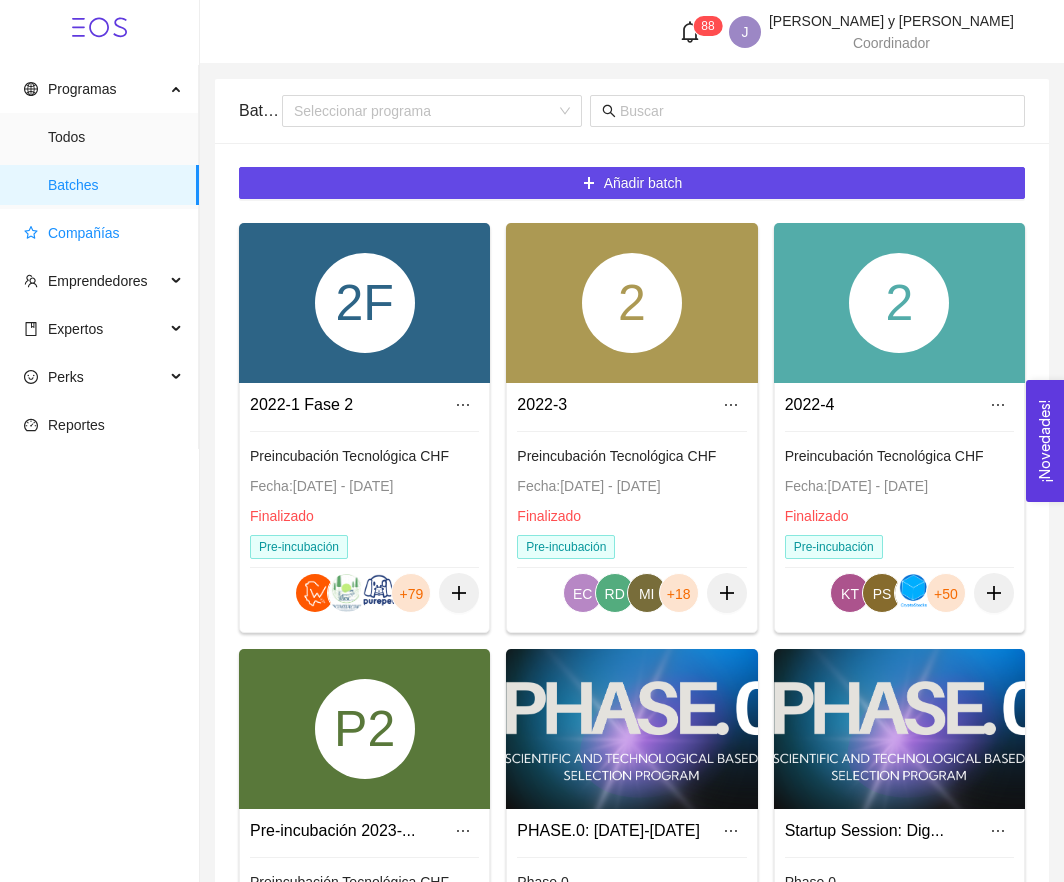 click on "Compañías" at bounding box center (103, 233) 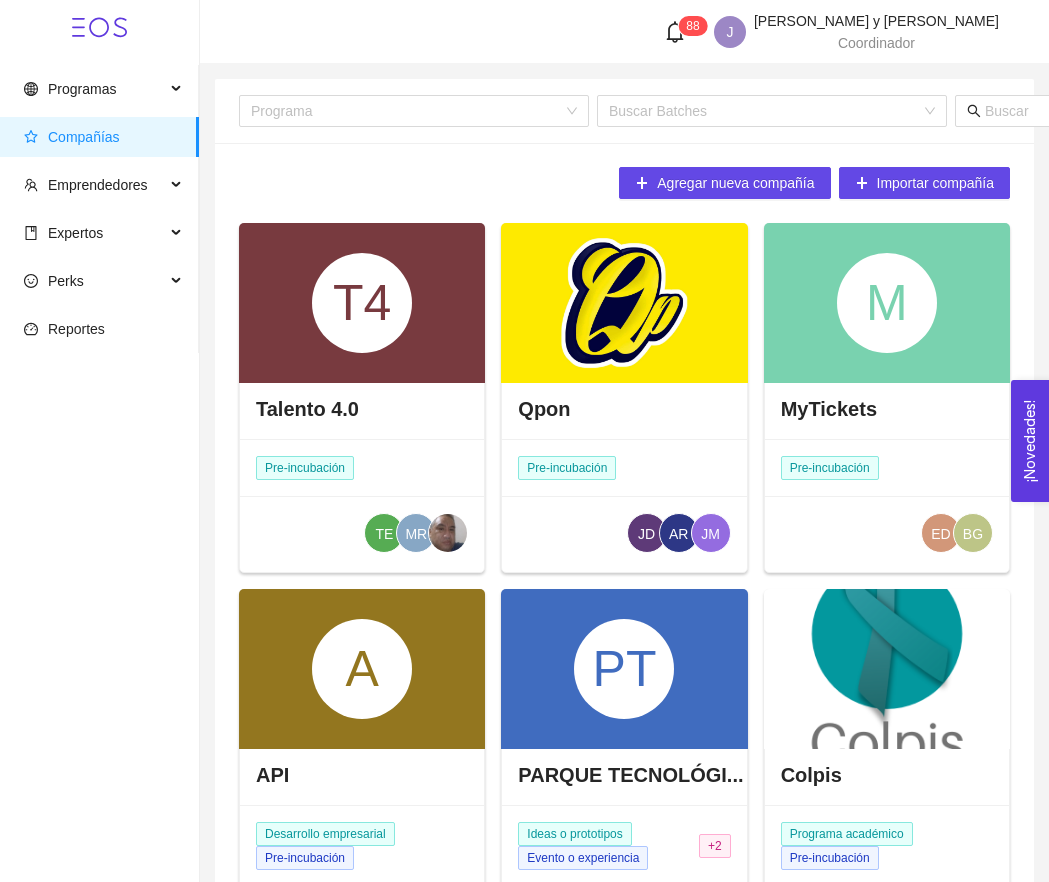 click on "Programa Buscar Batches" at bounding box center (814, 111) 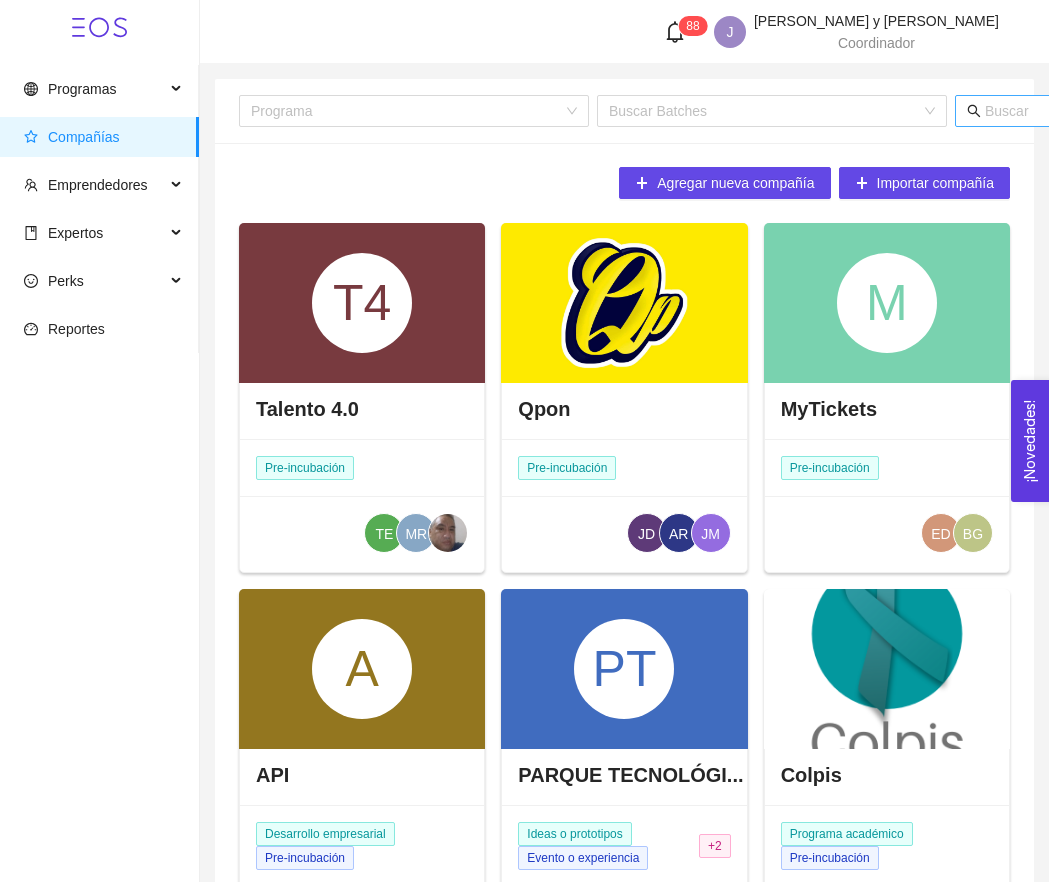 click at bounding box center (1172, 111) 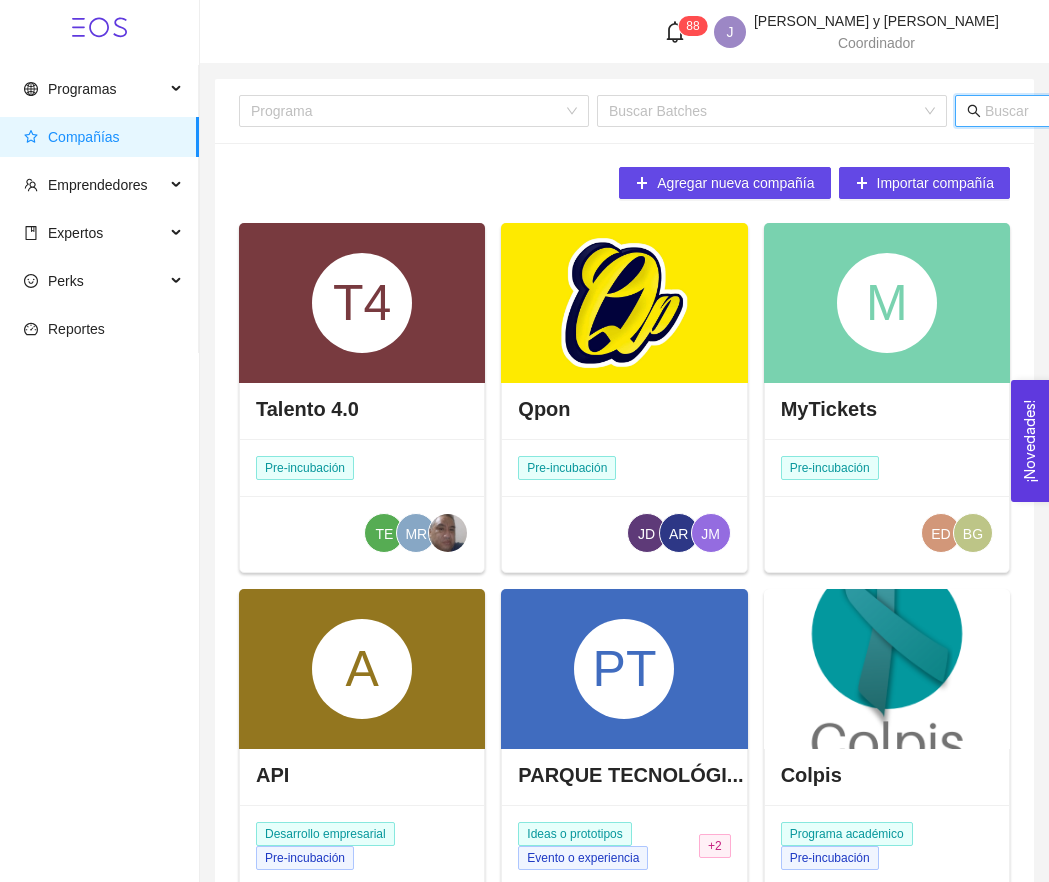 click at bounding box center [1181, 111] 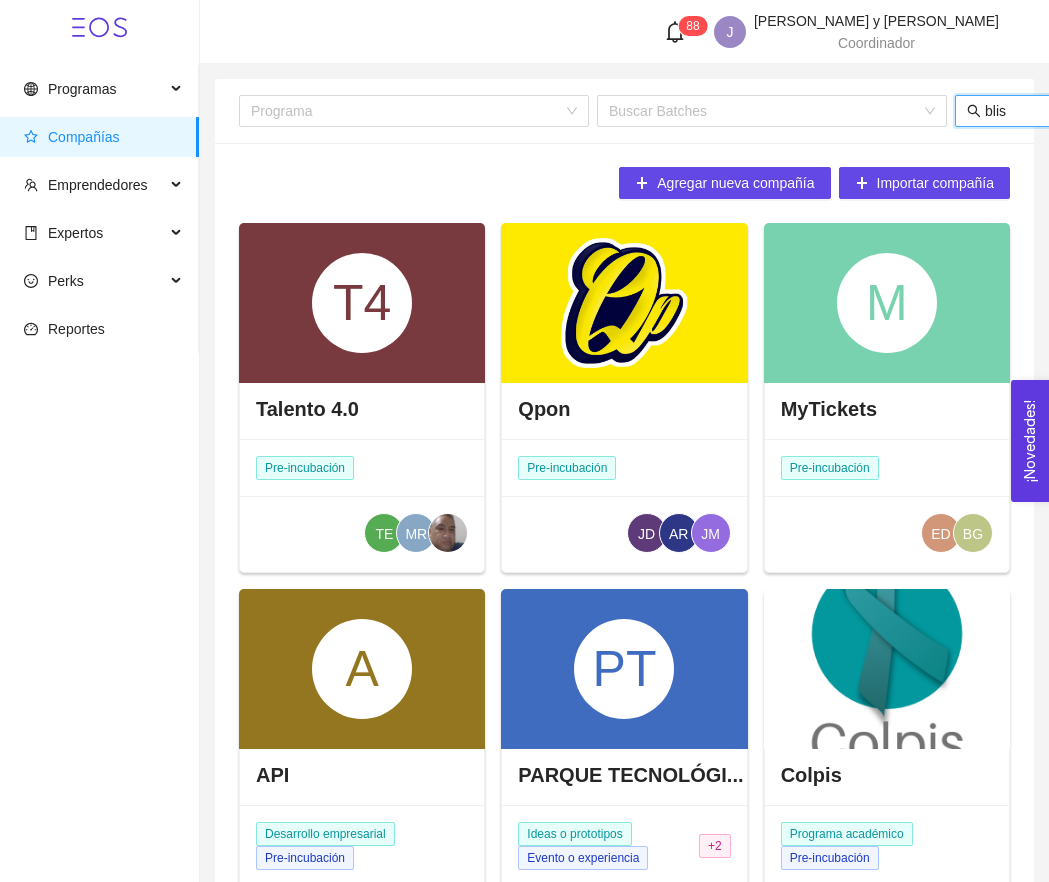 type on "bliss" 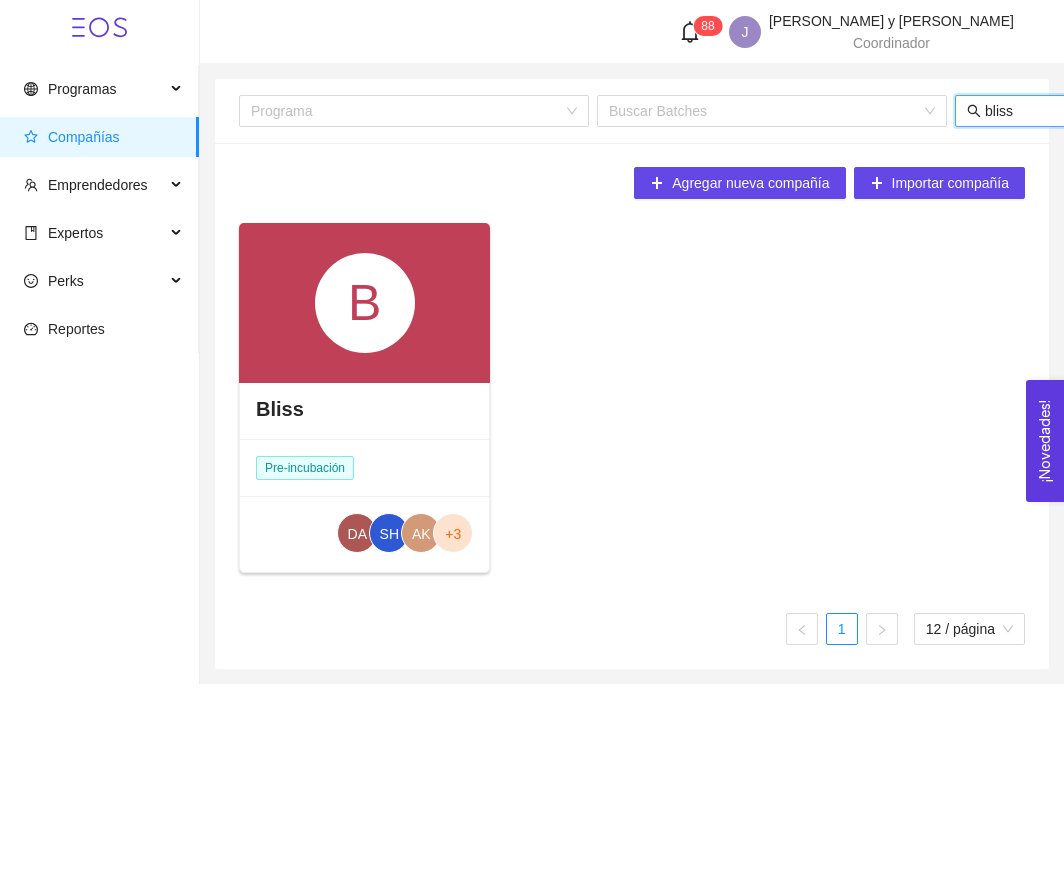 click on "B" at bounding box center (364, 303) 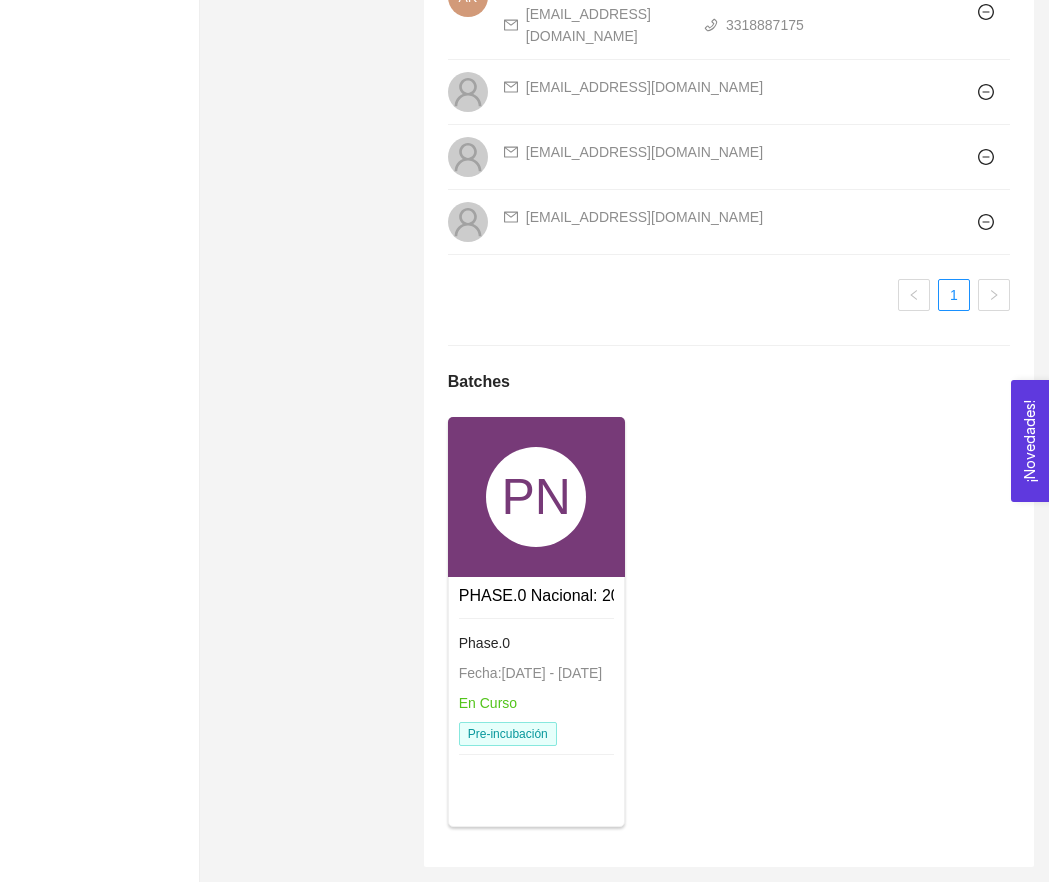 scroll, scrollTop: 1617, scrollLeft: 0, axis: vertical 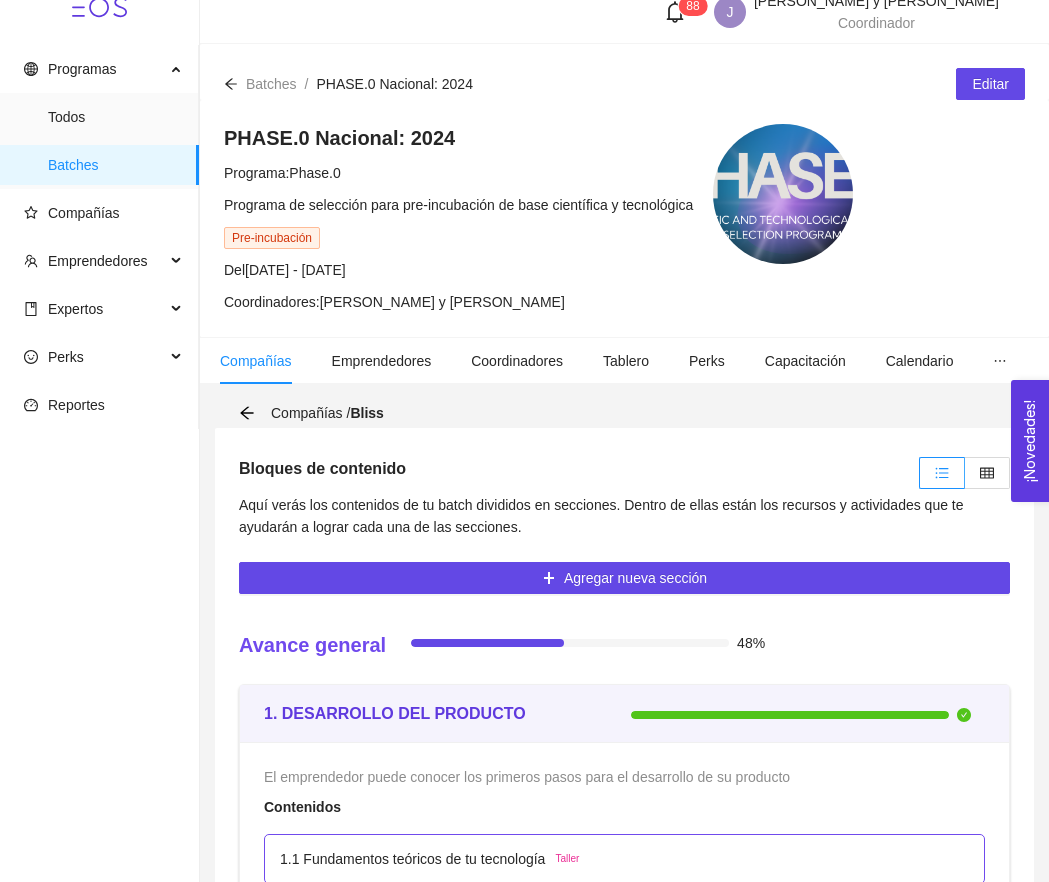 click at bounding box center (962, 473) 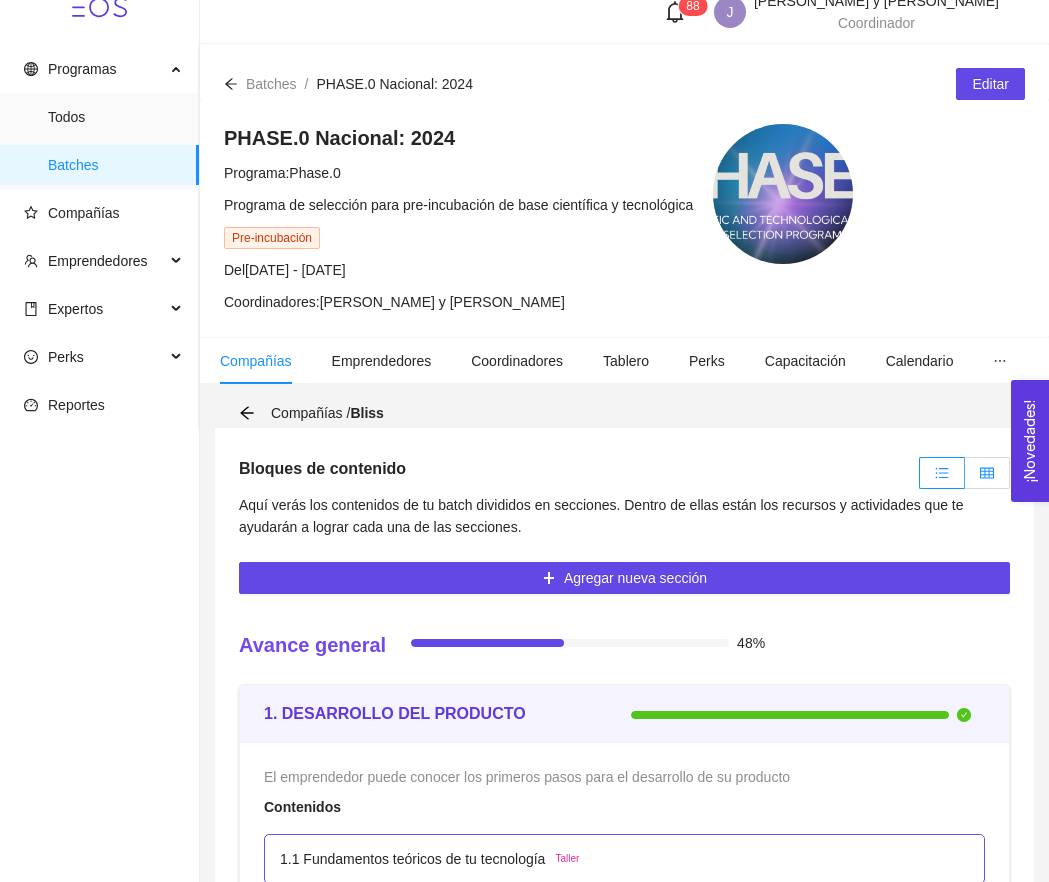 click at bounding box center (987, 473) 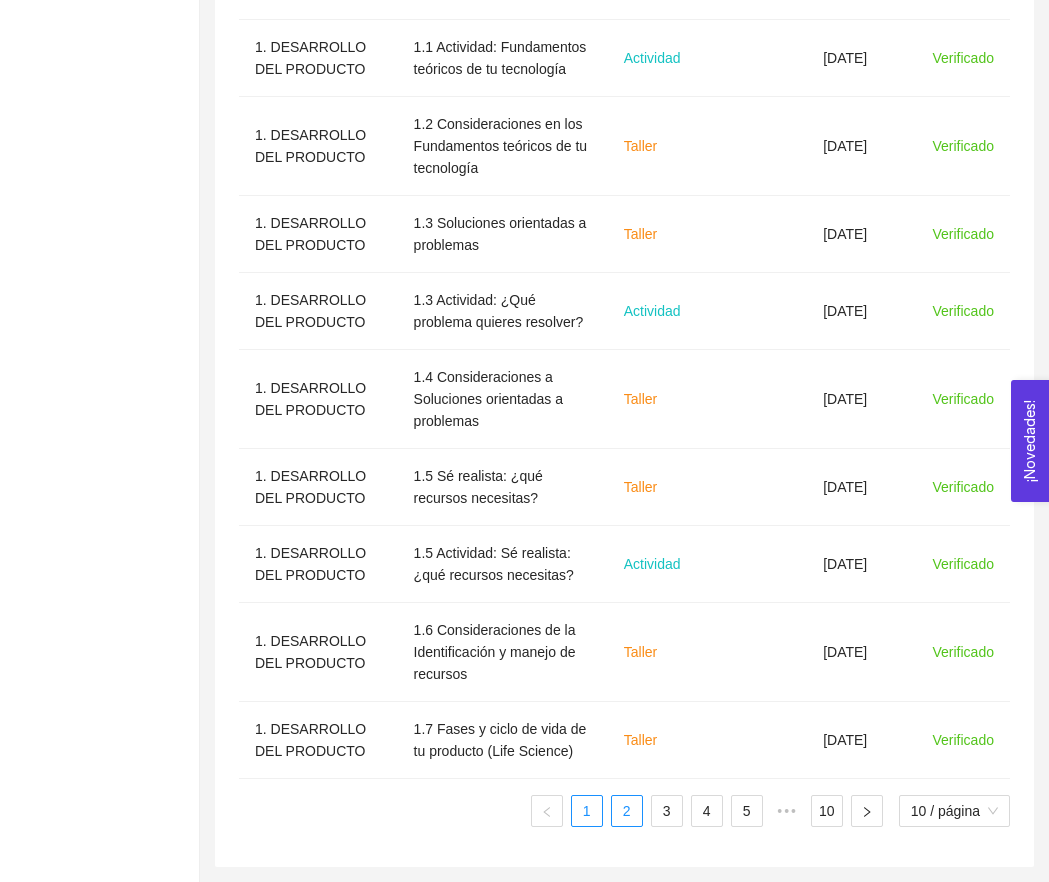 click on "2" at bounding box center (627, 811) 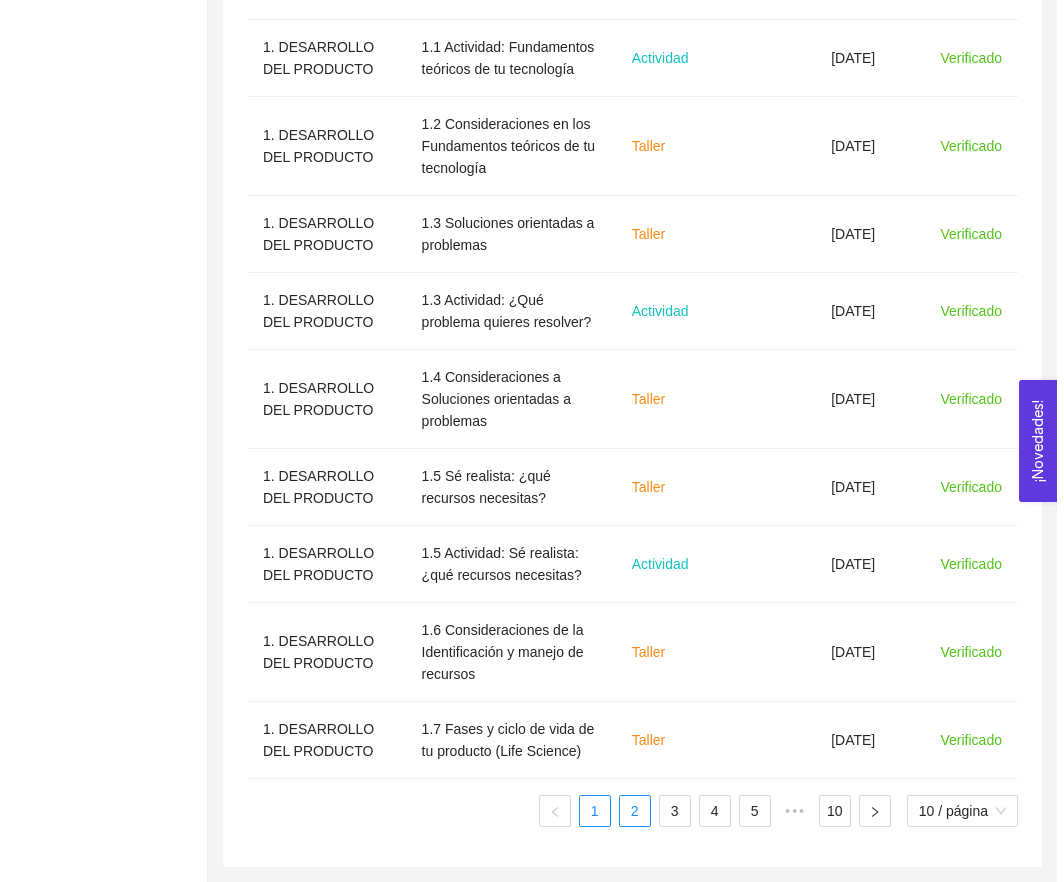 scroll, scrollTop: 772, scrollLeft: 0, axis: vertical 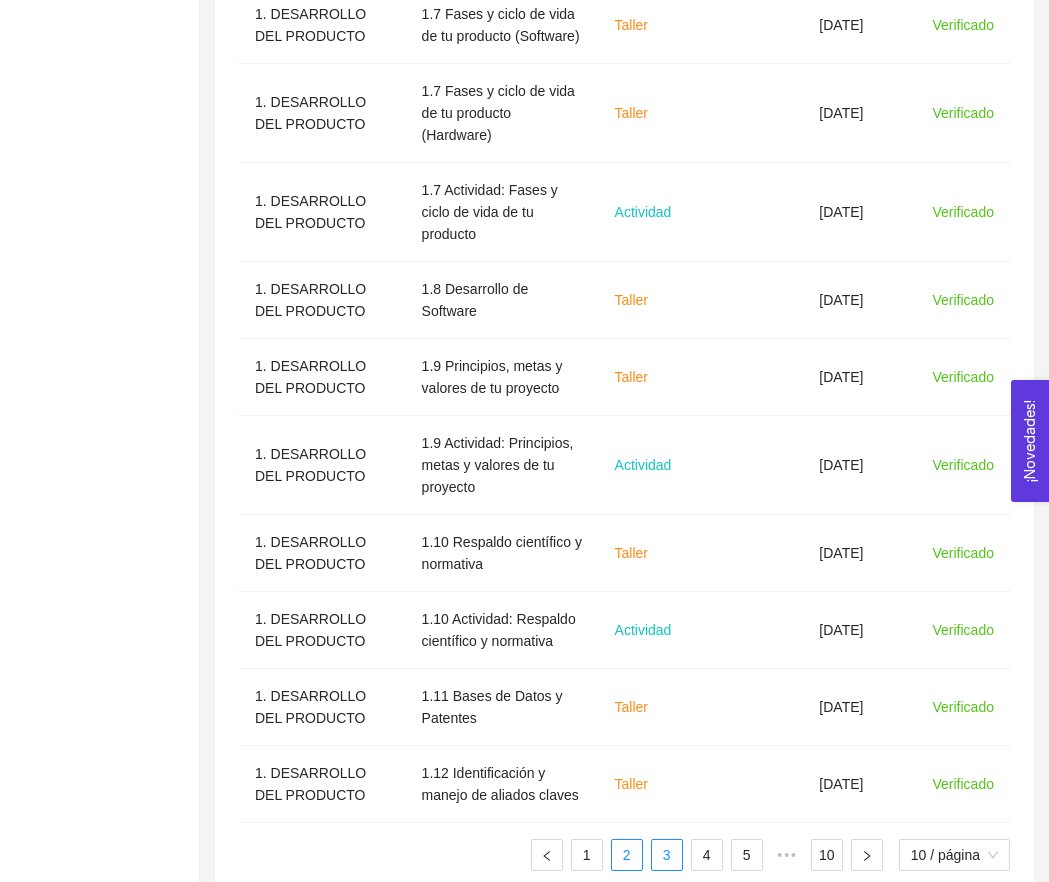 click on "3" at bounding box center (667, 855) 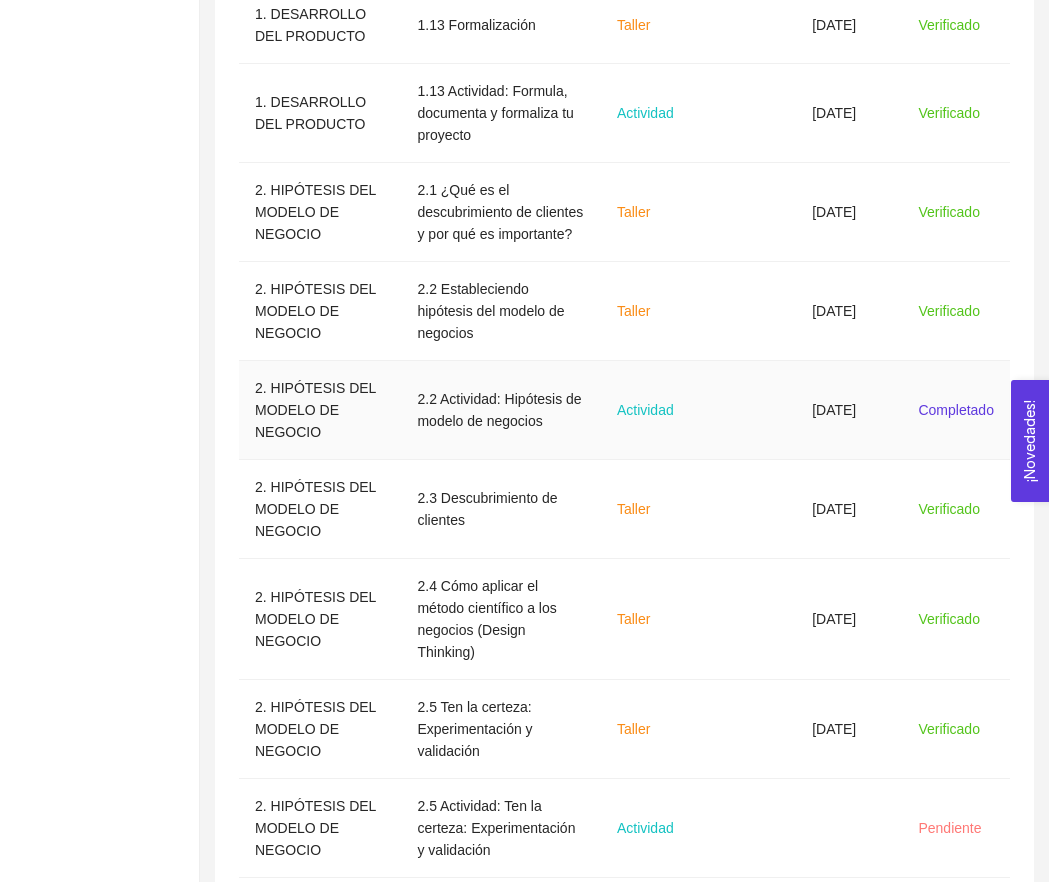 click at bounding box center [749, 410] 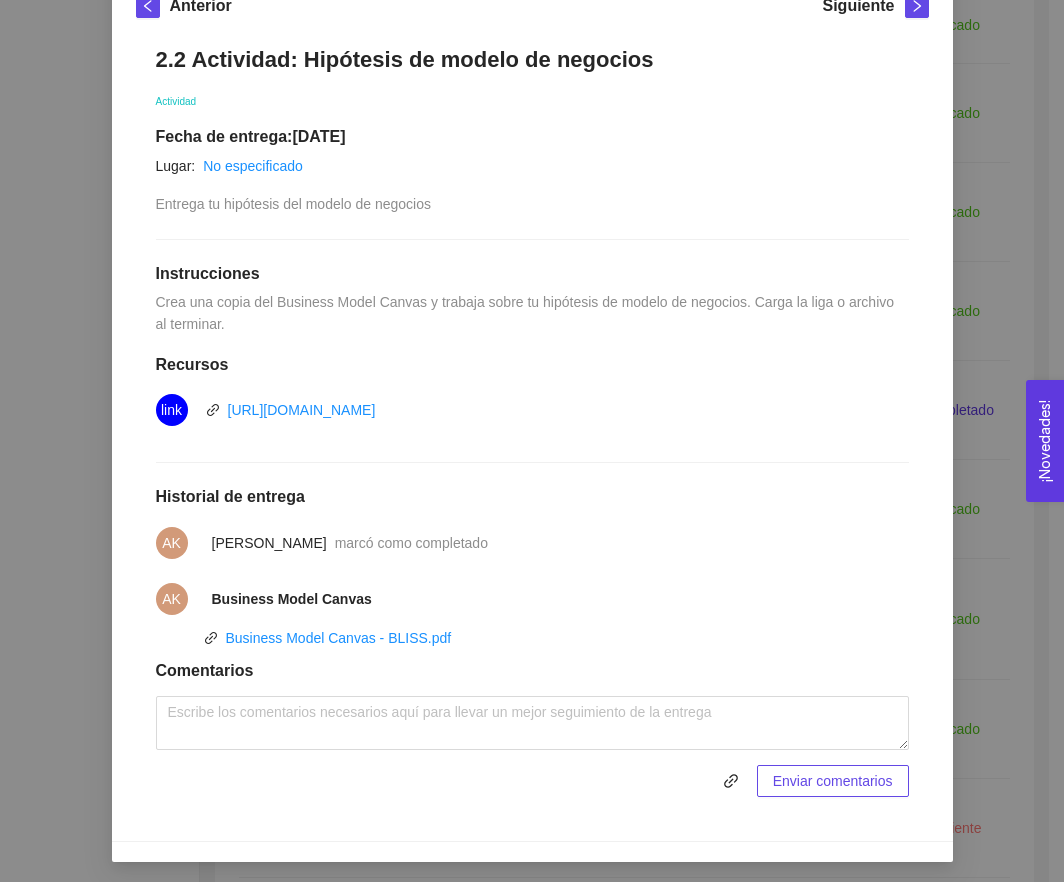 click on "2. HIPÓTESIS DEL MODELO DE NEGOCIO El emprendedor puede establecer su hipótesis de modelo de negocios Asignado por  [PERSON_NAME]   ( Coordinador ) Pendiente Completado Verificado Anterior Siguiente 2.2 Actividad: Hipótesis de modelo de negocios Actividad Fecha de entrega:  [DATE] Lugar: No especificado Entrega tu hipótesis del modelo de negocios
Instrucciones Crea una copia del Business Model Canvas y trabaja sobre tu hipótesis de modelo de negocios. Carga la liga o archivo al terminar.
Recursos link [URL][DOMAIN_NAME] Historial de entrega AK [PERSON_NAME] marcó como completado AK Business Model Canvas Business Model Canvas - BLISS.pdf Comentarios Enviar comentarios Cancelar Aceptar" at bounding box center [532, 441] 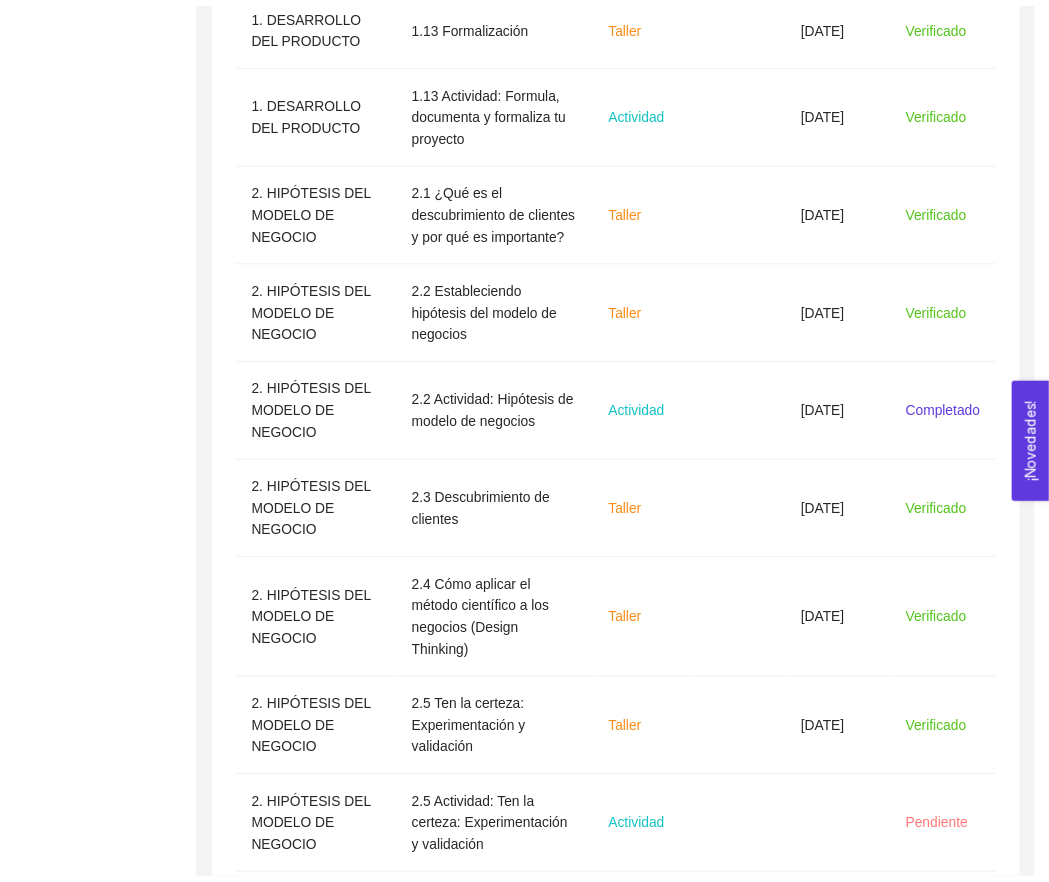 scroll, scrollTop: 209, scrollLeft: 0, axis: vertical 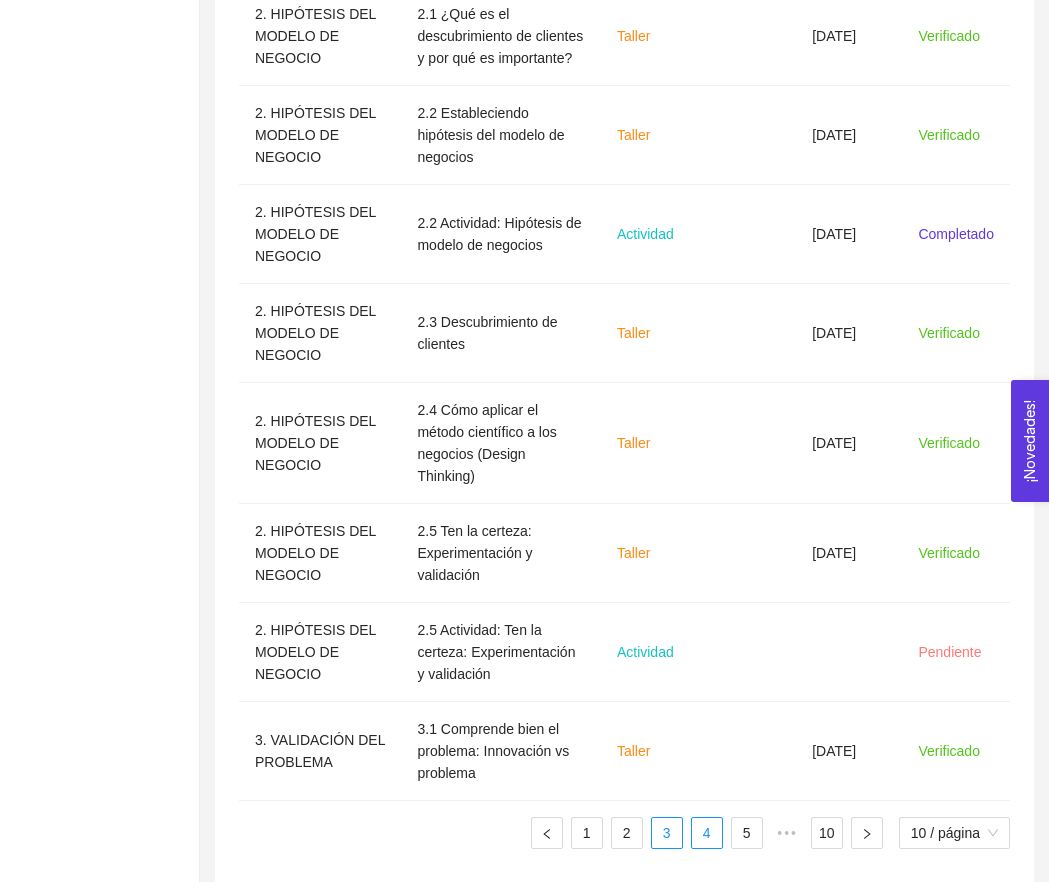click on "4" at bounding box center [707, 833] 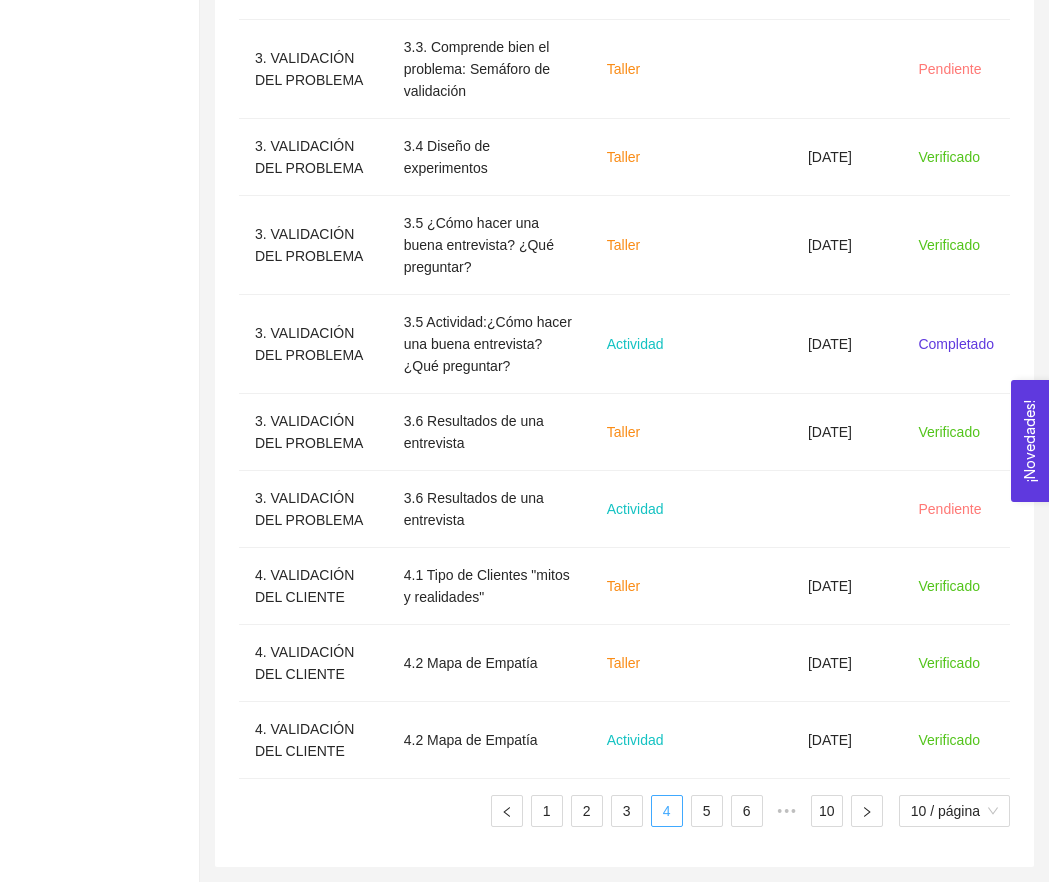 scroll, scrollTop: 904, scrollLeft: 0, axis: vertical 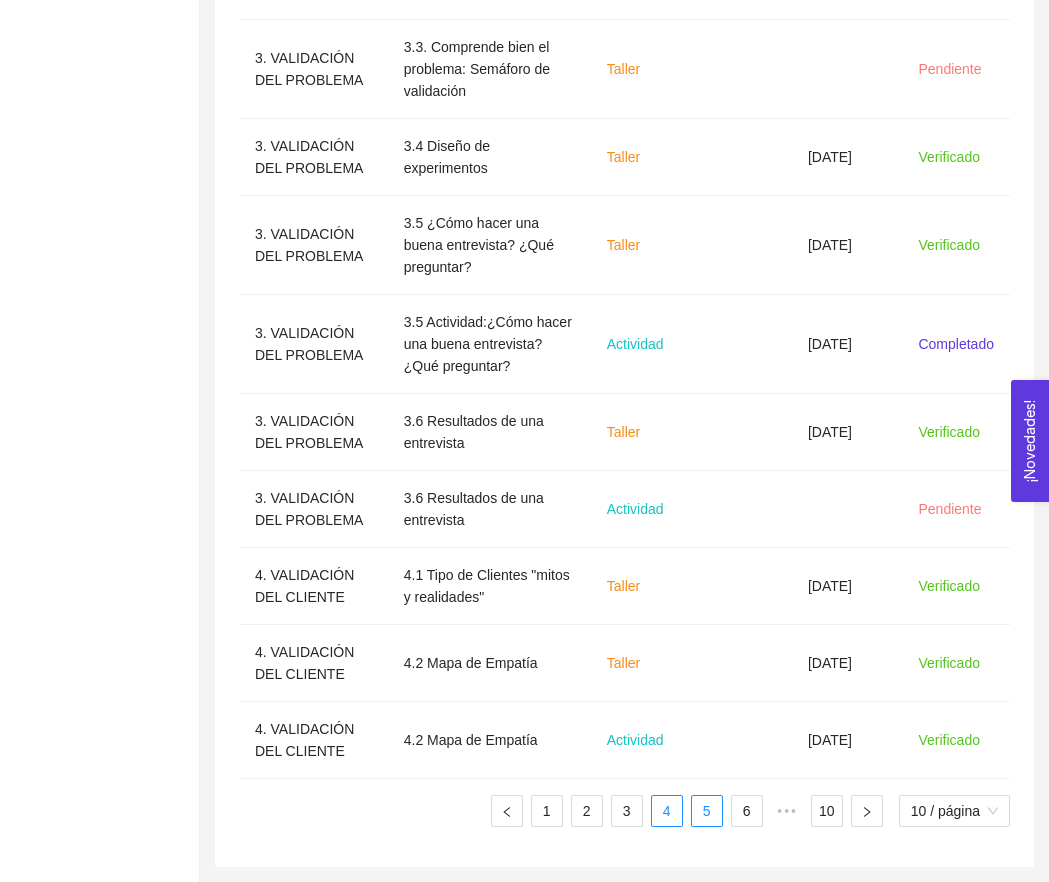 click on "5" at bounding box center (707, 811) 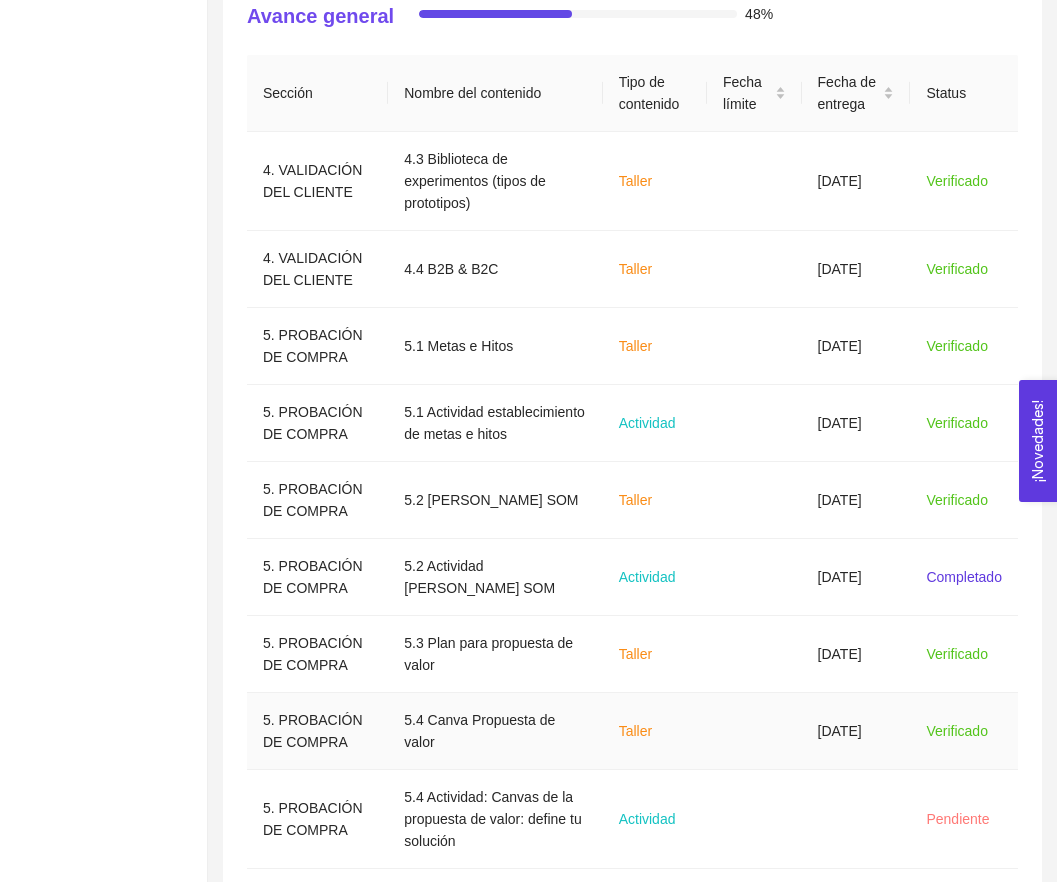 scroll, scrollTop: 659, scrollLeft: 0, axis: vertical 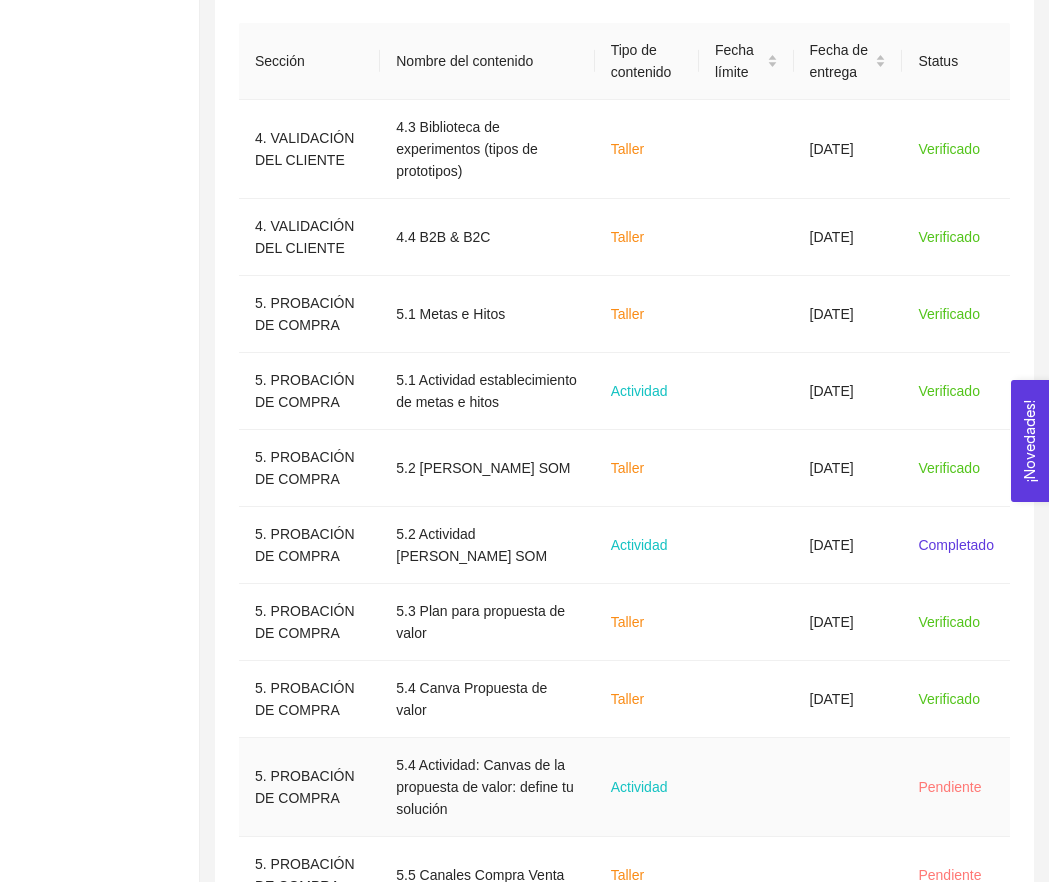 click on "Actividad" at bounding box center [639, 787] 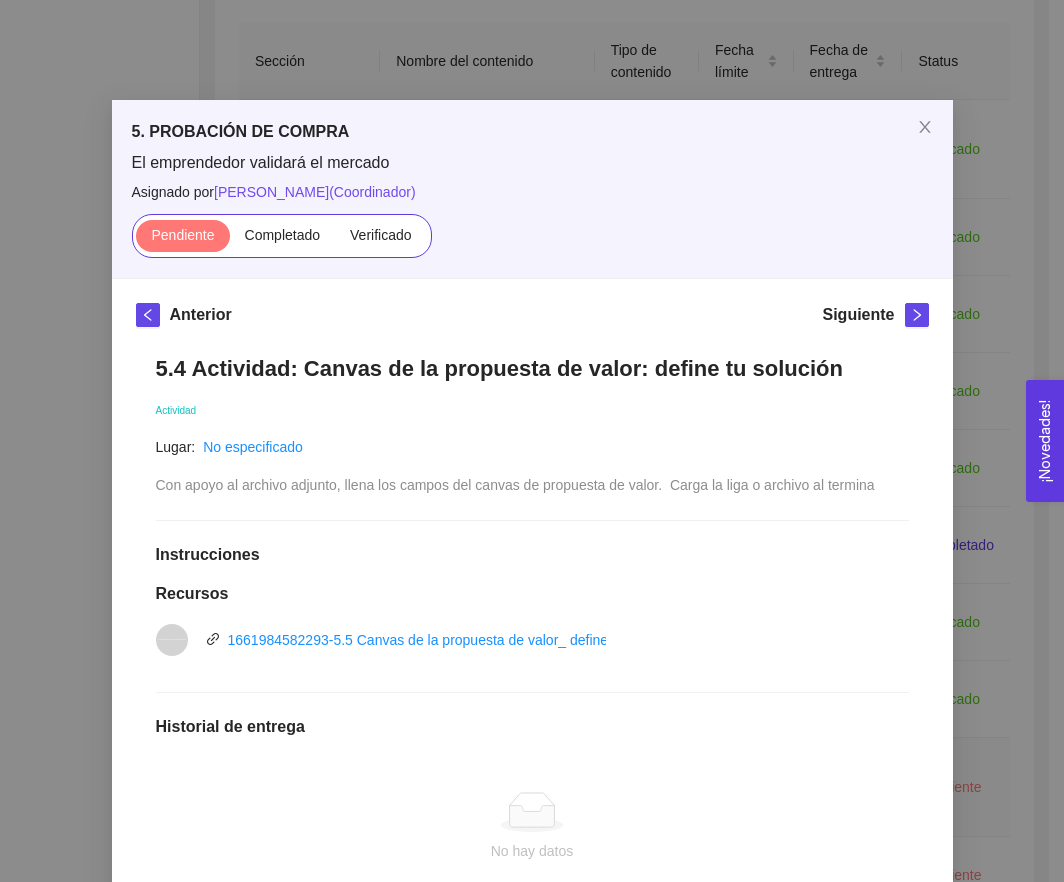 click on "5. PROBACIÓN DE COMPRA El emprendedor validará el mercado
Asignado por  [PERSON_NAME]   ( Coordinador ) Pendiente Completado Verificado Anterior Siguiente 5.4 Actividad: Canvas de la propuesta de valor: define tu solución Actividad Lugar: No especificado Con apoyo al archivo adjunto, llena los campos del canvas de propuesta de valor.  Carga la liga o archivo al termina Instrucciones Recursos vnd.openxmlformats-officedocument.presentationml.presentation 1661984582293-5.5 Canvas de la propuesta de valor_ define tu solución.pptx Historial de entrega No hay datos Comentarios Enviar comentarios Cancelar Aceptar" at bounding box center [532, 441] 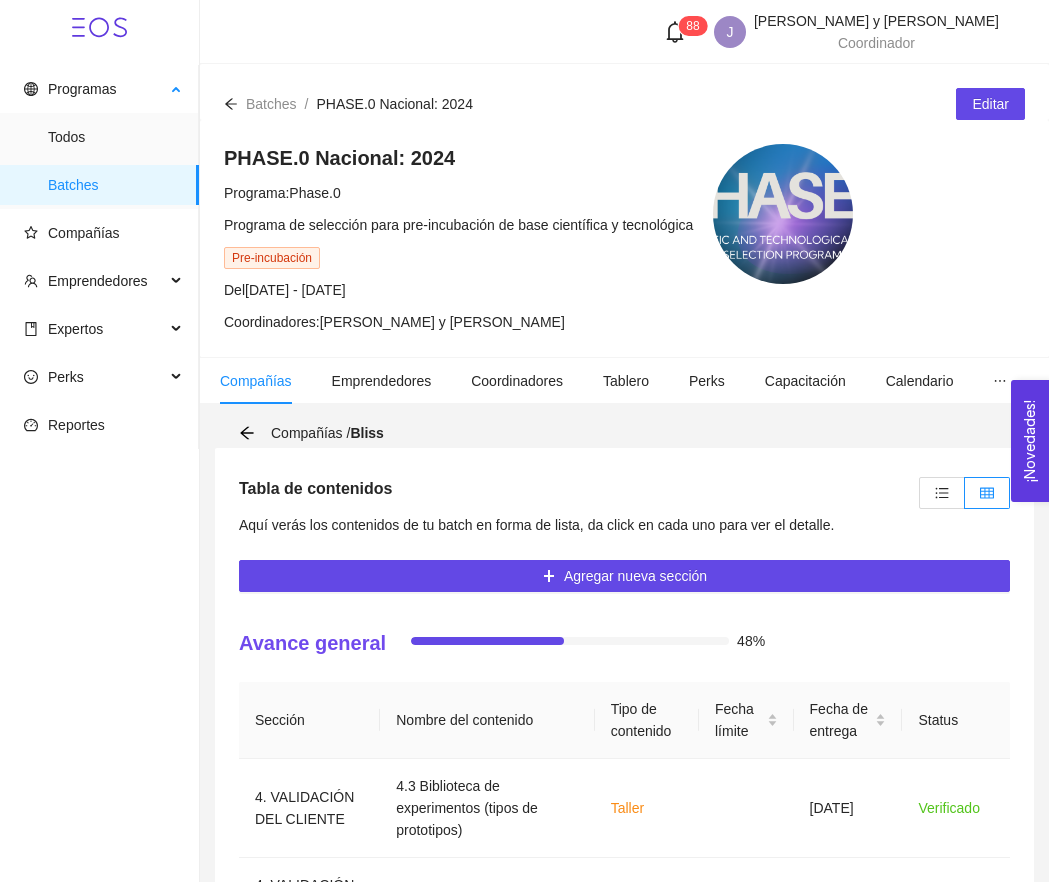 scroll, scrollTop: 0, scrollLeft: 0, axis: both 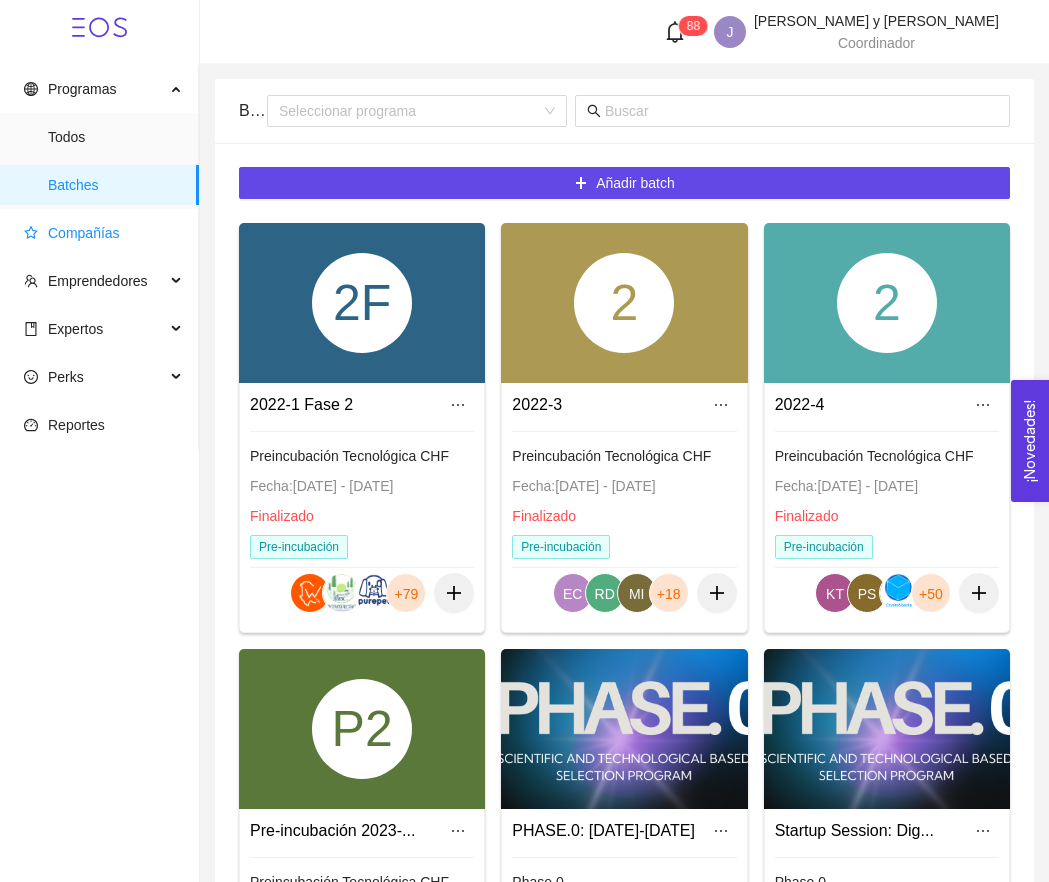 click on "Compañías" at bounding box center [103, 233] 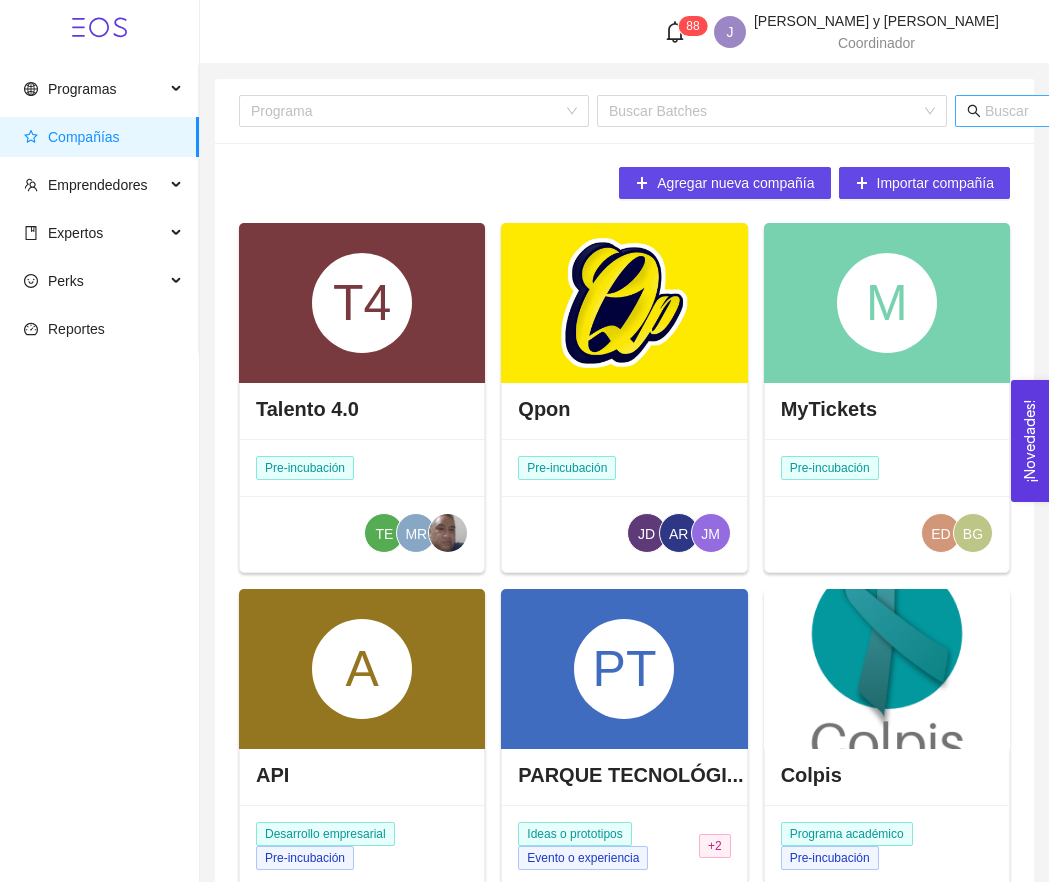 click at bounding box center [1172, 111] 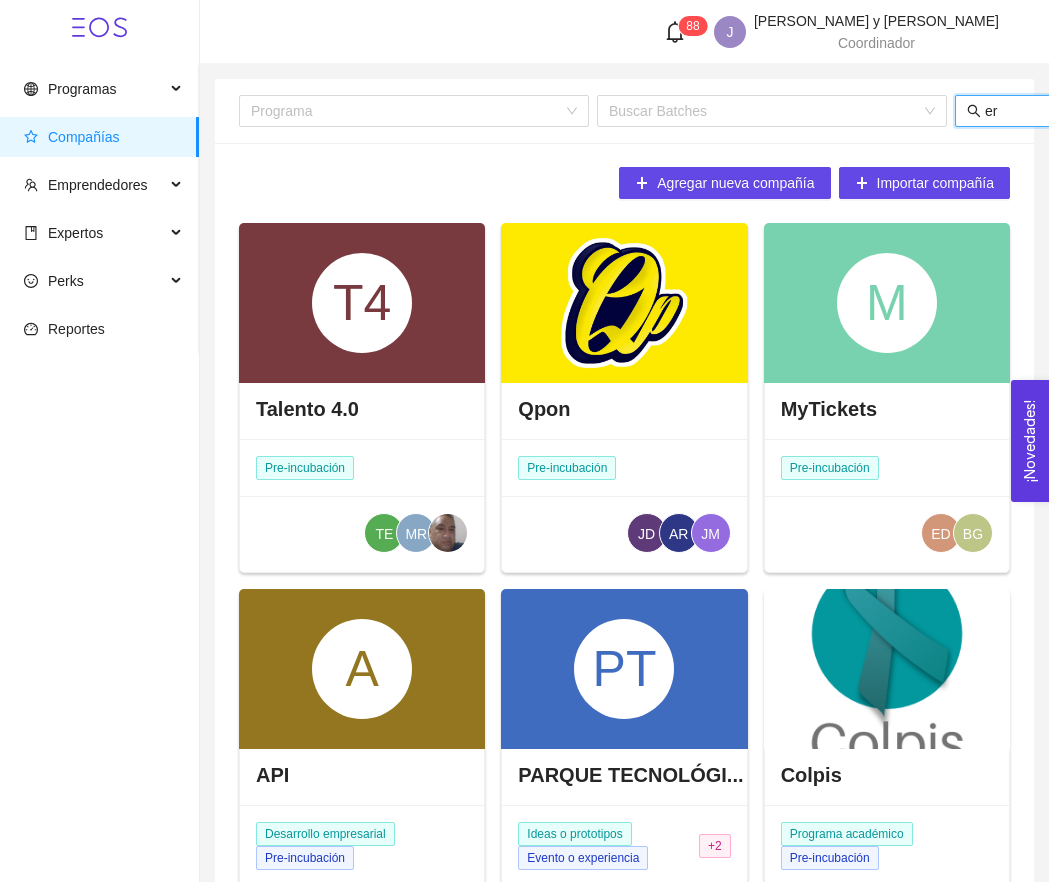 type on "e" 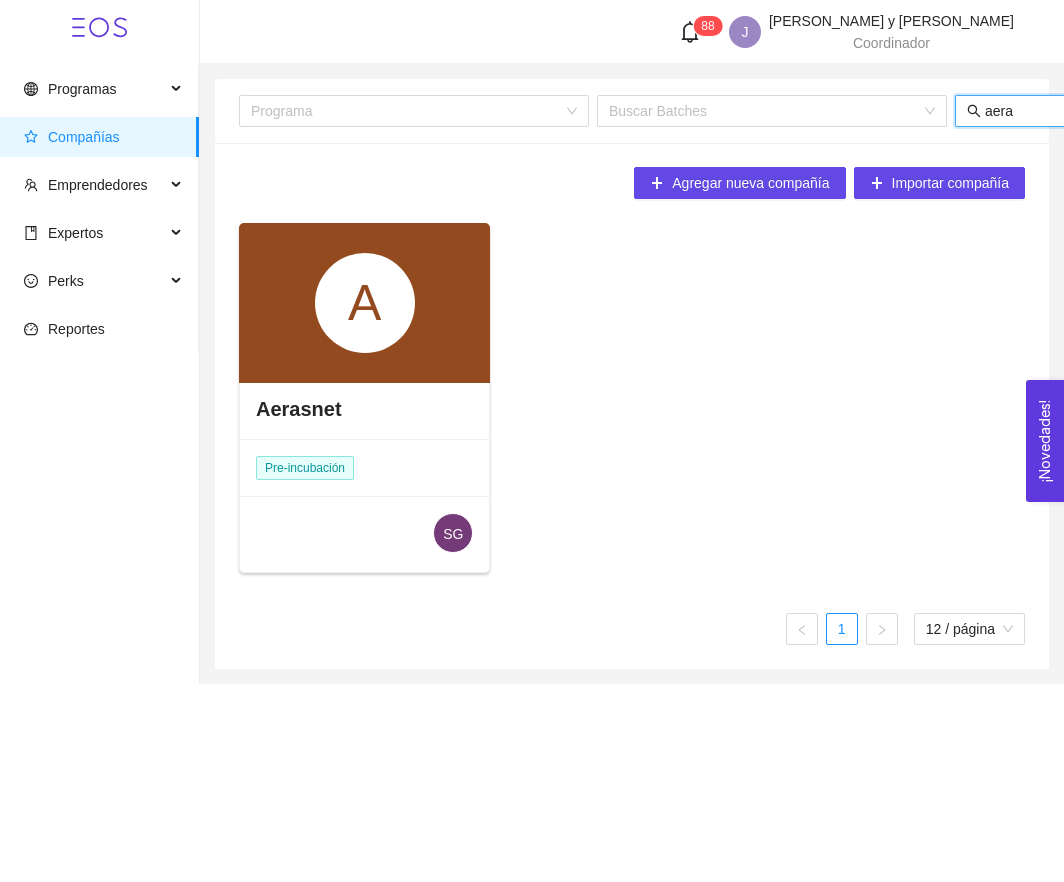 type on "aera" 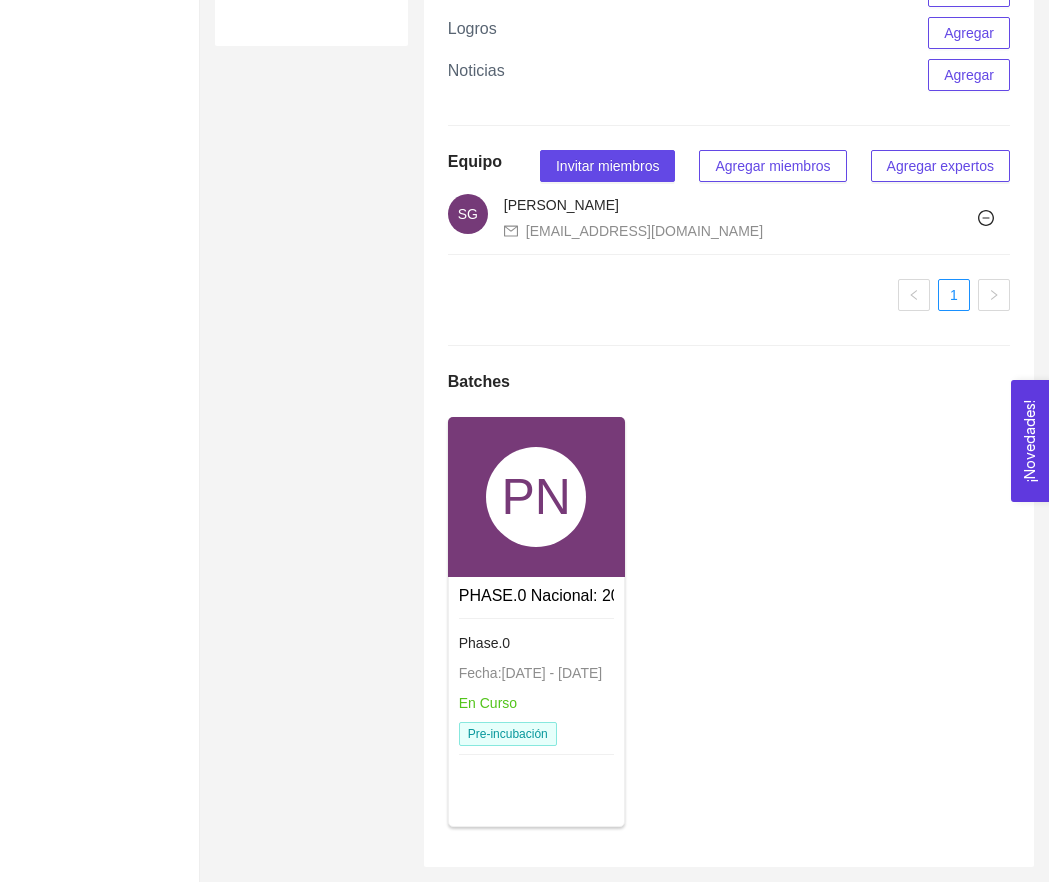 scroll, scrollTop: 1274, scrollLeft: 0, axis: vertical 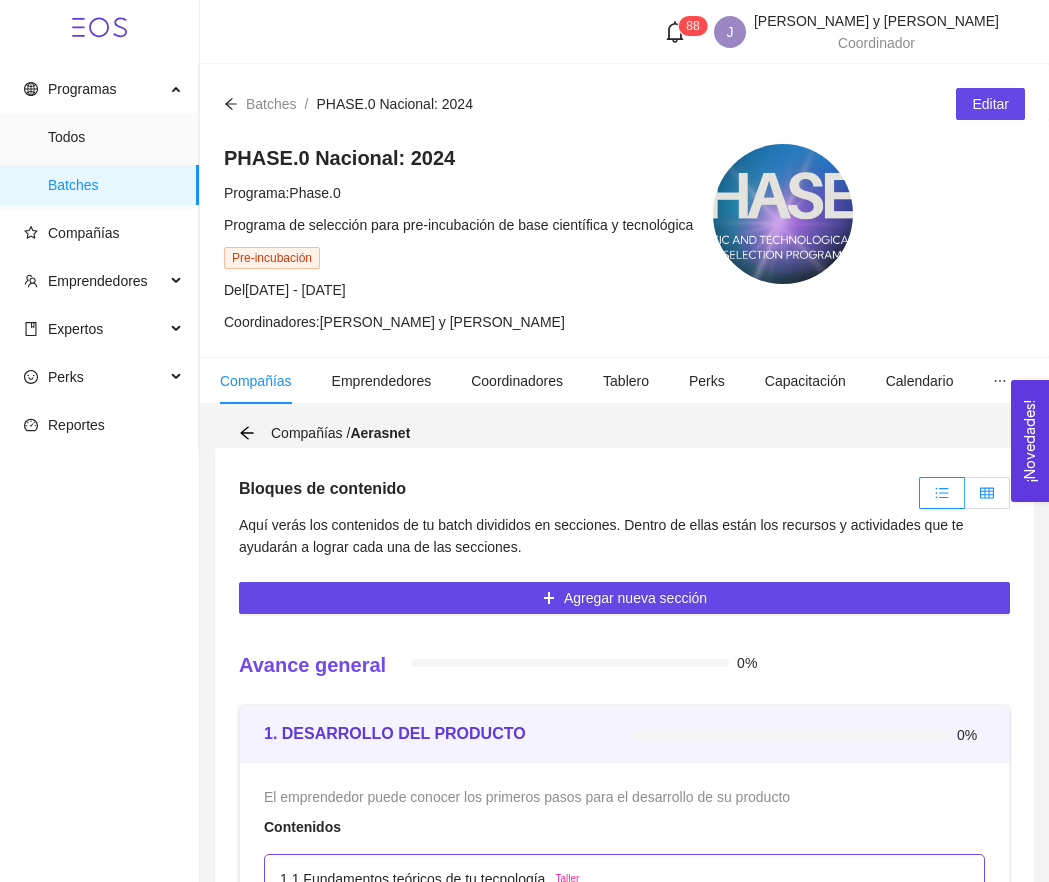 click at bounding box center [987, 493] 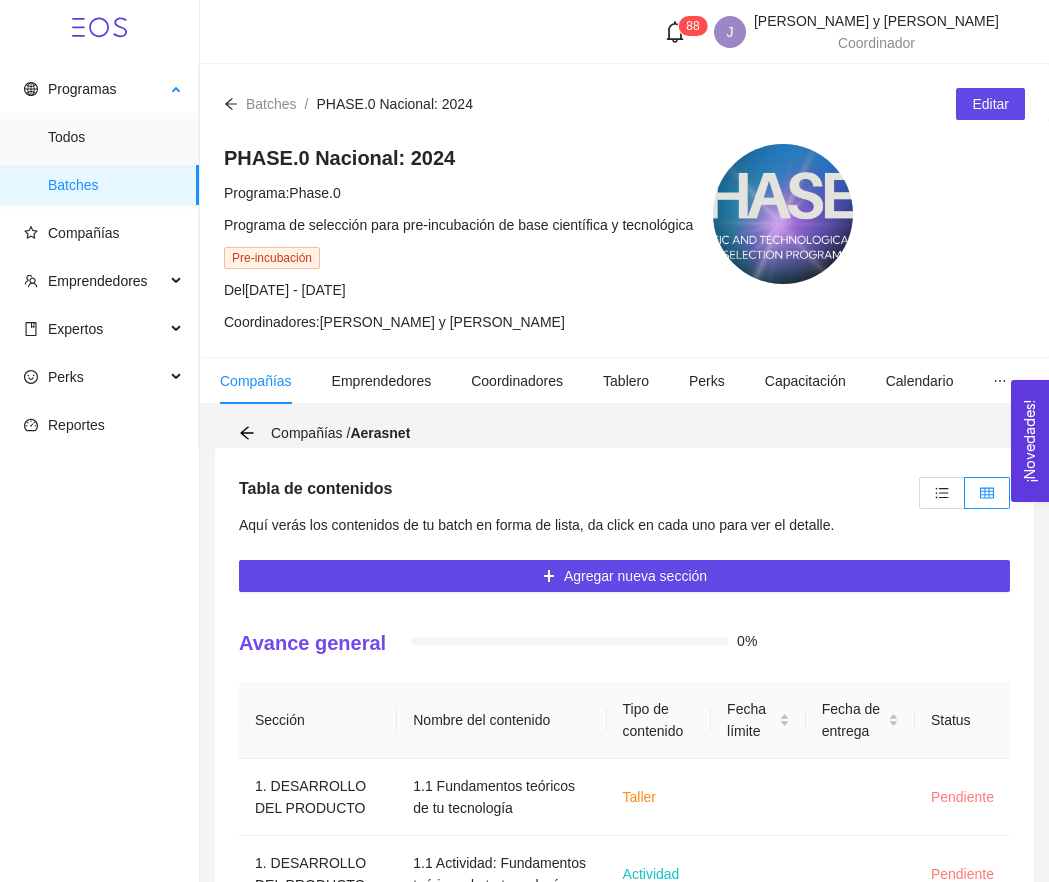 scroll, scrollTop: 0, scrollLeft: 0, axis: both 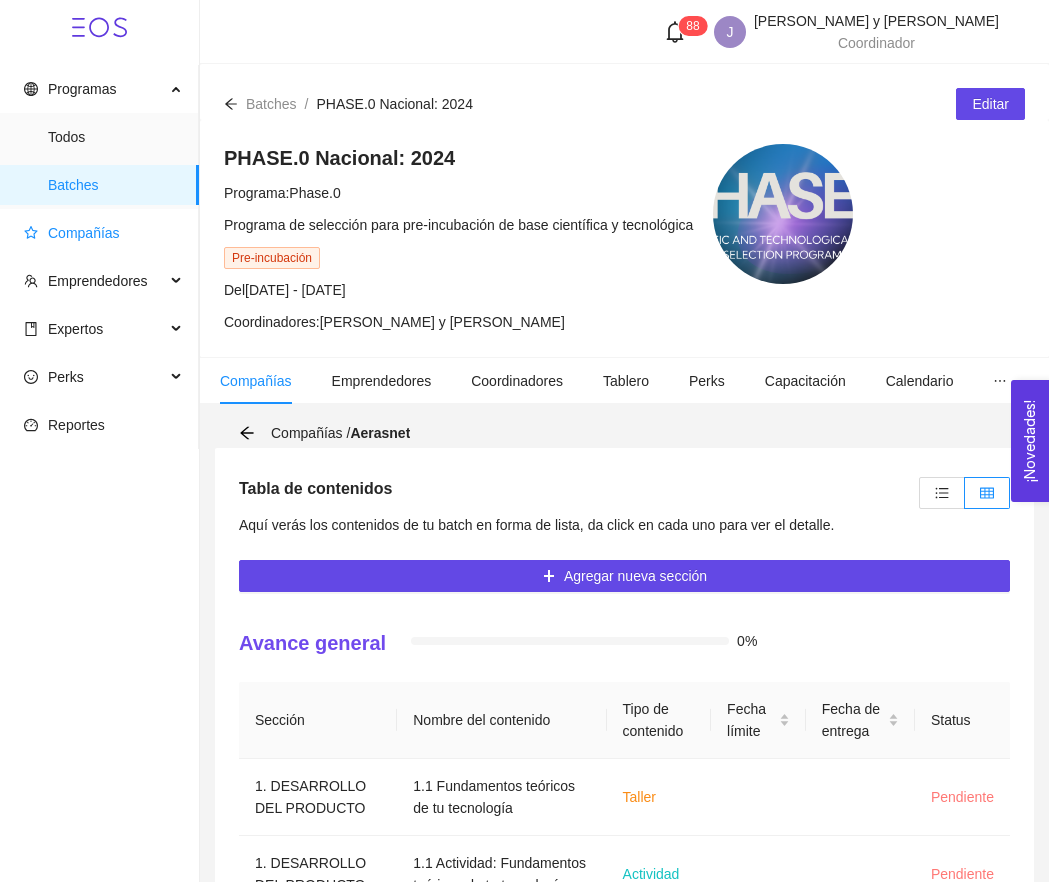 click on "Compañías" at bounding box center (103, 233) 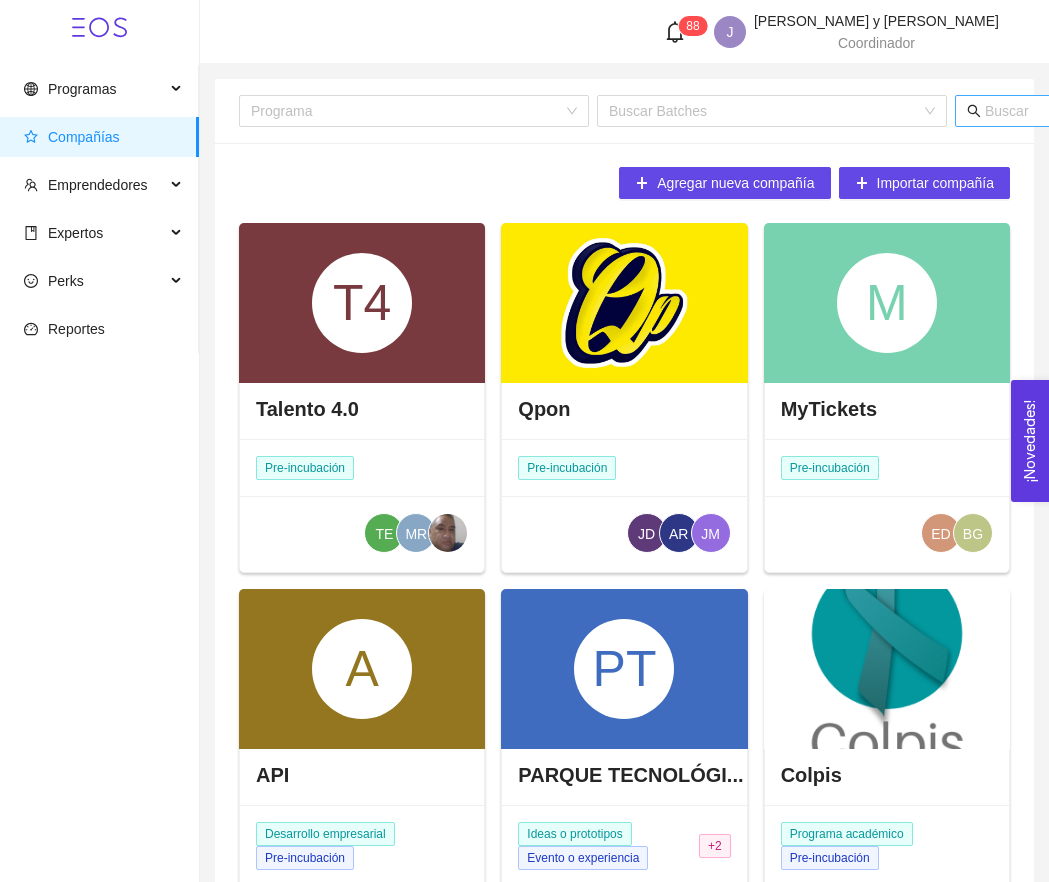 click 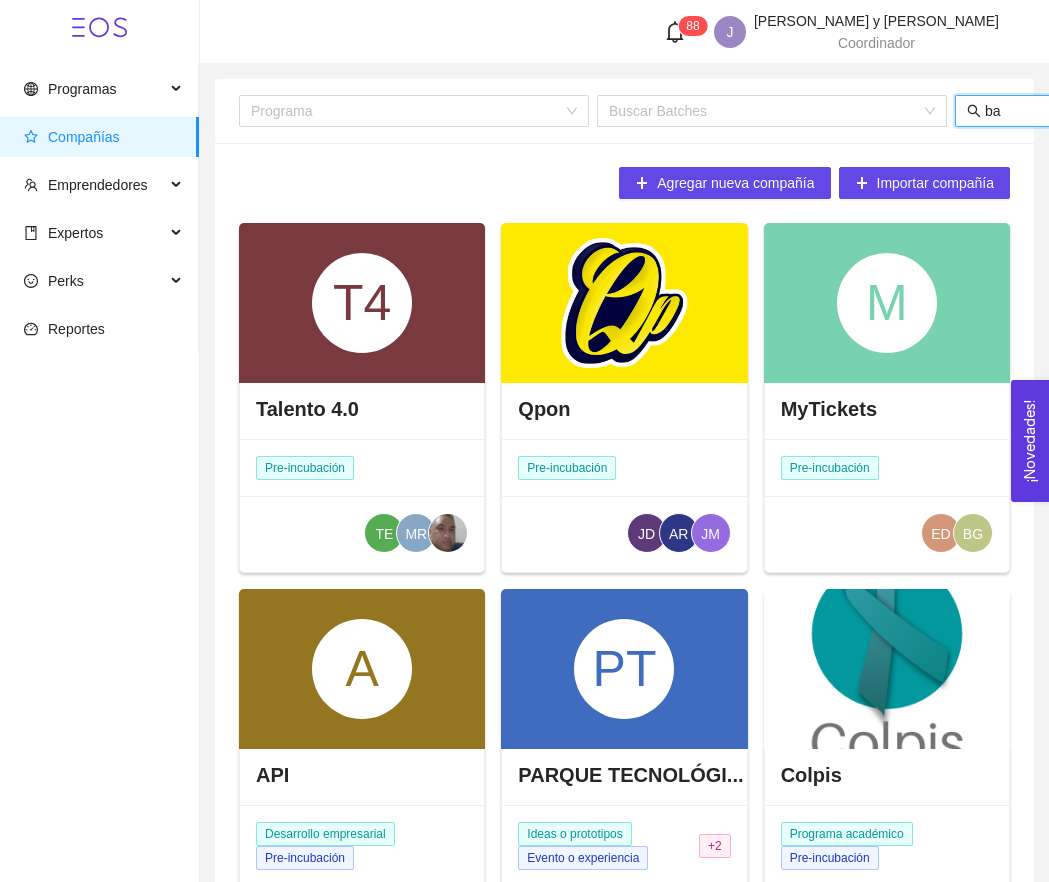 type on "baj" 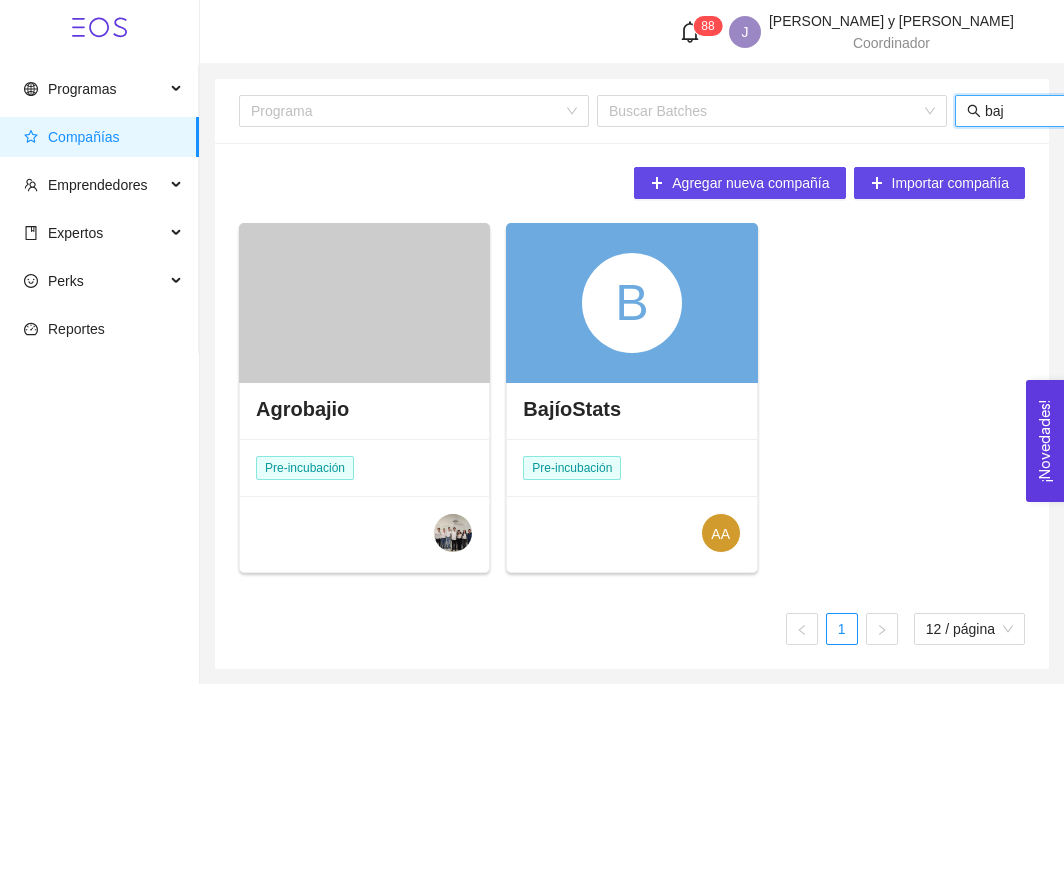click on "B" at bounding box center [632, 303] 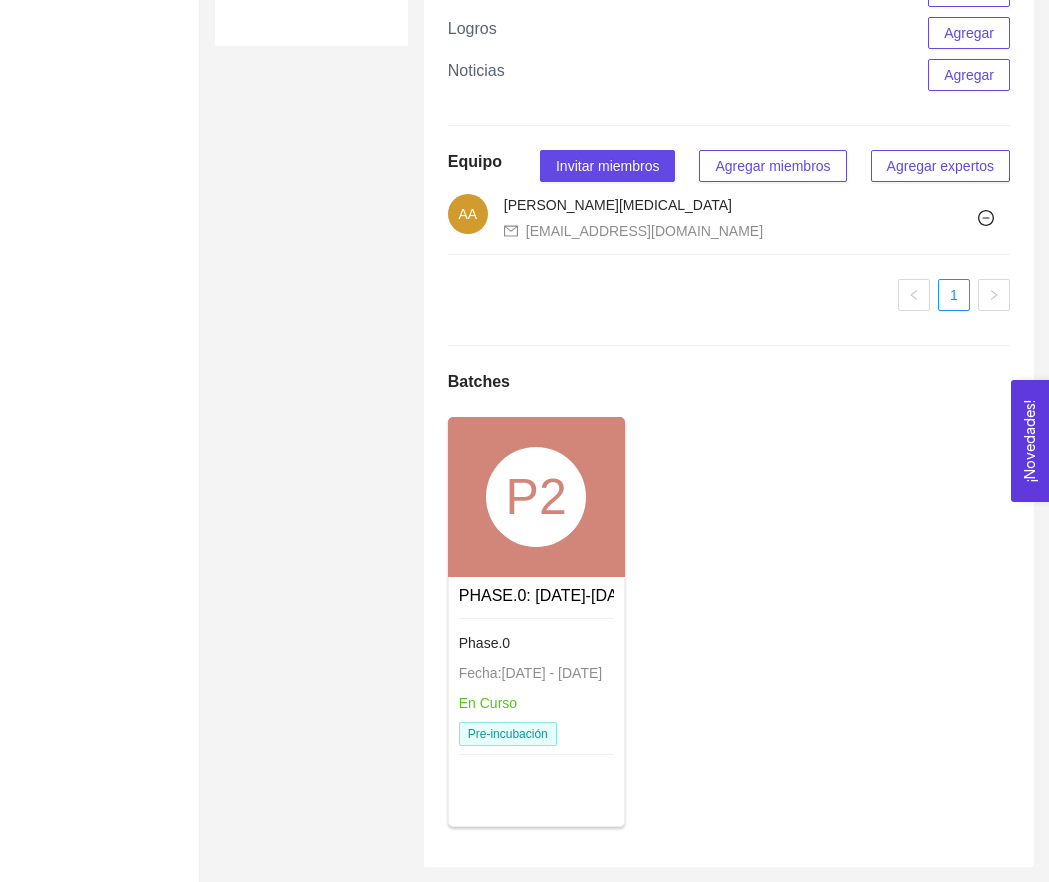 scroll, scrollTop: 1274, scrollLeft: 0, axis: vertical 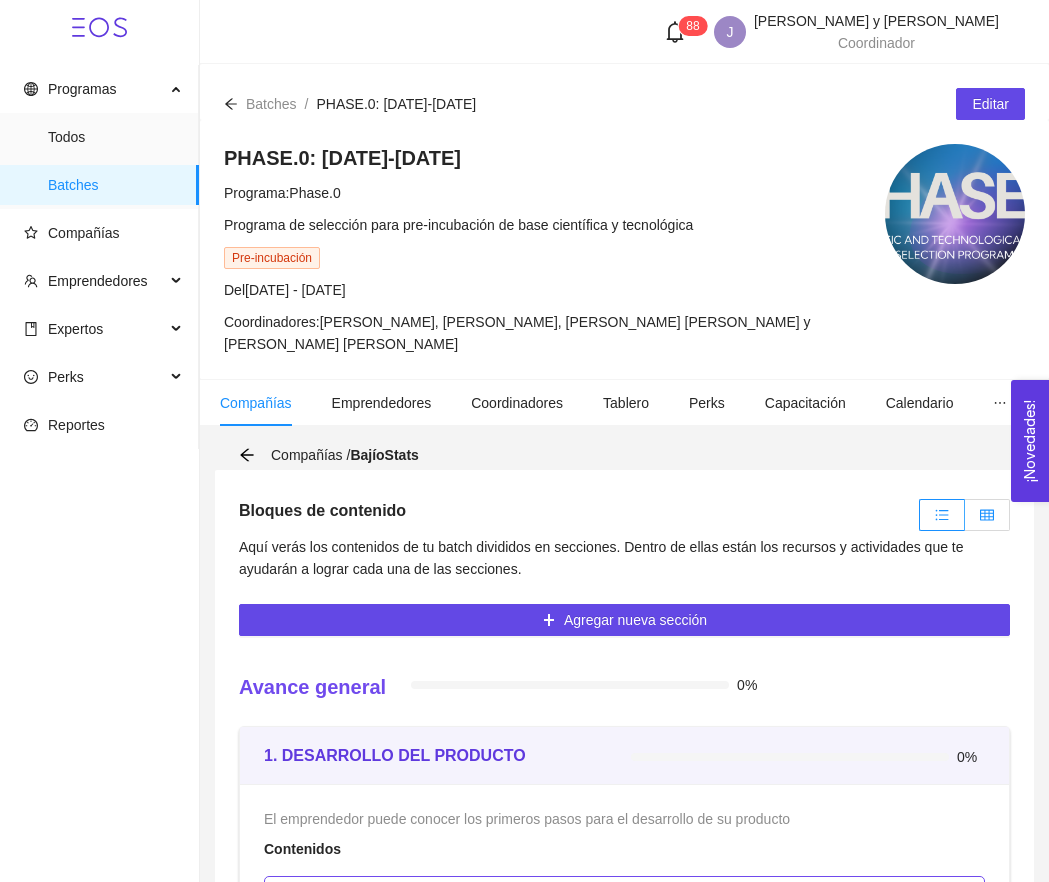 click 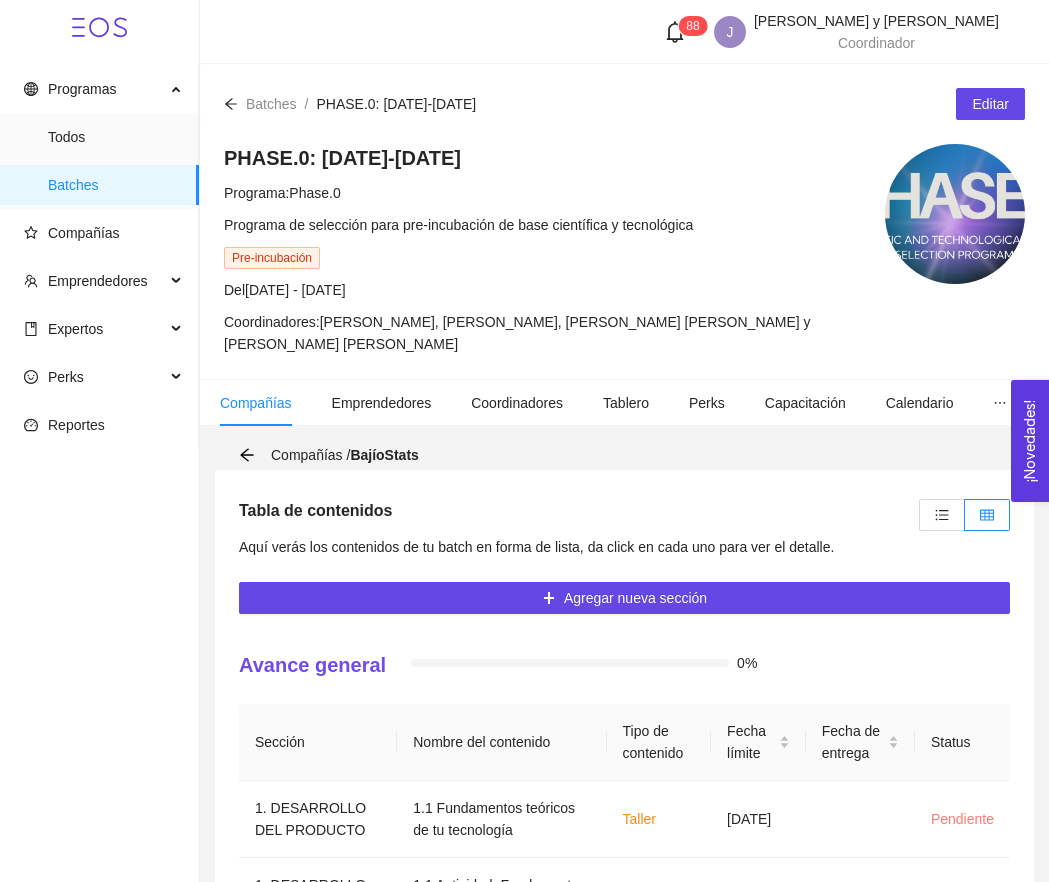 click on "Compañías /  BajíoStats" at bounding box center [624, 455] 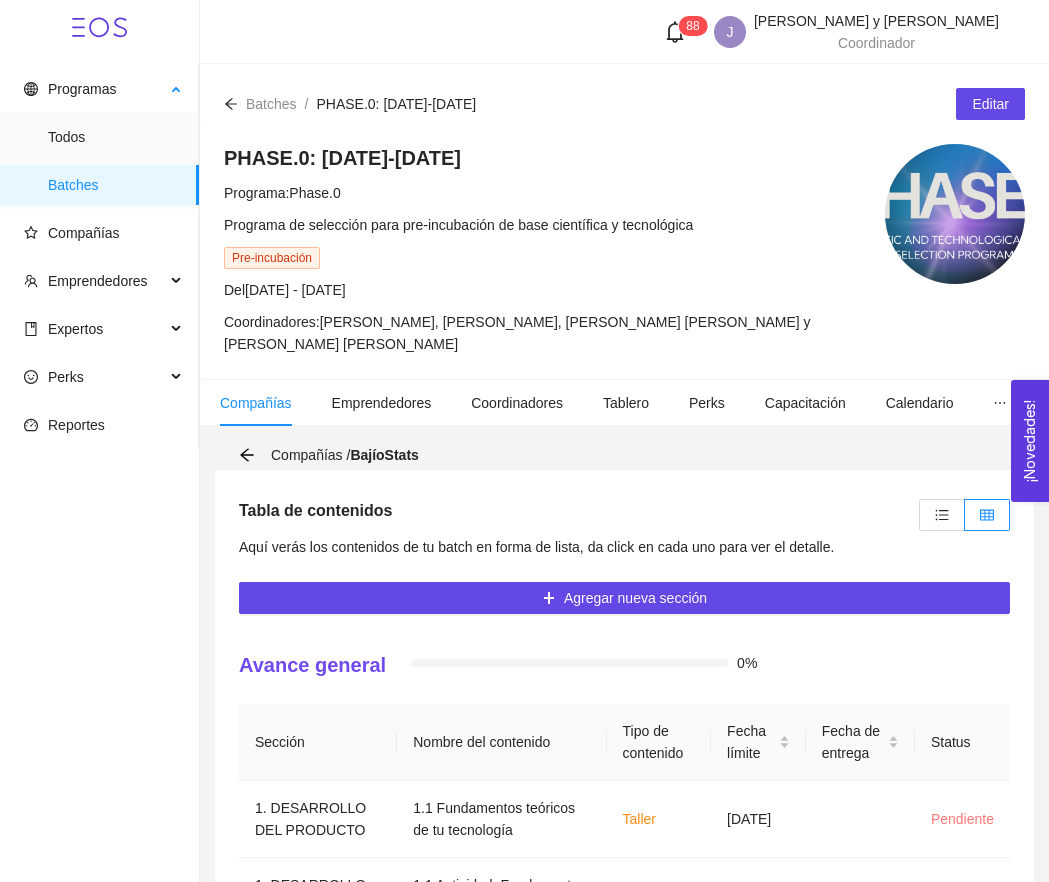 click on "Batches" at bounding box center [115, 185] 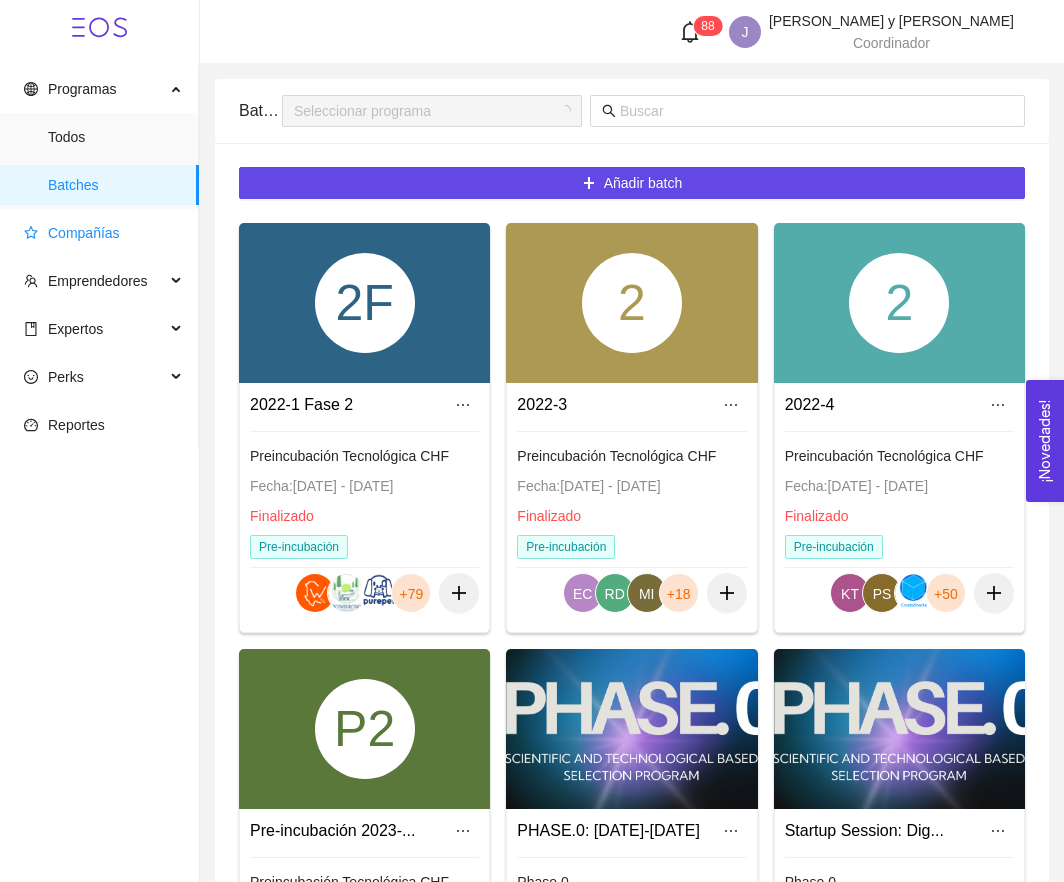 click on "Compañías" at bounding box center (84, 233) 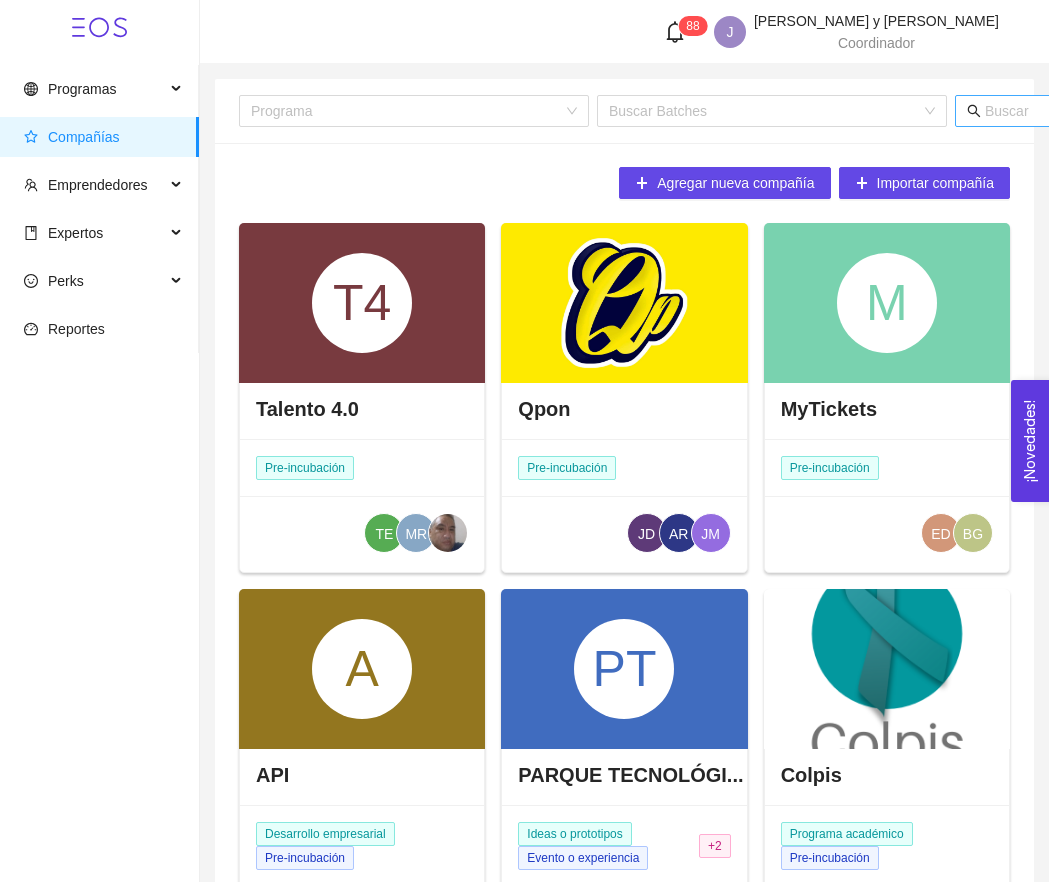 click at bounding box center [1181, 111] 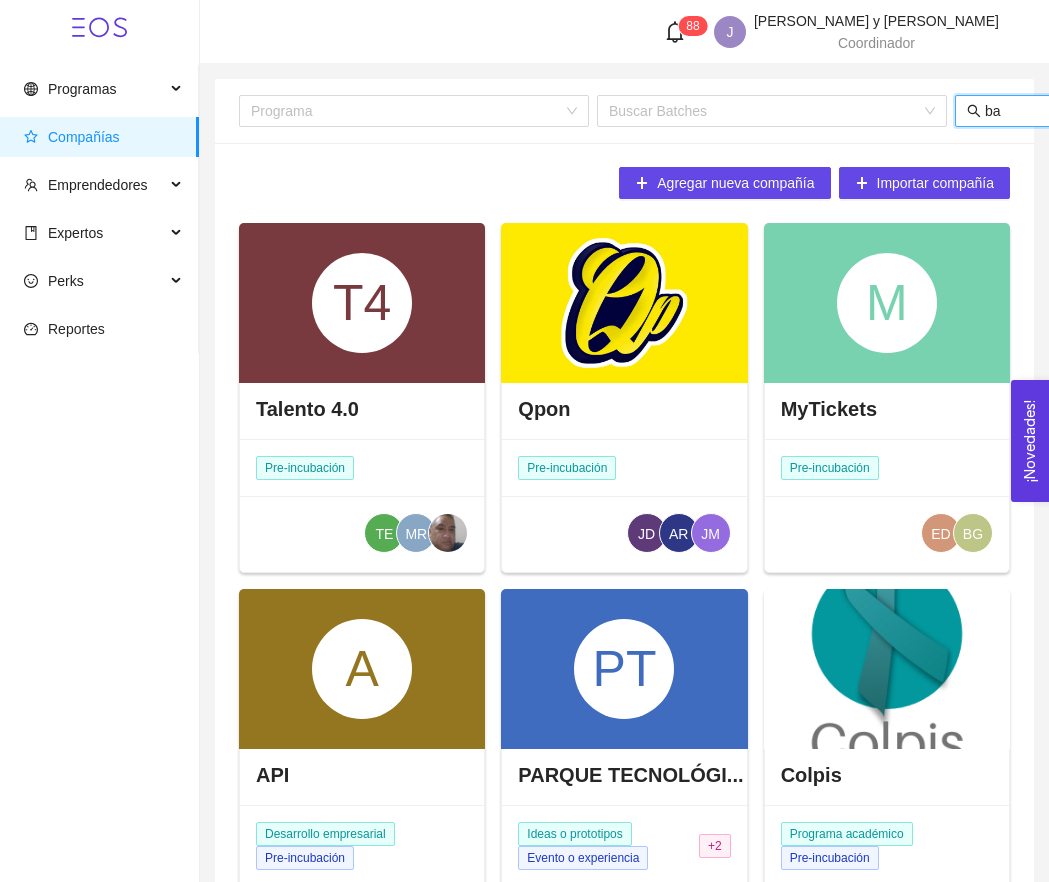 type on "baj" 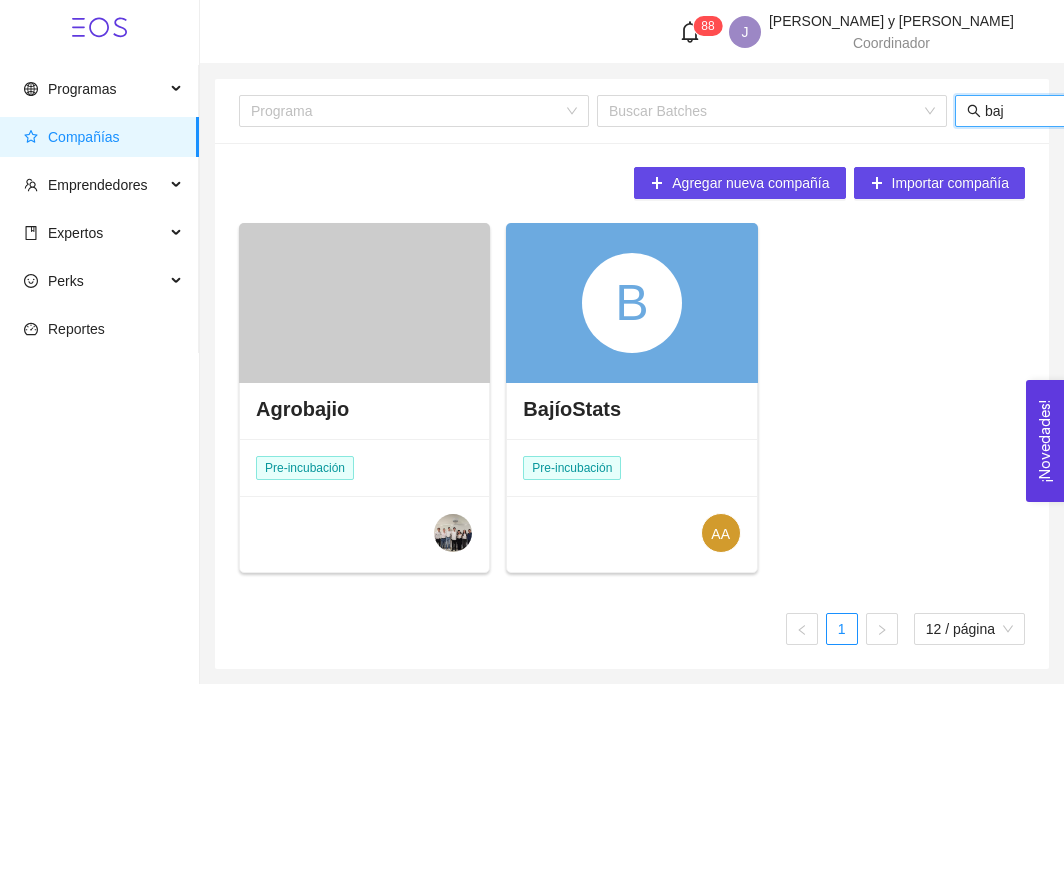 click at bounding box center [364, 303] 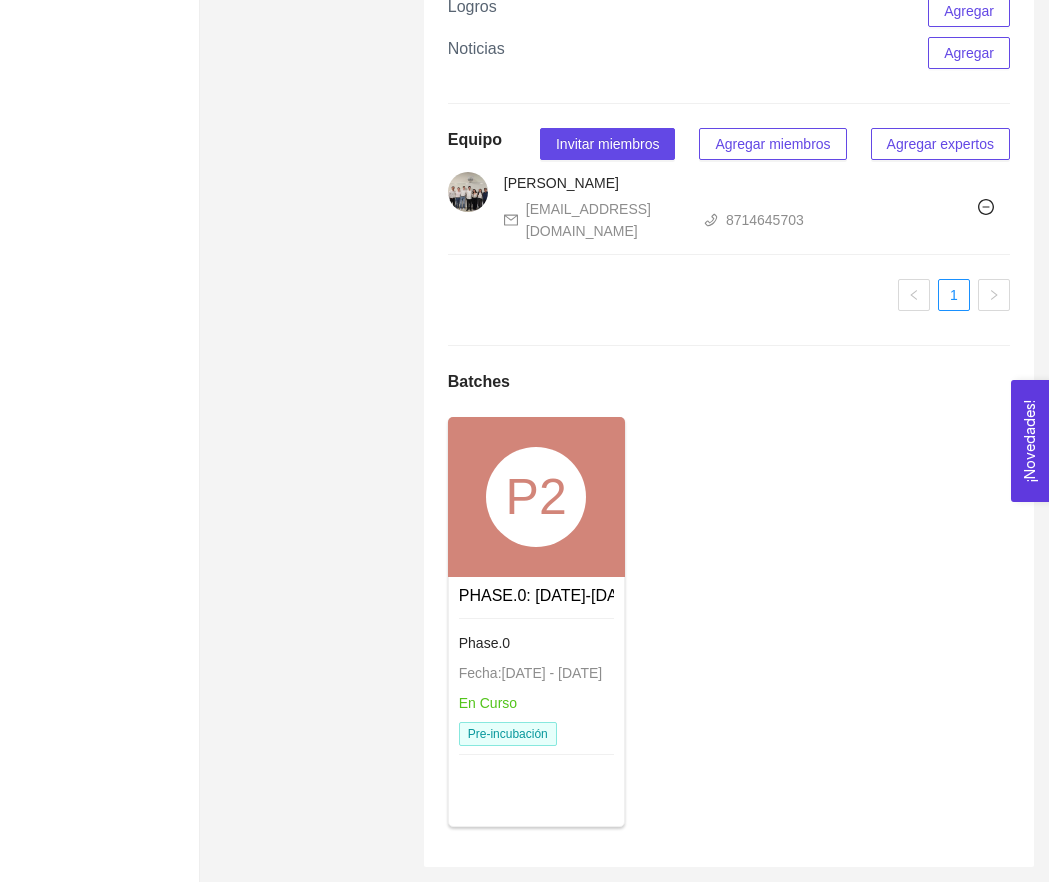 scroll, scrollTop: 1685, scrollLeft: 0, axis: vertical 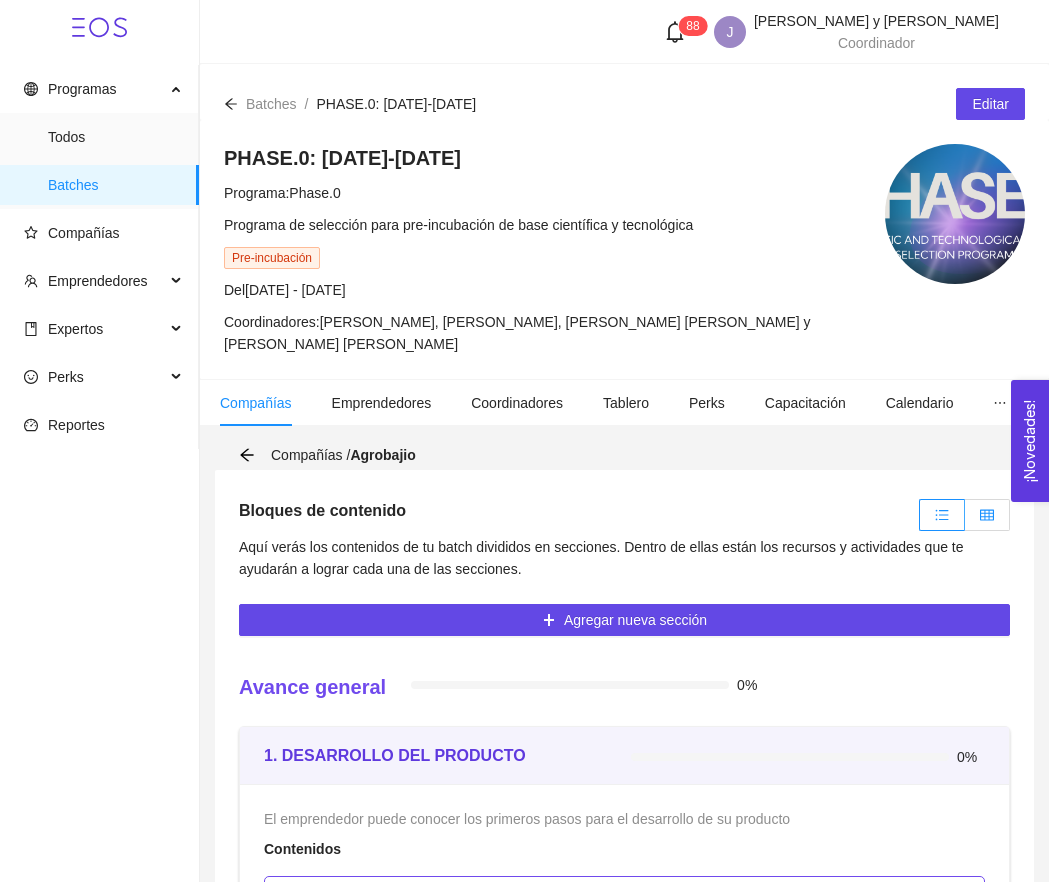 click at bounding box center (987, 515) 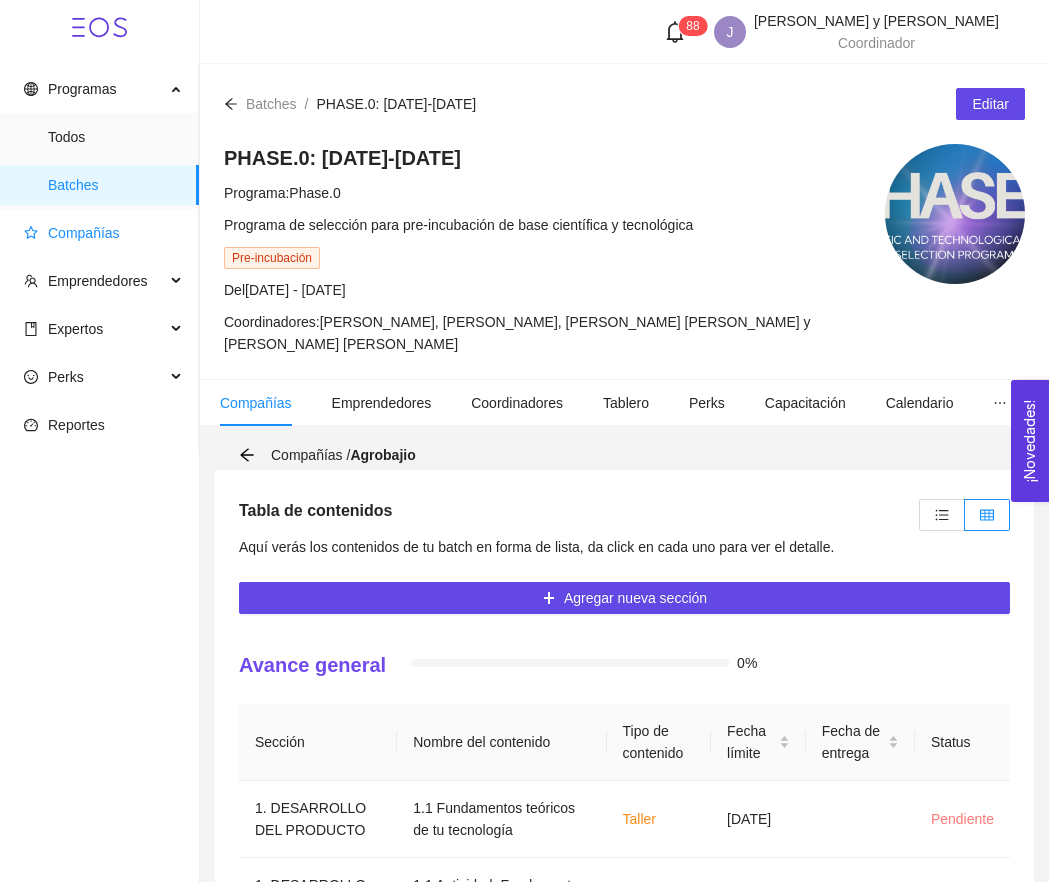 scroll, scrollTop: 0, scrollLeft: 0, axis: both 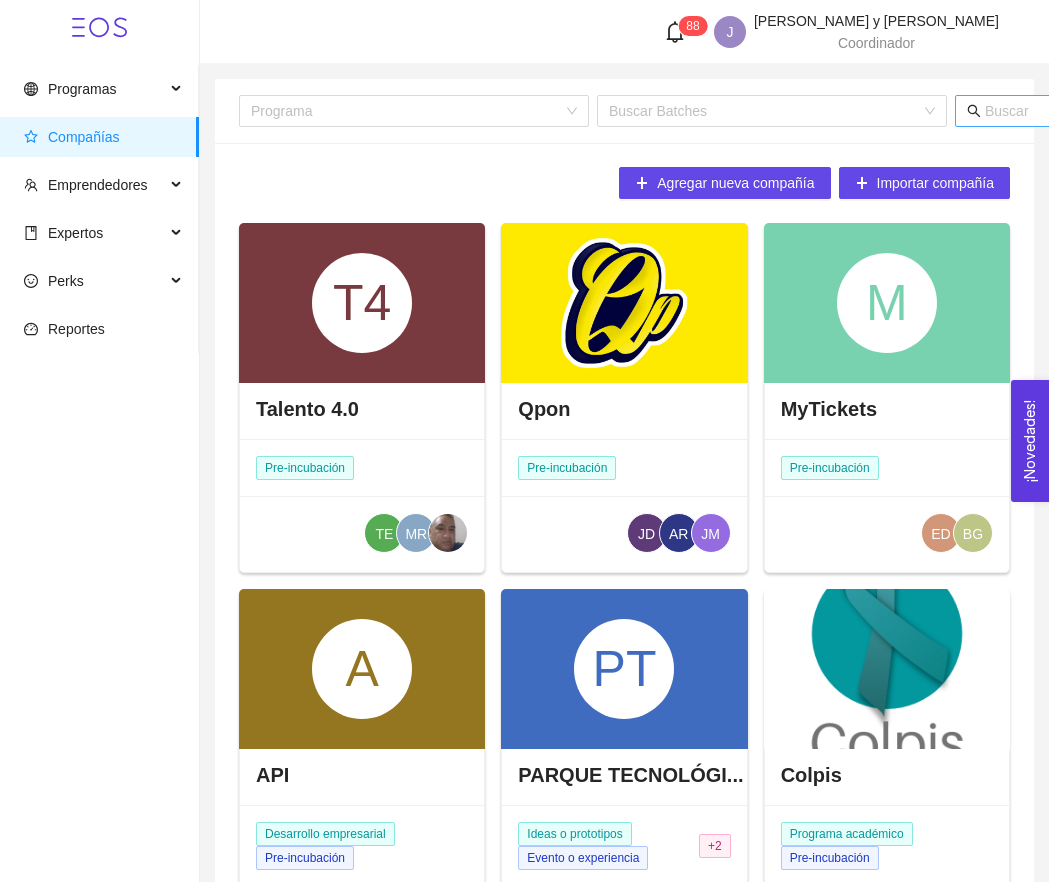 click at bounding box center (1181, 111) 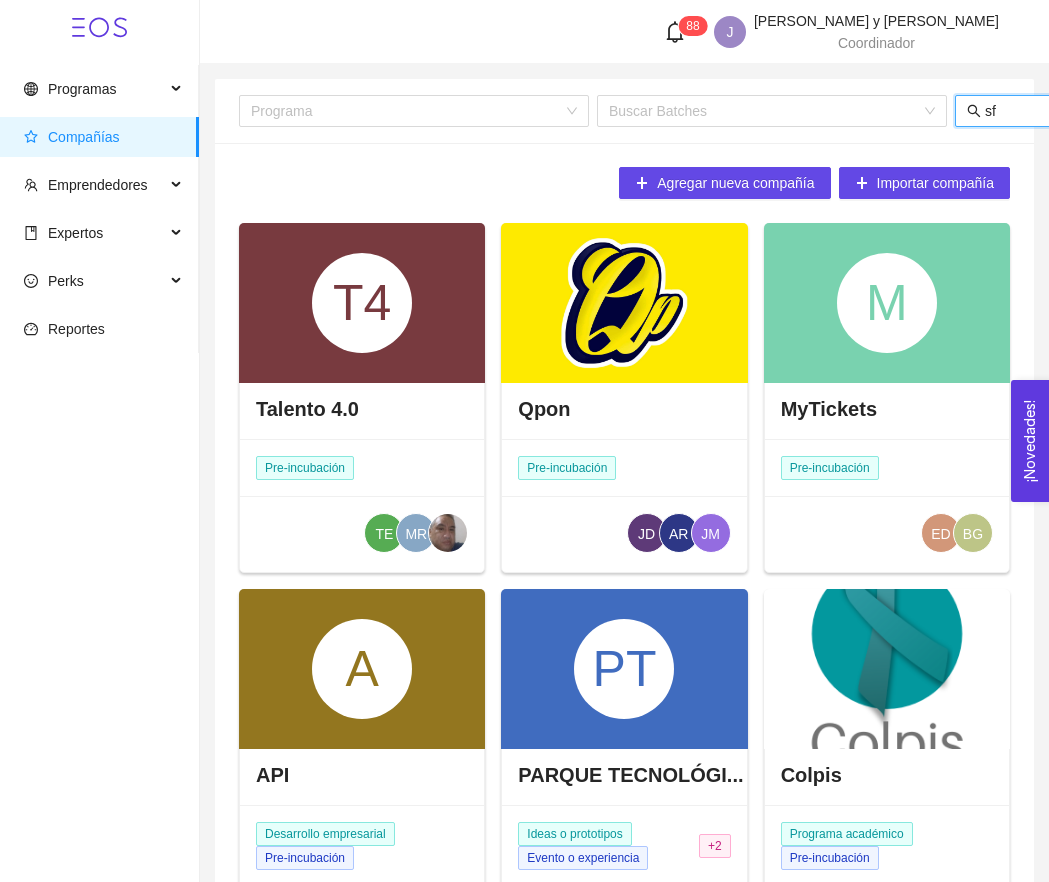 type on "s" 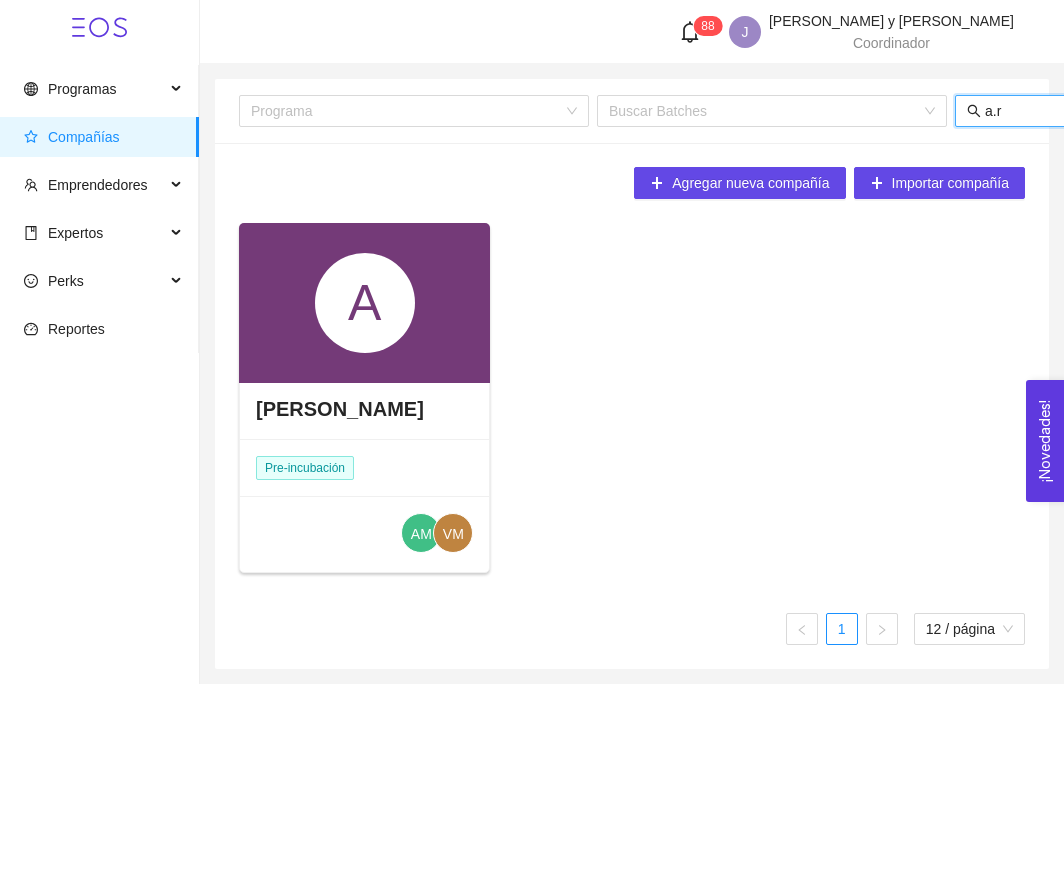 type on "a.r" 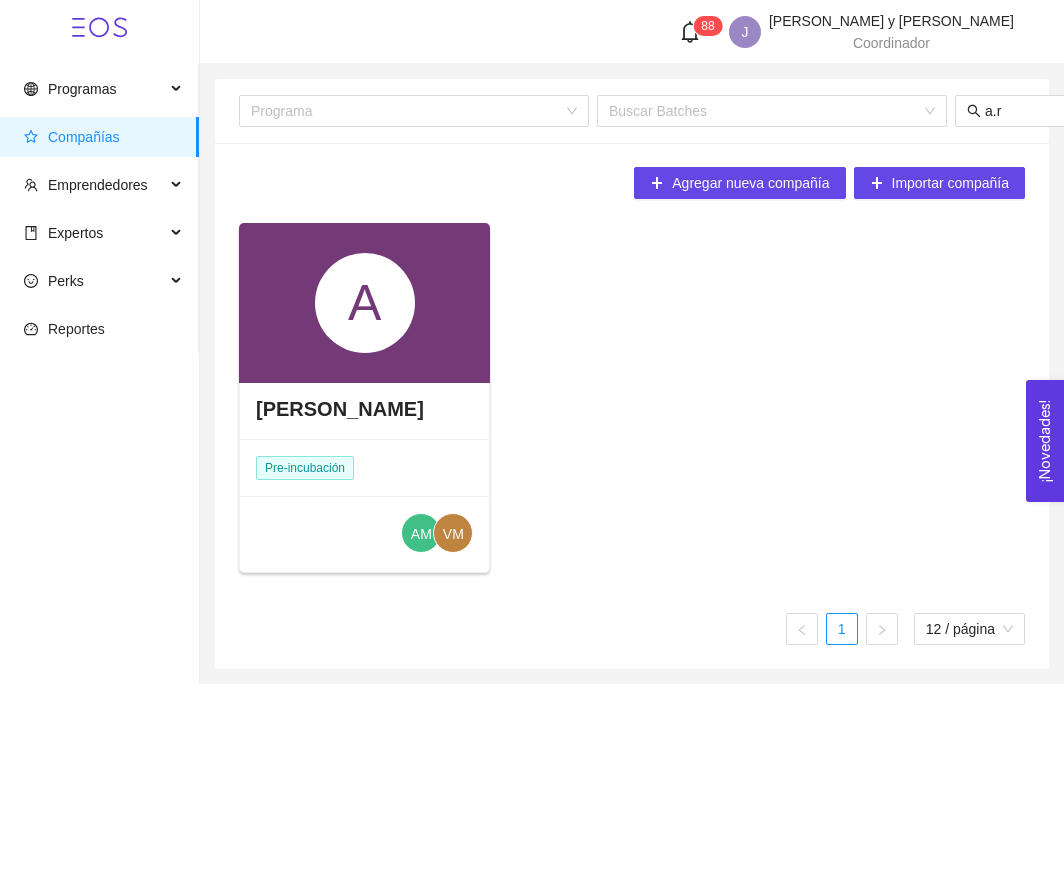 click on "A" at bounding box center (364, 303) 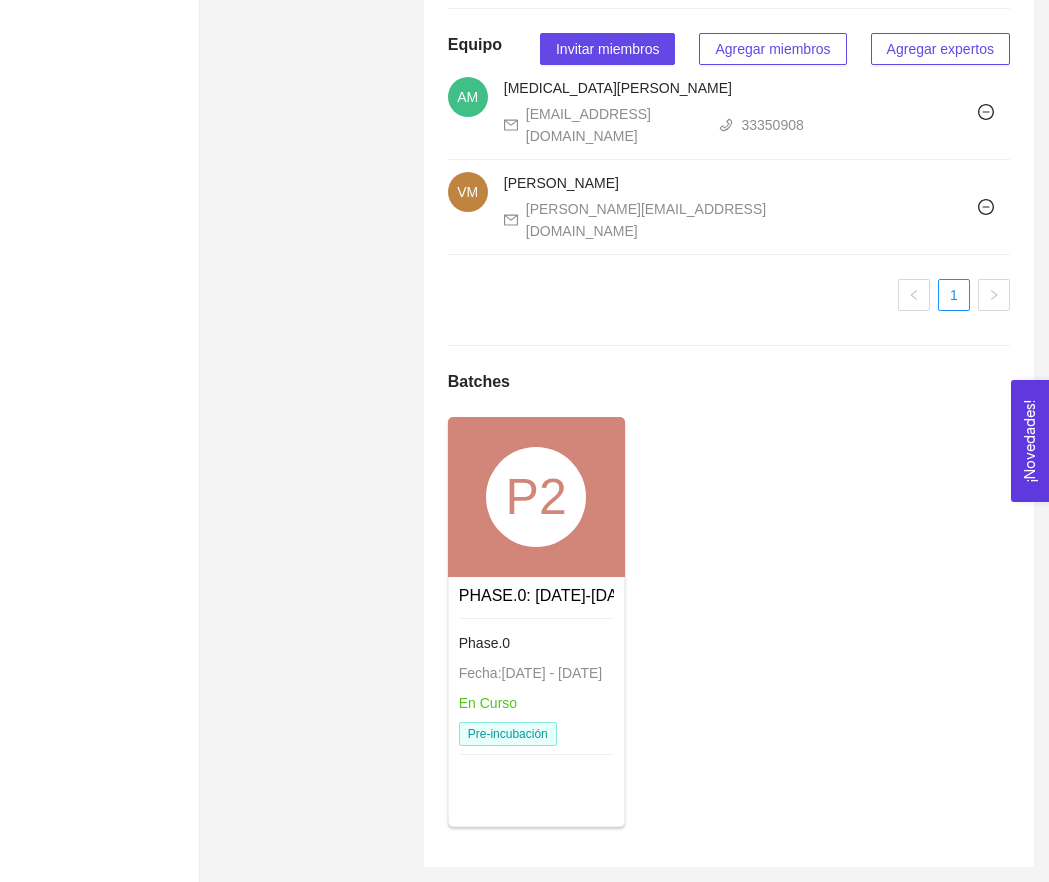 scroll, scrollTop: 1348, scrollLeft: 0, axis: vertical 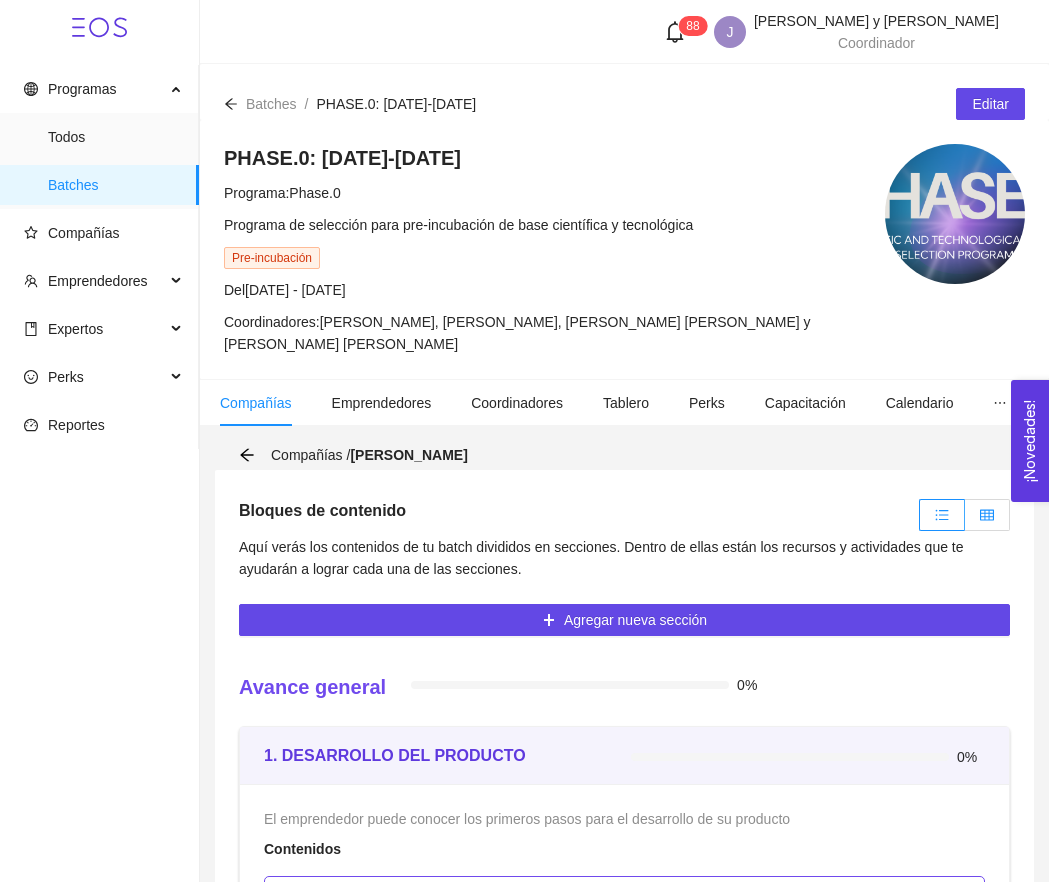 click 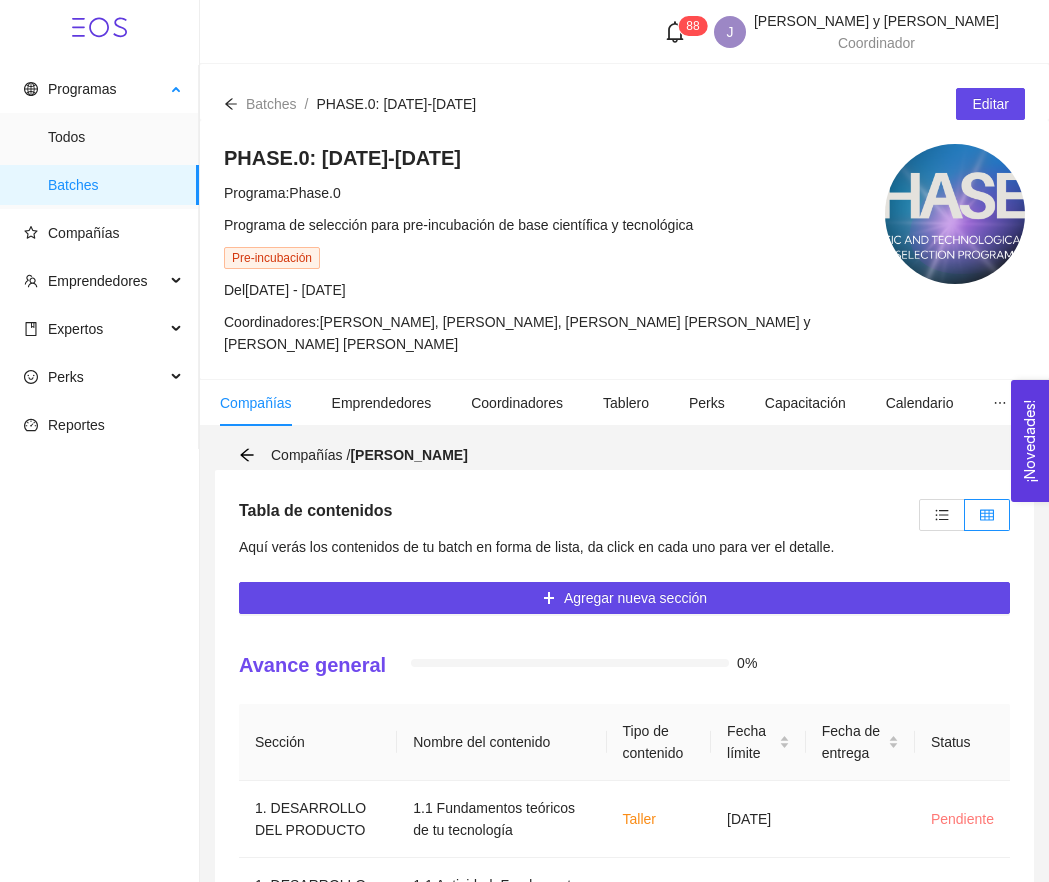 scroll, scrollTop: 0, scrollLeft: 0, axis: both 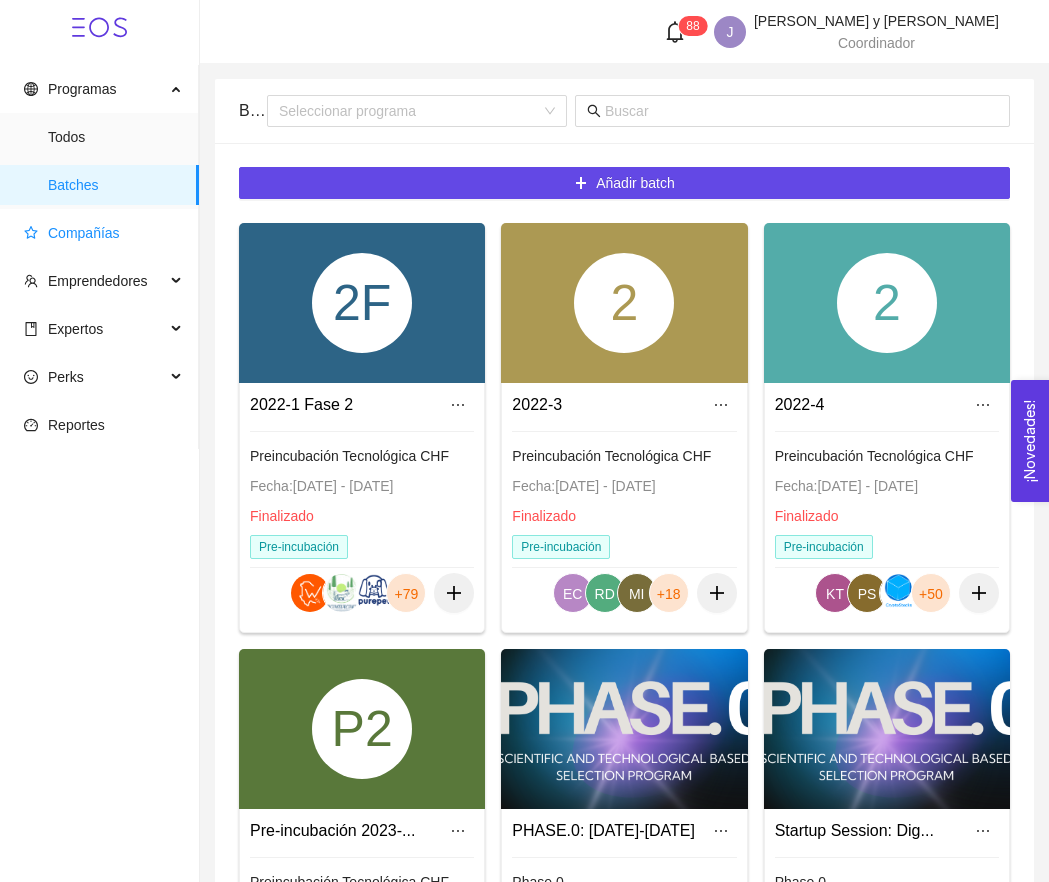 click on "Compañías" at bounding box center [84, 233] 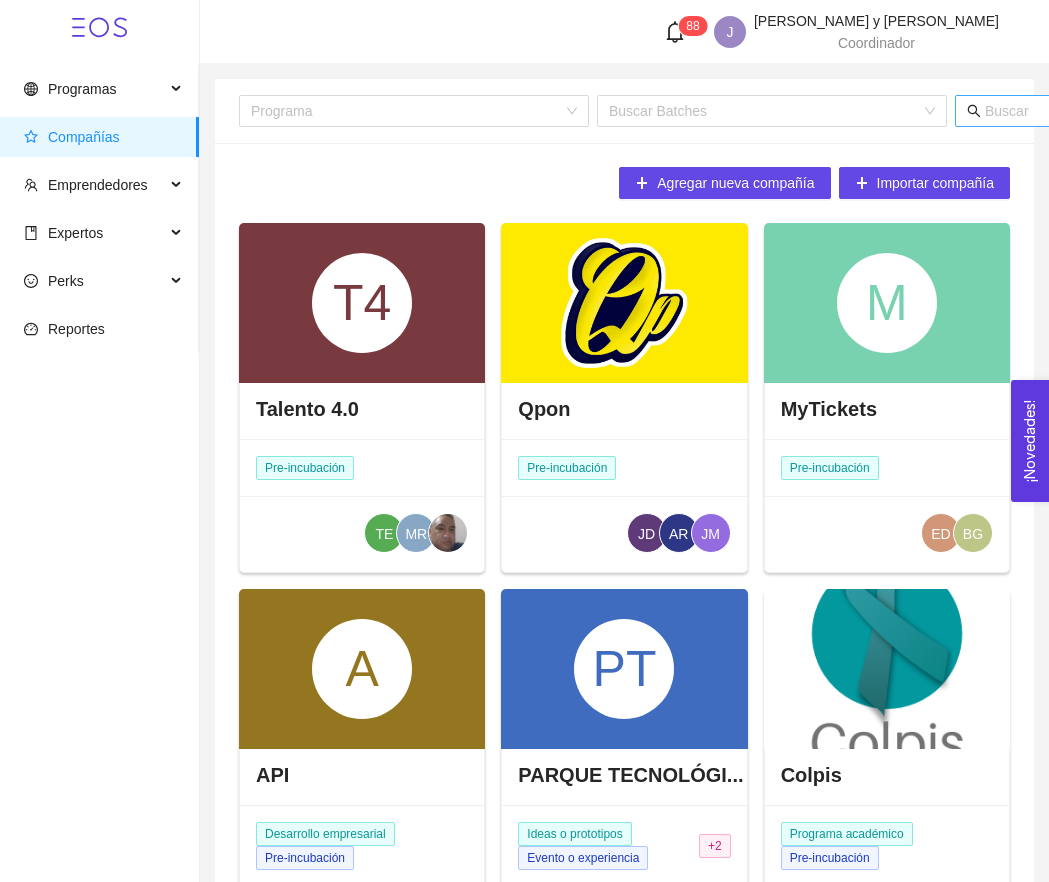 click at bounding box center (1181, 111) 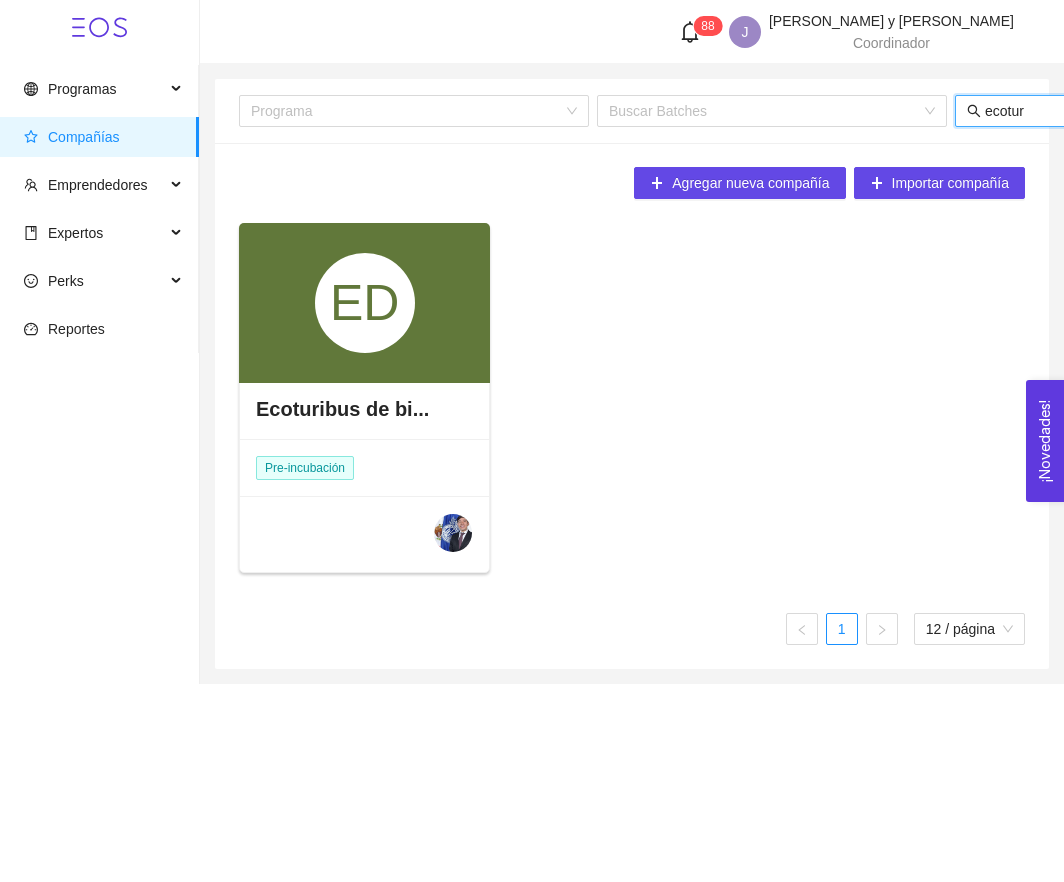 type on "ecotur" 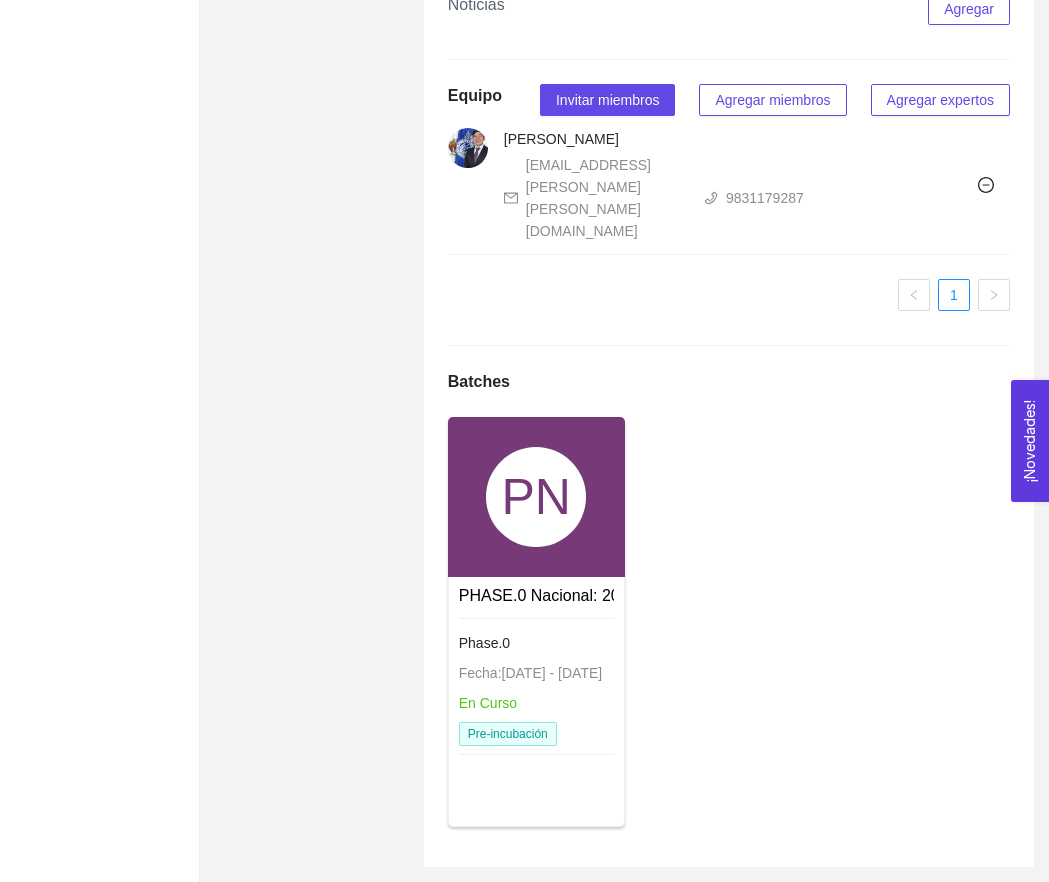 scroll, scrollTop: 1756, scrollLeft: 0, axis: vertical 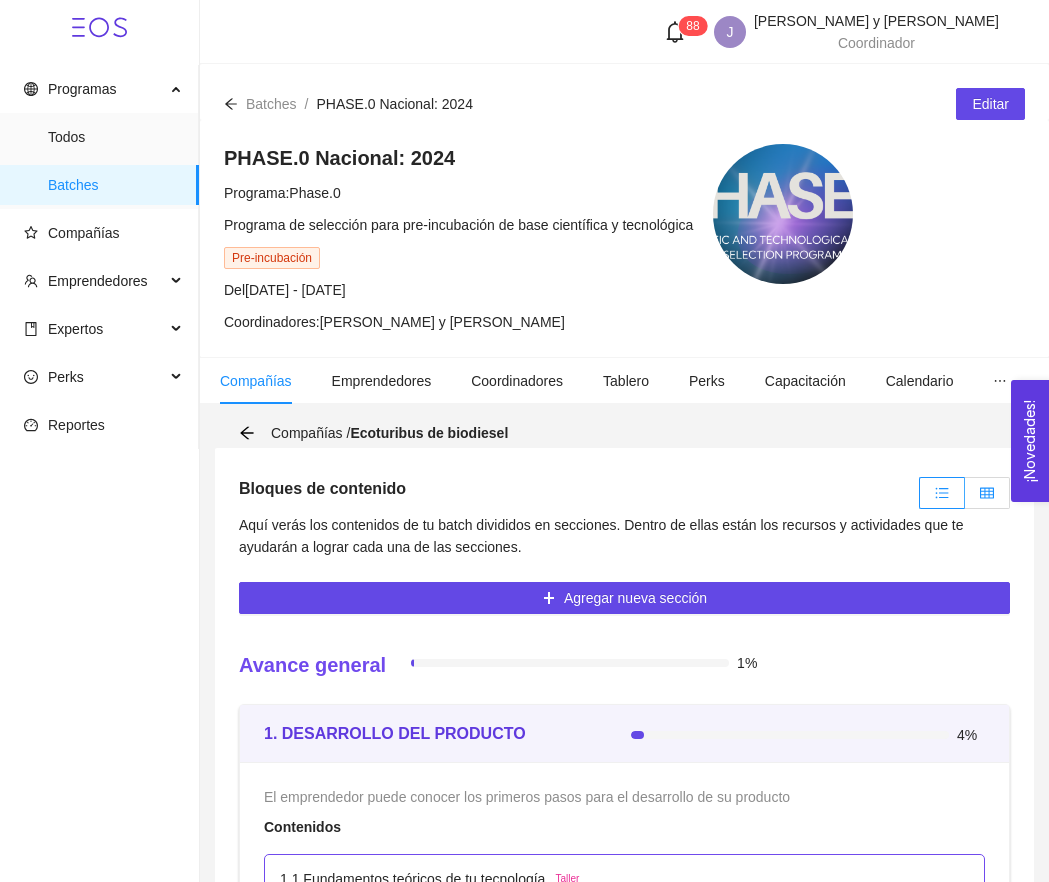 click at bounding box center (987, 493) 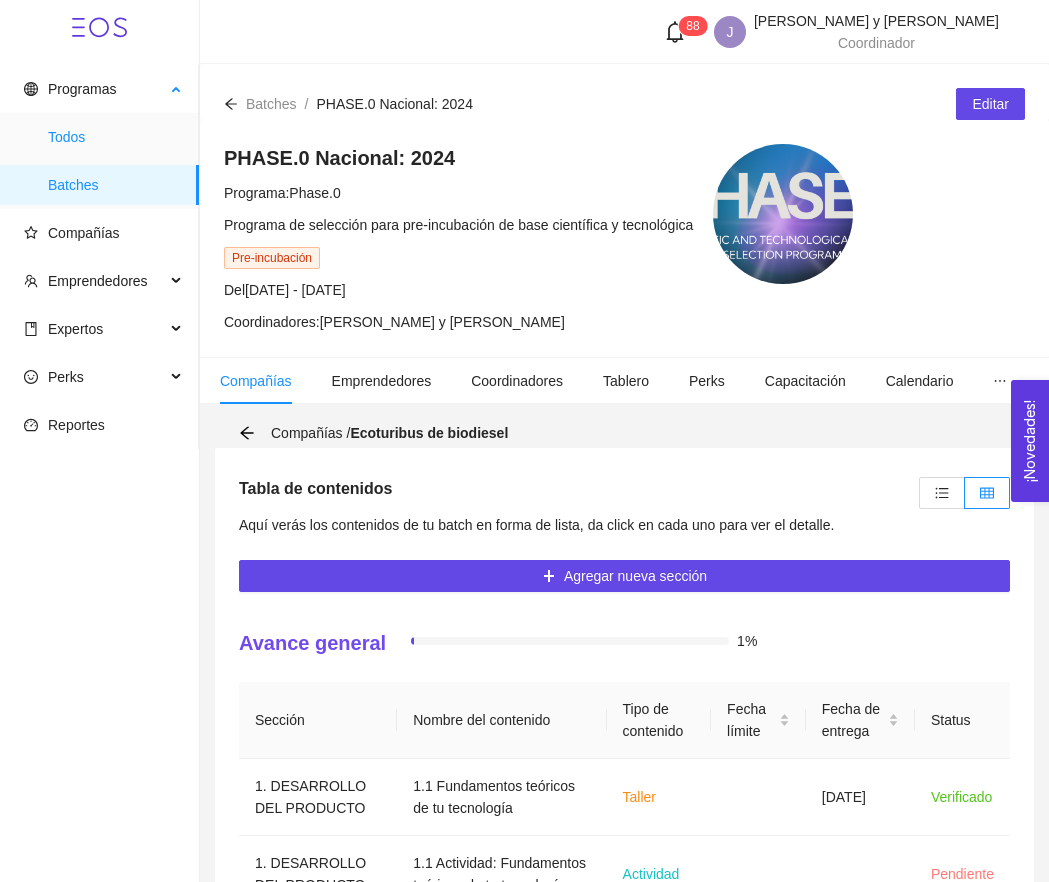 scroll, scrollTop: 0, scrollLeft: 0, axis: both 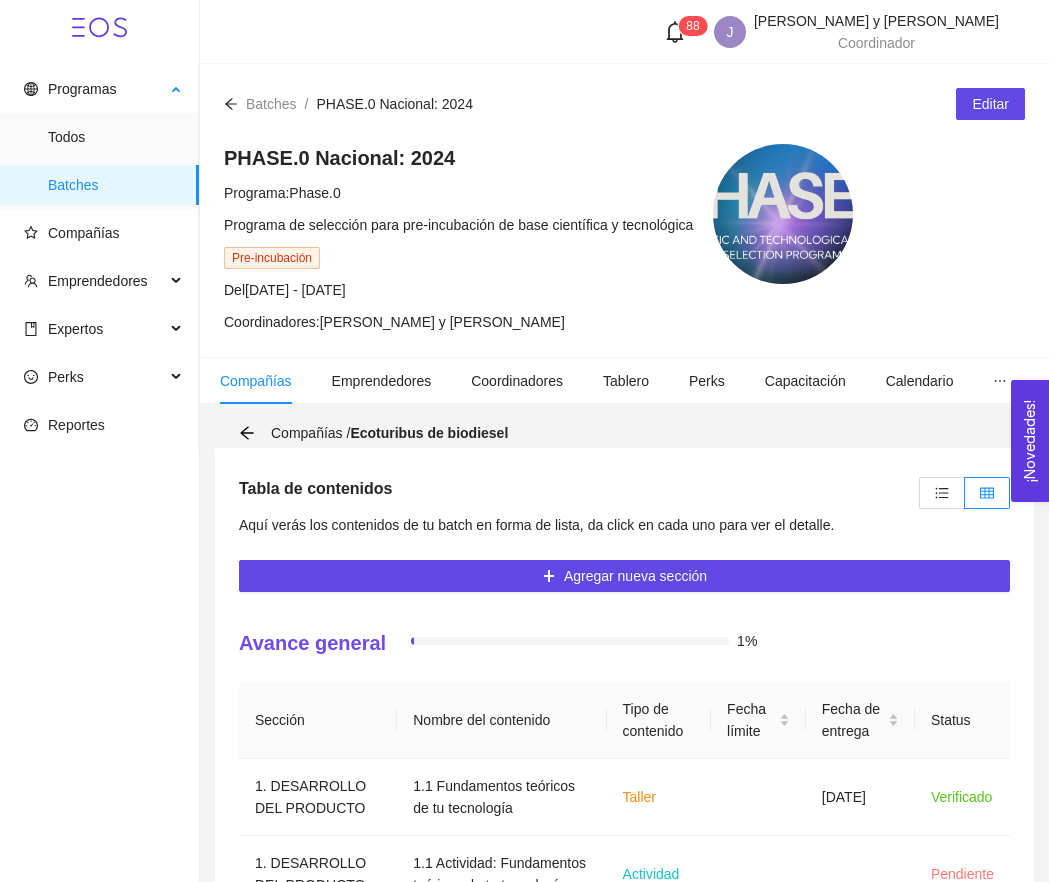 click on "Batches" at bounding box center [115, 185] 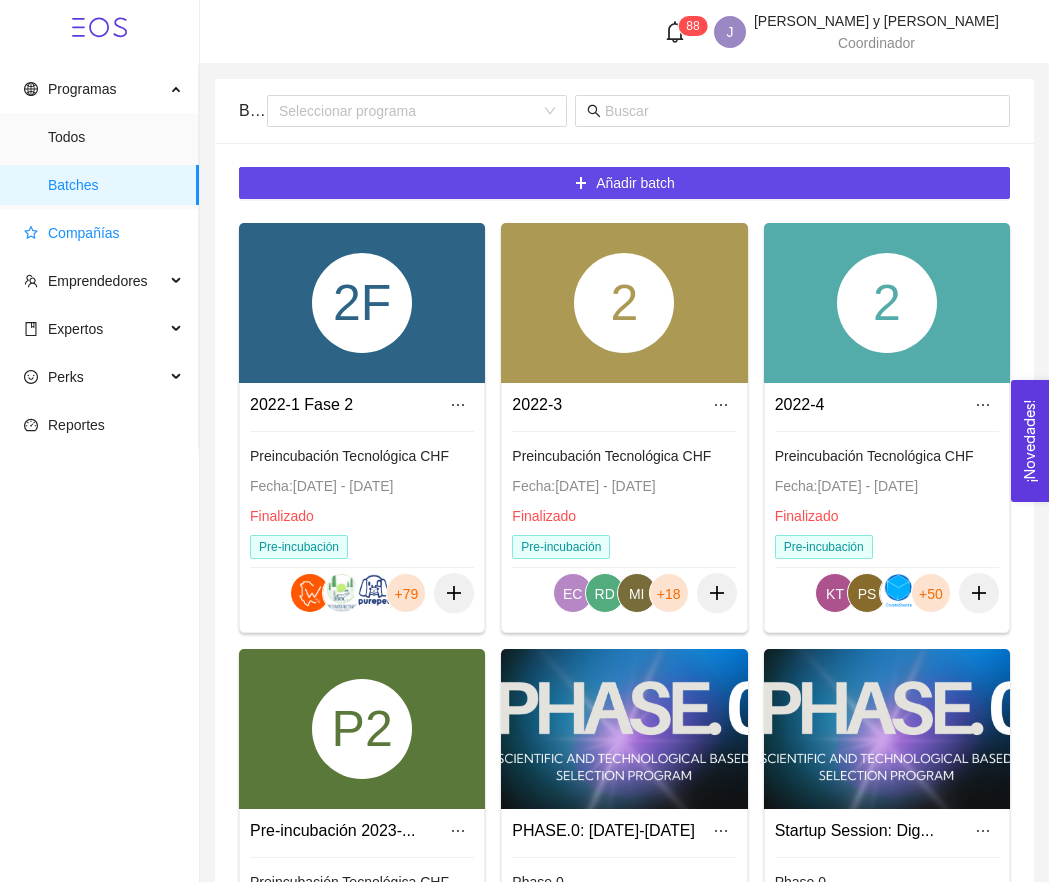 click on "Compañías" at bounding box center (84, 233) 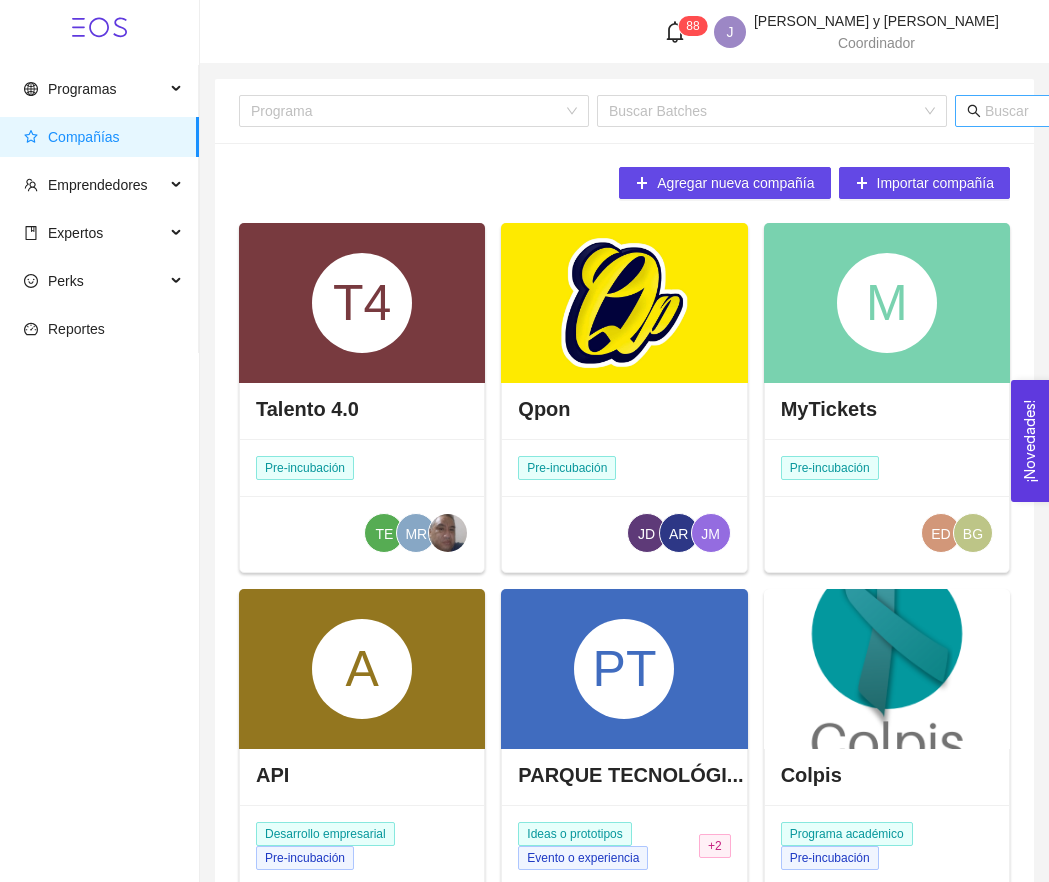 click at bounding box center (1181, 111) 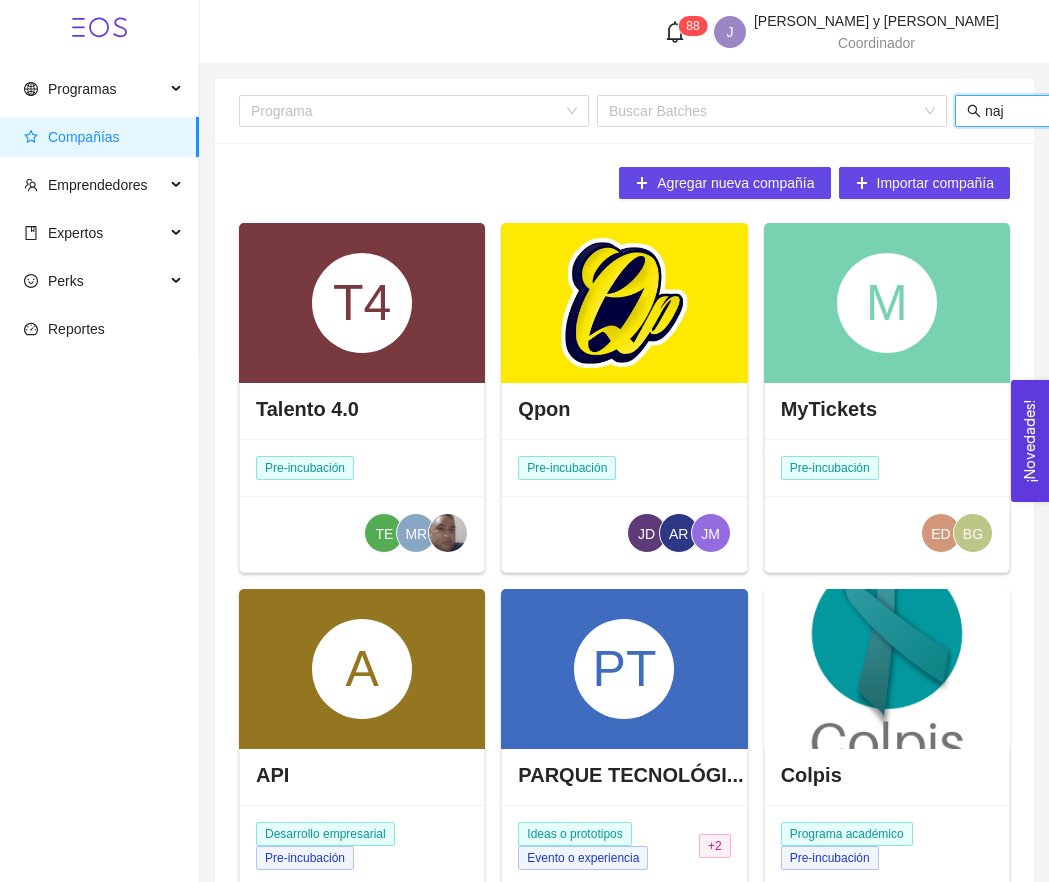 type on "[PERSON_NAME]" 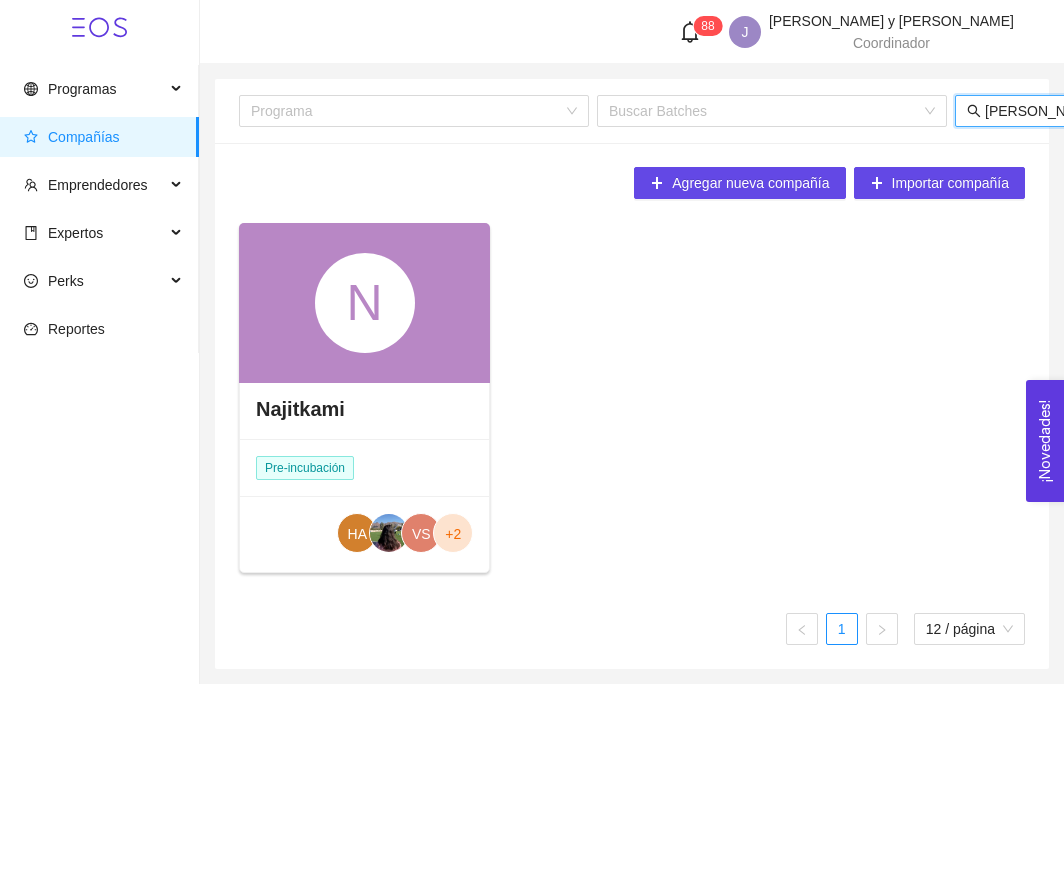 click on "N" at bounding box center (365, 303) 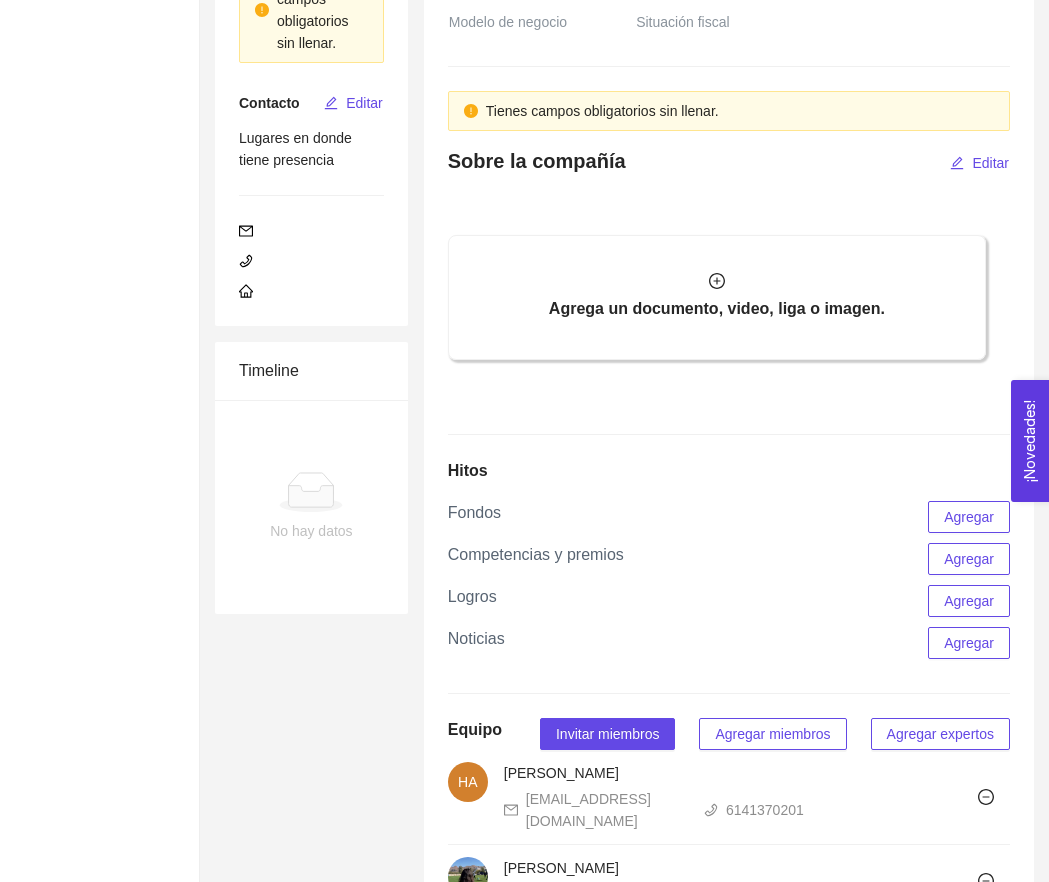 scroll, scrollTop: 1360, scrollLeft: 0, axis: vertical 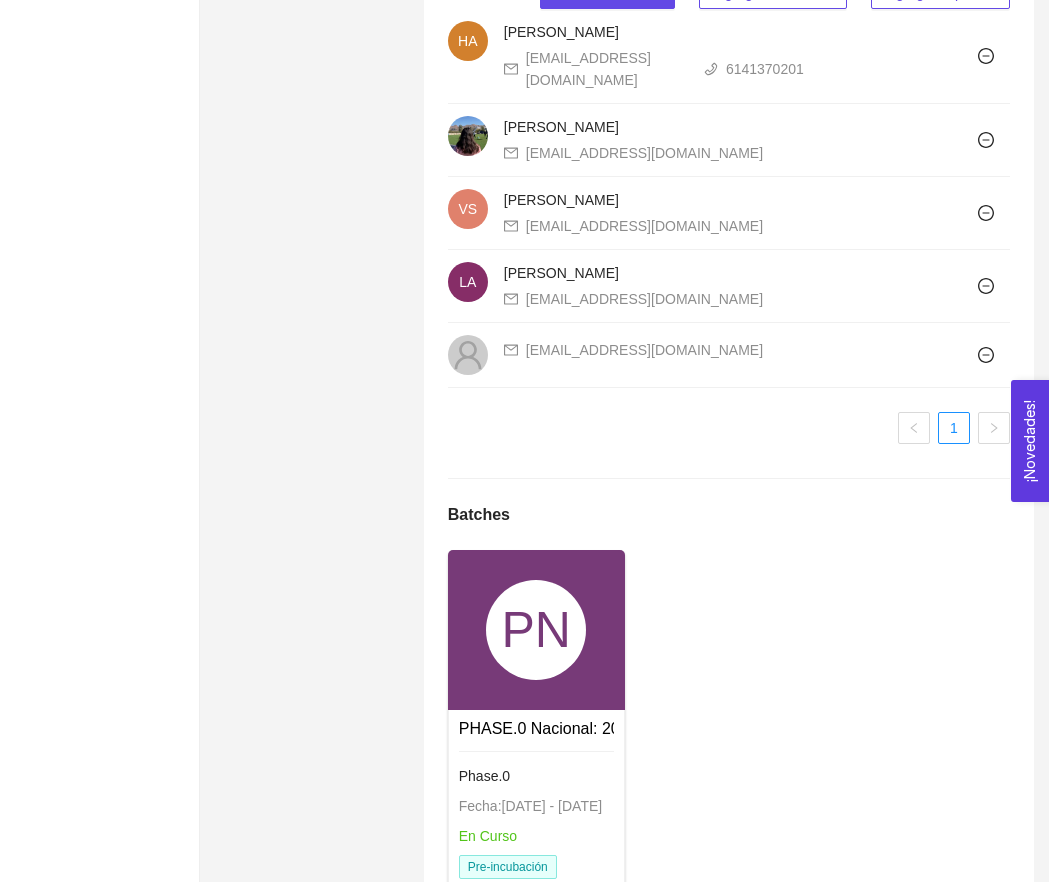 click on "PN" at bounding box center (536, 630) 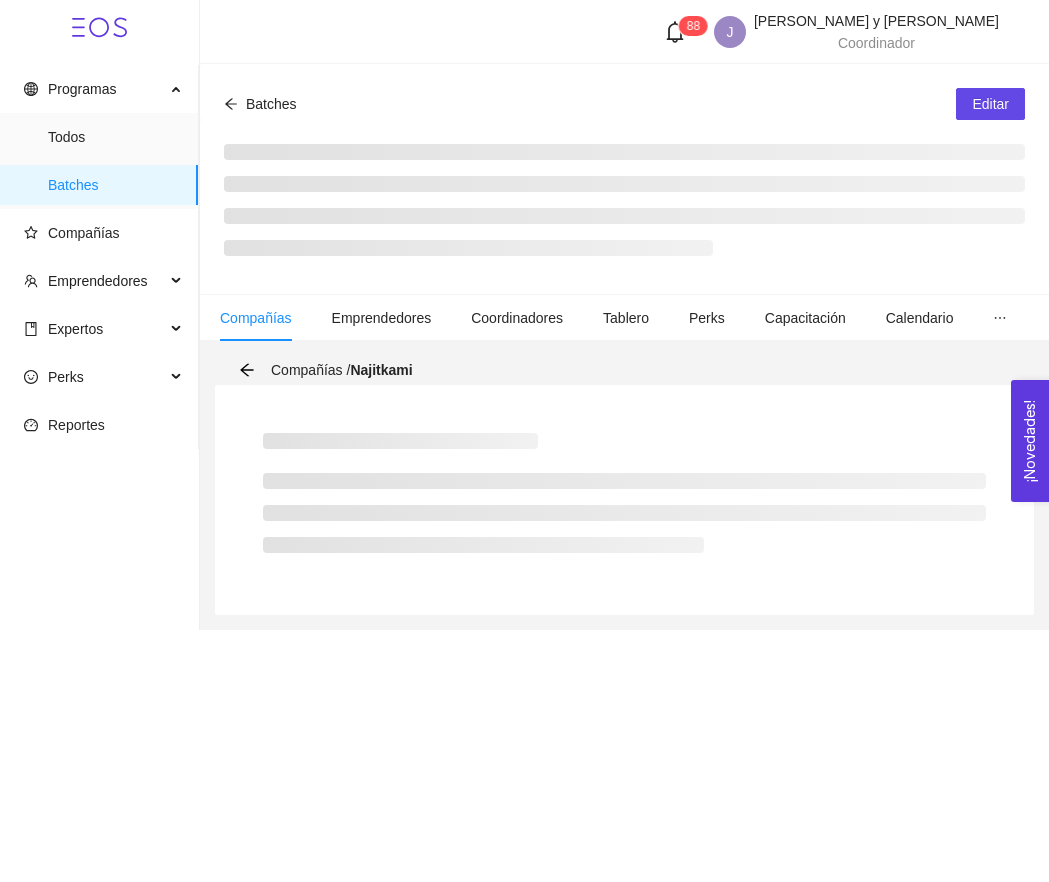 scroll, scrollTop: 0, scrollLeft: 0, axis: both 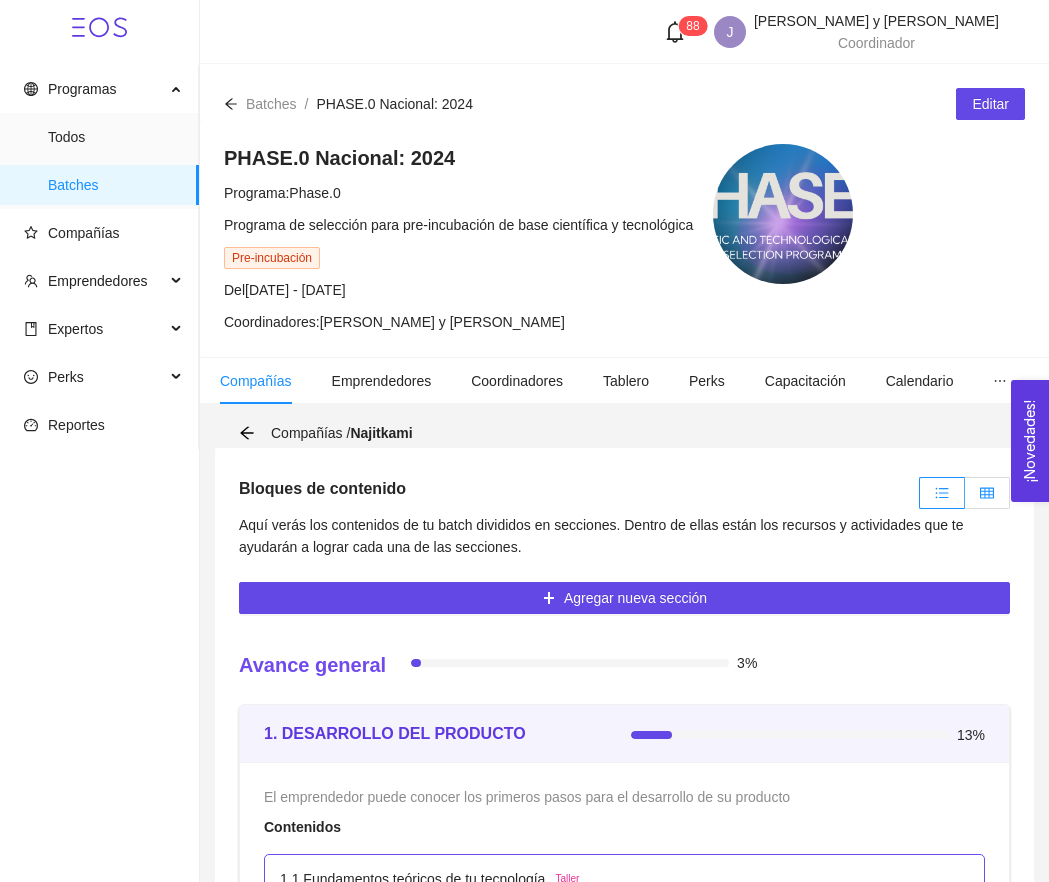 click at bounding box center (987, 493) 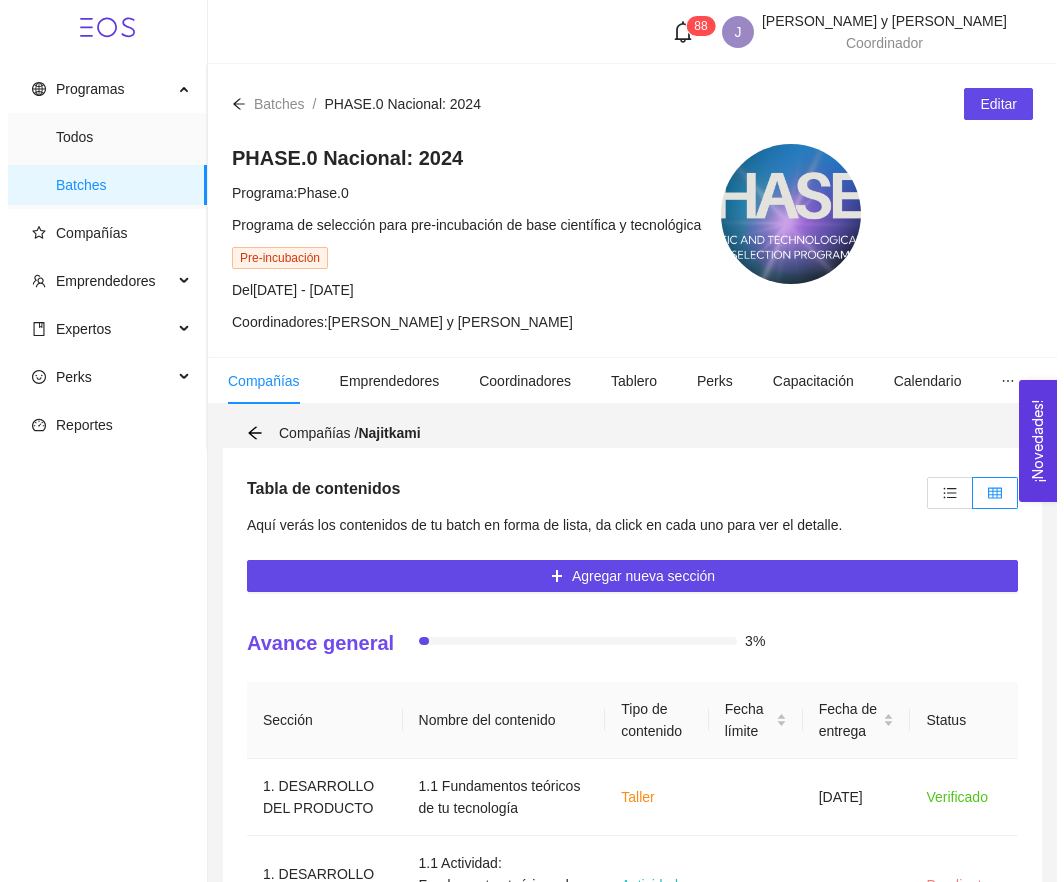 scroll, scrollTop: 660, scrollLeft: 0, axis: vertical 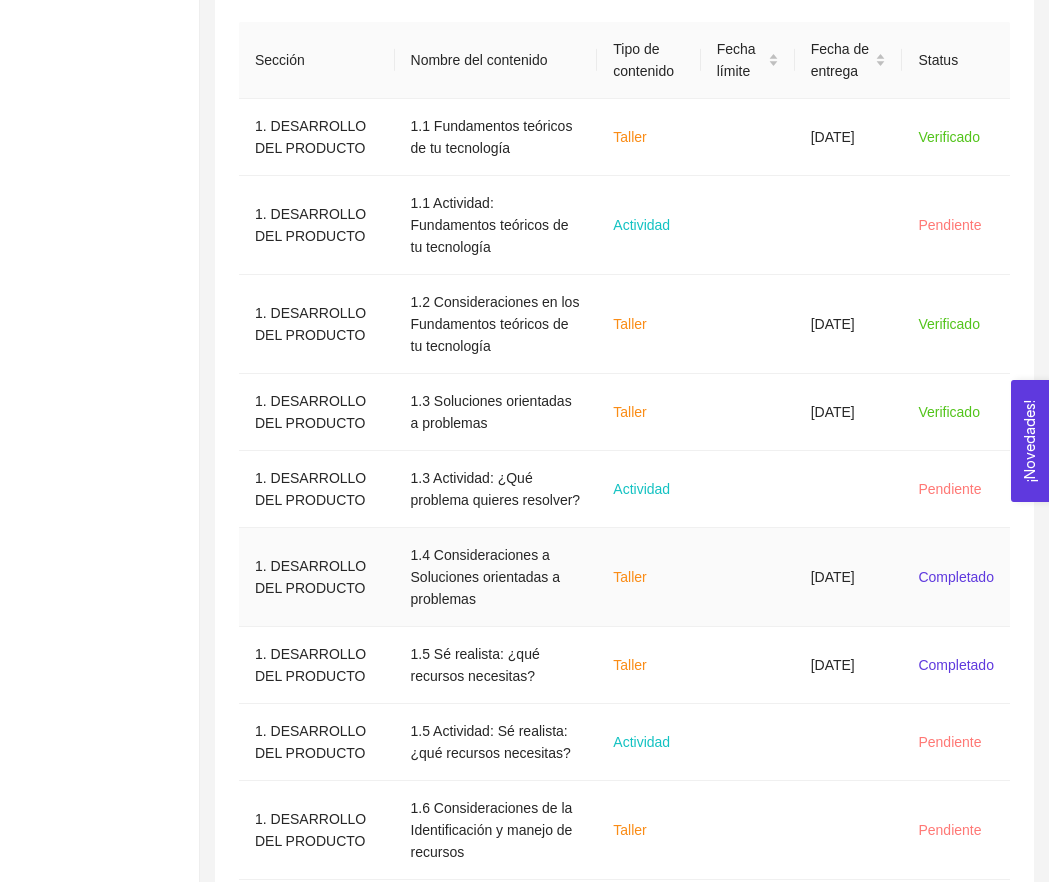 click on "[DATE]" at bounding box center [849, 577] 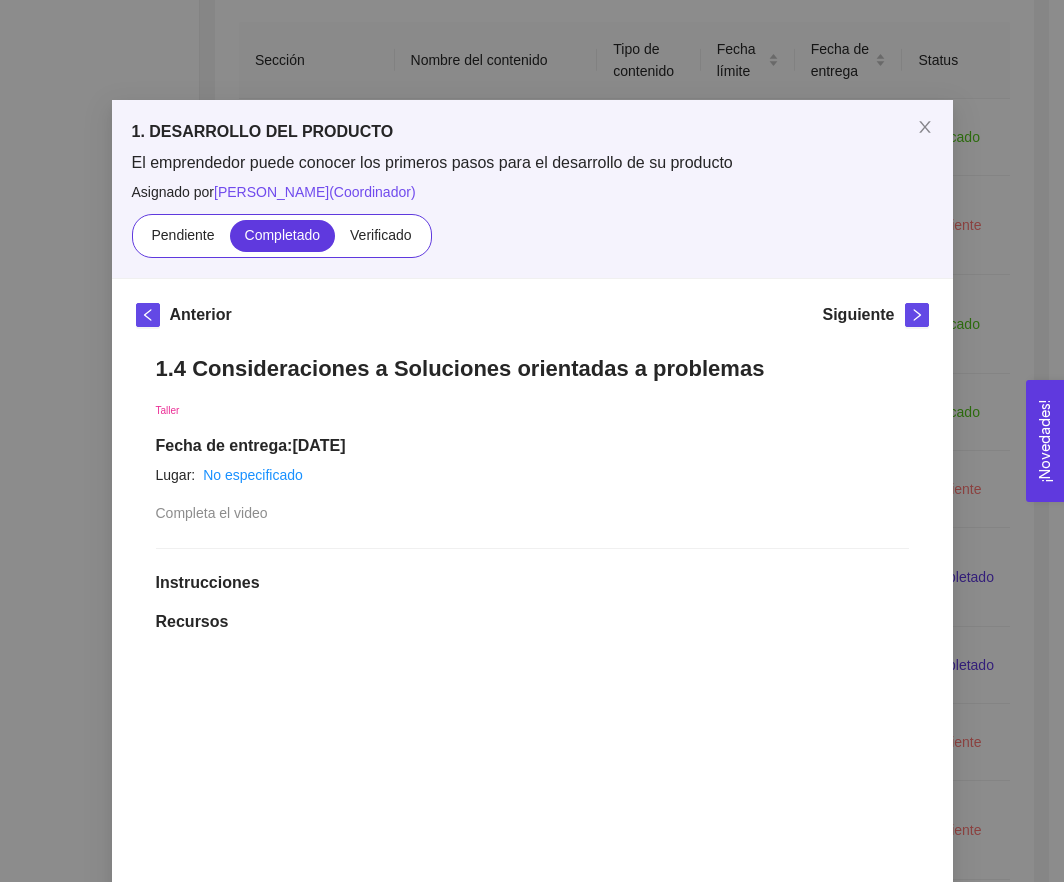 click on "El emprendedor puede conocer los primeros pasos para el desarrollo de su producto
Asignado por  [PERSON_NAME]   ( Coordinador ) Pendiente Completado Verificado" at bounding box center (532, 205) 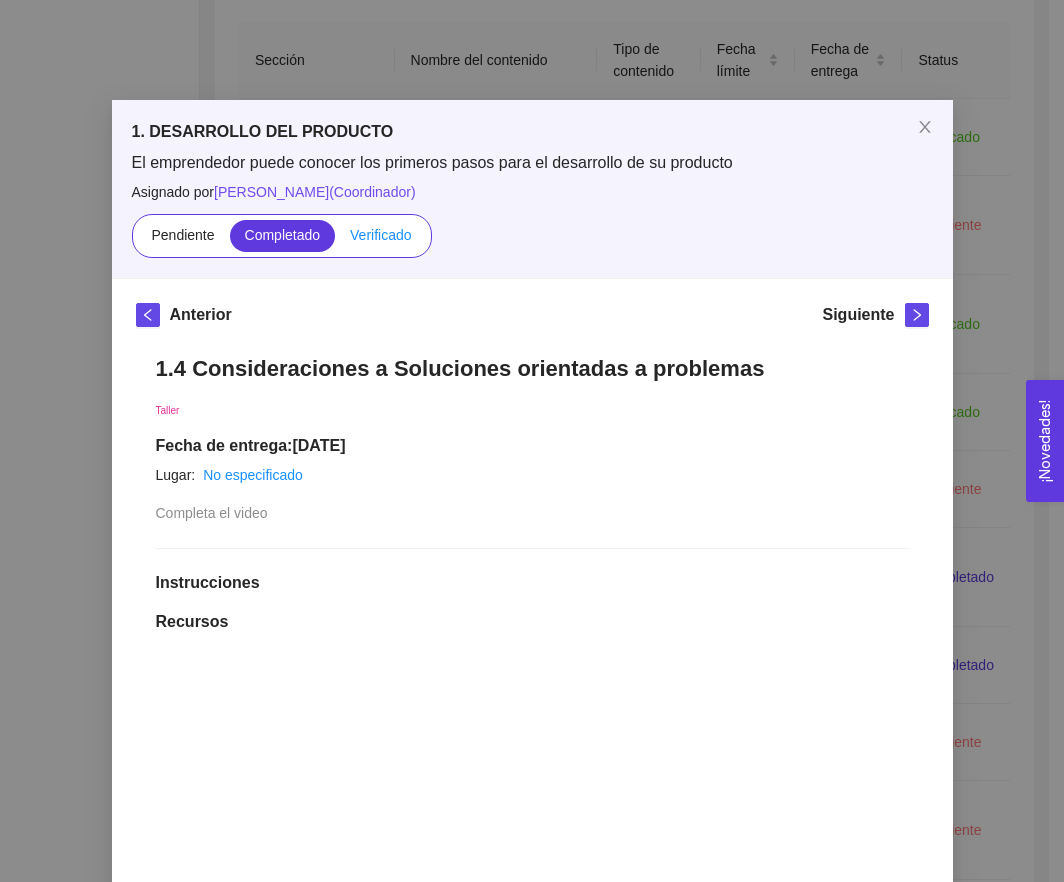 click on "Verificado" at bounding box center [380, 235] 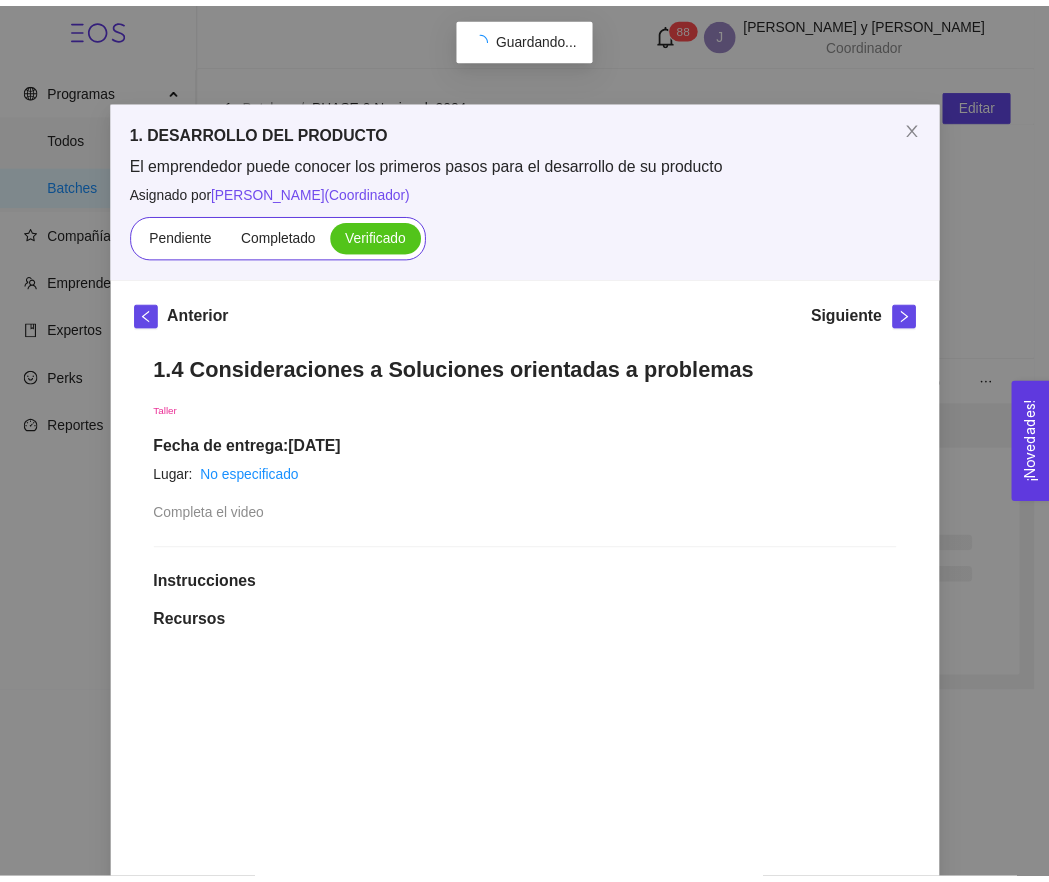 scroll, scrollTop: 0, scrollLeft: 0, axis: both 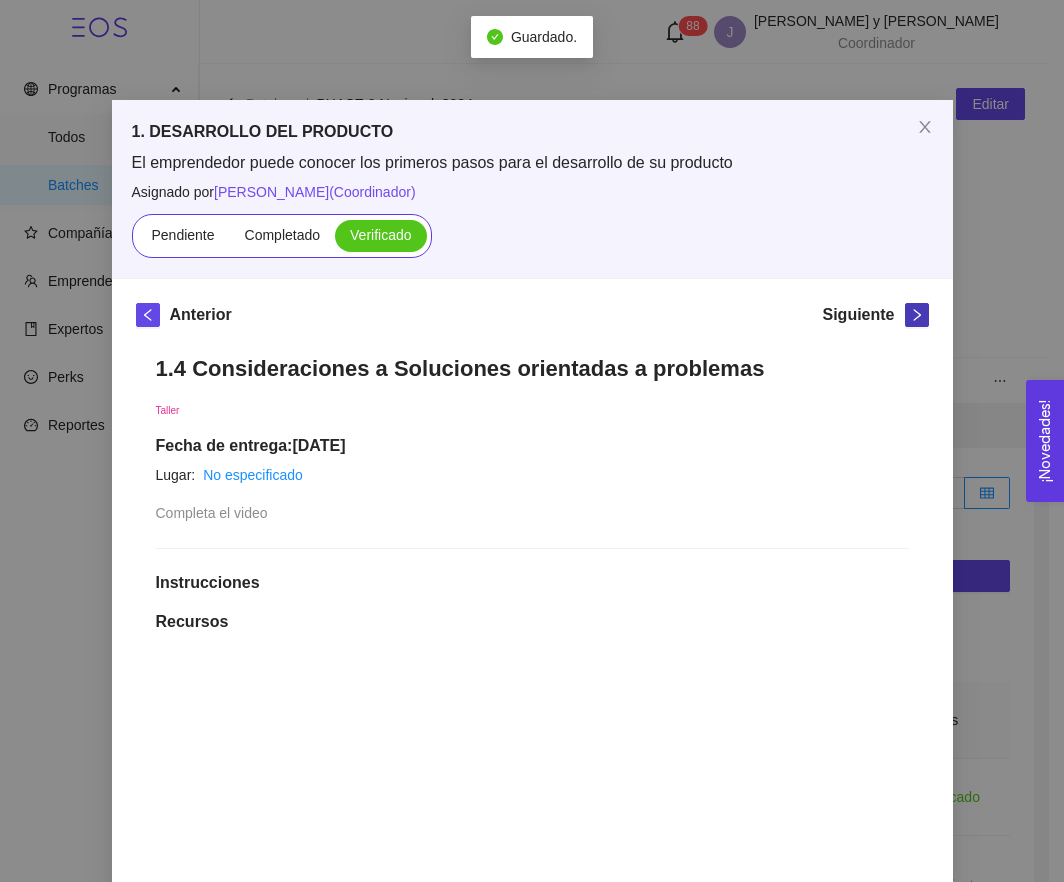 click at bounding box center [917, 315] 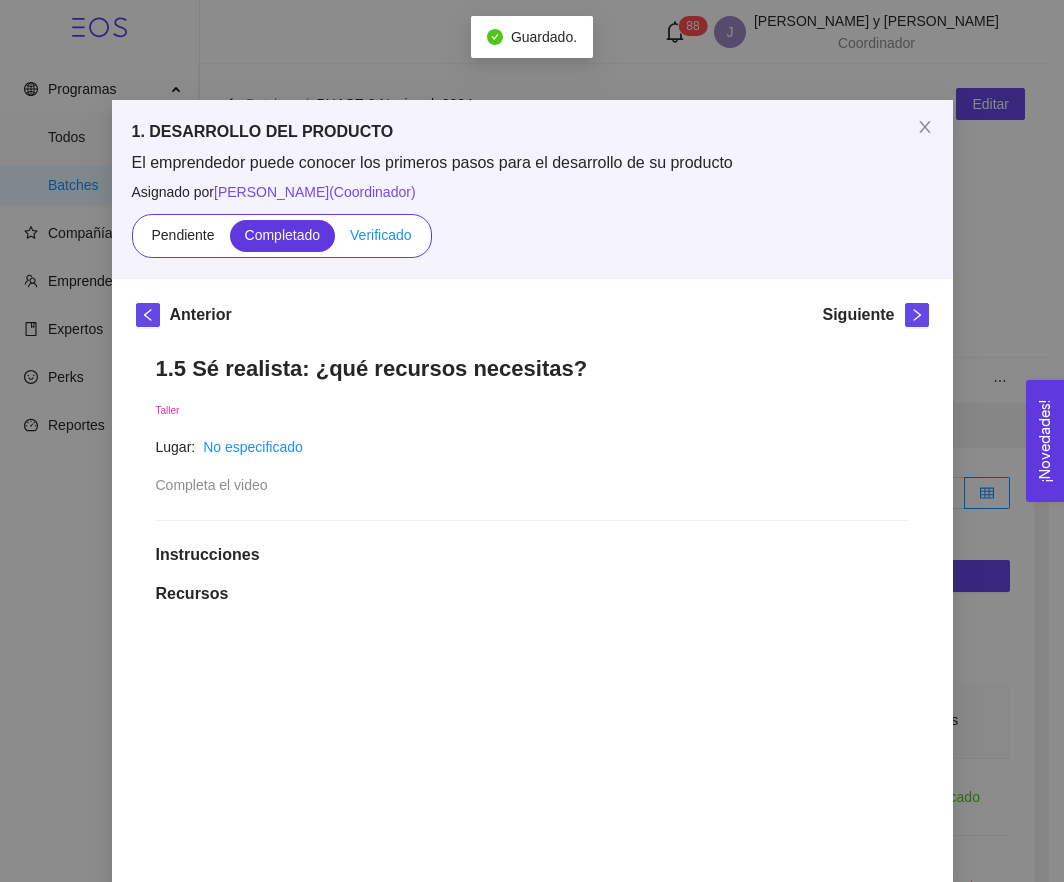 click on "Verificado" at bounding box center [380, 235] 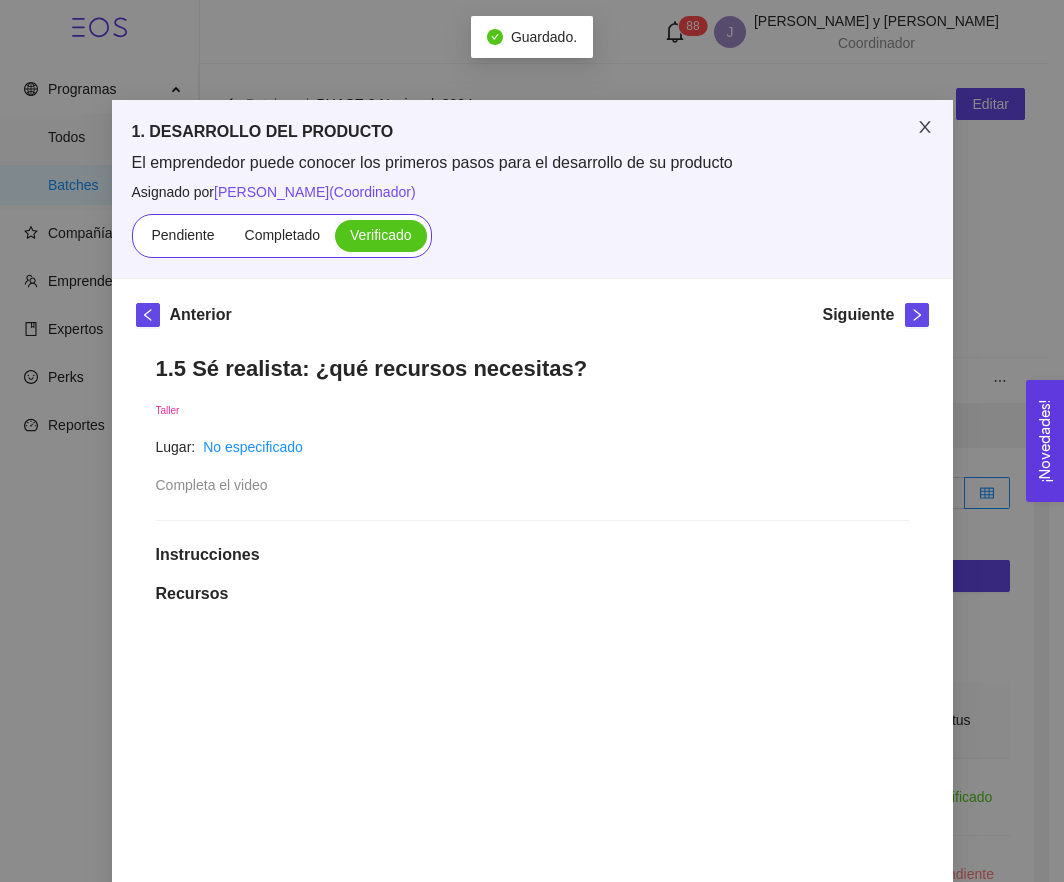 click at bounding box center (925, 128) 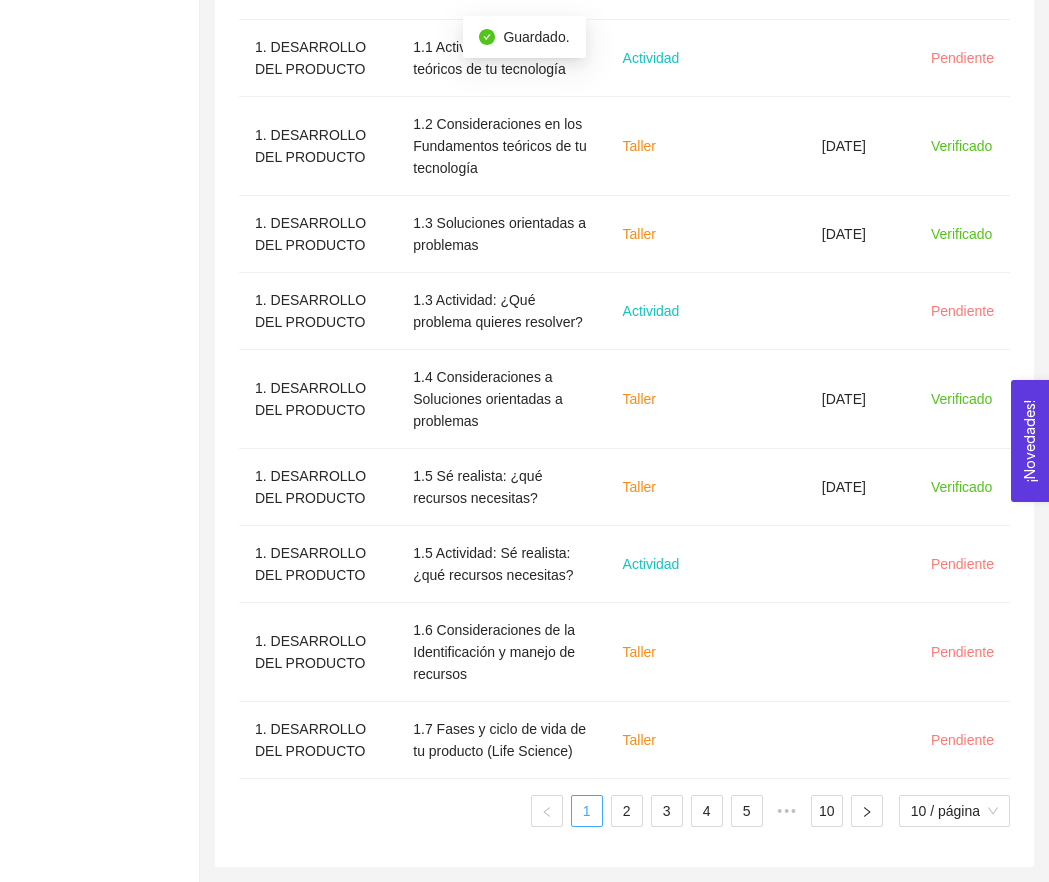 click on "1" at bounding box center [587, 811] 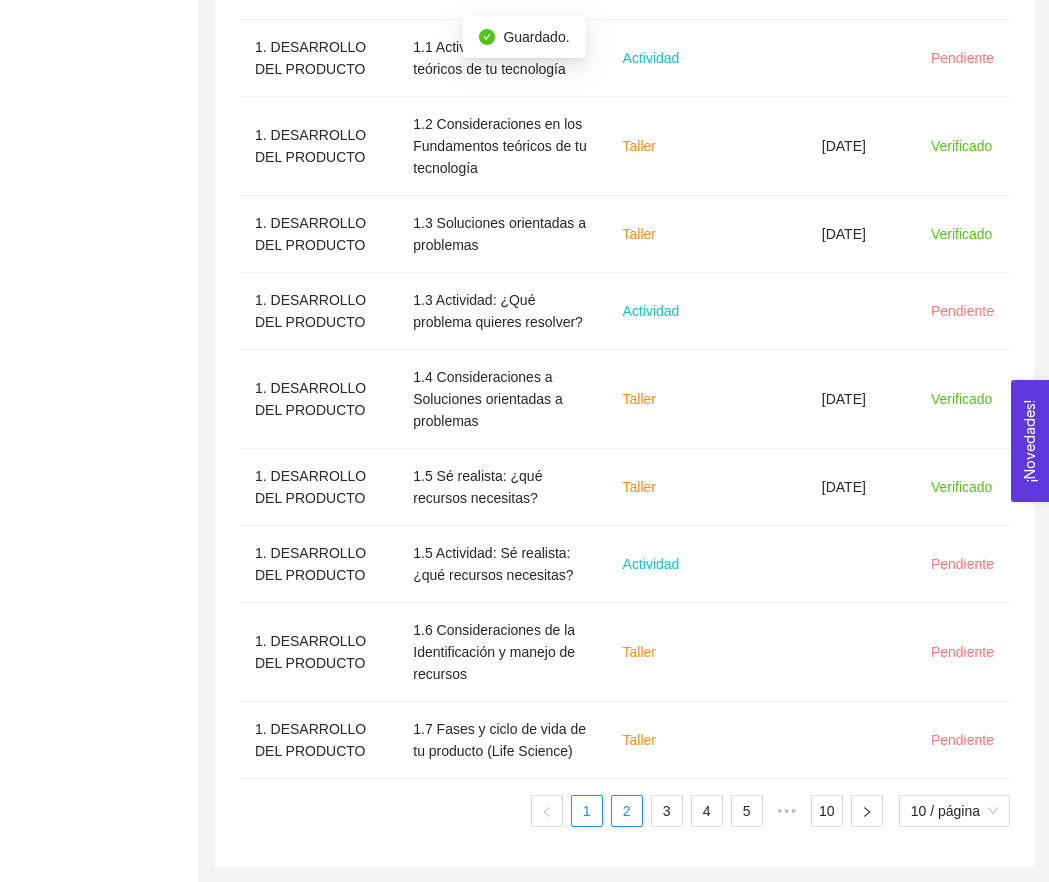 click on "2" at bounding box center (627, 811) 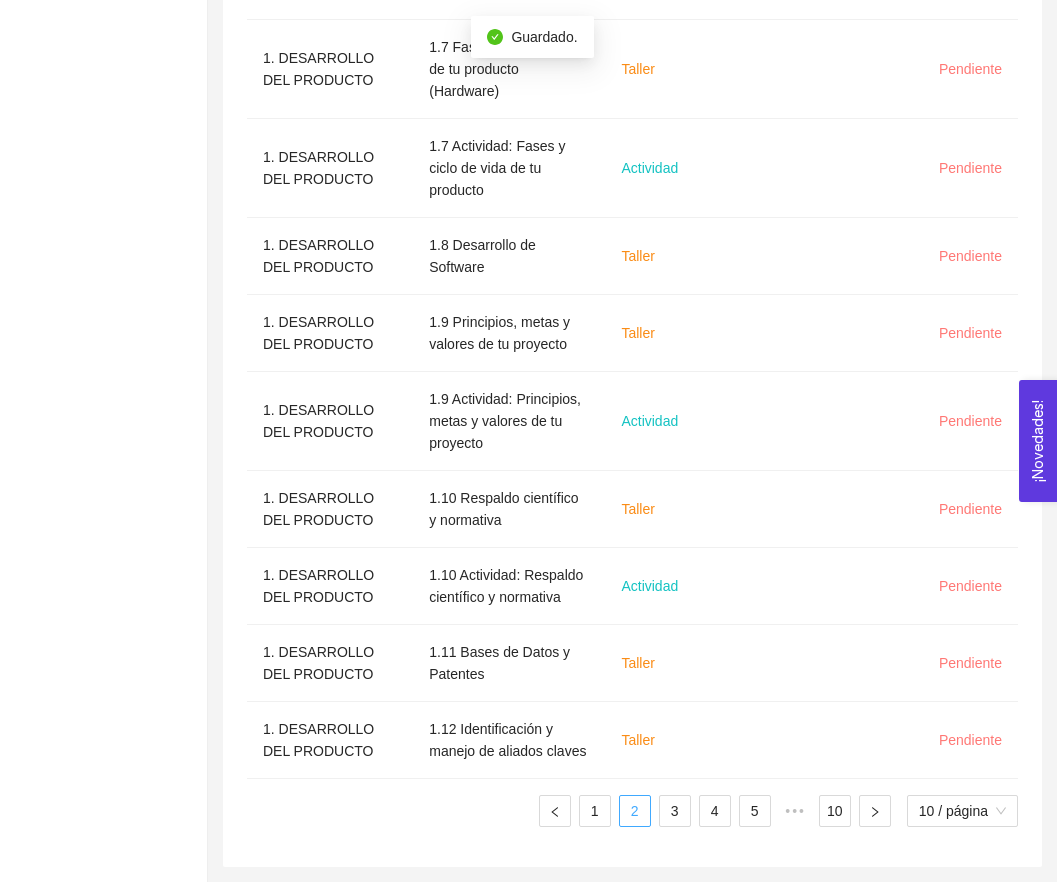 scroll, scrollTop: 772, scrollLeft: 0, axis: vertical 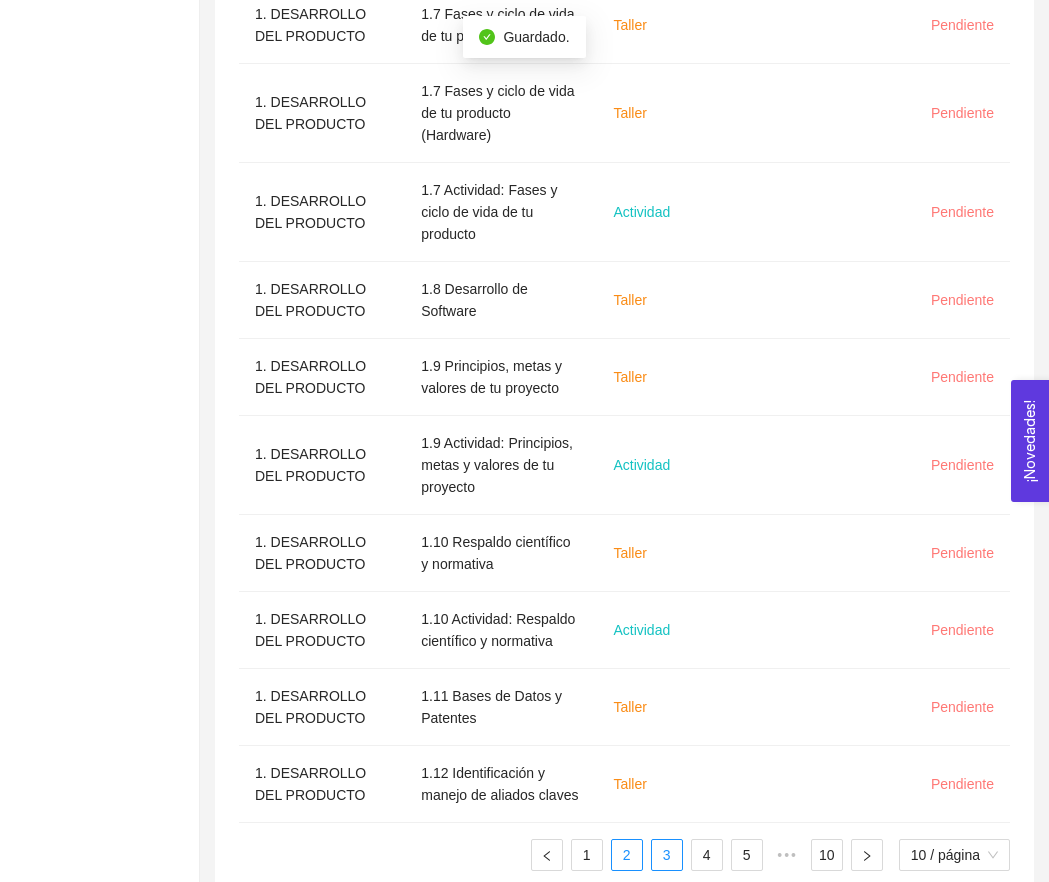 click on "3" at bounding box center (667, 855) 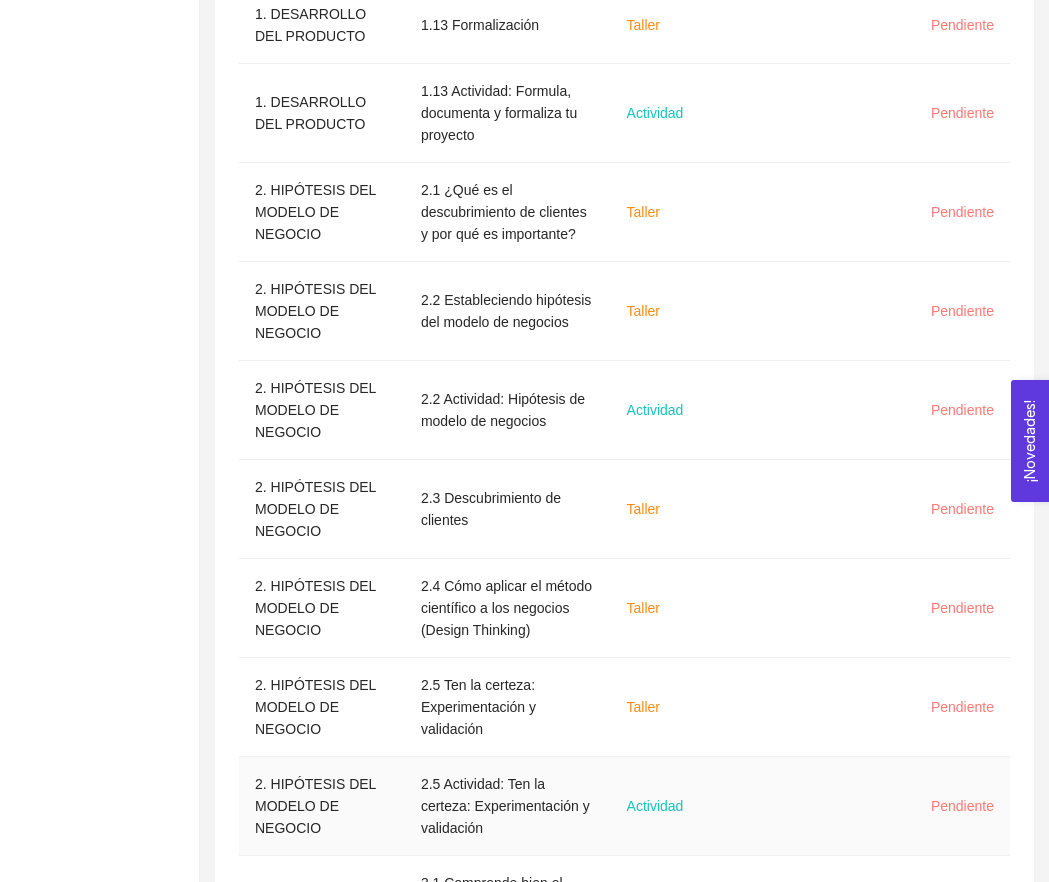 click on "Actividad" at bounding box center [655, 806] 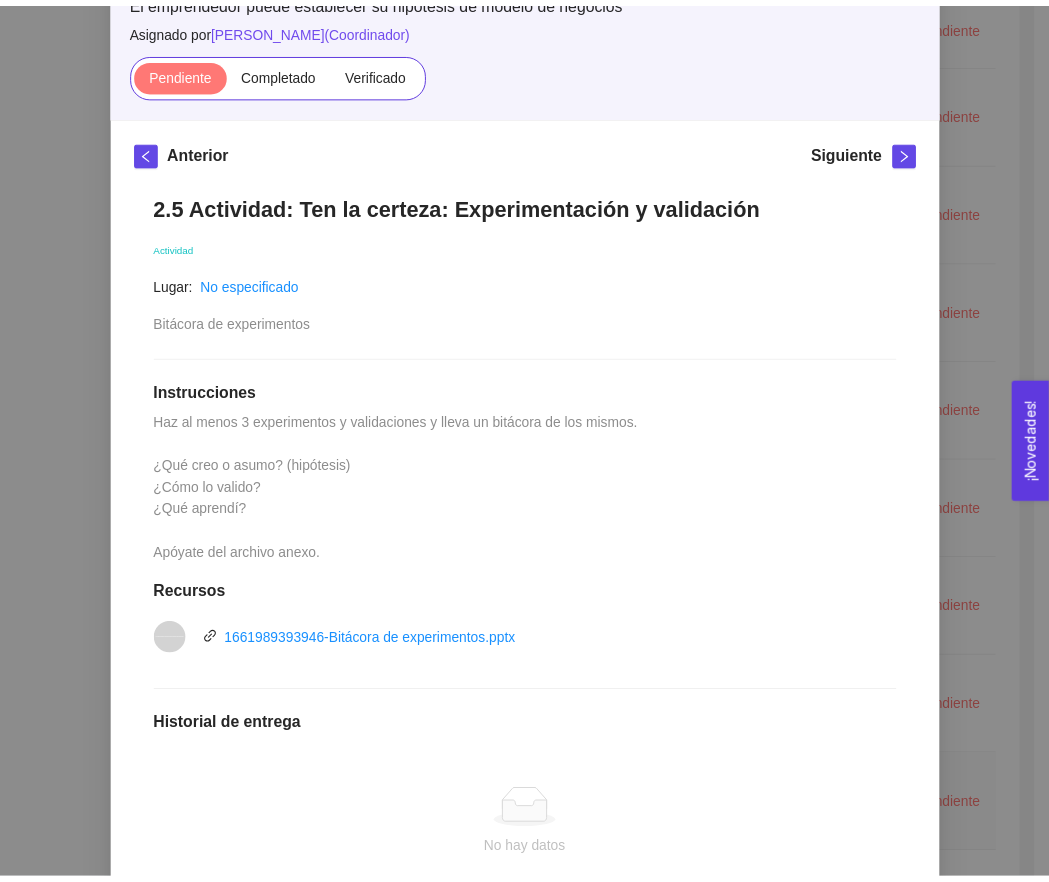 scroll, scrollTop: 275, scrollLeft: 0, axis: vertical 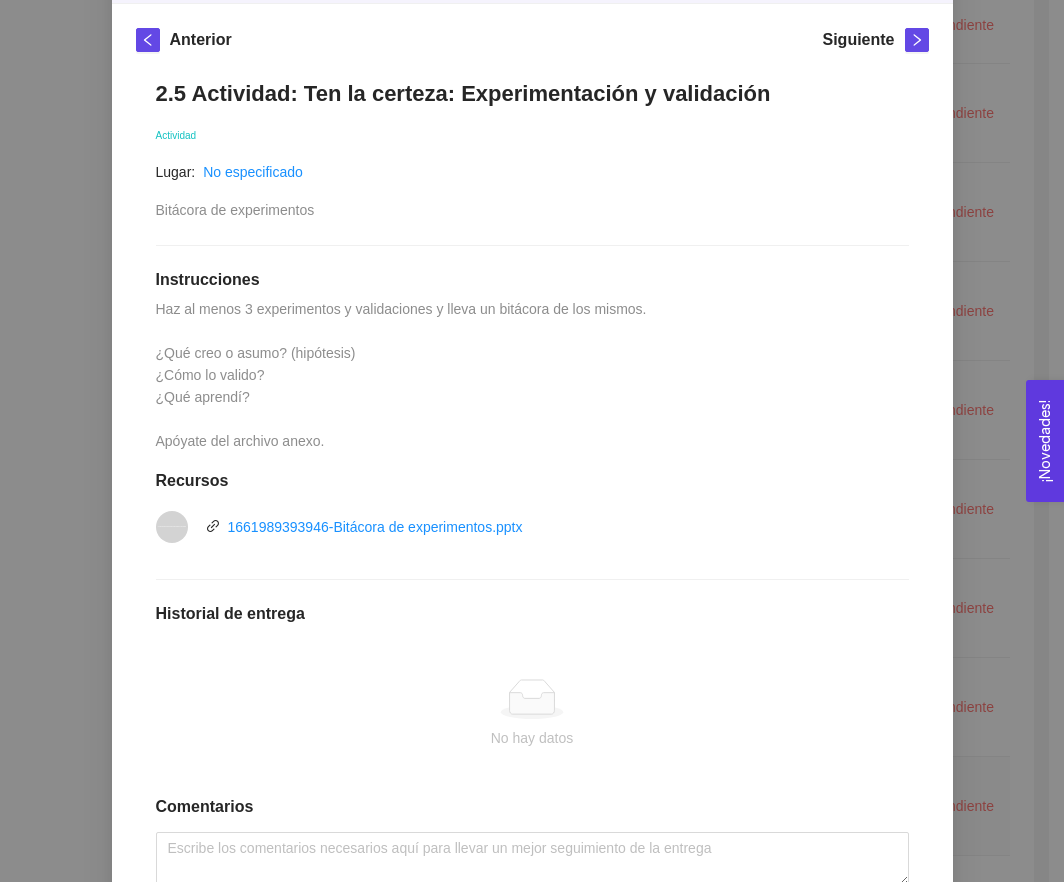 click on "2. HIPÓTESIS DEL MODELO DE NEGOCIO El emprendedor puede establecer su hipótesis de modelo de negocios Asignado por  [PERSON_NAME]   ( Coordinador ) Pendiente Completado Verificado Anterior Siguiente 2.5 Actividad: Ten la certeza: Experimentación y validación Actividad Lugar: No especificado Bitácora de experimentos
Instrucciones Haz al menos 3 experimentos y validaciones y lleva un bitácora de los mismos.
¿Qué creo o asumo? (hipótesis)
¿Cómo lo valido?
¿Qué aprendí?
Apóyate del archivo anexo.
Recursos vnd.openxmlformats-officedocument.presentationml.presentation 1661989393946-Bitácora de experimentos.pptx Historial de entrega No hay datos Comentarios Enviar comentarios Cancelar Aceptar" at bounding box center (532, 441) 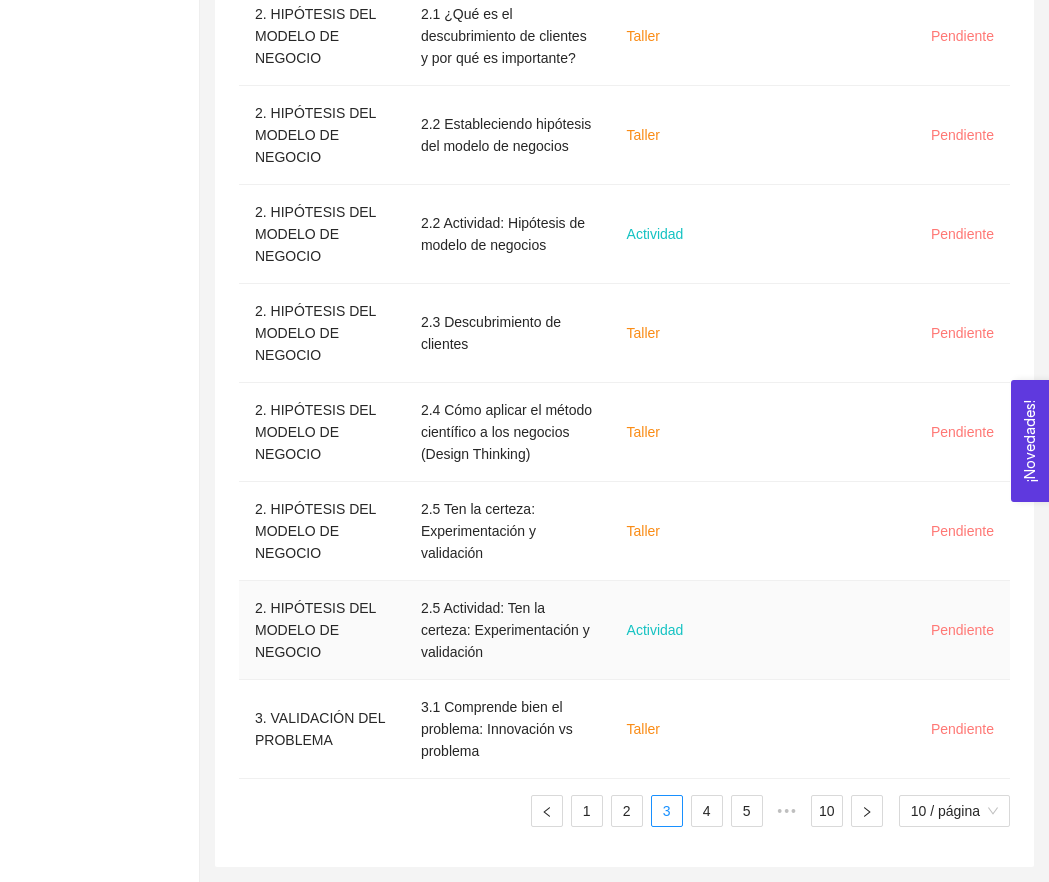 click on "1 2 3 4 5 ••• 10 10 / página" at bounding box center (624, 811) 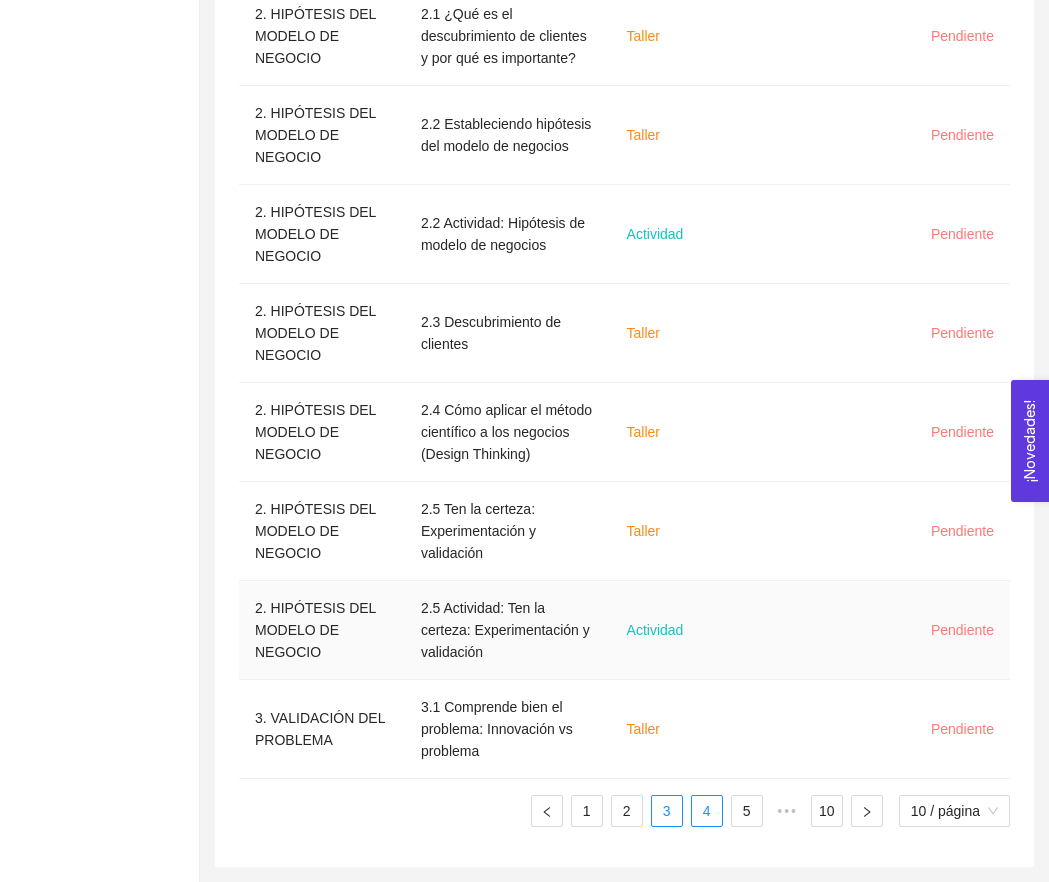 click on "4" at bounding box center (707, 811) 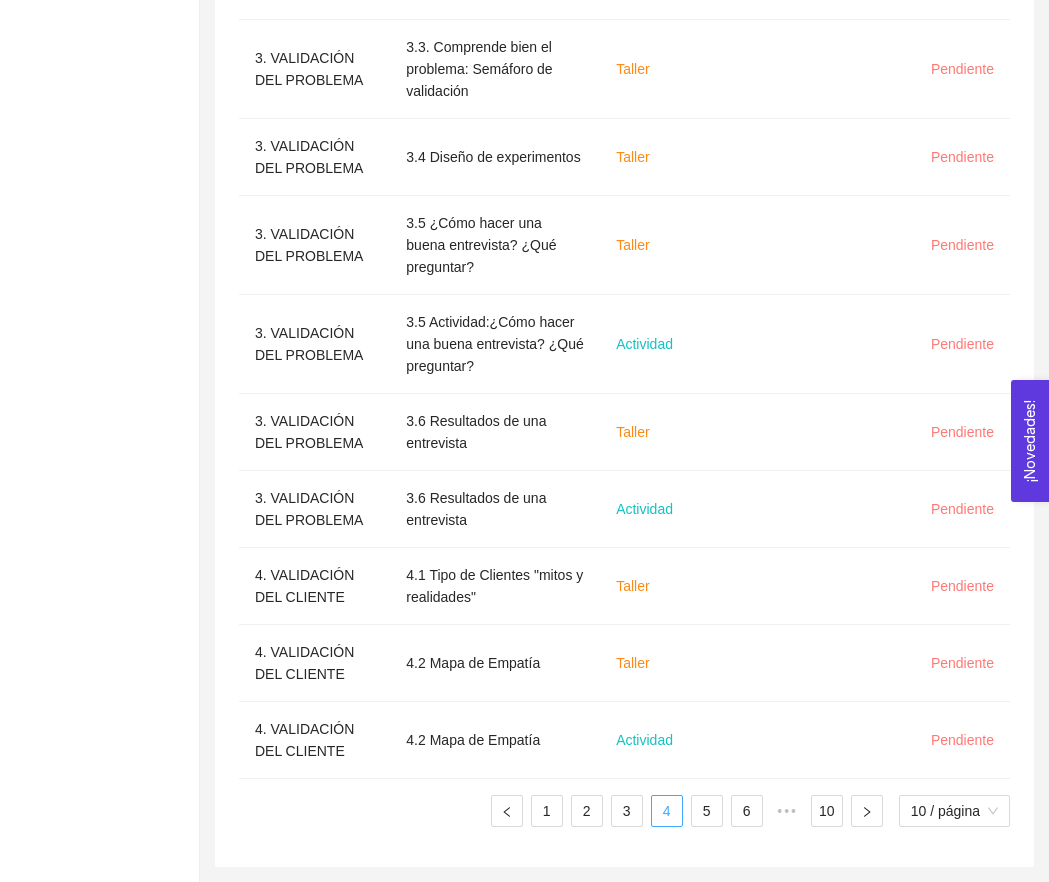 scroll, scrollTop: 816, scrollLeft: 0, axis: vertical 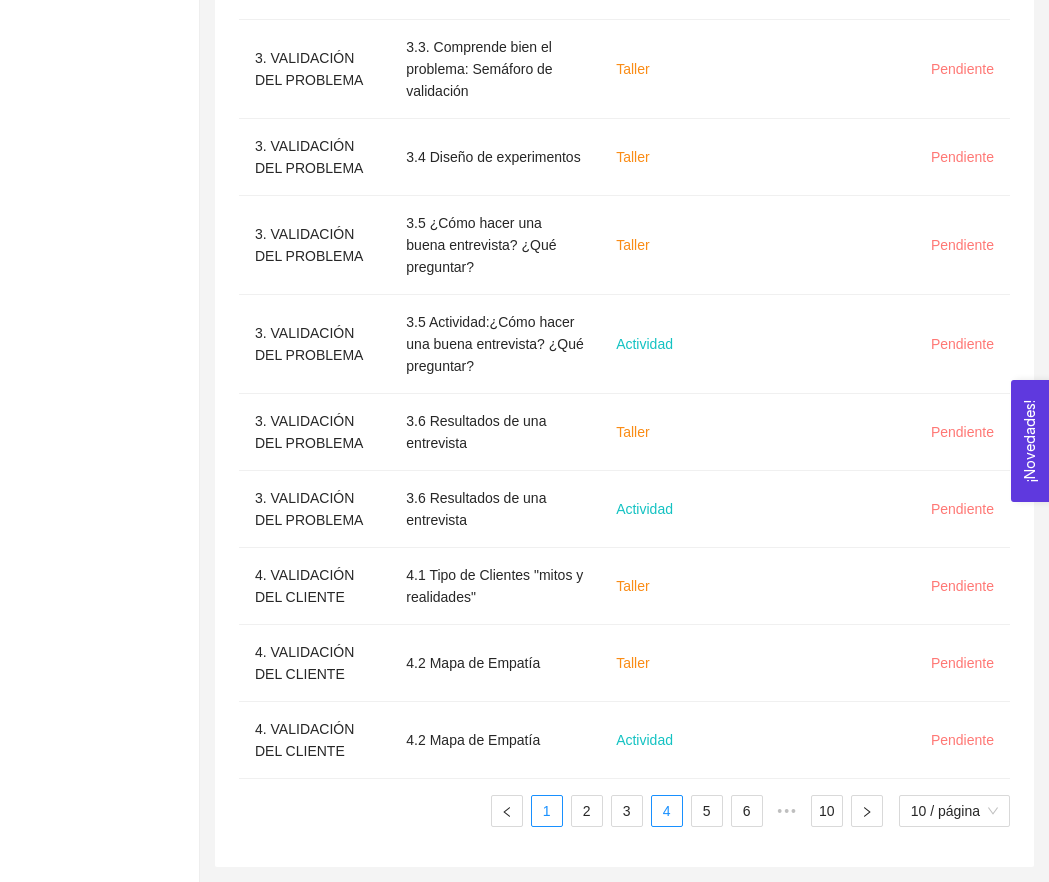 click on "1" at bounding box center [547, 811] 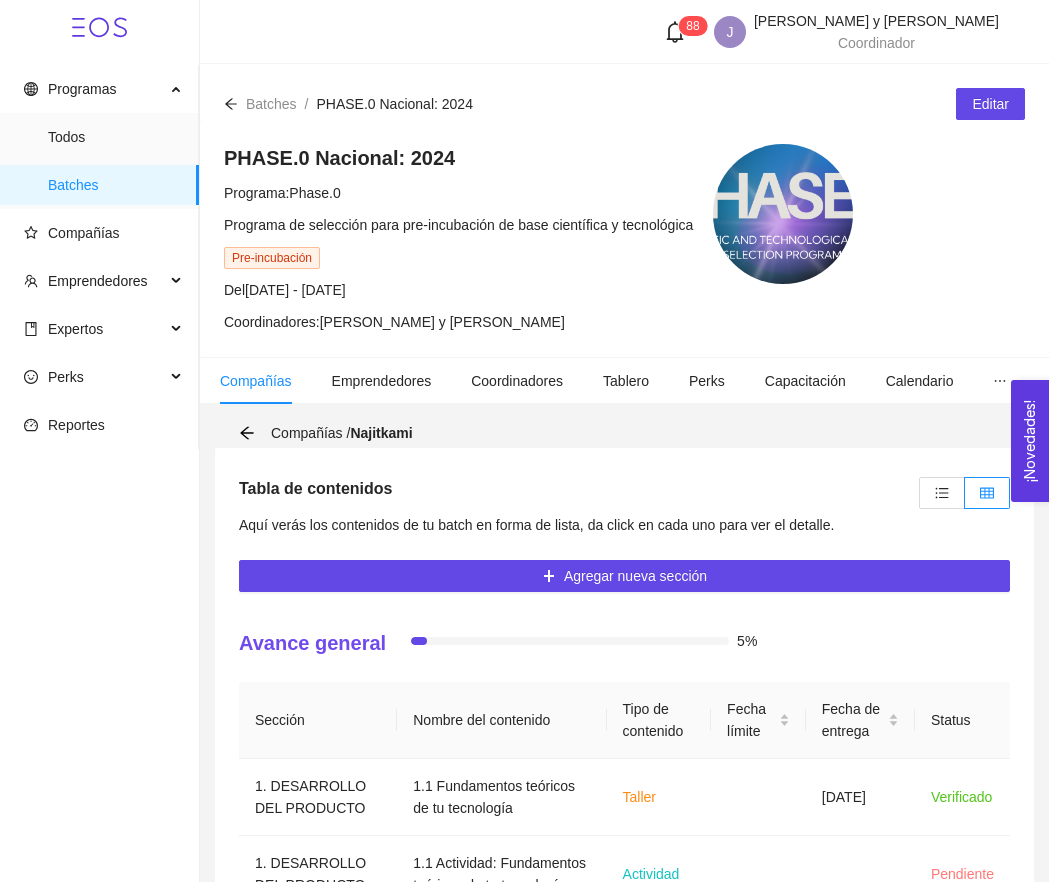 scroll, scrollTop: 0, scrollLeft: 0, axis: both 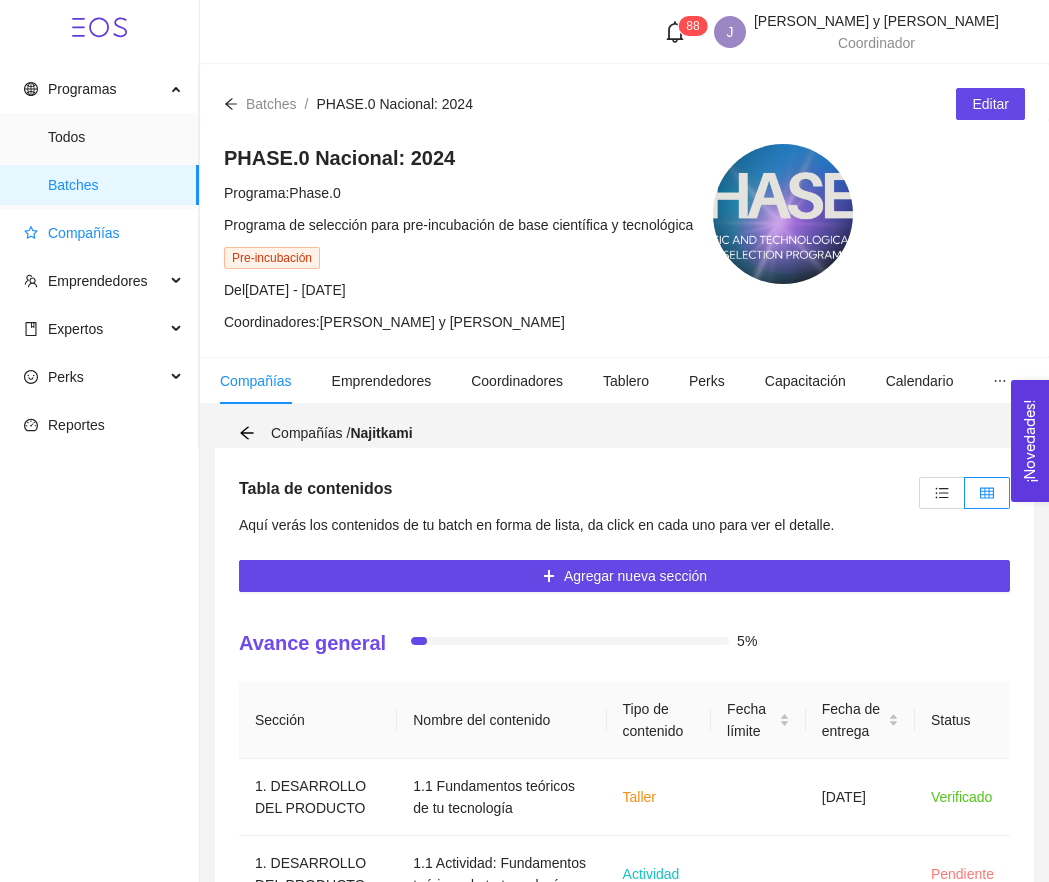 click on "Compañías" at bounding box center [103, 233] 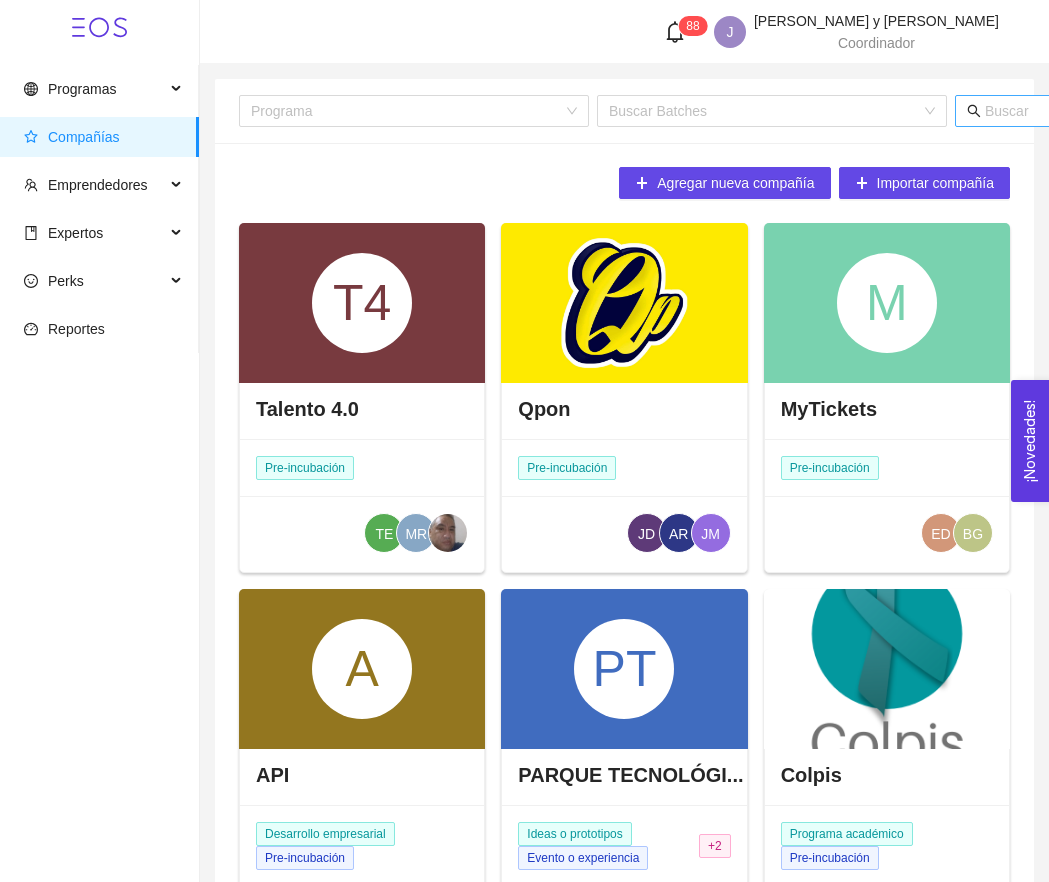 click at bounding box center (1172, 111) 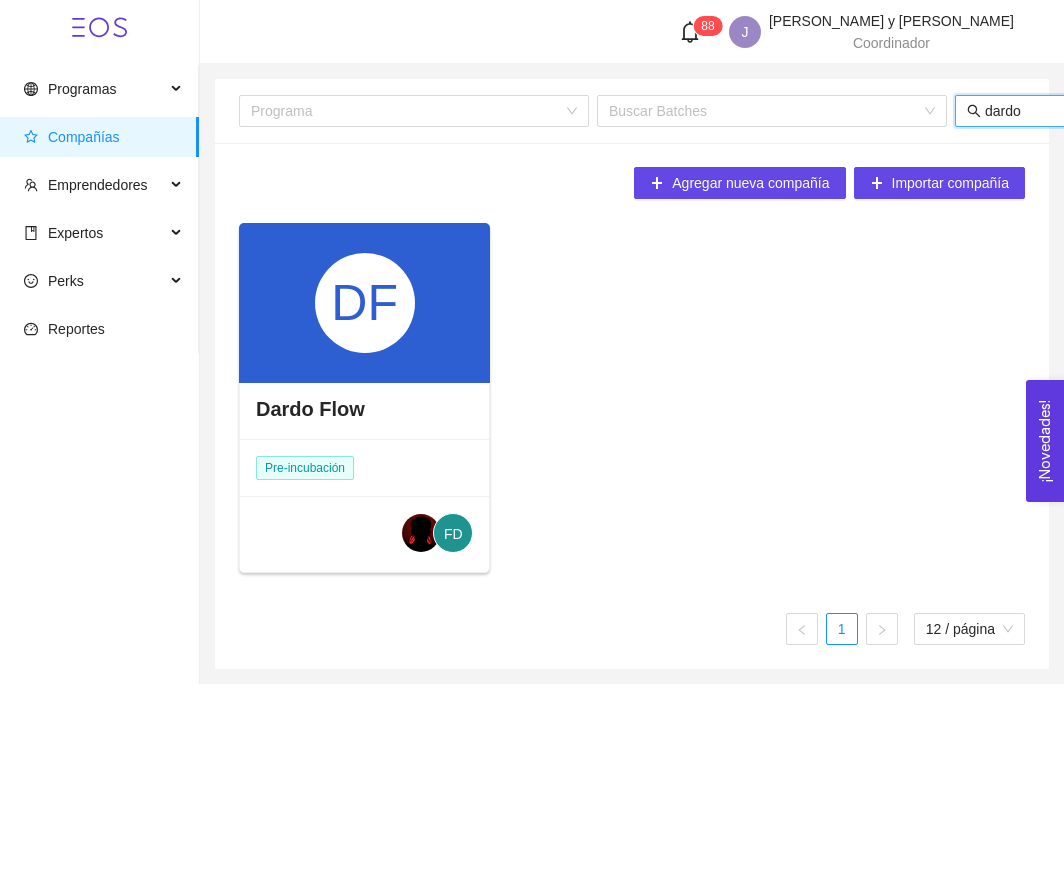 type on "dardo" 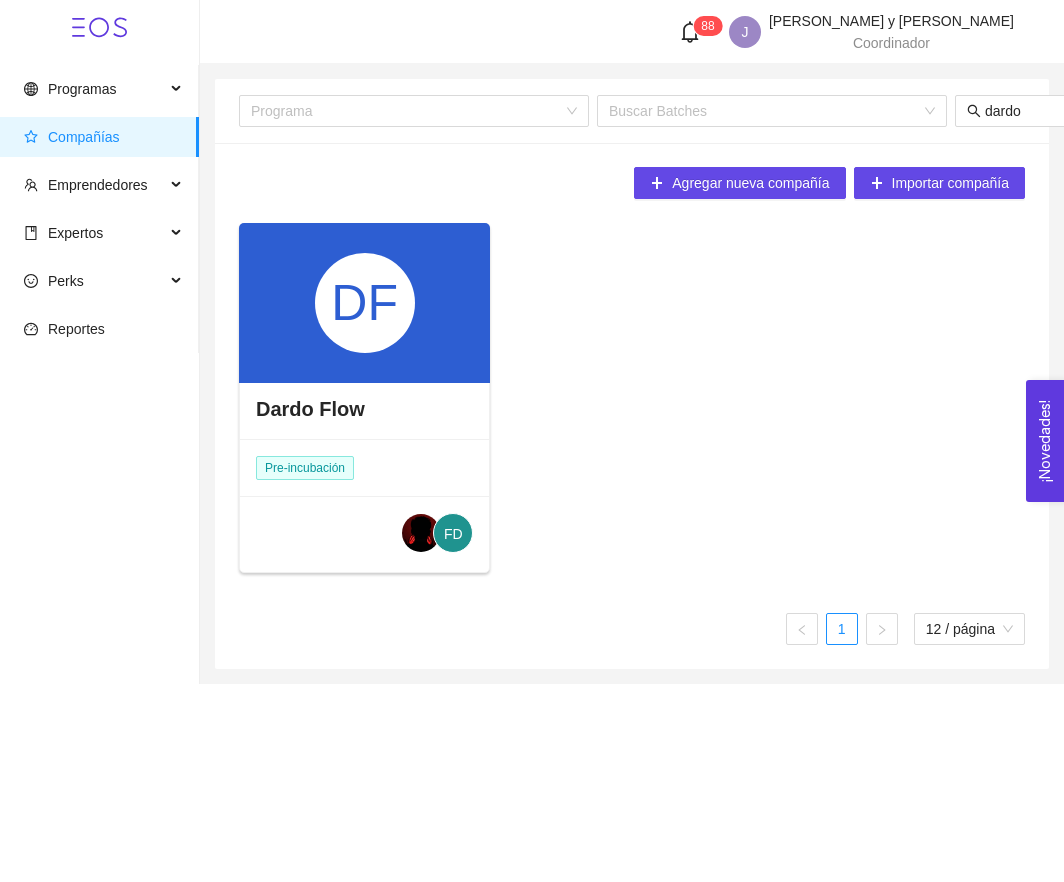 click on "DF" at bounding box center (365, 303) 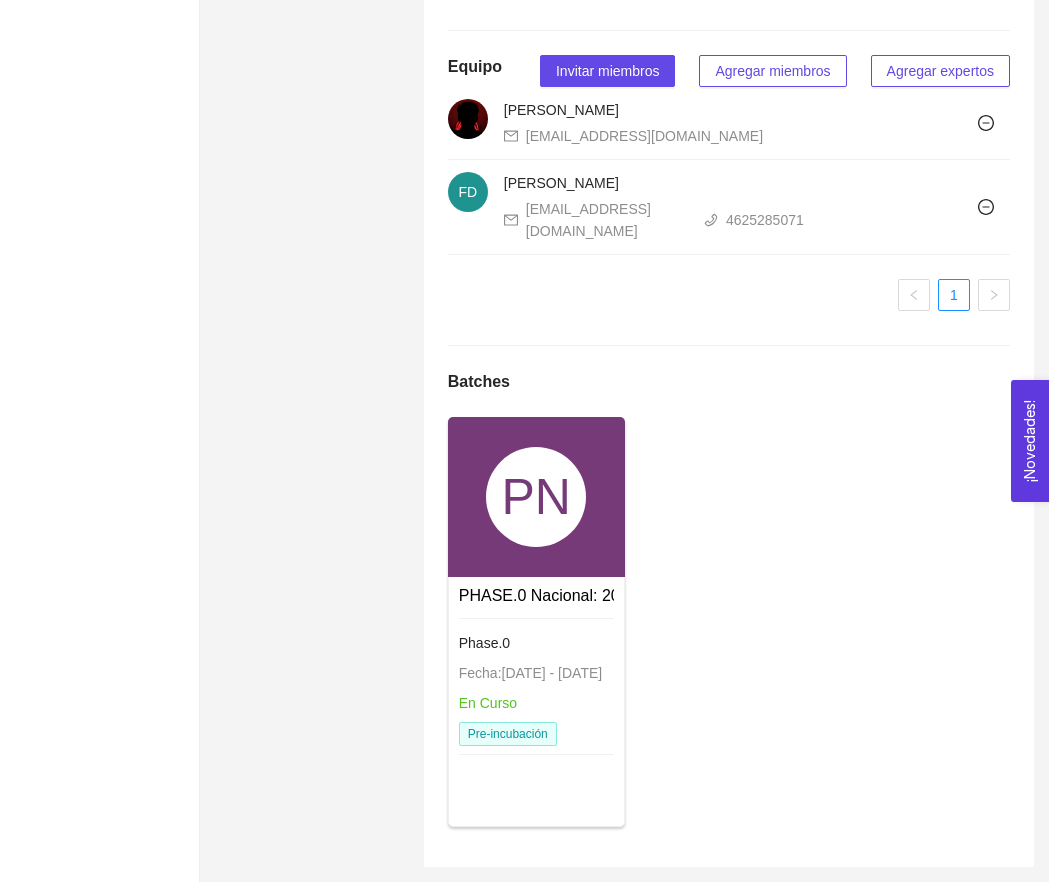 scroll, scrollTop: 1347, scrollLeft: 0, axis: vertical 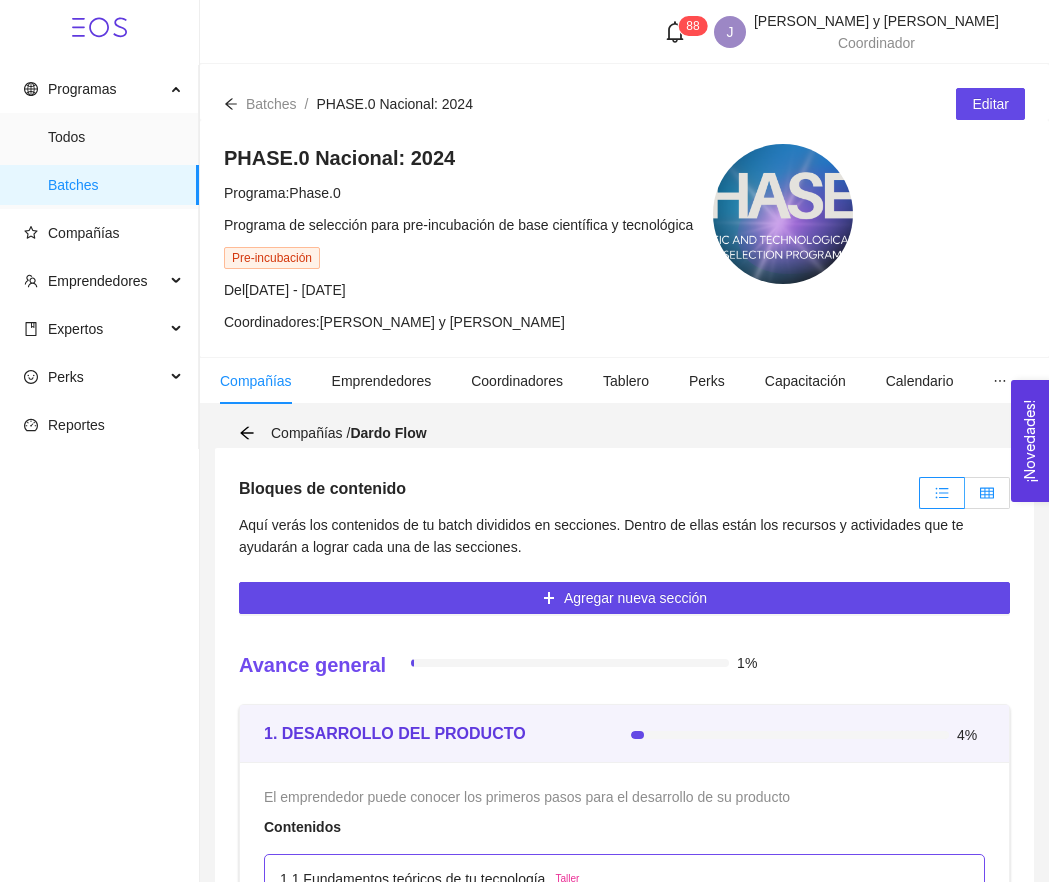 click at bounding box center (987, 493) 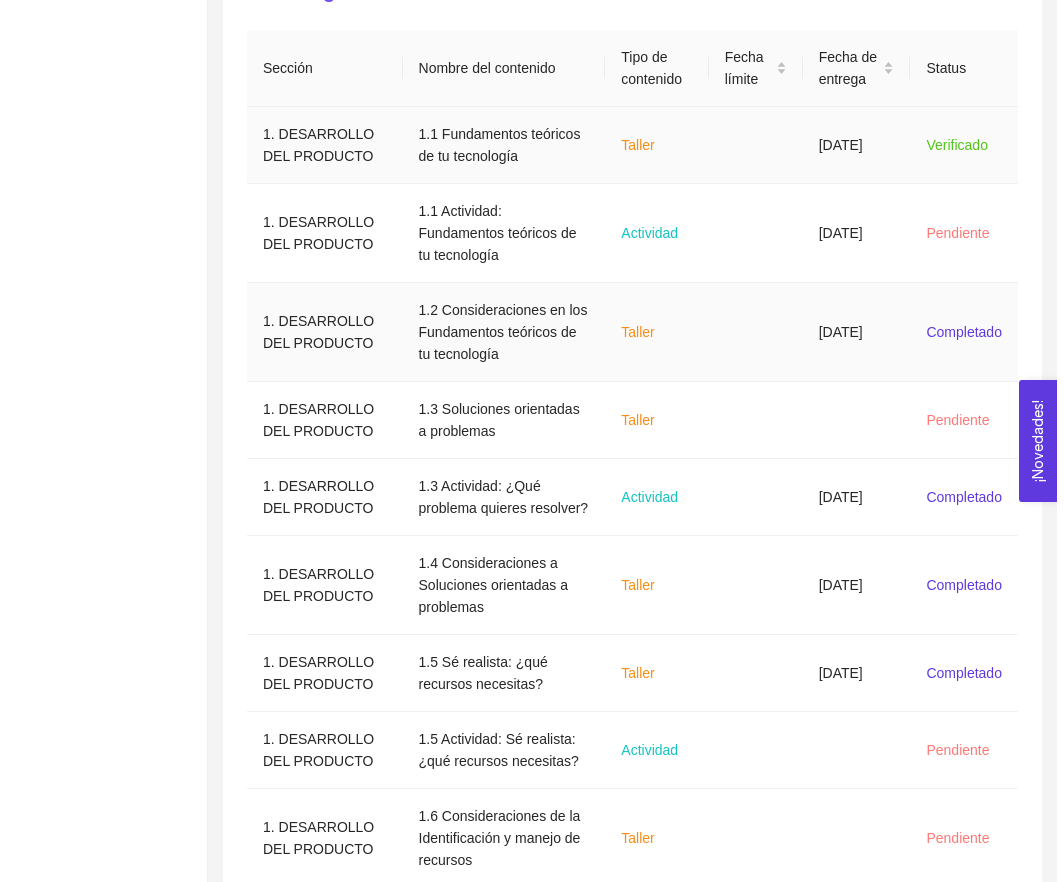 scroll, scrollTop: 626, scrollLeft: 0, axis: vertical 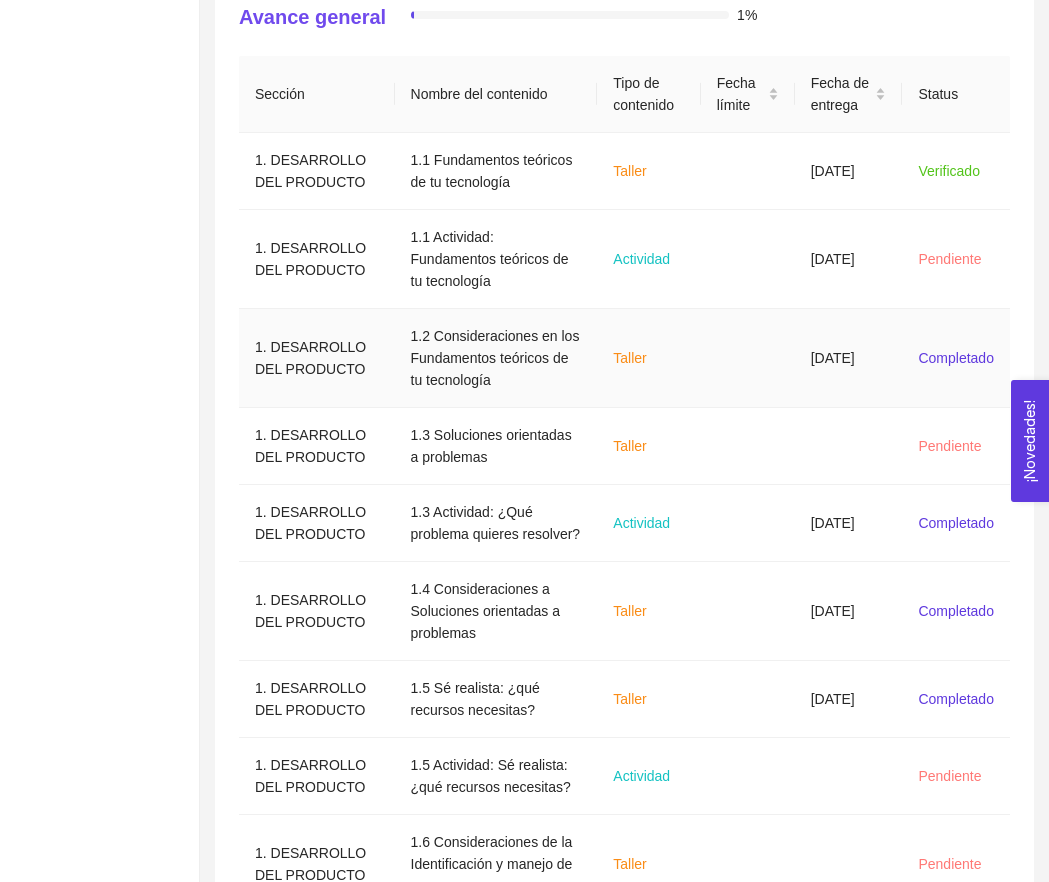 click on "Taller" at bounding box center (648, 358) 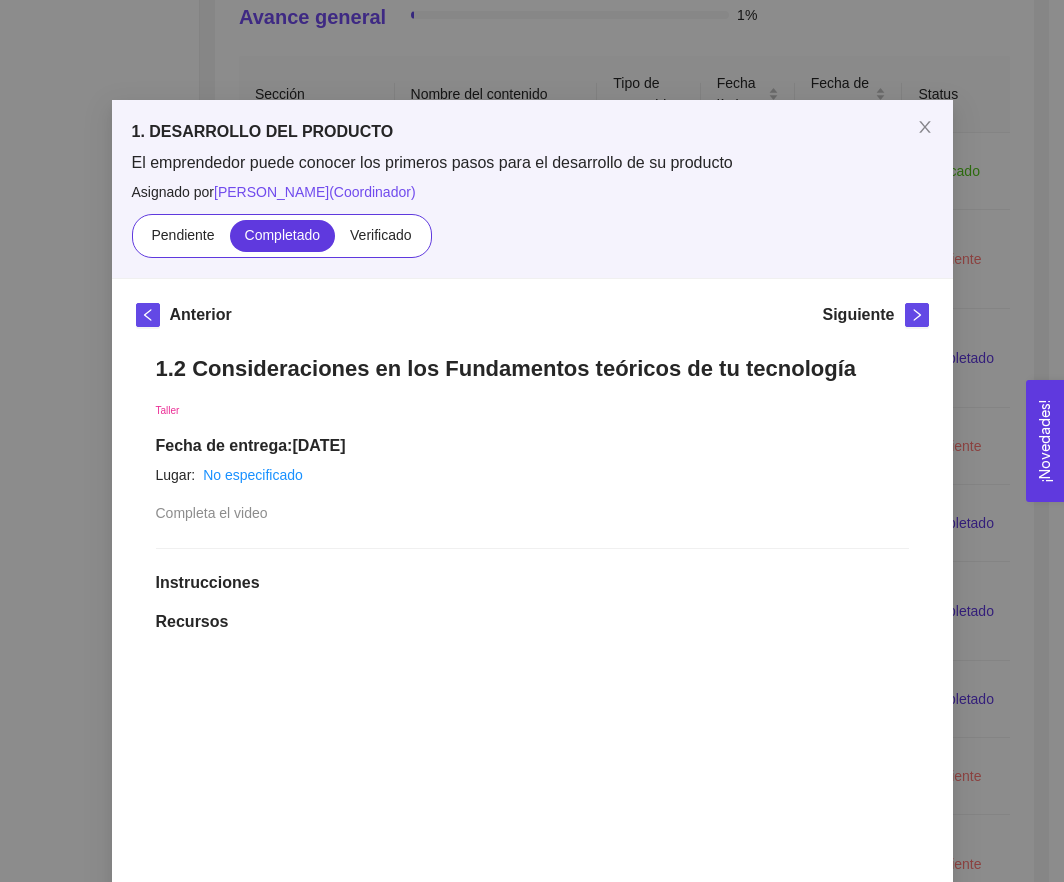 drag, startPoint x: 365, startPoint y: 241, endPoint x: 798, endPoint y: 194, distance: 435.54333 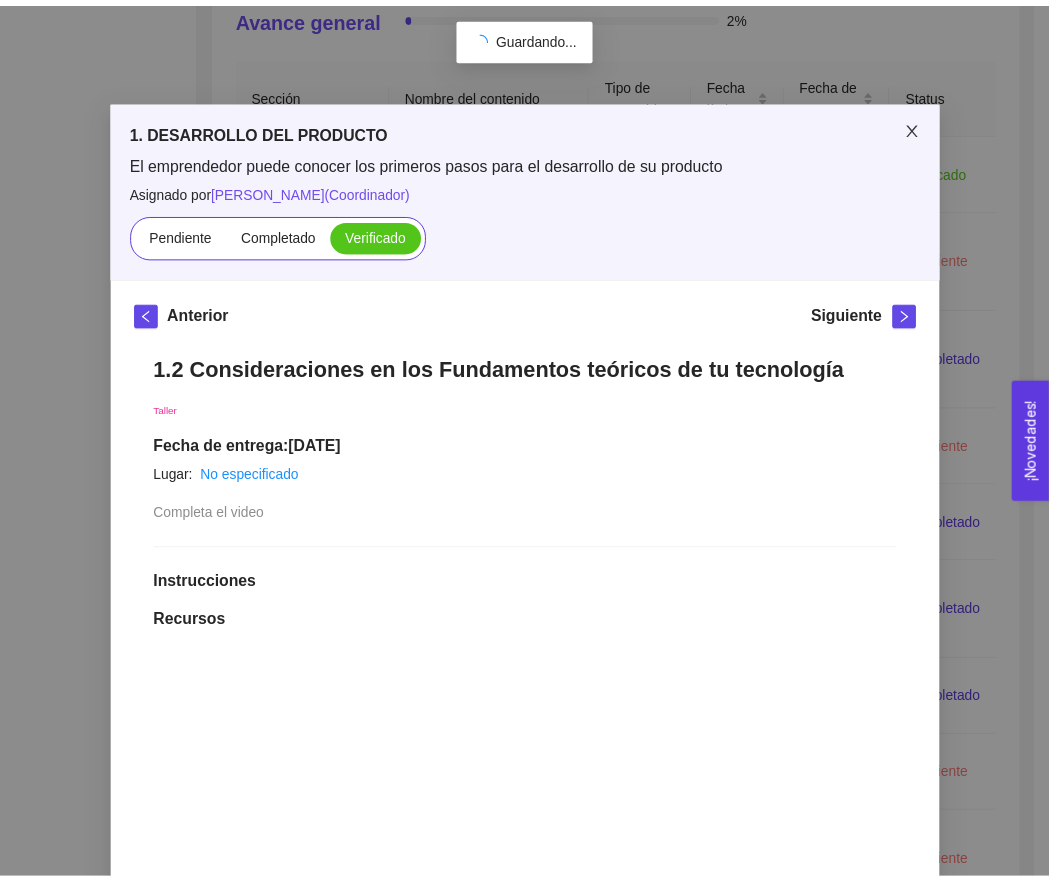 scroll, scrollTop: 0, scrollLeft: 0, axis: both 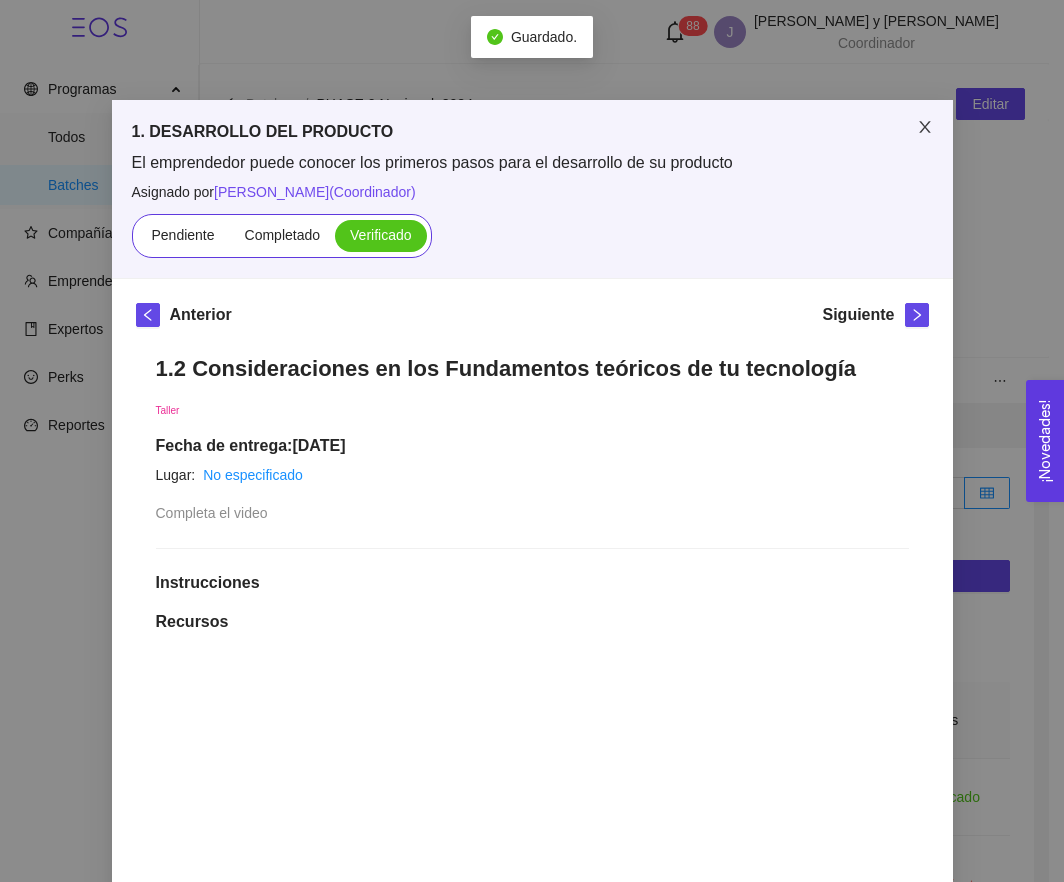 click 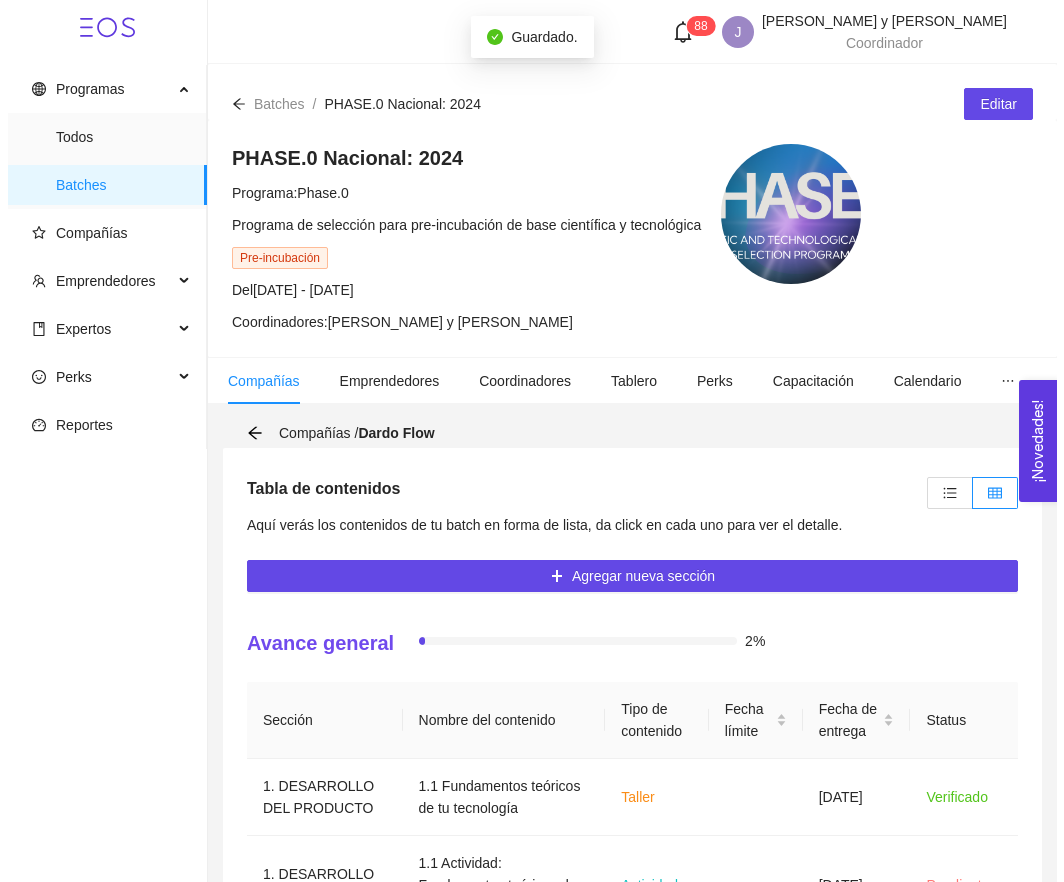 scroll, scrollTop: 656, scrollLeft: 0, axis: vertical 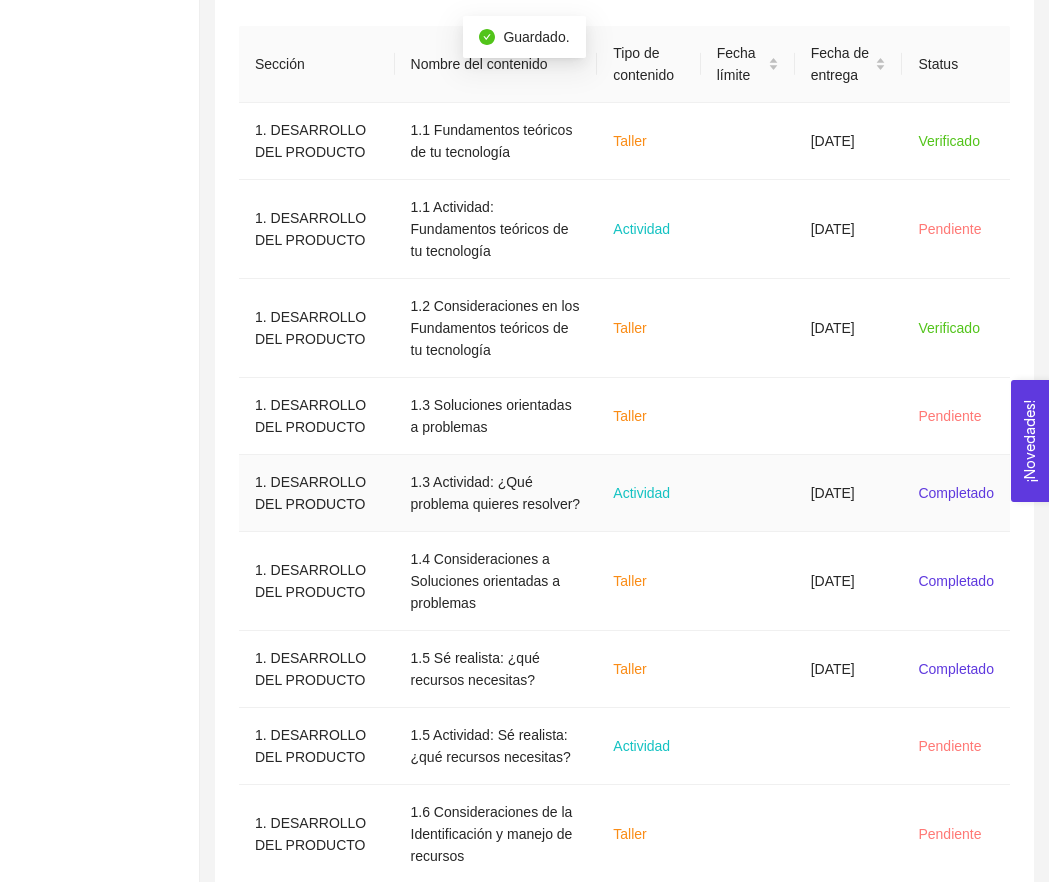 click at bounding box center [748, 493] 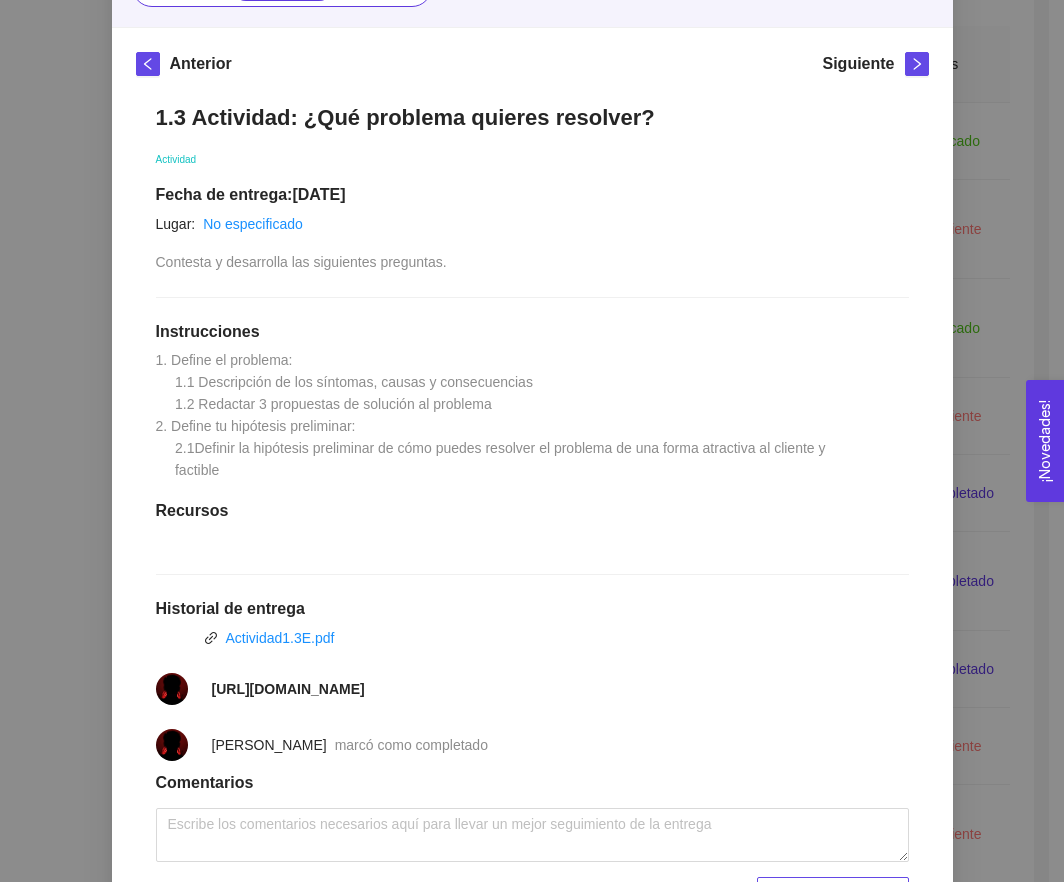scroll, scrollTop: 218, scrollLeft: 0, axis: vertical 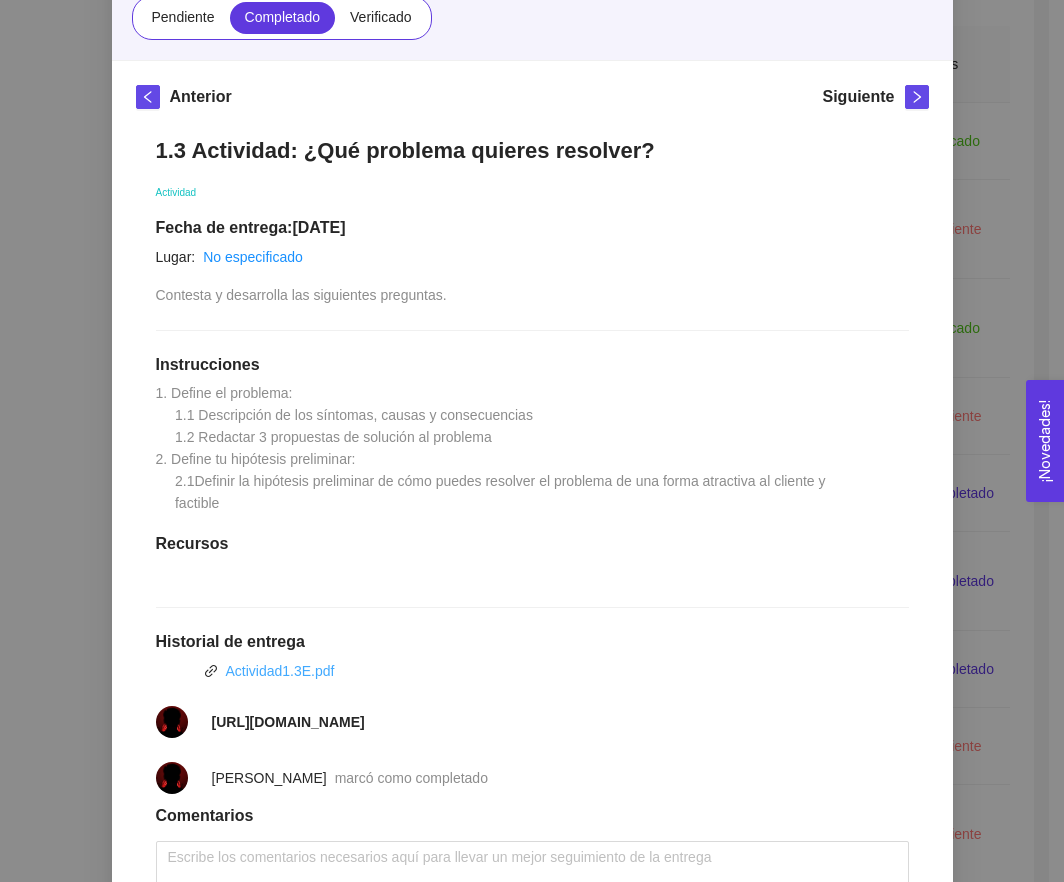 click on "Actividad1.3E.pdf" at bounding box center [280, 671] 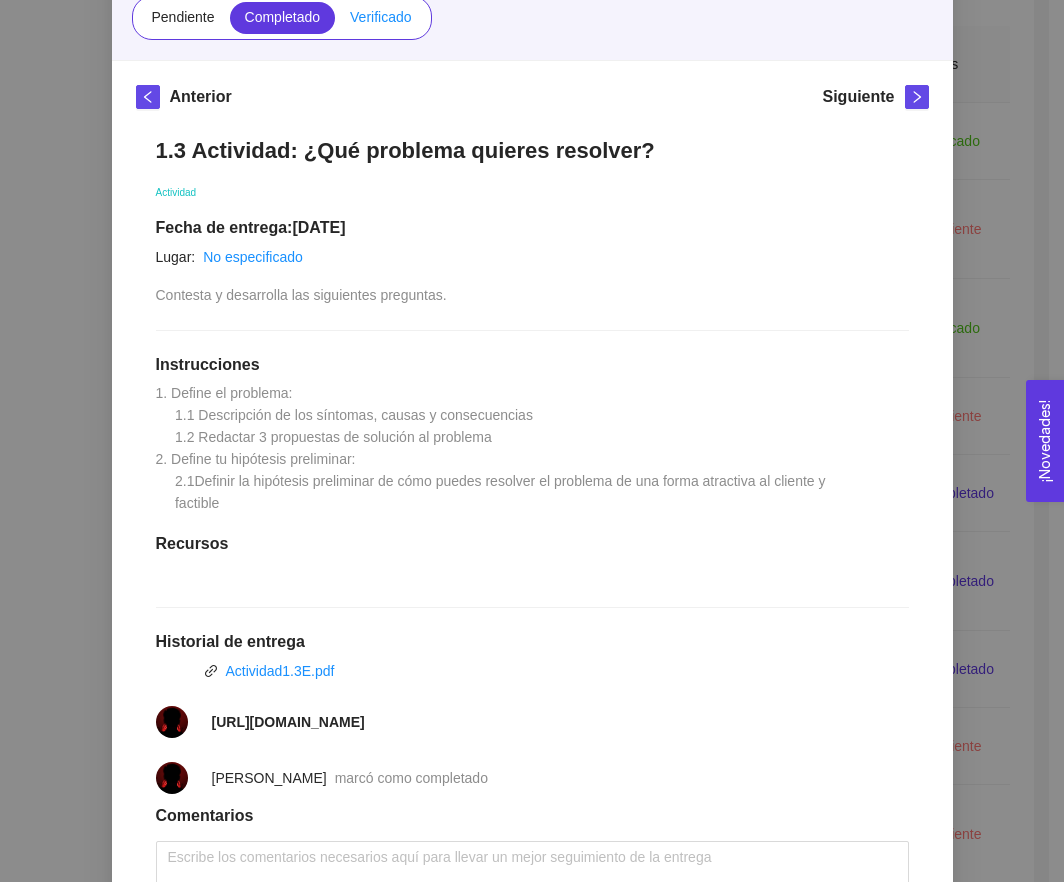 click on "Verificado" at bounding box center (380, 18) 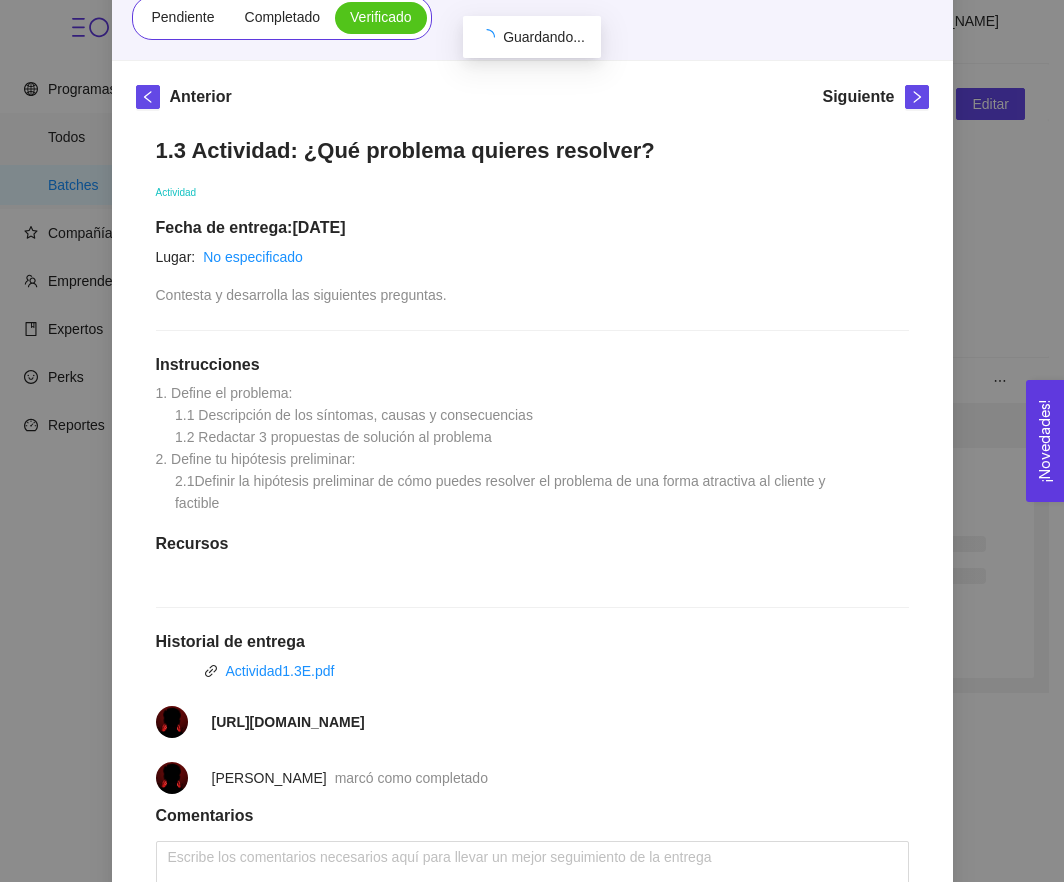 scroll, scrollTop: 0, scrollLeft: 0, axis: both 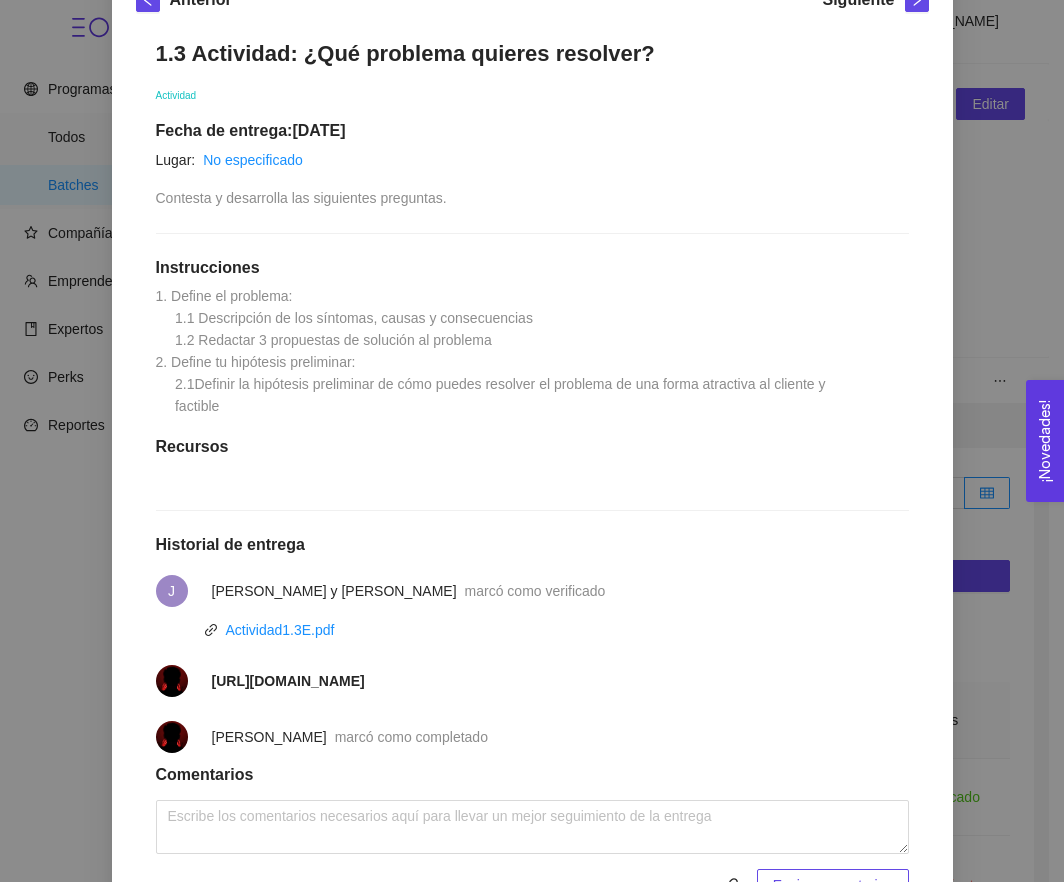 click on "1.3 Actividad: ¿Qué problema quieres resolver? Actividad Fecha de entrega:  [DATE] Lugar: No especificado Contesta y desarrolla las siguientes preguntas.
Instrucciones 1. Define el problema:
1.1 Descripción de los síntomas, causas y consecuencias
1.2 Redactar 3 propuestas de solución al problema
2. Define tu hipótesis preliminar:
2.1Definir la hipótesis preliminar de cómo puedes resolver el problema de una forma atractiva al cliente y
factible
Recursos Historial de entrega J [PERSON_NAME] y [PERSON_NAME] como verificado Actividad1.3E.pdf [URL][DOMAIN_NAME] [PERSON_NAME] marcó como completado Comentarios Enviar comentarios" at bounding box center (532, 470) 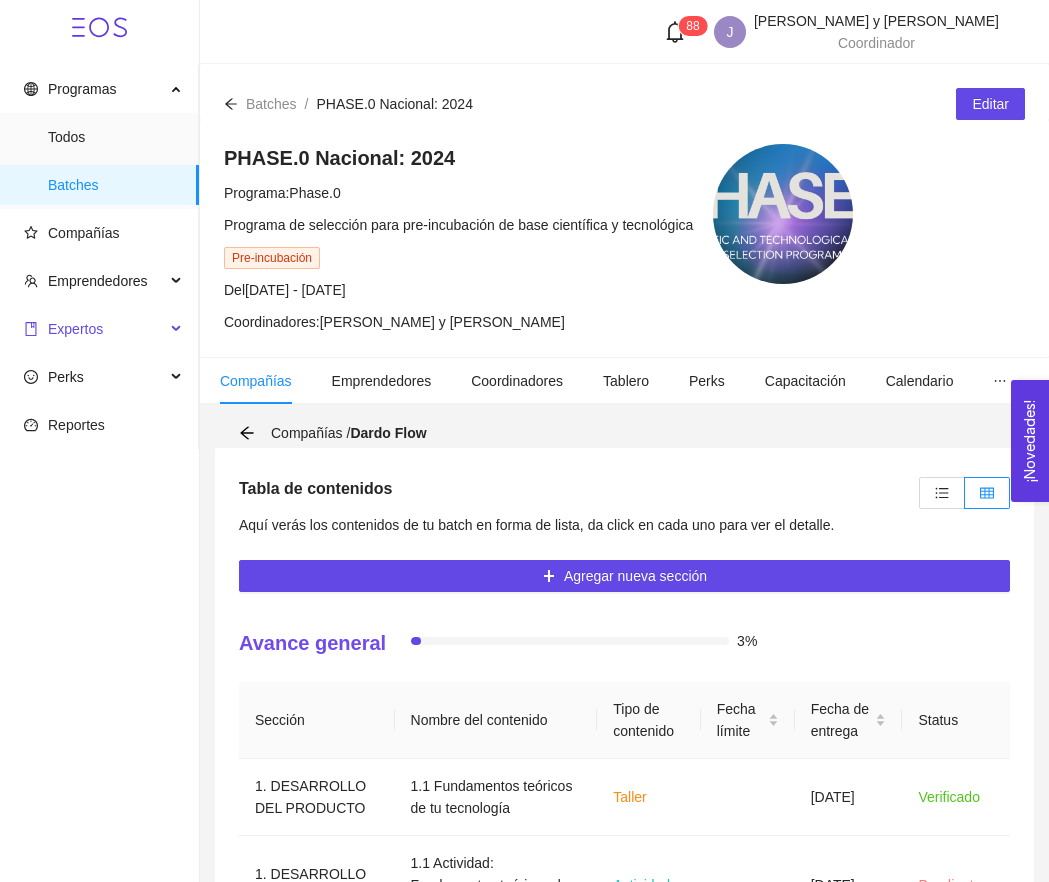 click on "Expertos" at bounding box center [94, 329] 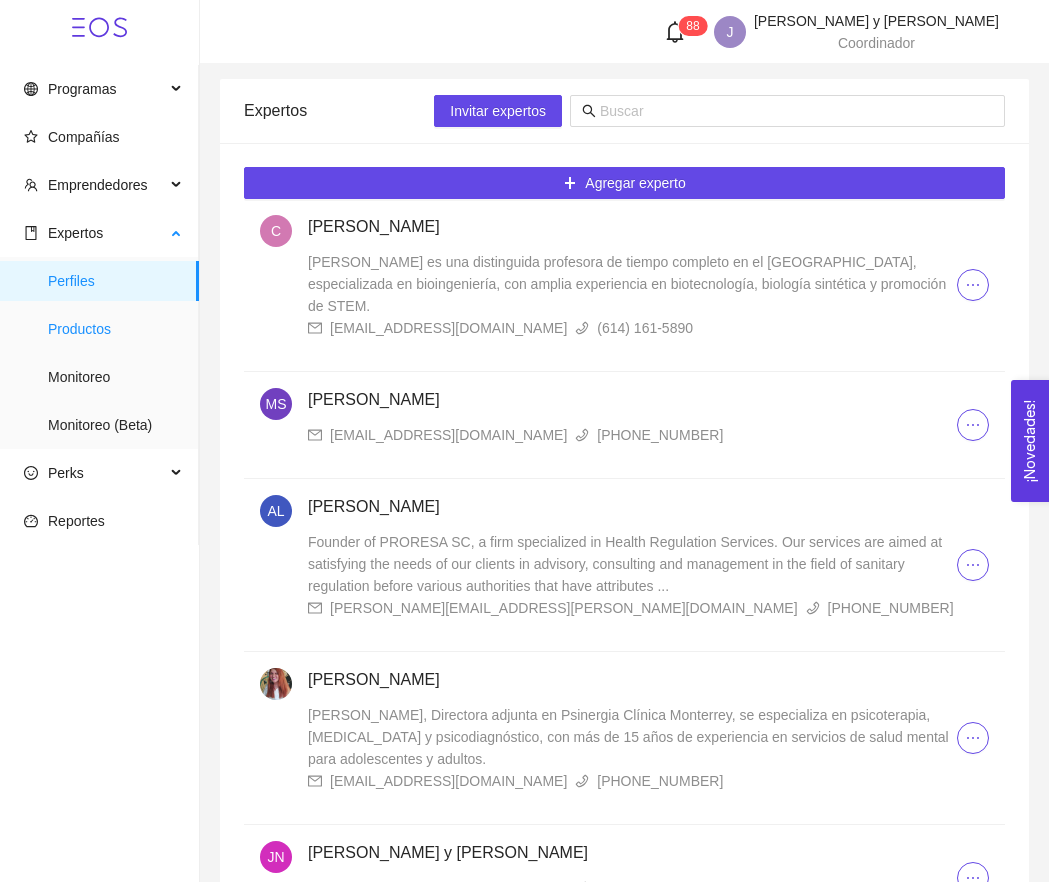 click on "Productos" at bounding box center [115, 329] 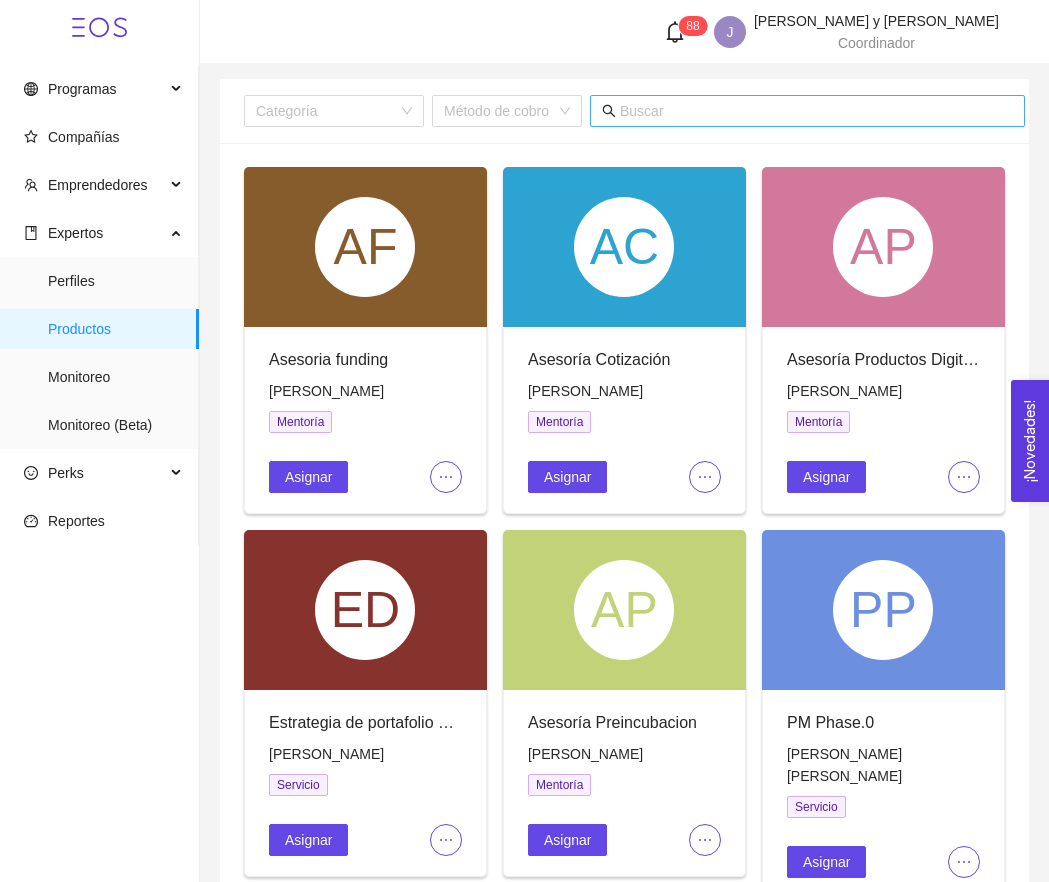 click at bounding box center [807, 111] 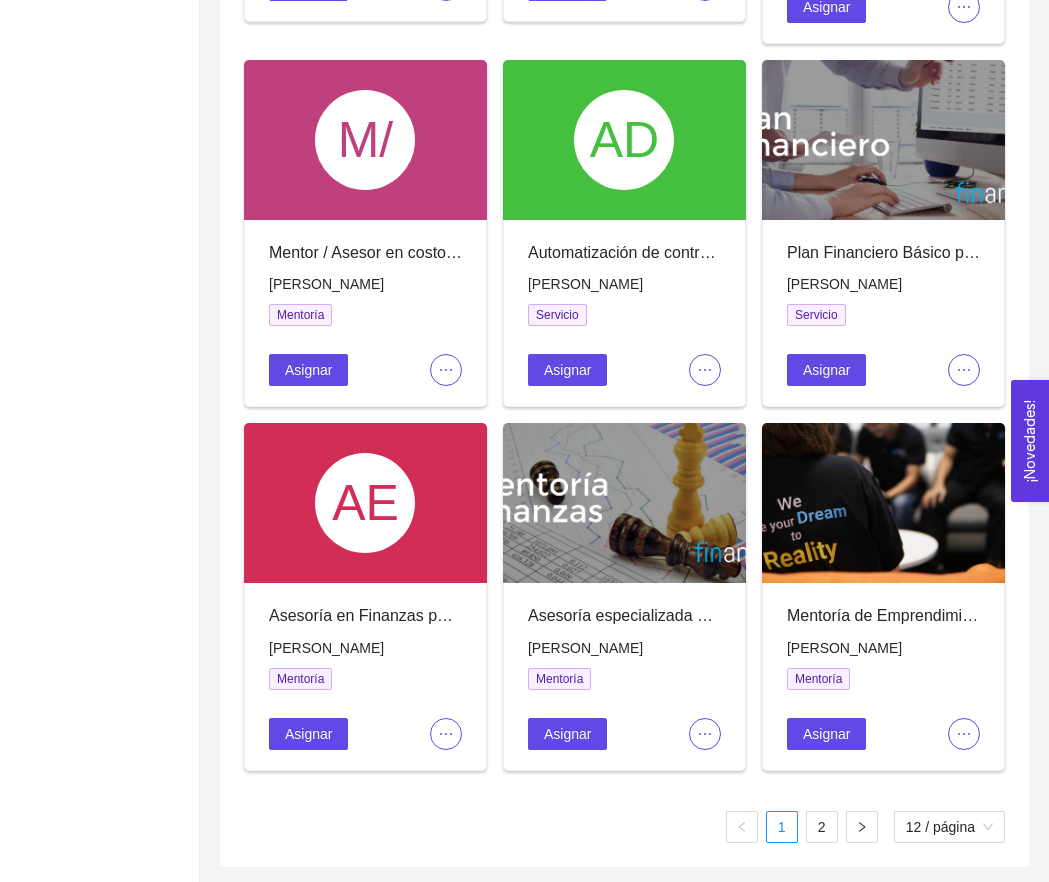 scroll, scrollTop: 854, scrollLeft: 0, axis: vertical 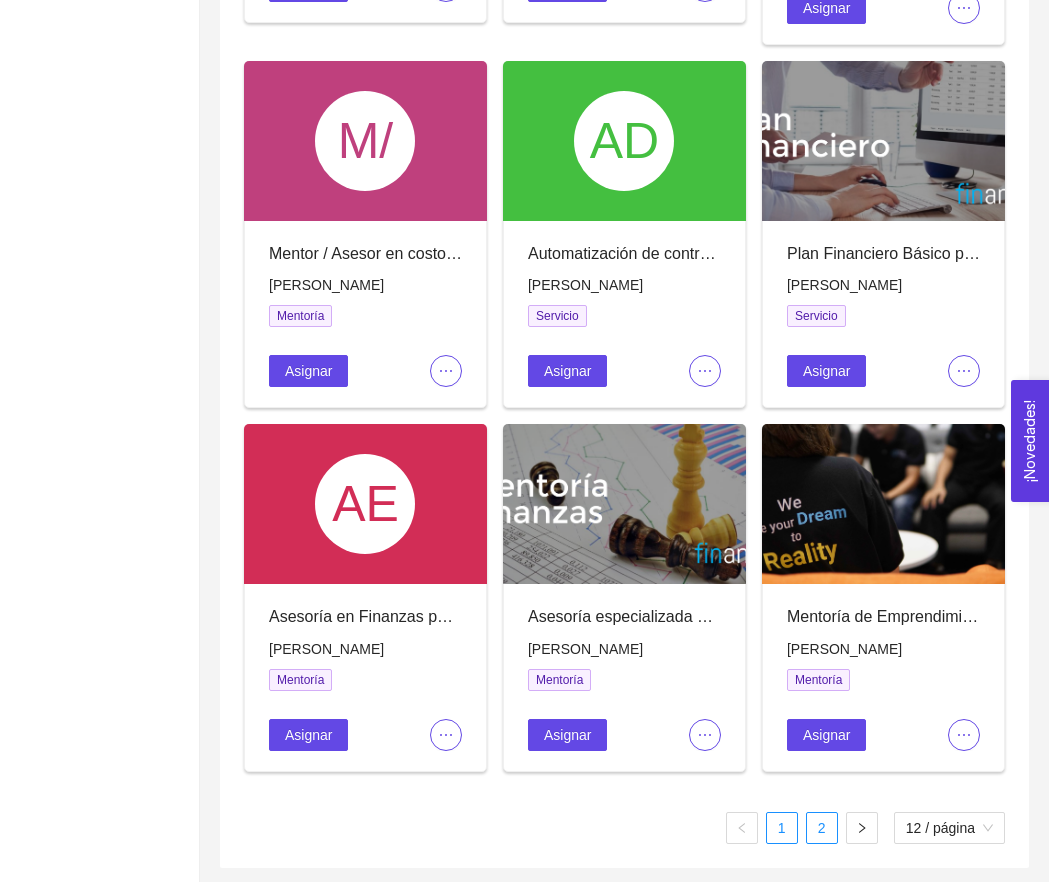click on "2" at bounding box center (822, 828) 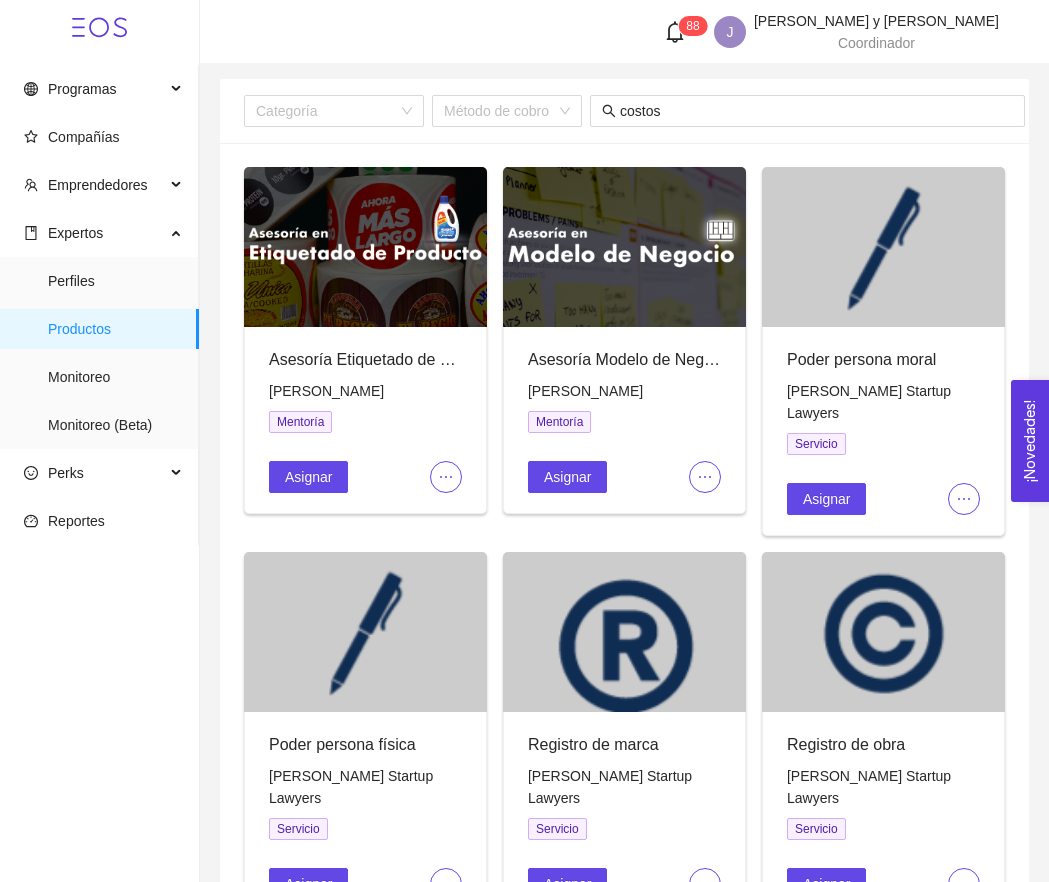 scroll, scrollTop: 0, scrollLeft: 0, axis: both 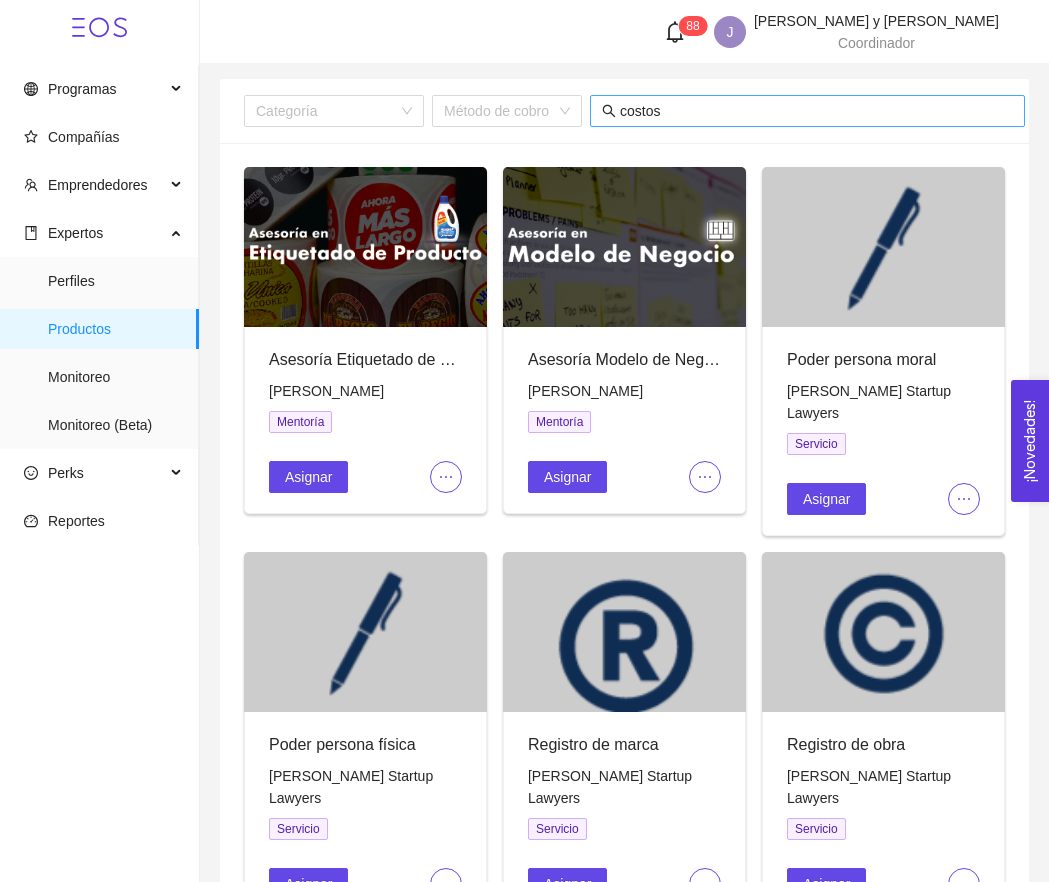 click on "costos" at bounding box center (816, 111) 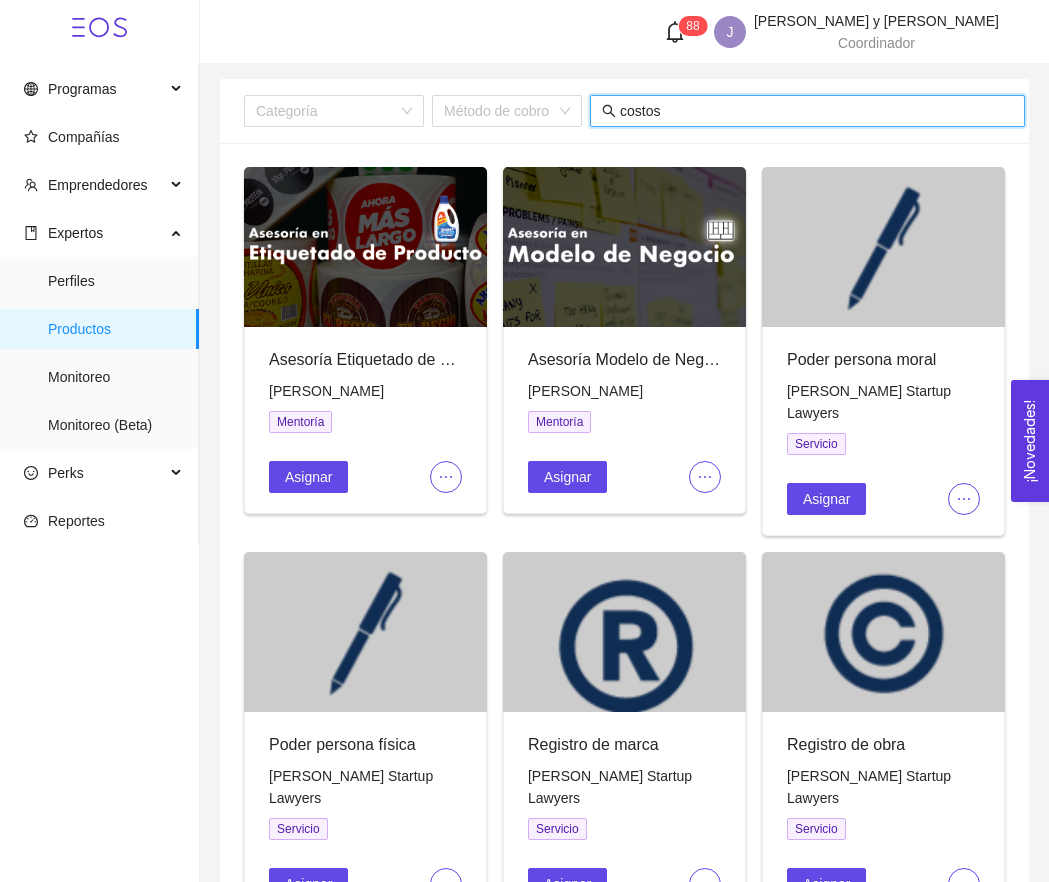 click on "costos" at bounding box center (816, 111) 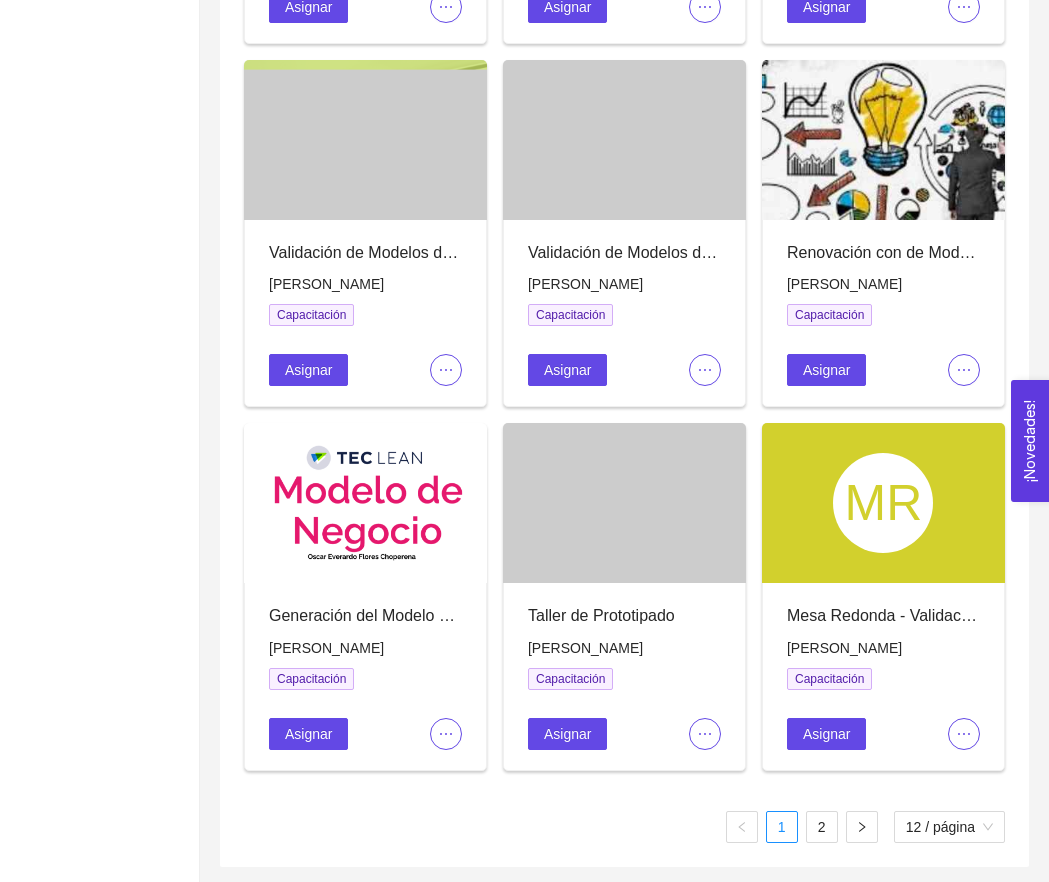 scroll, scrollTop: 887, scrollLeft: 0, axis: vertical 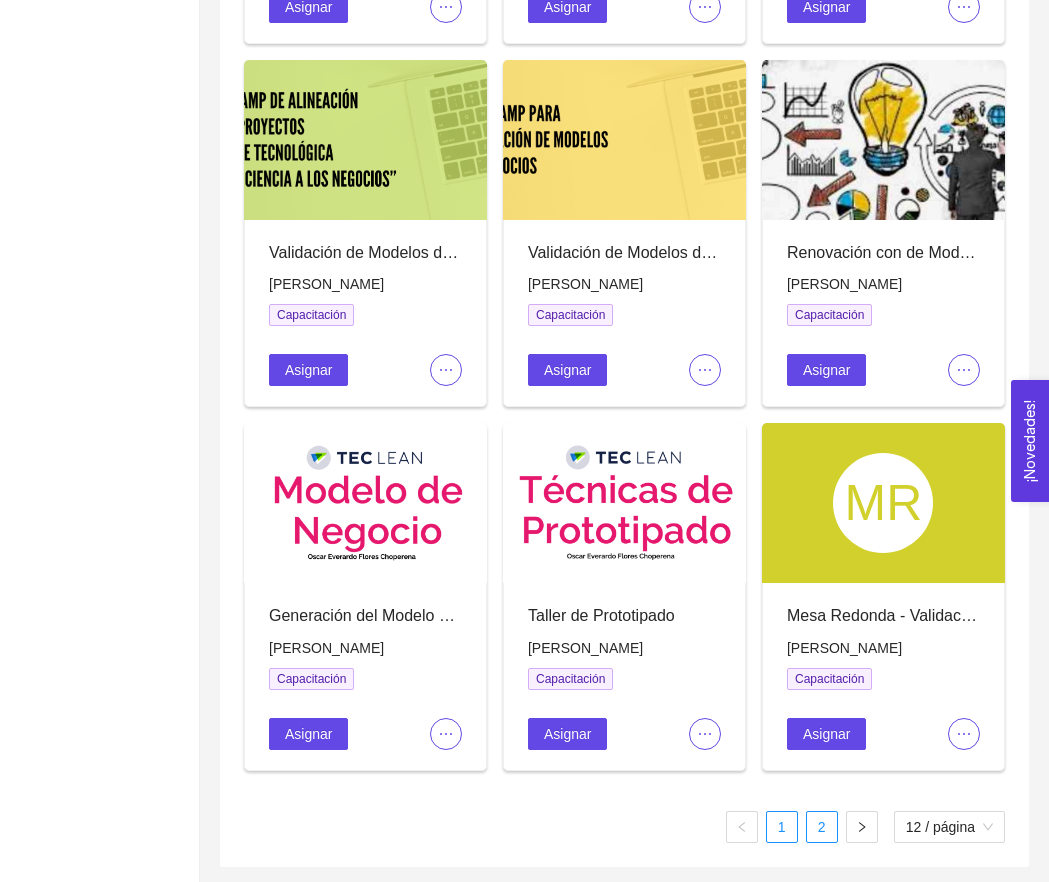 click on "2" at bounding box center (822, 827) 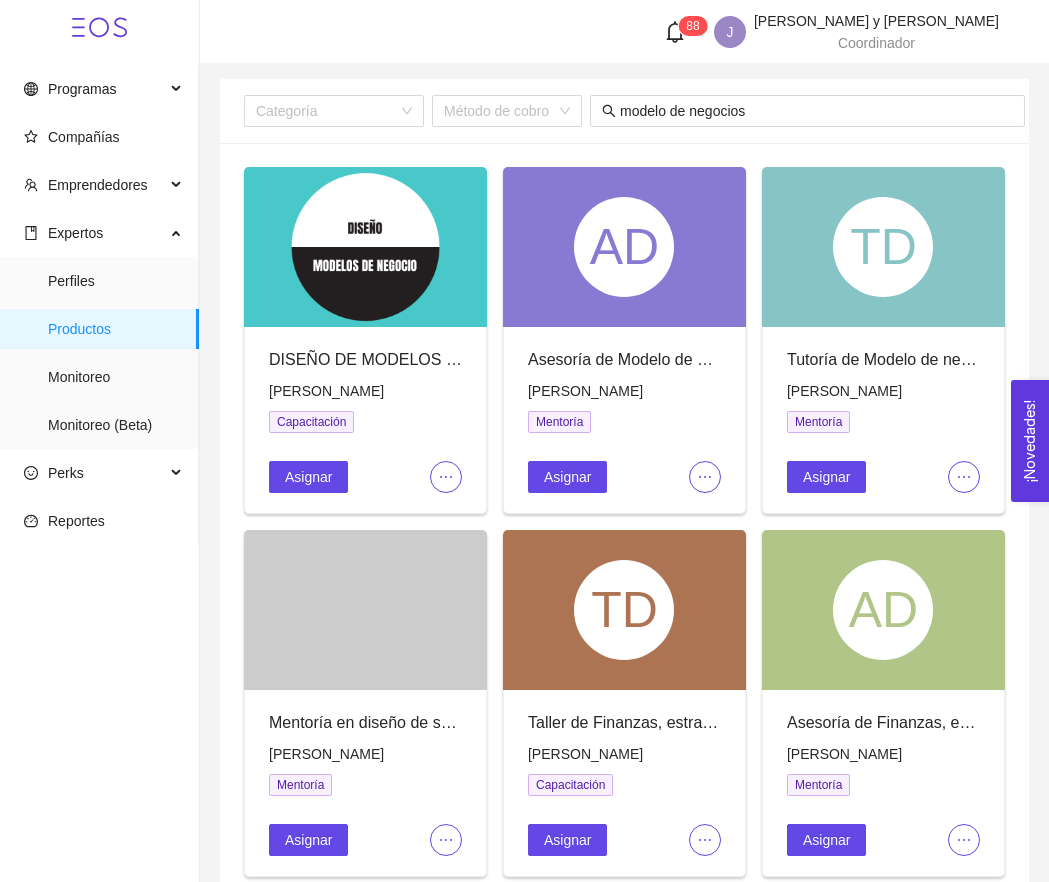 scroll, scrollTop: 0, scrollLeft: 0, axis: both 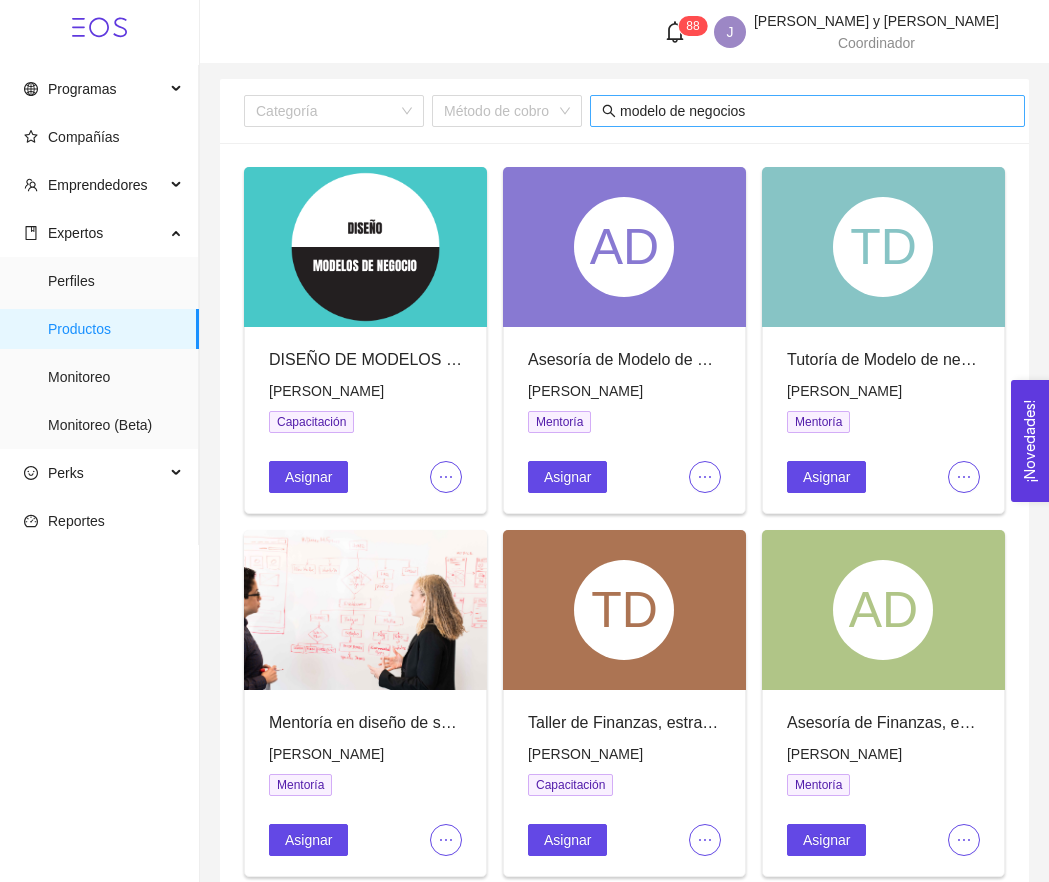click on "modelo de negocios" at bounding box center (816, 111) 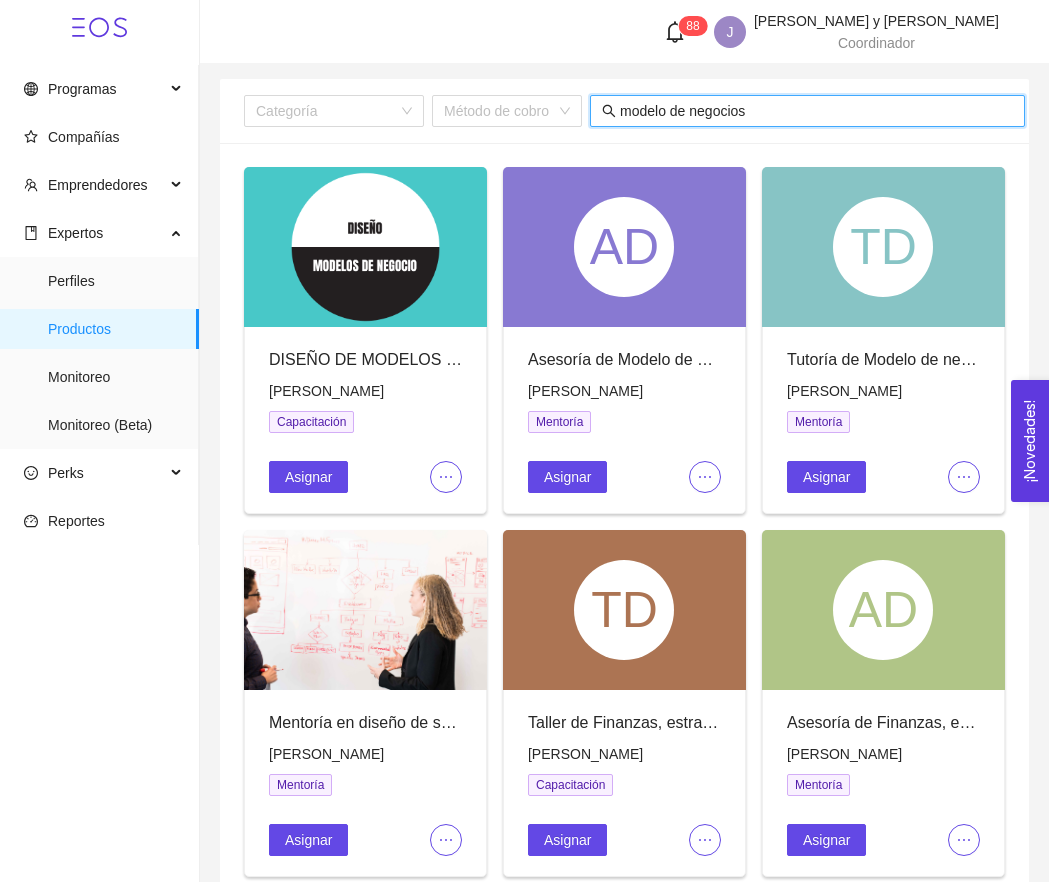 click on "modelo de negocios" at bounding box center (816, 111) 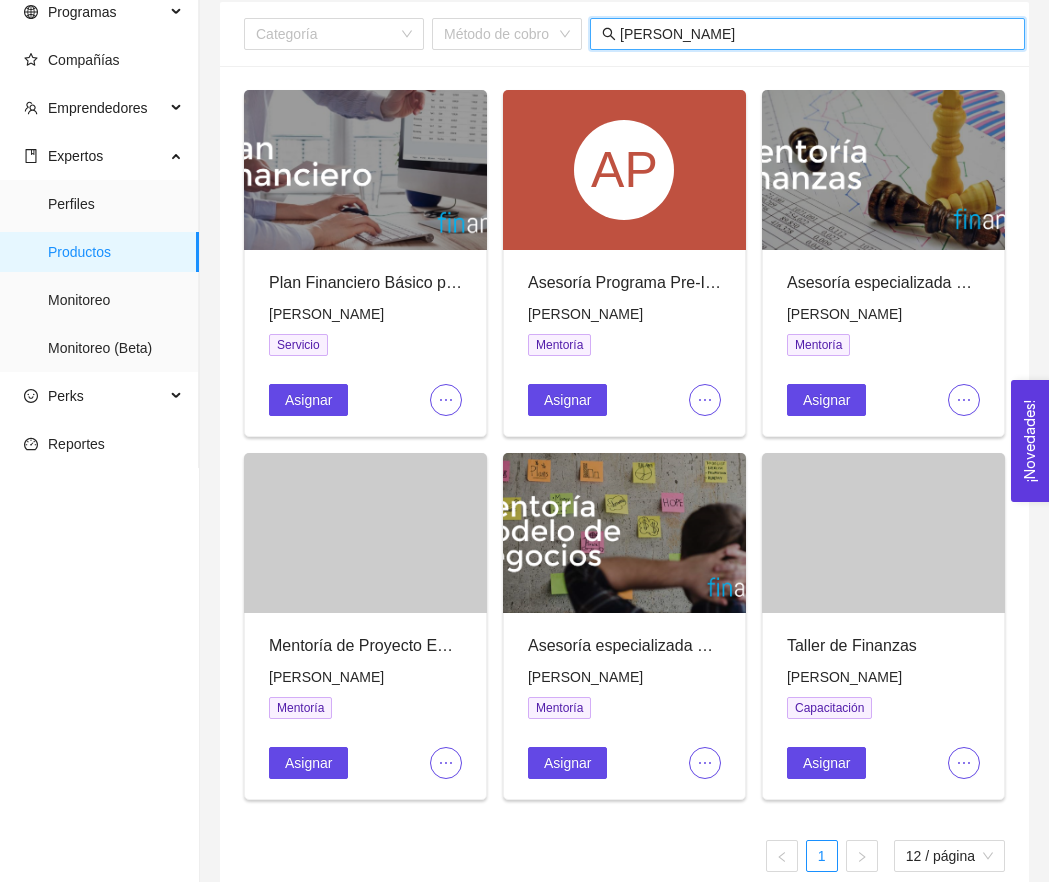 scroll, scrollTop: 79, scrollLeft: 0, axis: vertical 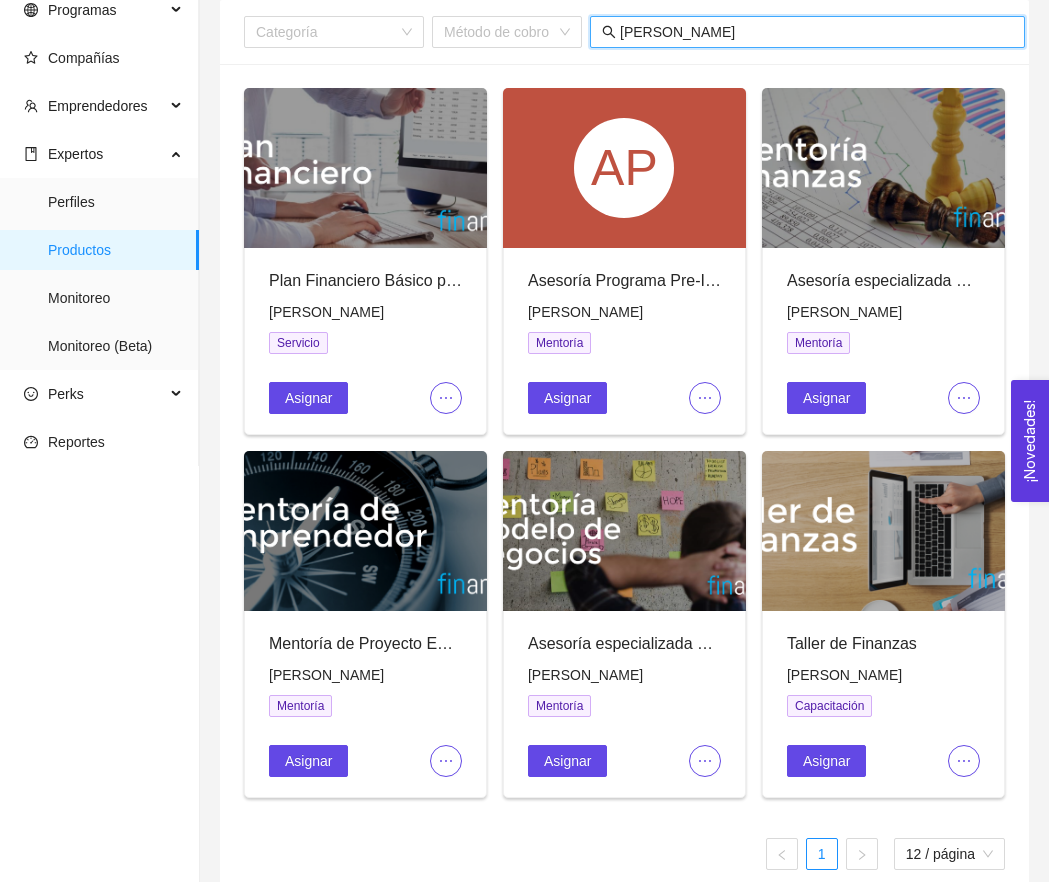 type on "[PERSON_NAME]" 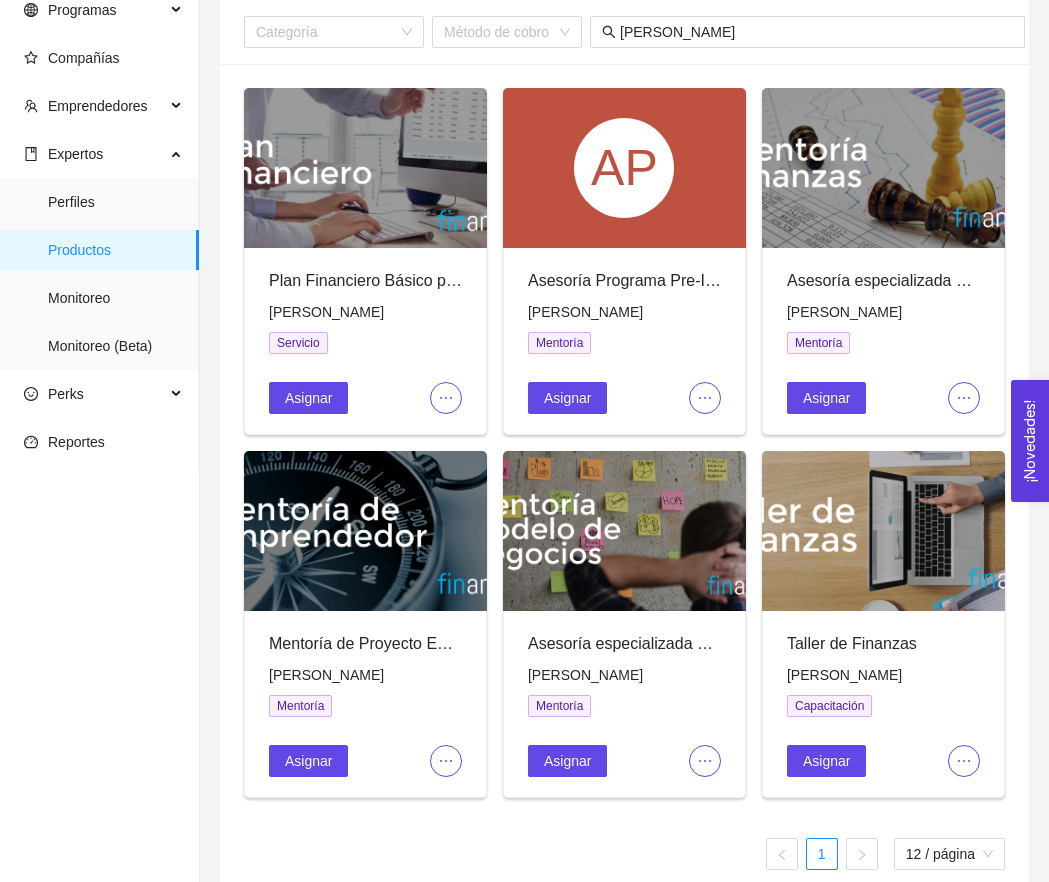 click on "AP" at bounding box center (624, 168) 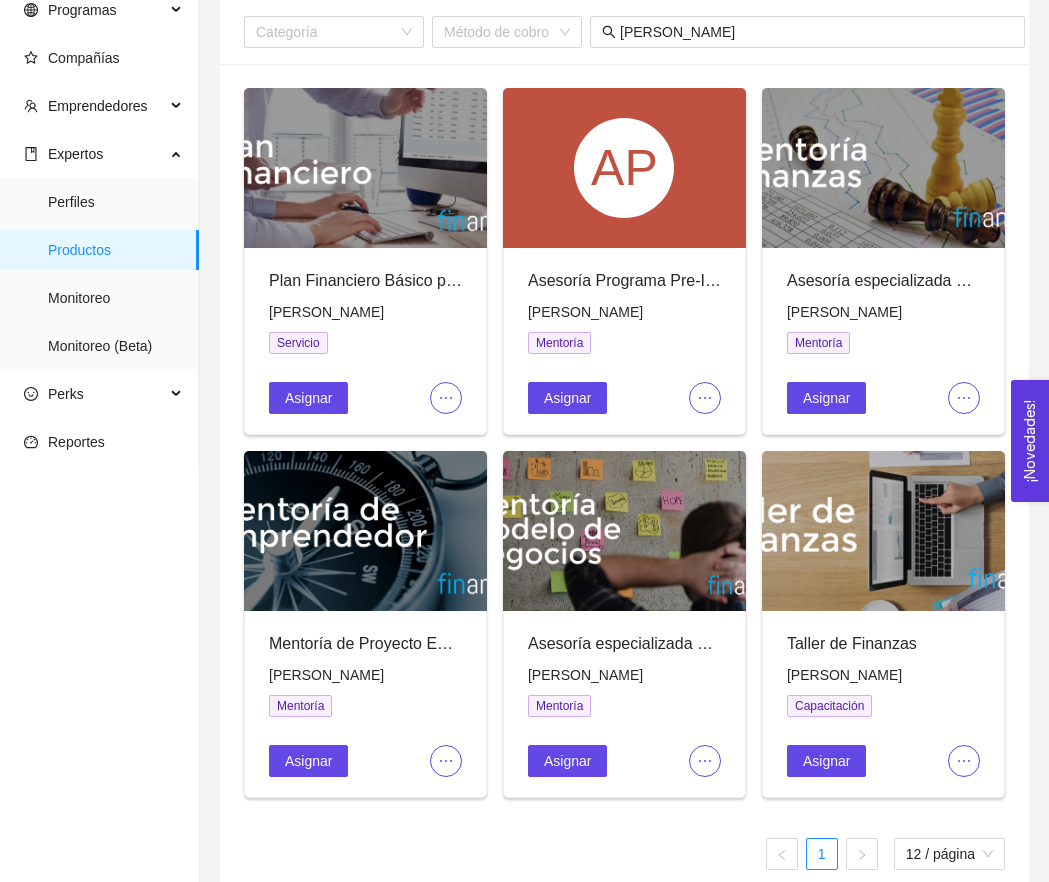 click 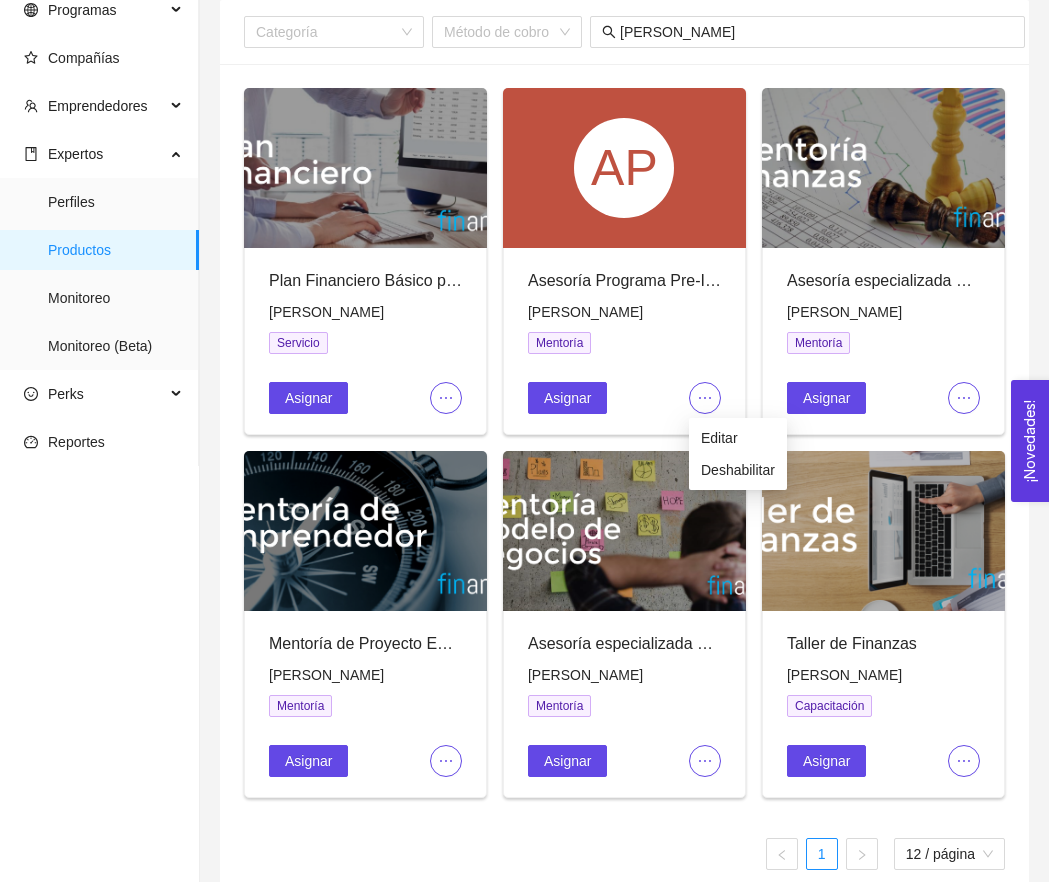 click on "Asesoría Programa Pre-Incubación" at bounding box center (624, 280) 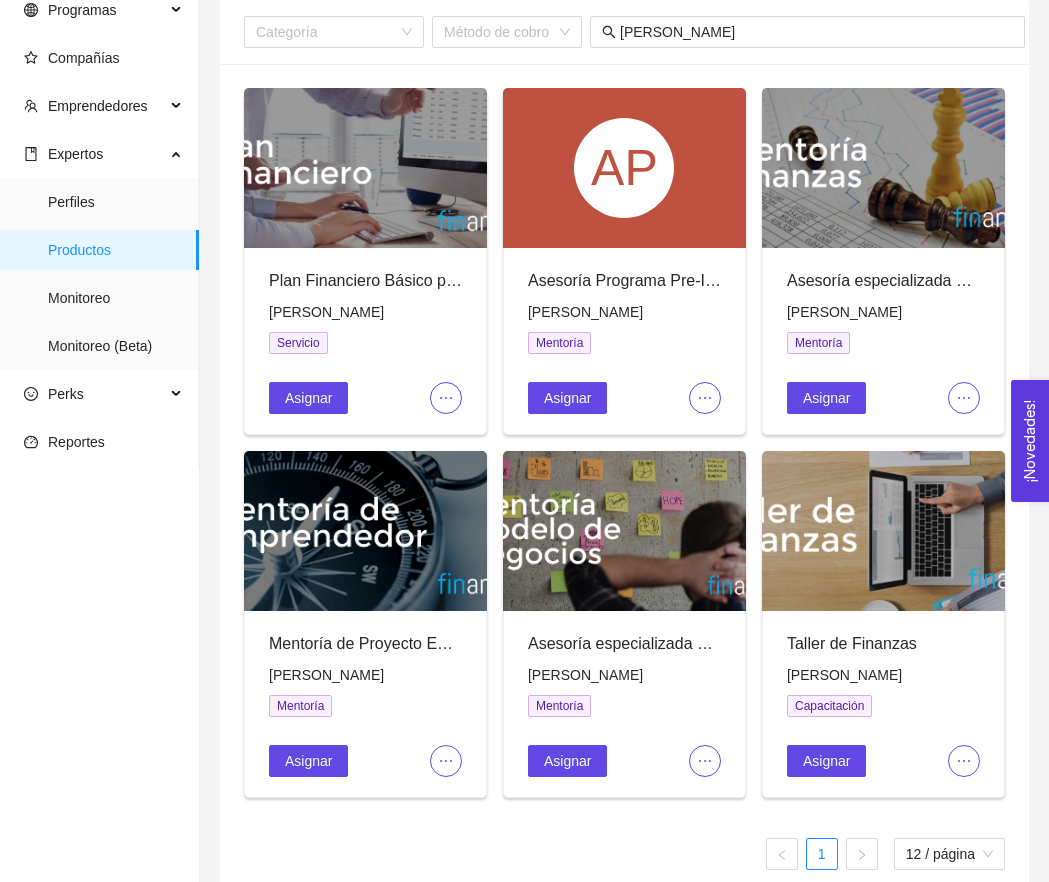 click on "AP" at bounding box center (624, 168) 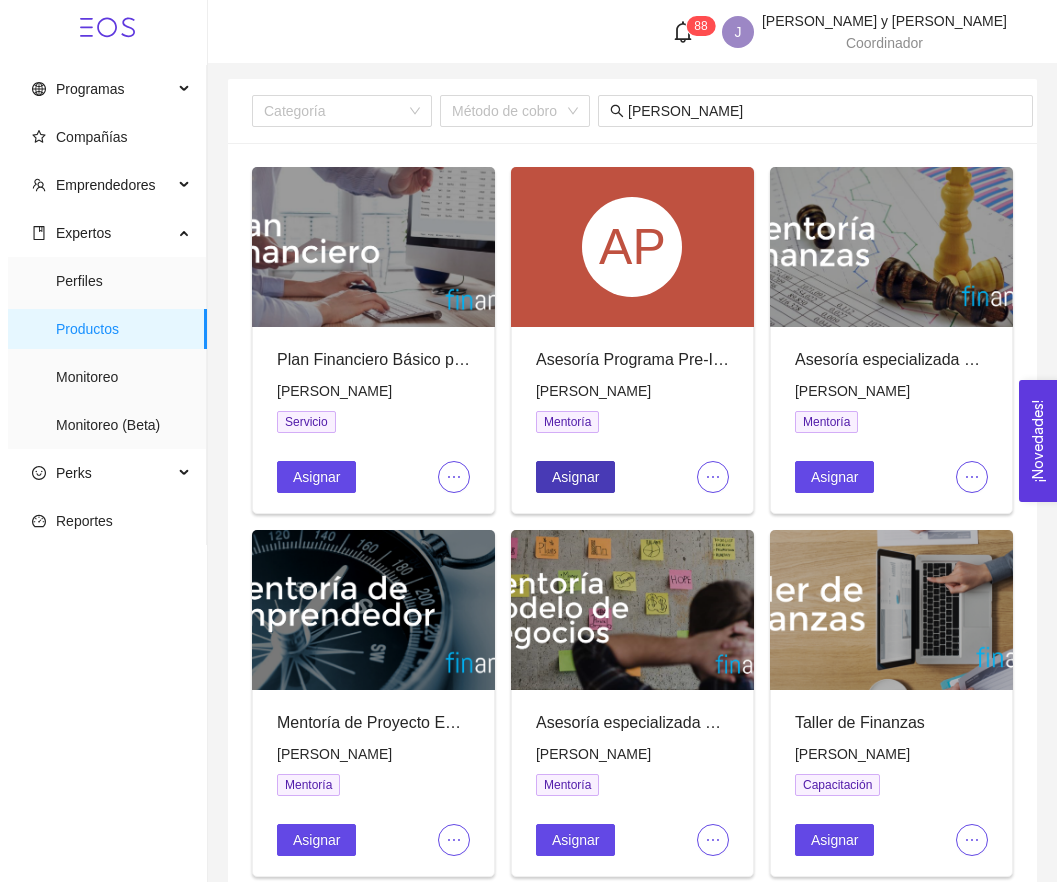 scroll, scrollTop: 0, scrollLeft: 0, axis: both 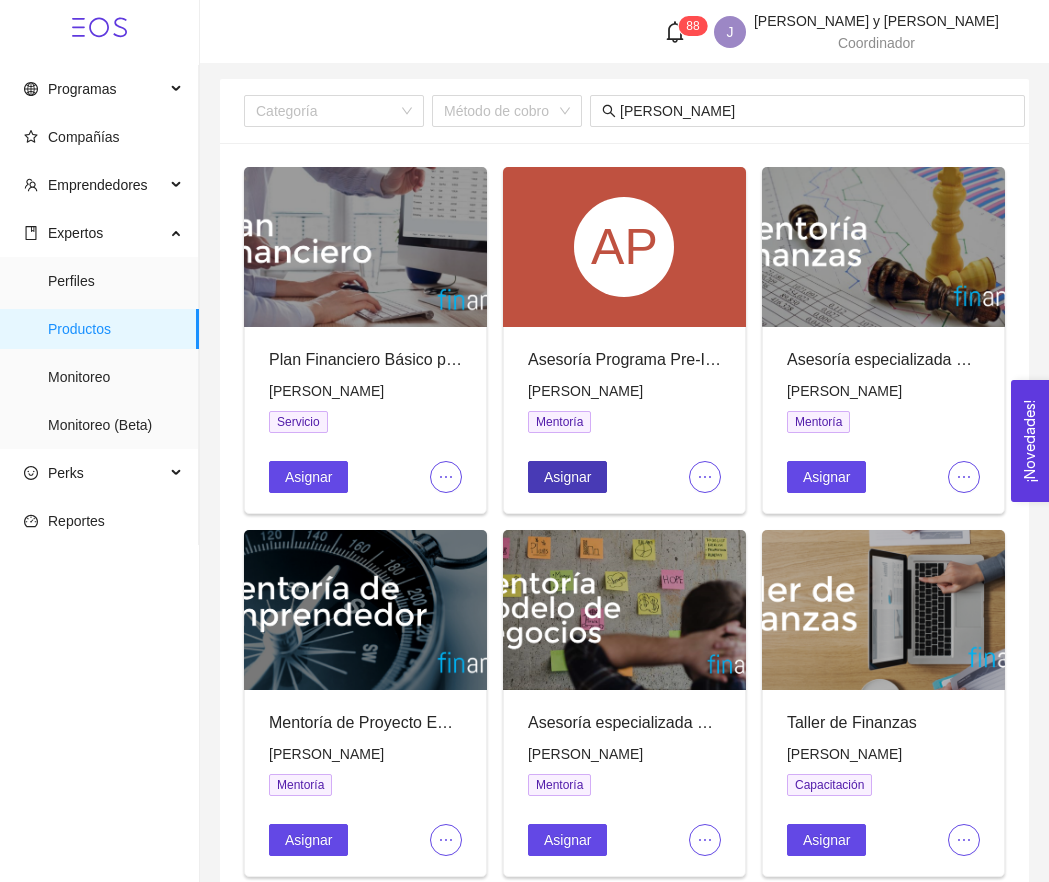 click on "Asignar" at bounding box center [567, 477] 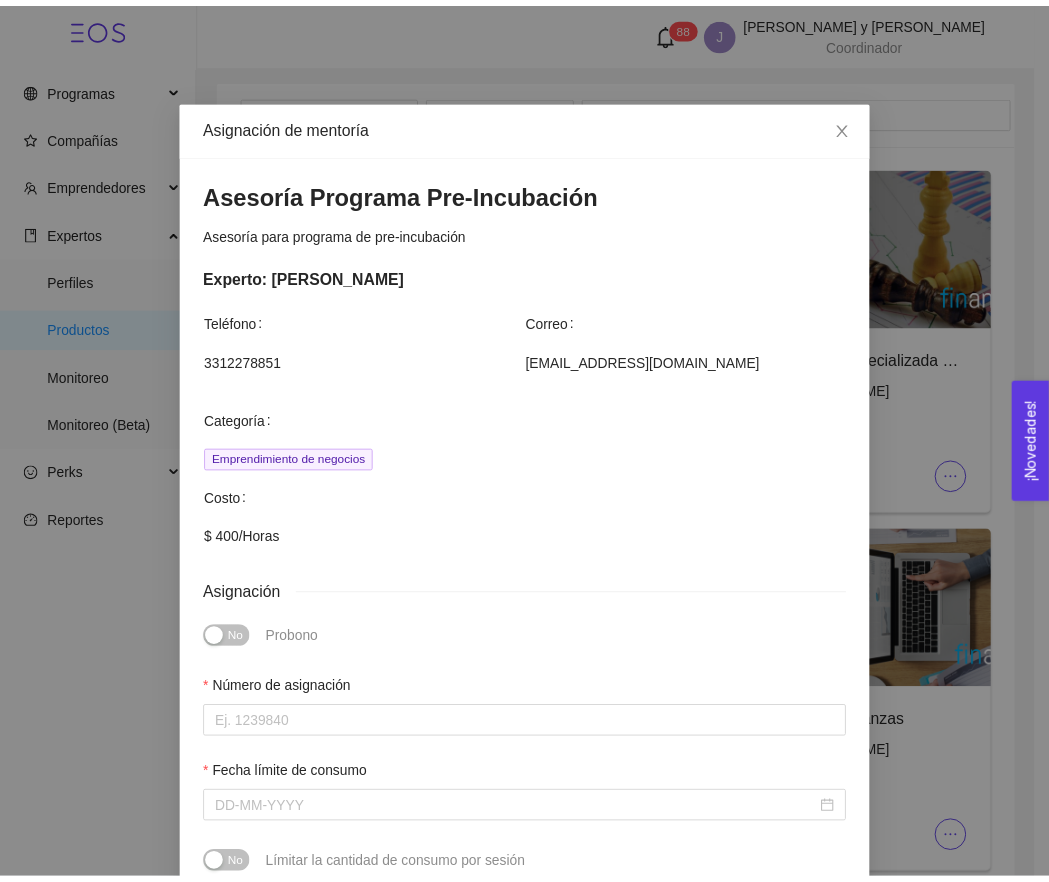 scroll, scrollTop: 0, scrollLeft: 0, axis: both 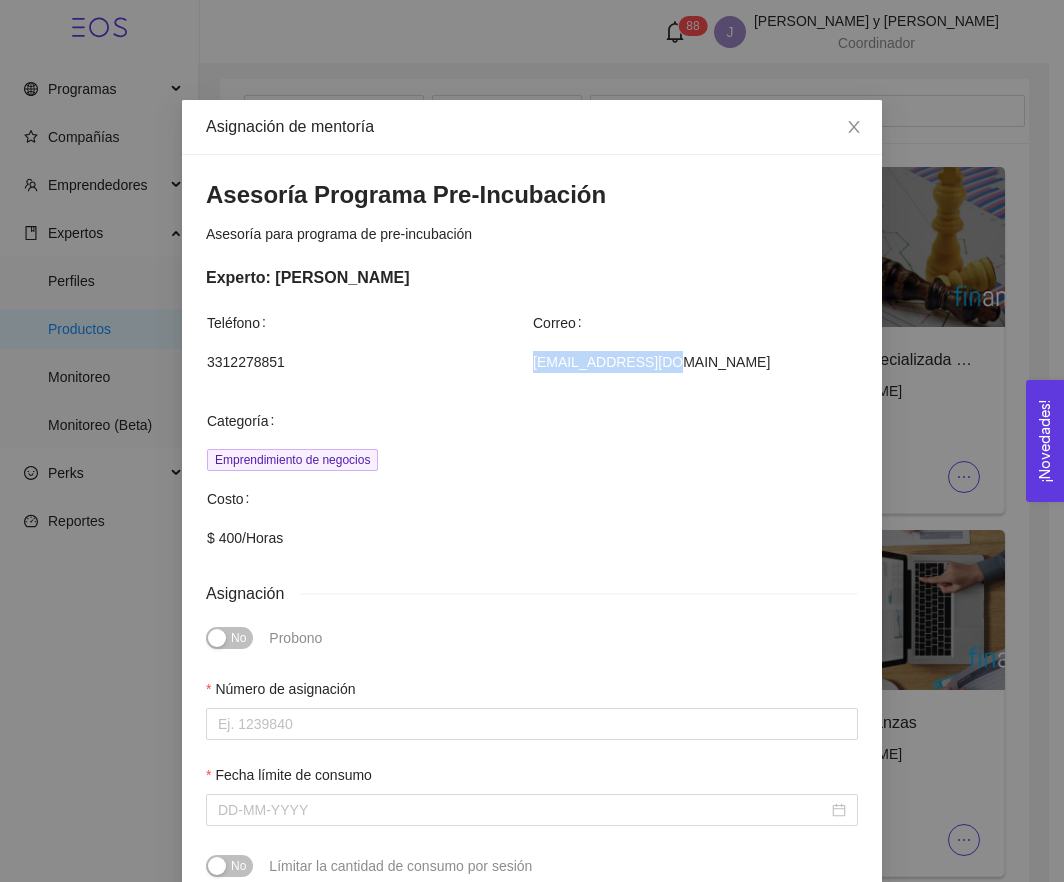drag, startPoint x: 524, startPoint y: 363, endPoint x: 659, endPoint y: 360, distance: 135.03333 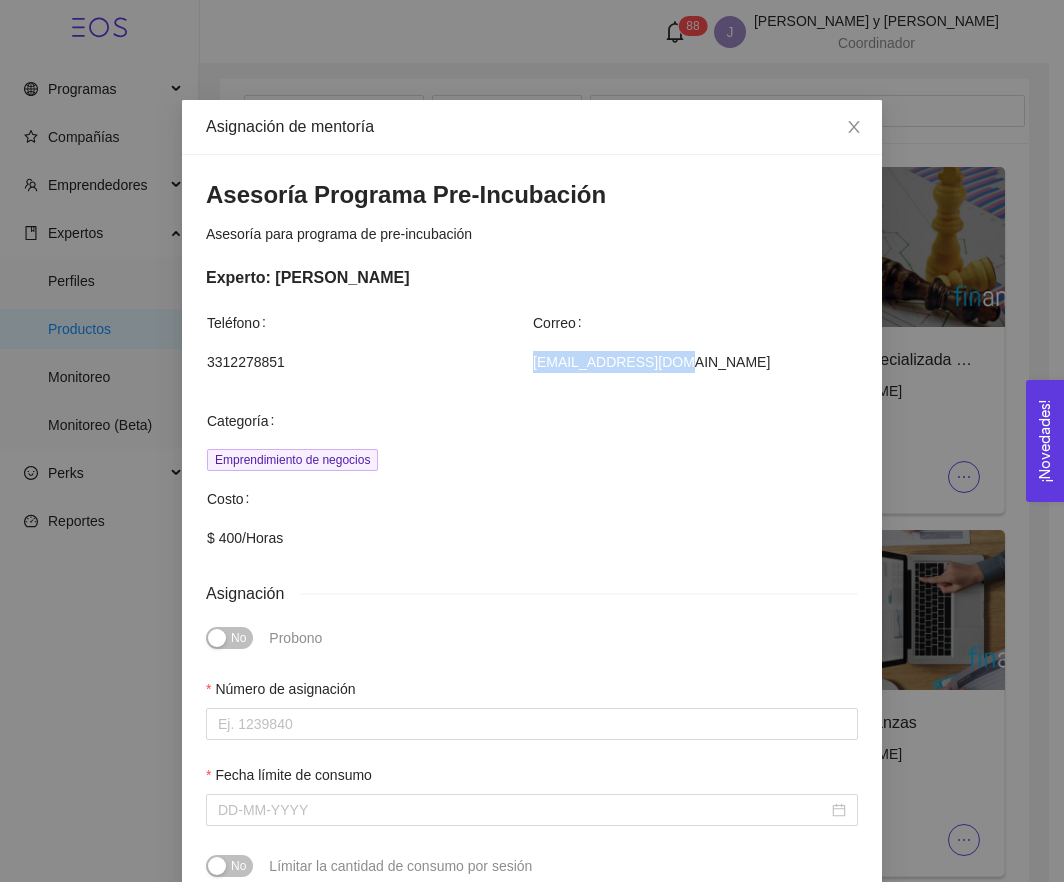 drag, startPoint x: 675, startPoint y: 362, endPoint x: 526, endPoint y: 367, distance: 149.08386 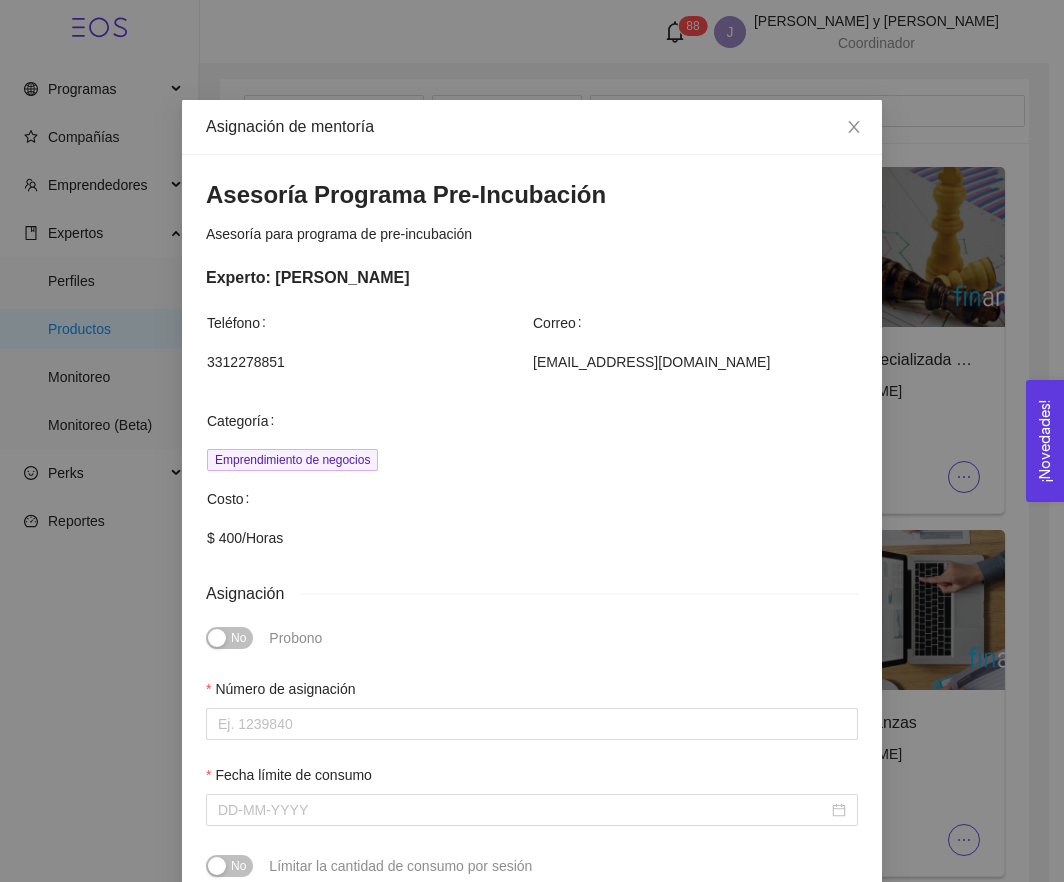 click on "Asignación de mentoría Asesoría Programa Pre-Incubación Asesoría para programa de pre-incubación Experto: [PERSON_NAME] Teléfono Correo [PHONE_NUMBER] [EMAIL_ADDRESS][DOMAIN_NAME] Categoría Emprendimiento de negocios Costo $ 400  /   Horas Asignación No Probono Número de asignación Fecha límite de consumo No Límitar la cantidad de consumo por sesión Compañías Programa Seleccionar programa Batch Seleccionar batch Para seleccionar un batch debes seleccionar un programa primero Compañías Selecciona las compañías Para seleccionar las compañías debes seleccionar un batch primero Resumen final Total de horas 0 Costo total $0.00 Cancelar Asignar" at bounding box center (532, 441) 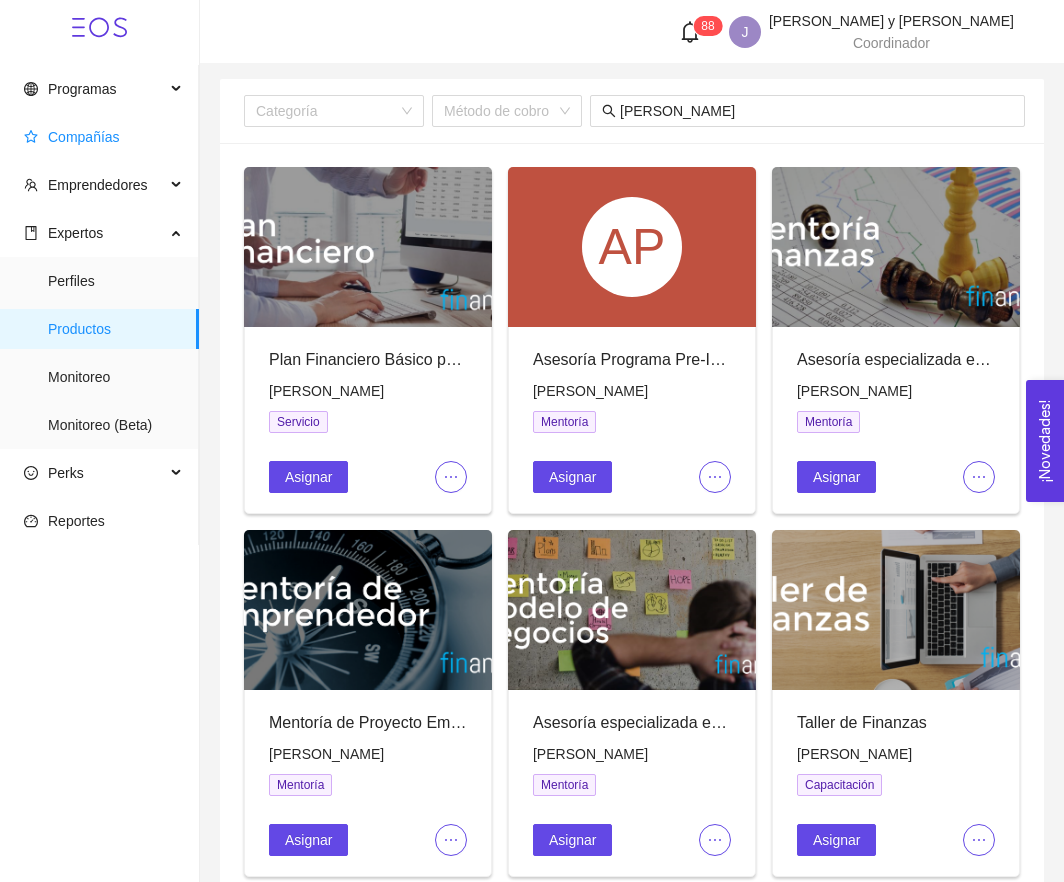 click on "Compañías" at bounding box center [103, 137] 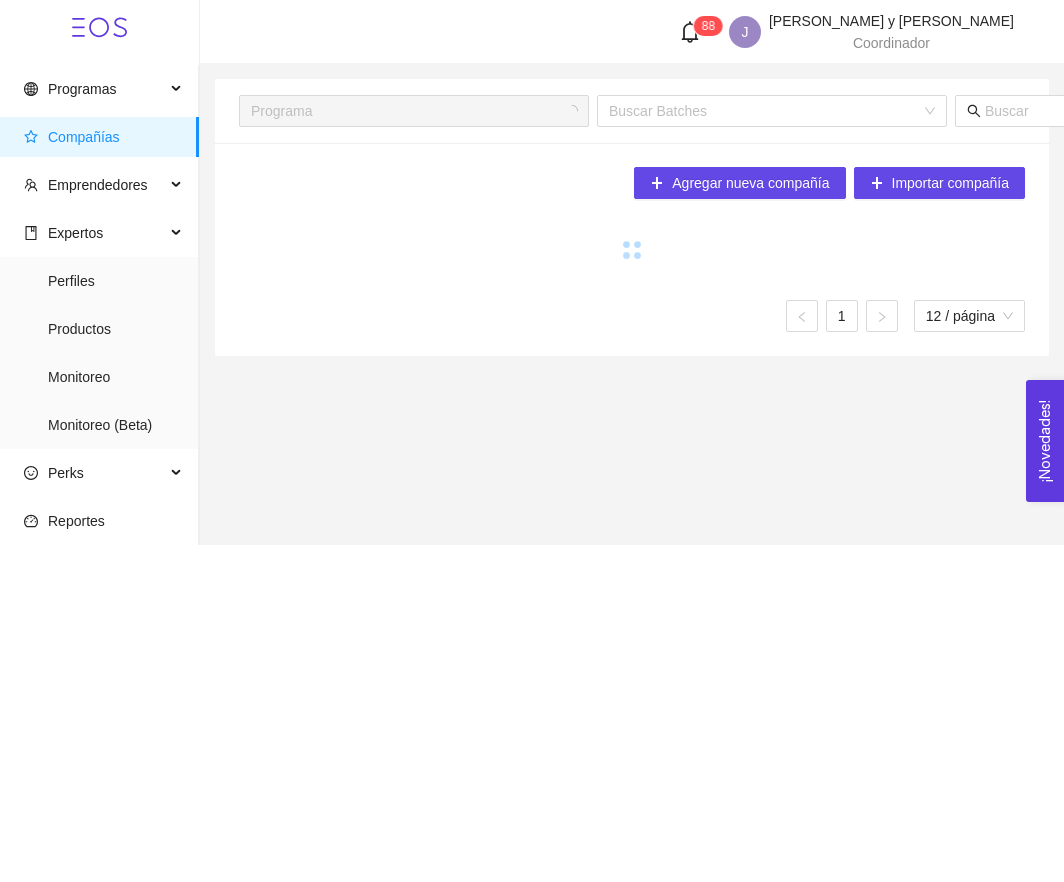 click on "Compañías" at bounding box center [84, 137] 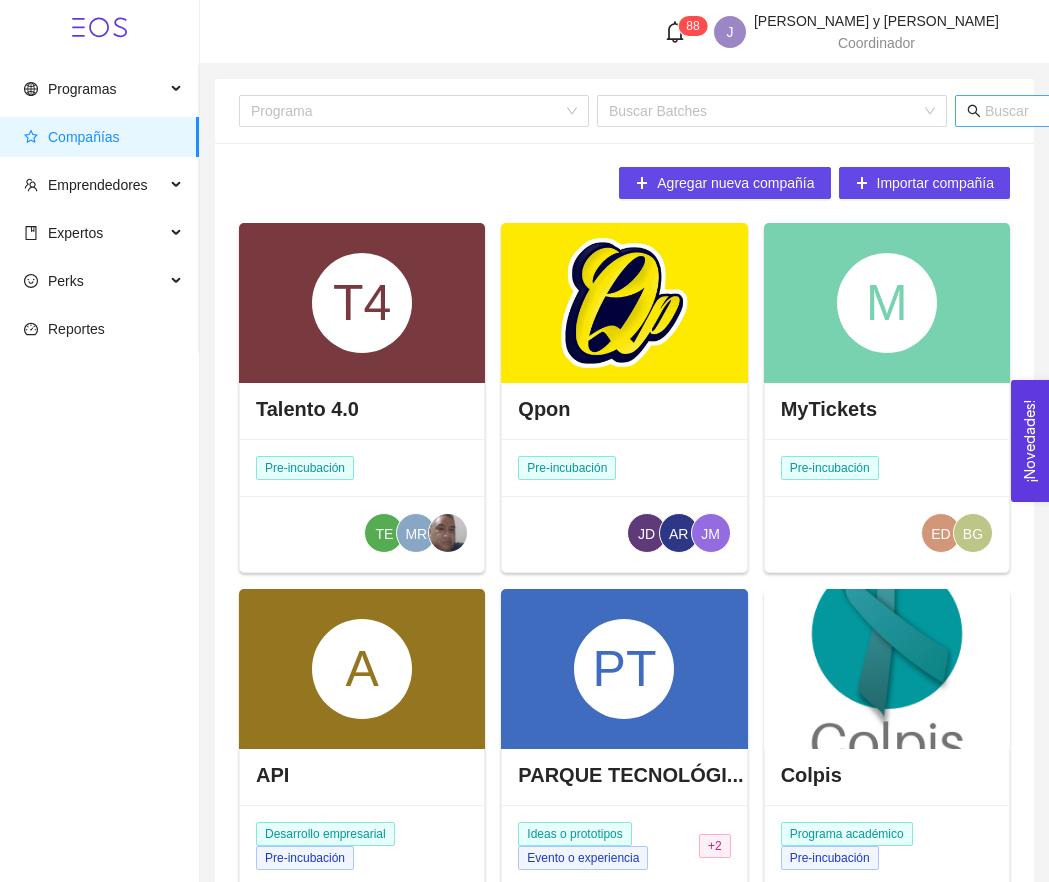 click at bounding box center (1172, 111) 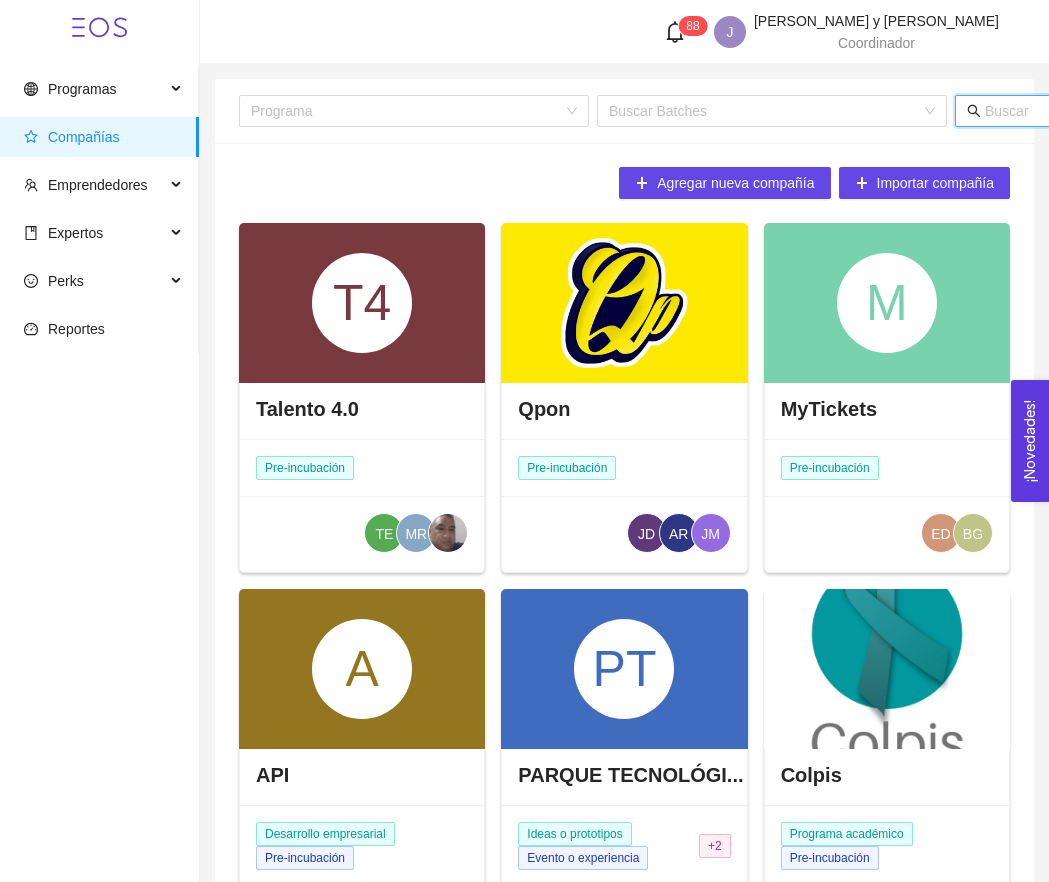 click at bounding box center (1181, 111) 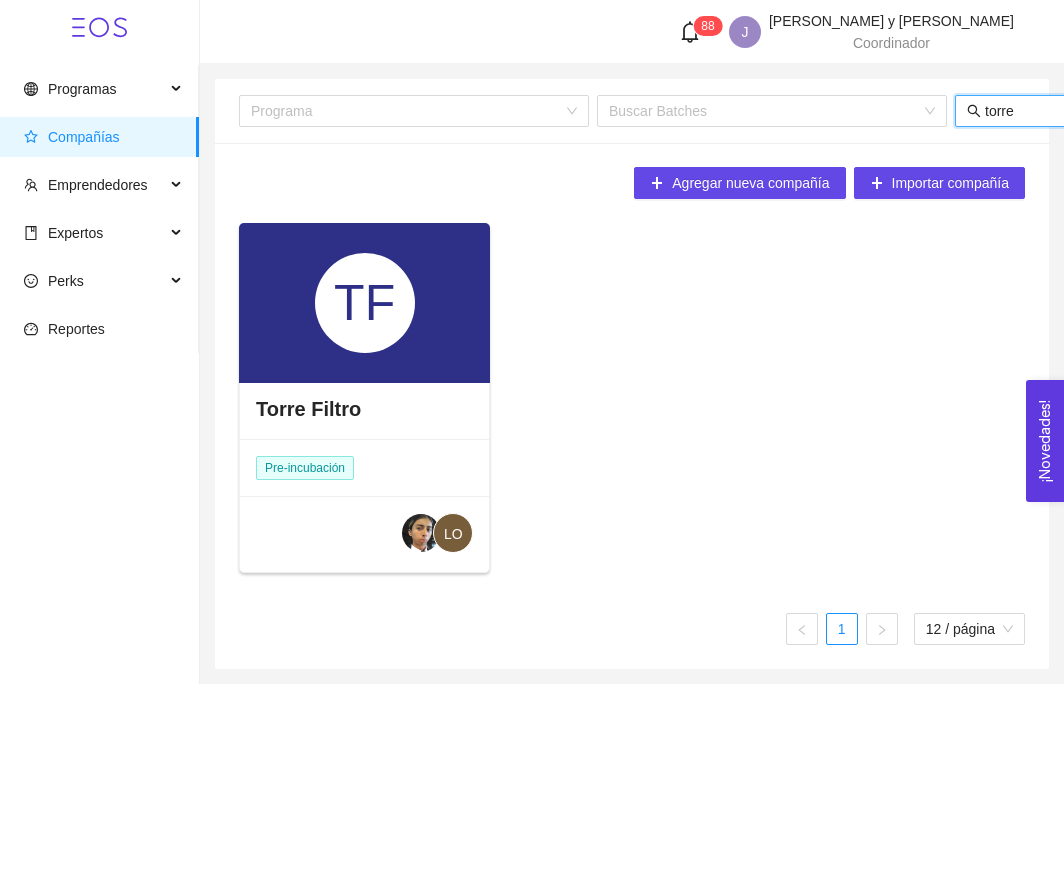 type on "torre" 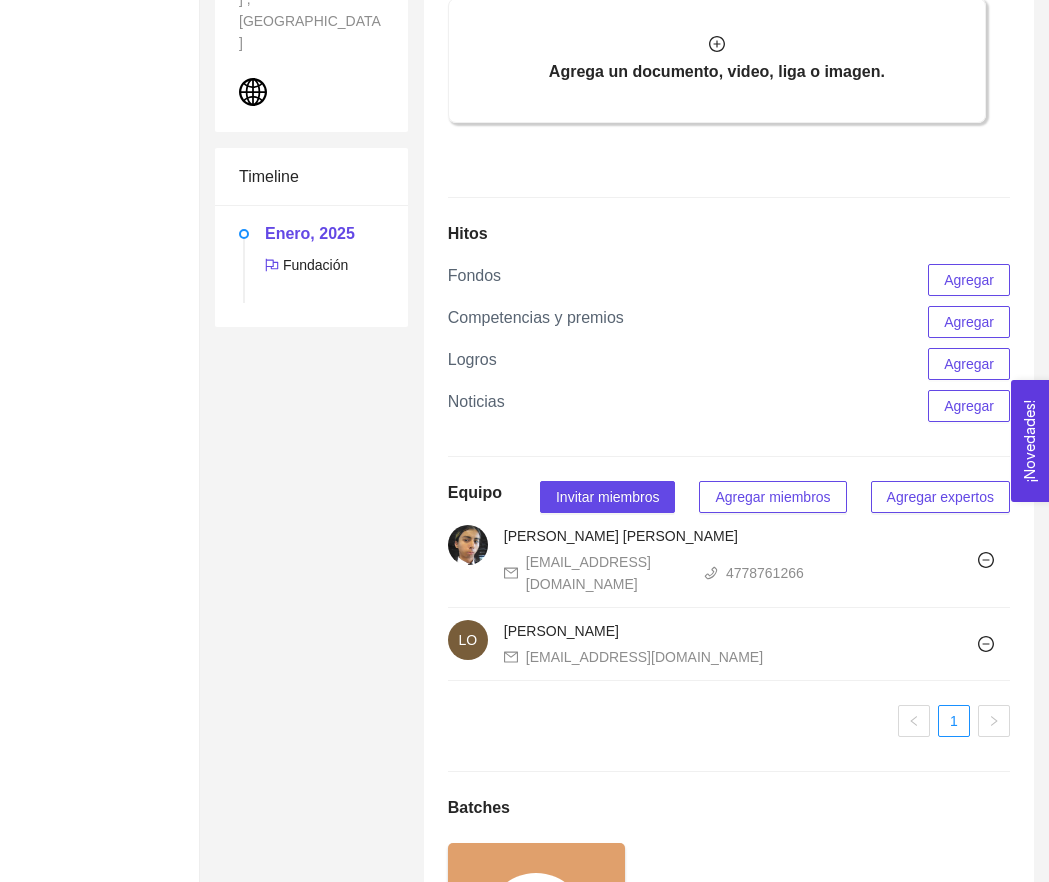 scroll, scrollTop: 1353, scrollLeft: 0, axis: vertical 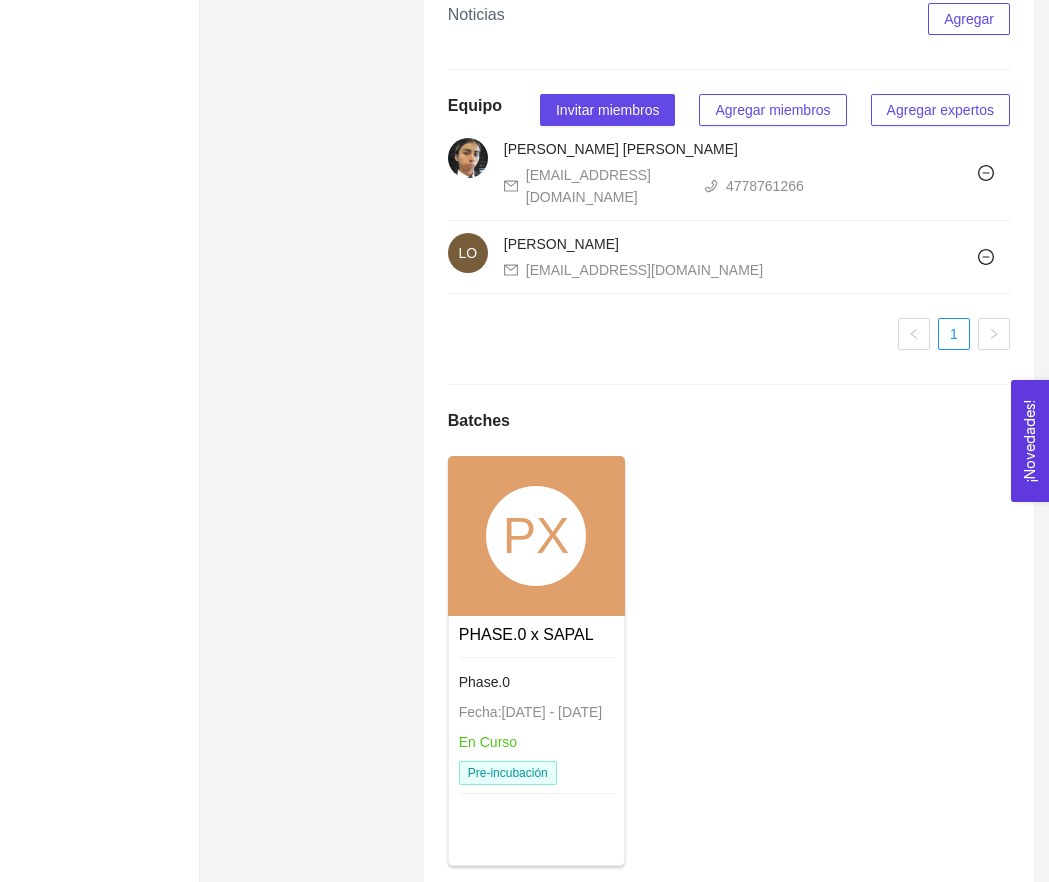 click on "PHASE.0 x SAPAL" at bounding box center (526, 634) 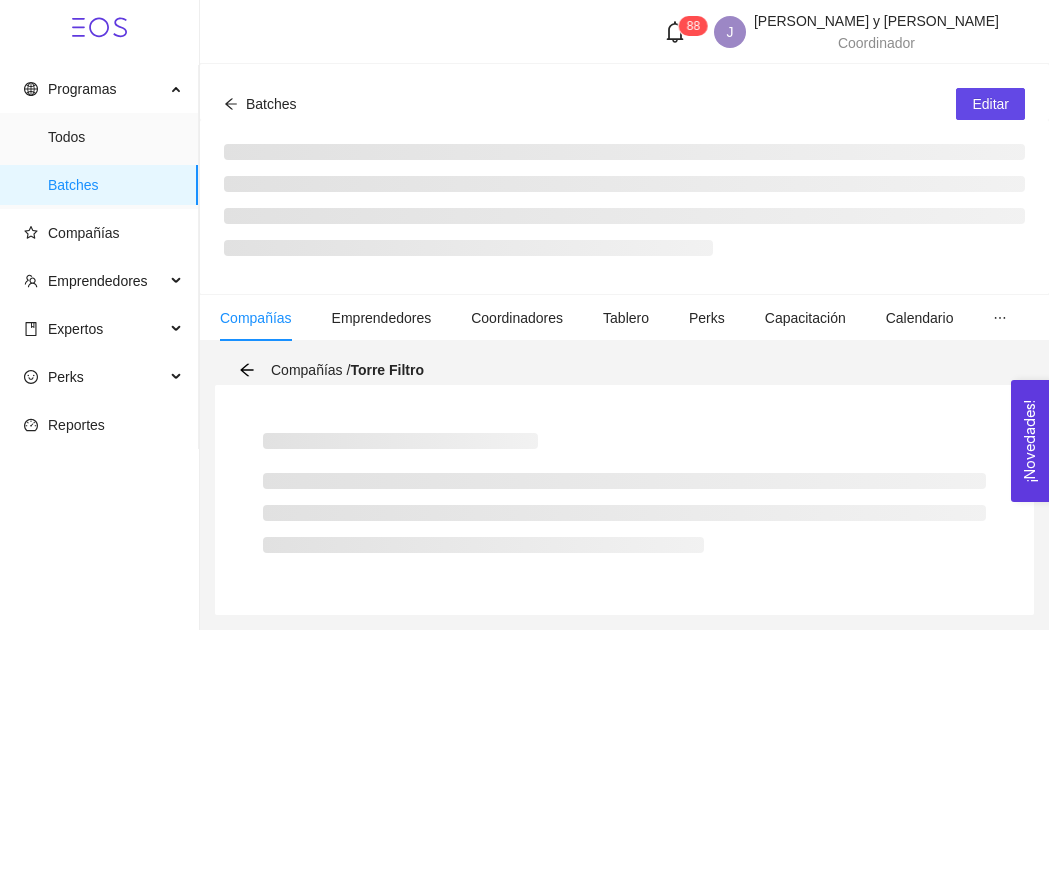 click on "Programas Todos Batches Compañías Emprendedores Expertos Perks Reportes 8 8 J [PERSON_NAME] y [PERSON_NAME] Coordinador Batches / Editar Compañías Emprendedores Coordinadores Tablero Perks Capacitación Calendario Actualización Contenido Avisos Avance general Compañías /  Torre Filtro" at bounding box center (524, 441) 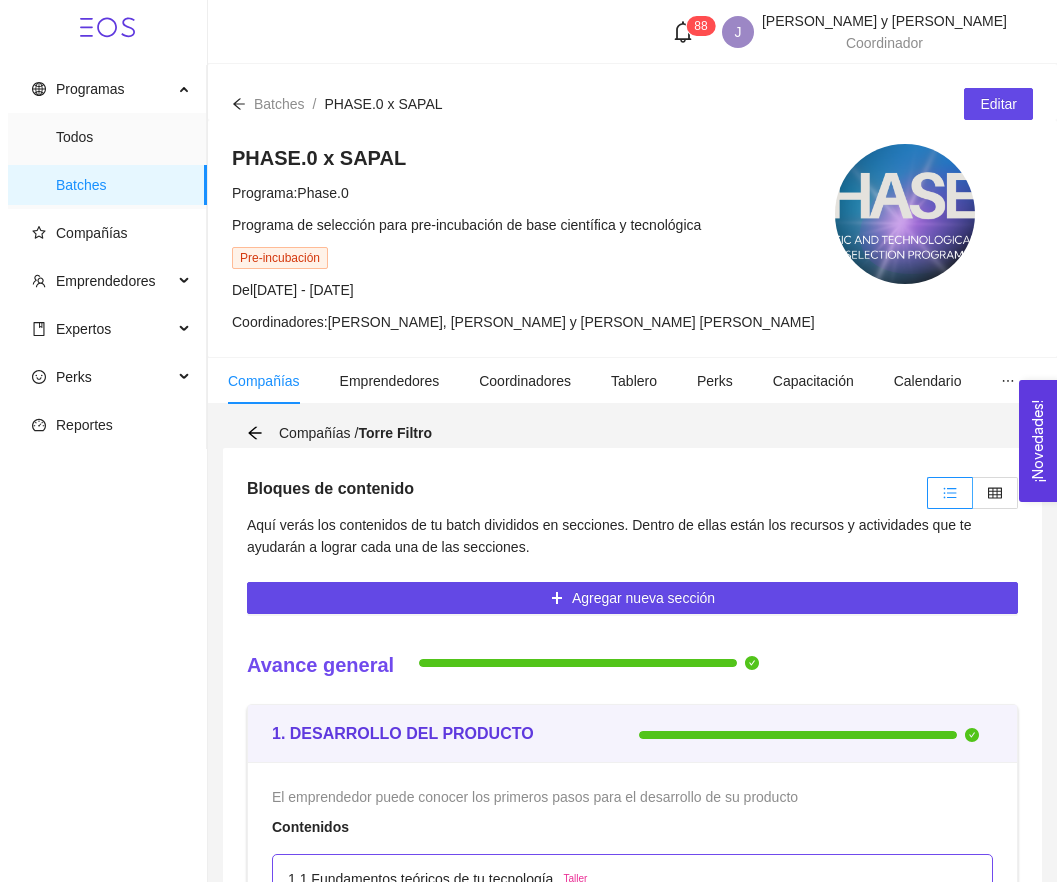 scroll, scrollTop: 583, scrollLeft: 0, axis: vertical 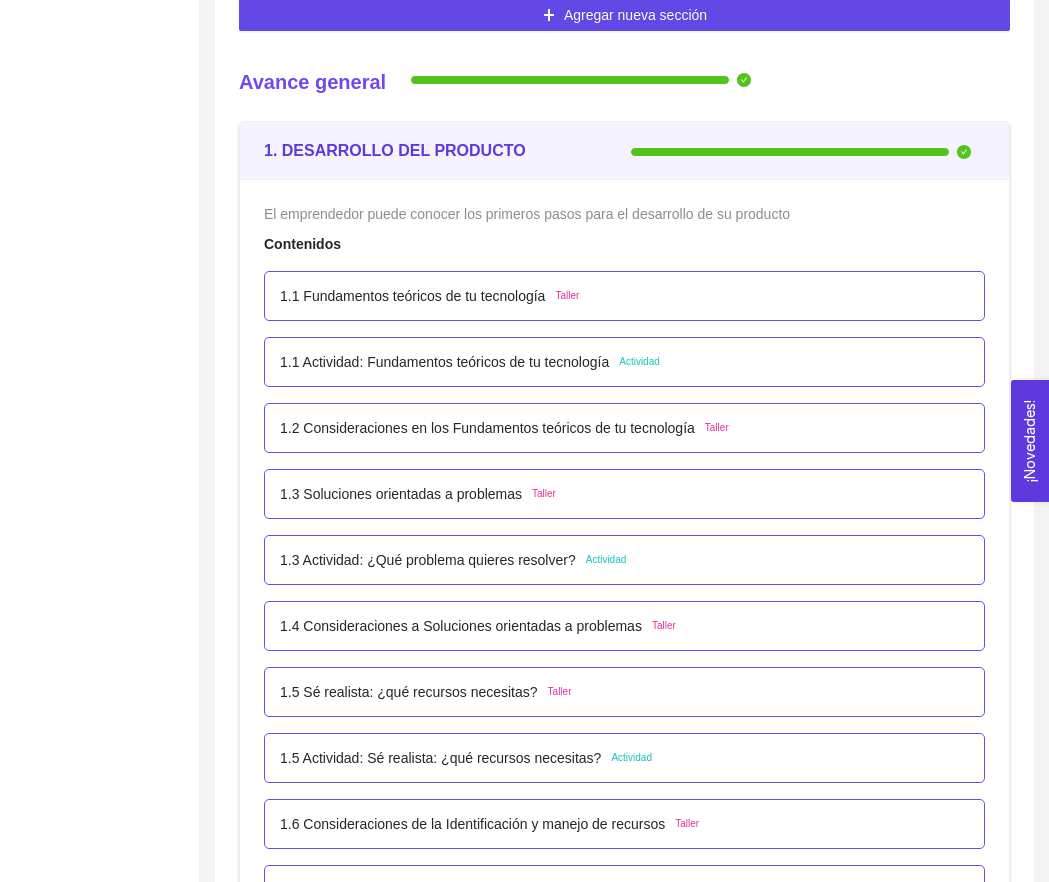 click on "1.3 Actividad: ¿Qué problema quieres resolver?" at bounding box center [428, 560] 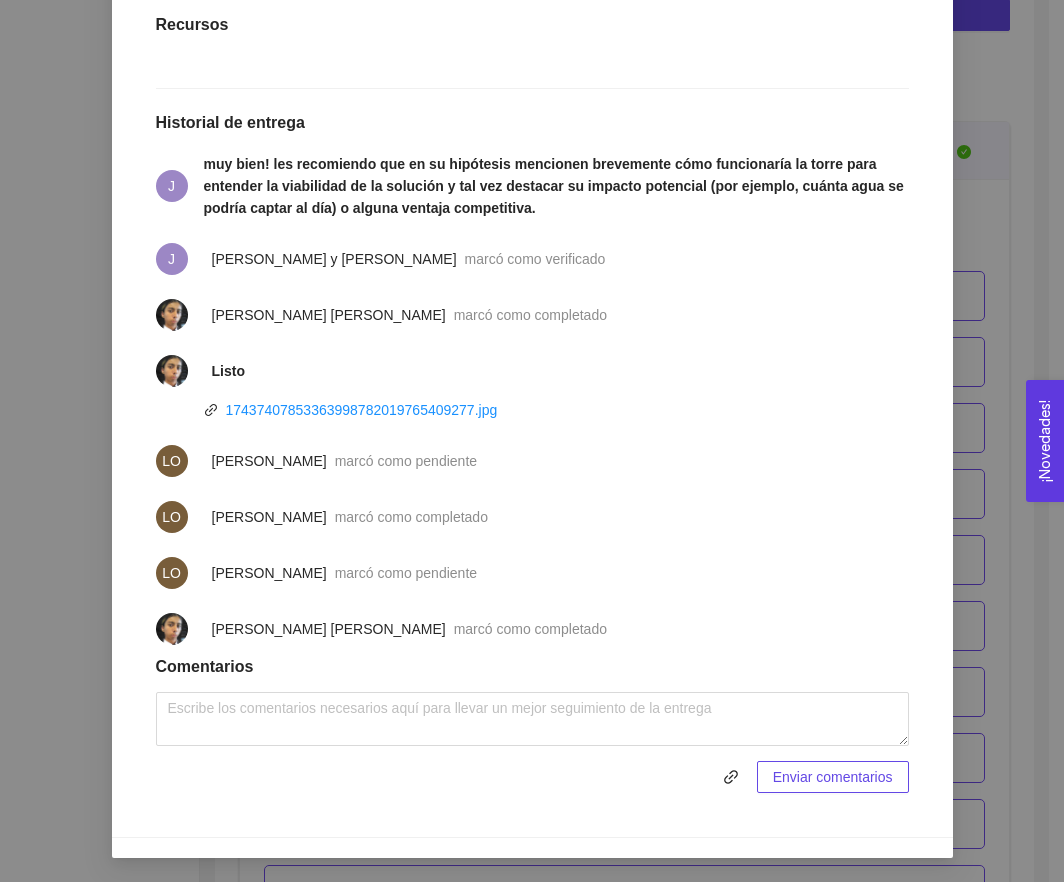 scroll, scrollTop: 755, scrollLeft: 0, axis: vertical 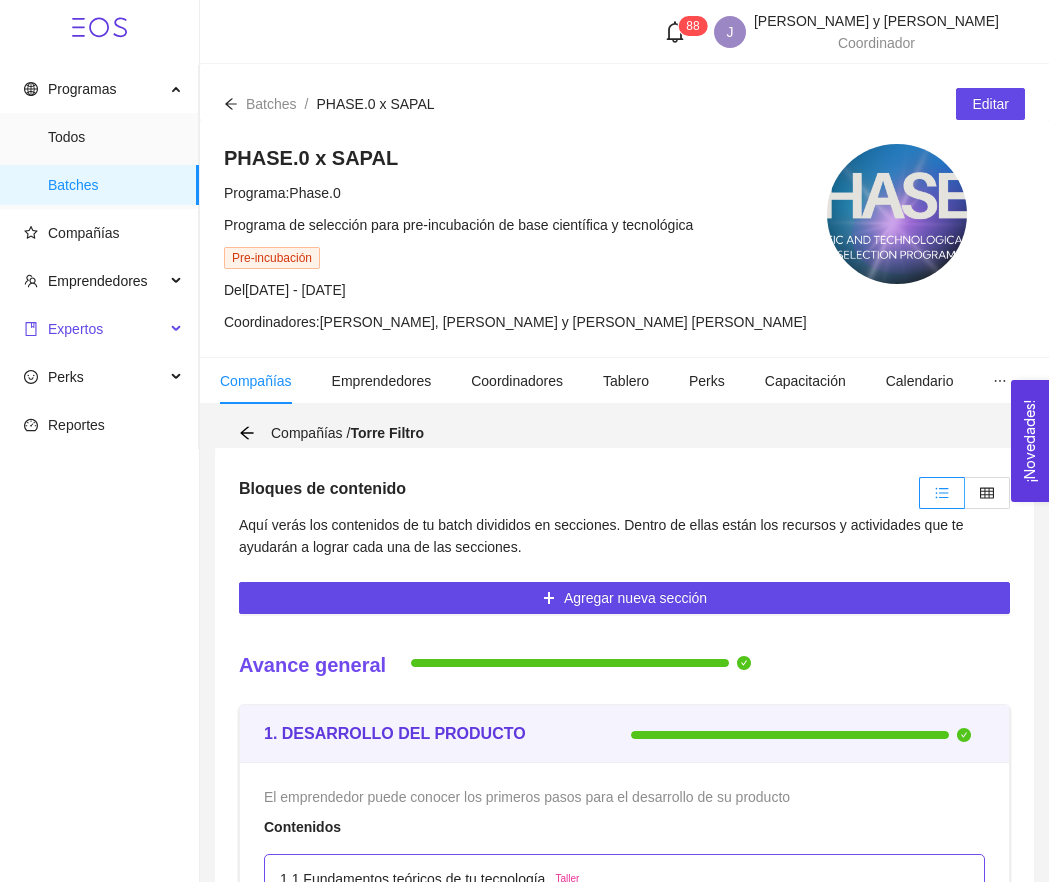 click on "Expertos" at bounding box center (94, 329) 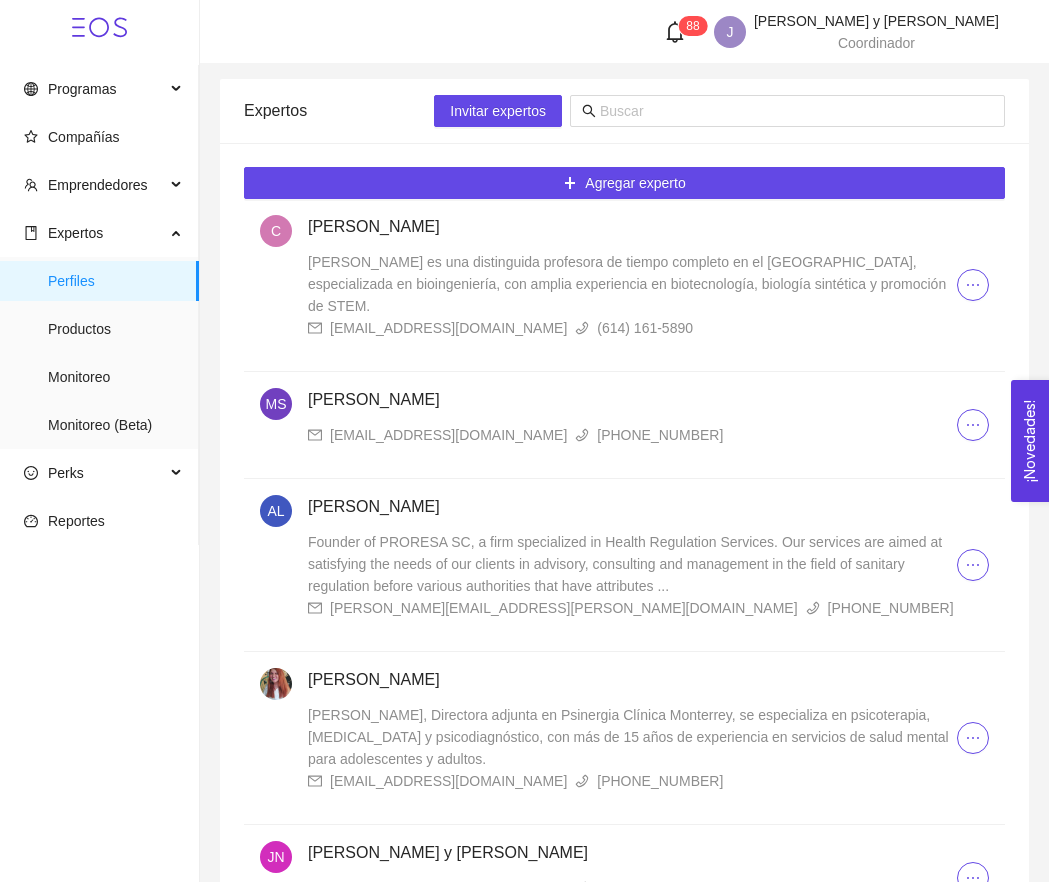 click on "Invitar expertos" at bounding box center [719, 111] 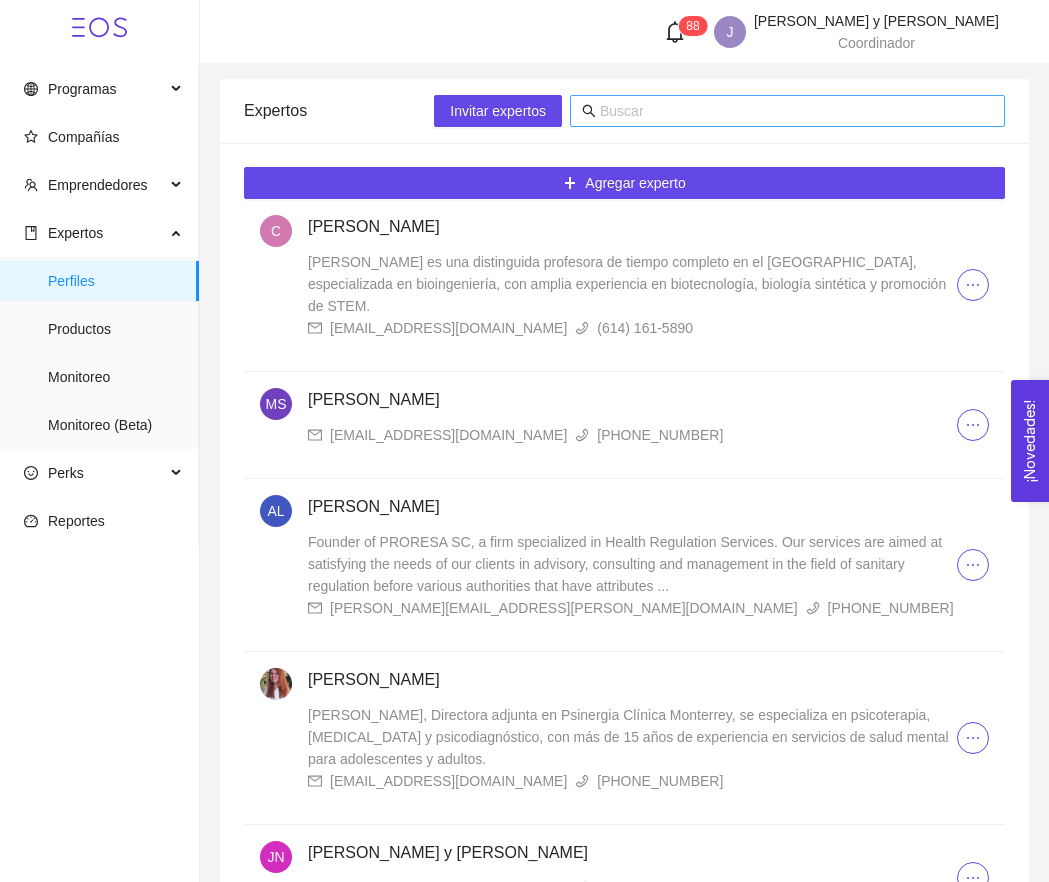 click at bounding box center (796, 111) 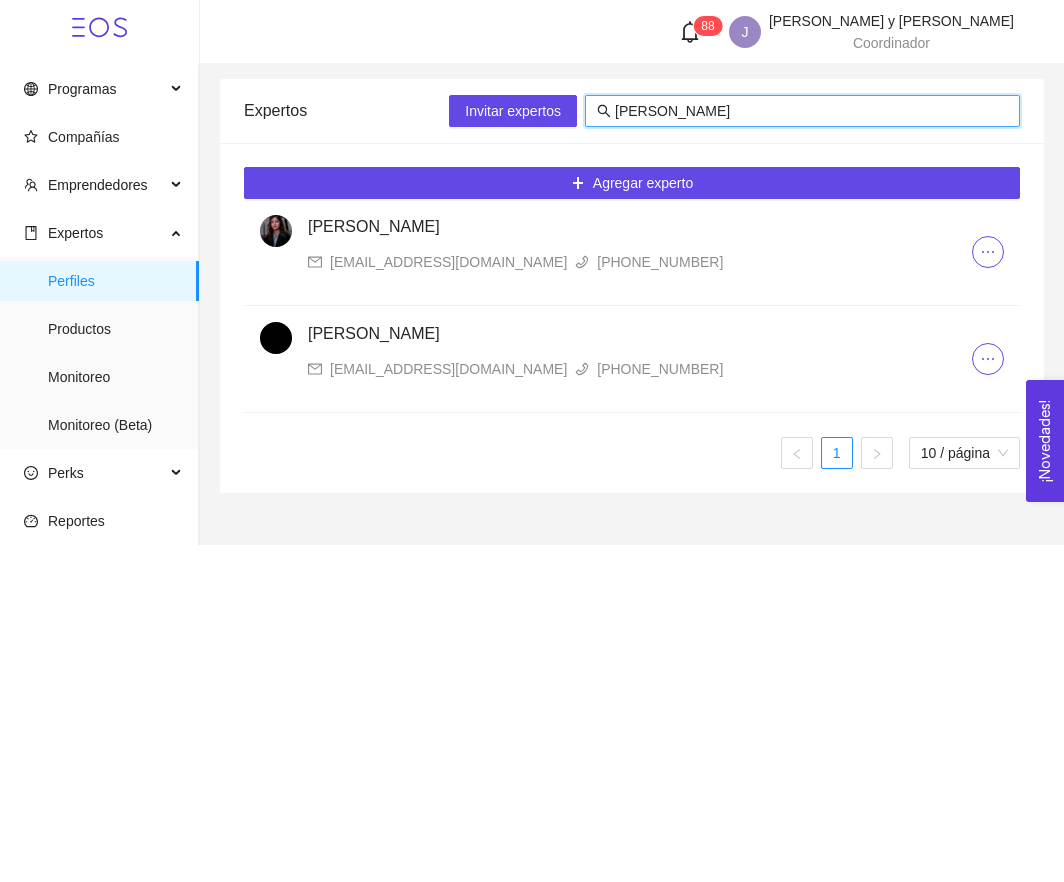 type on "[PERSON_NAME]" 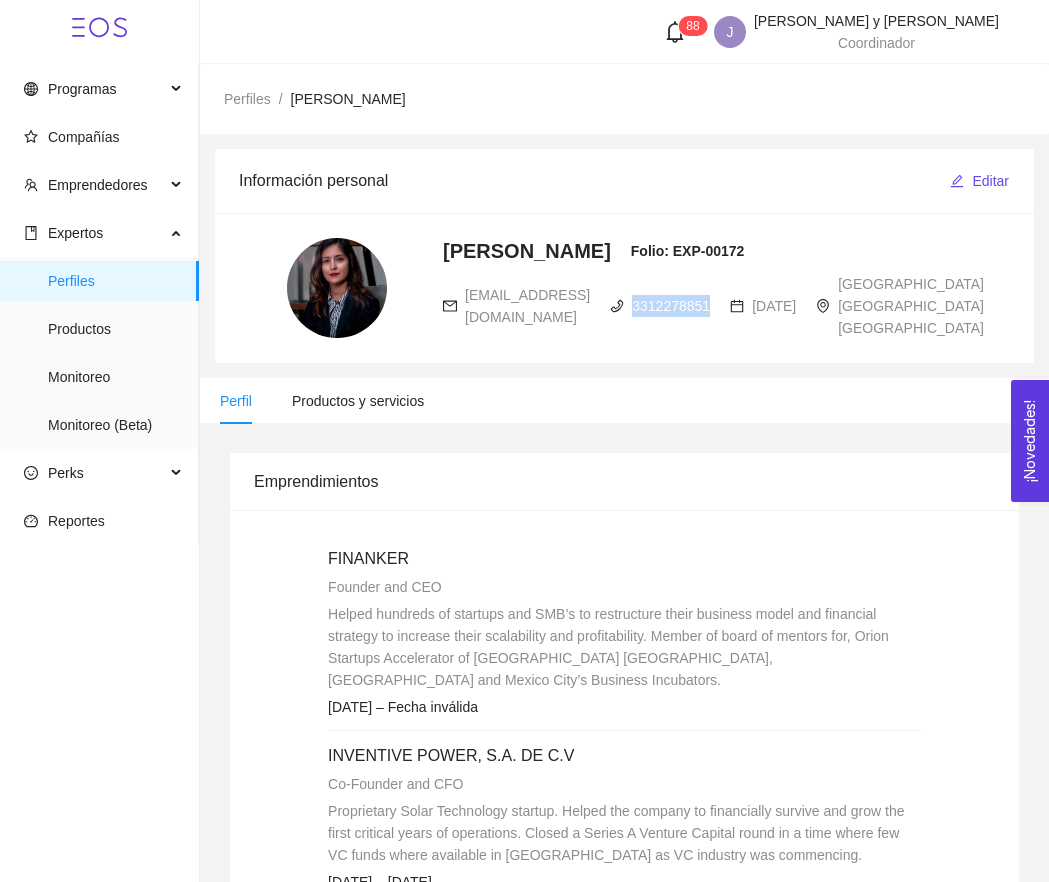 drag, startPoint x: 651, startPoint y: 306, endPoint x: 744, endPoint y: 306, distance: 93 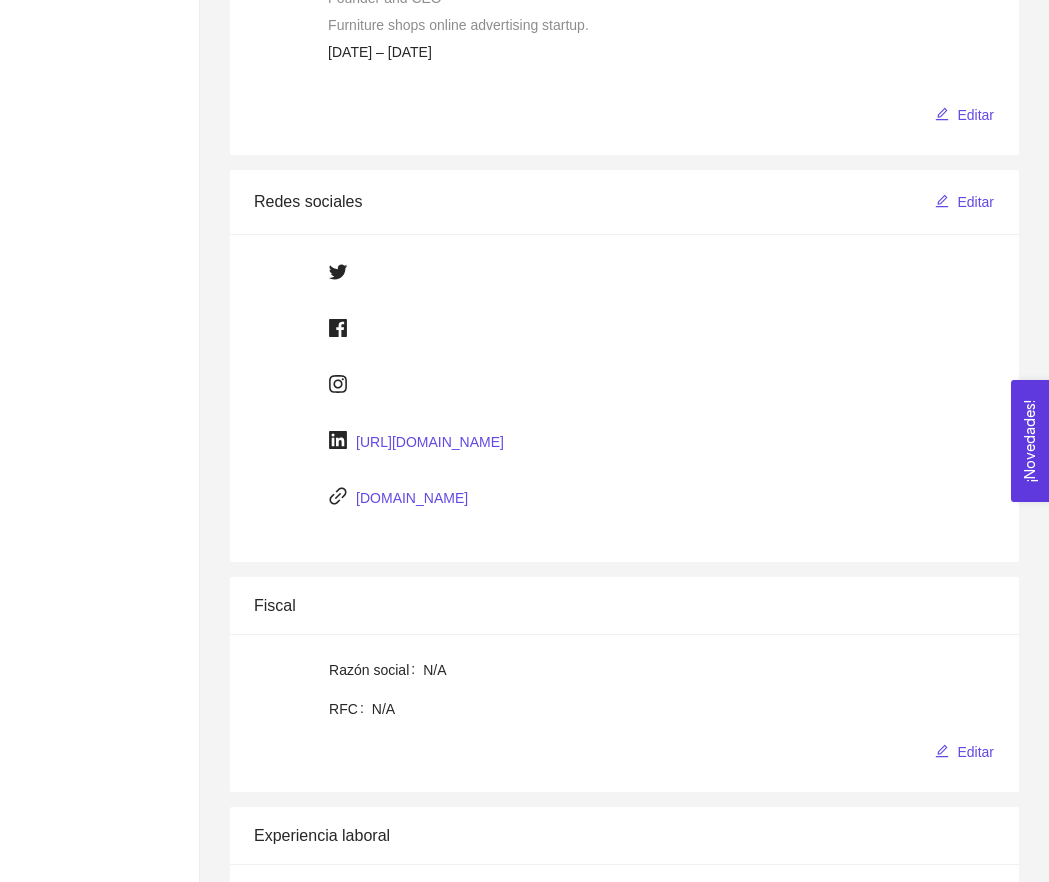 scroll, scrollTop: 969, scrollLeft: 0, axis: vertical 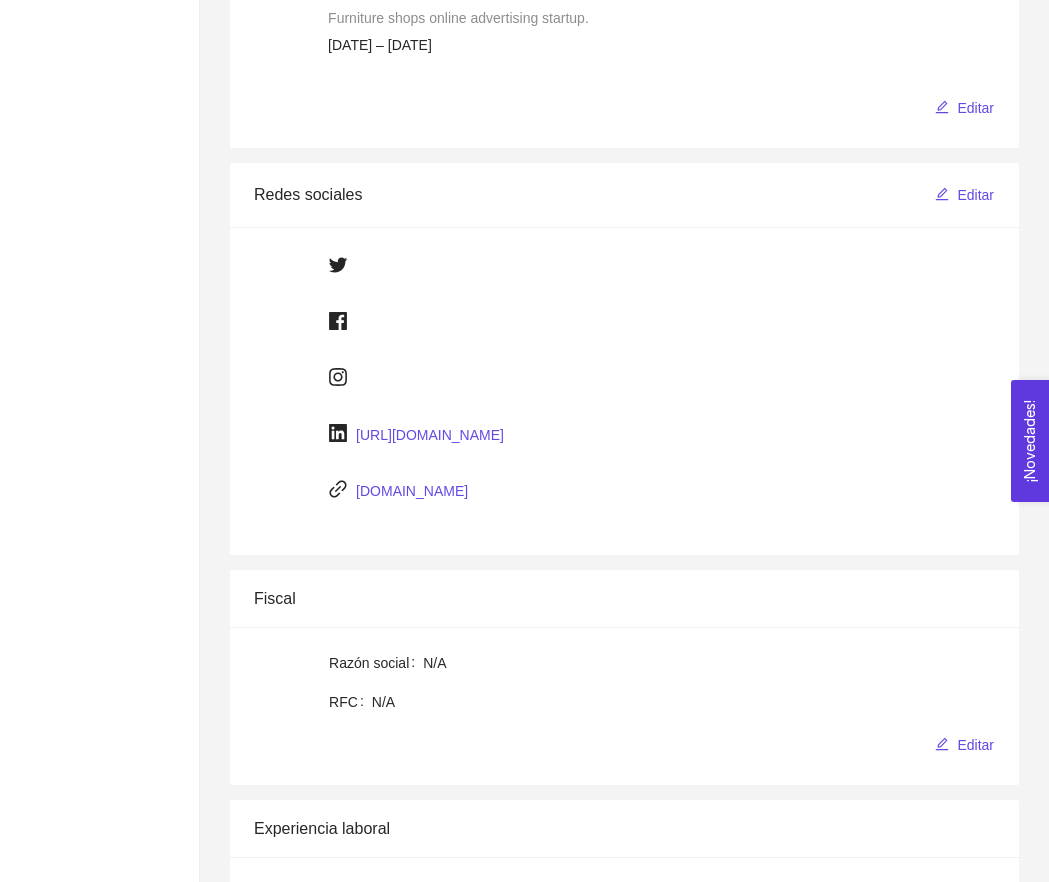 click on "[DOMAIN_NAME]" at bounding box center (412, 491) 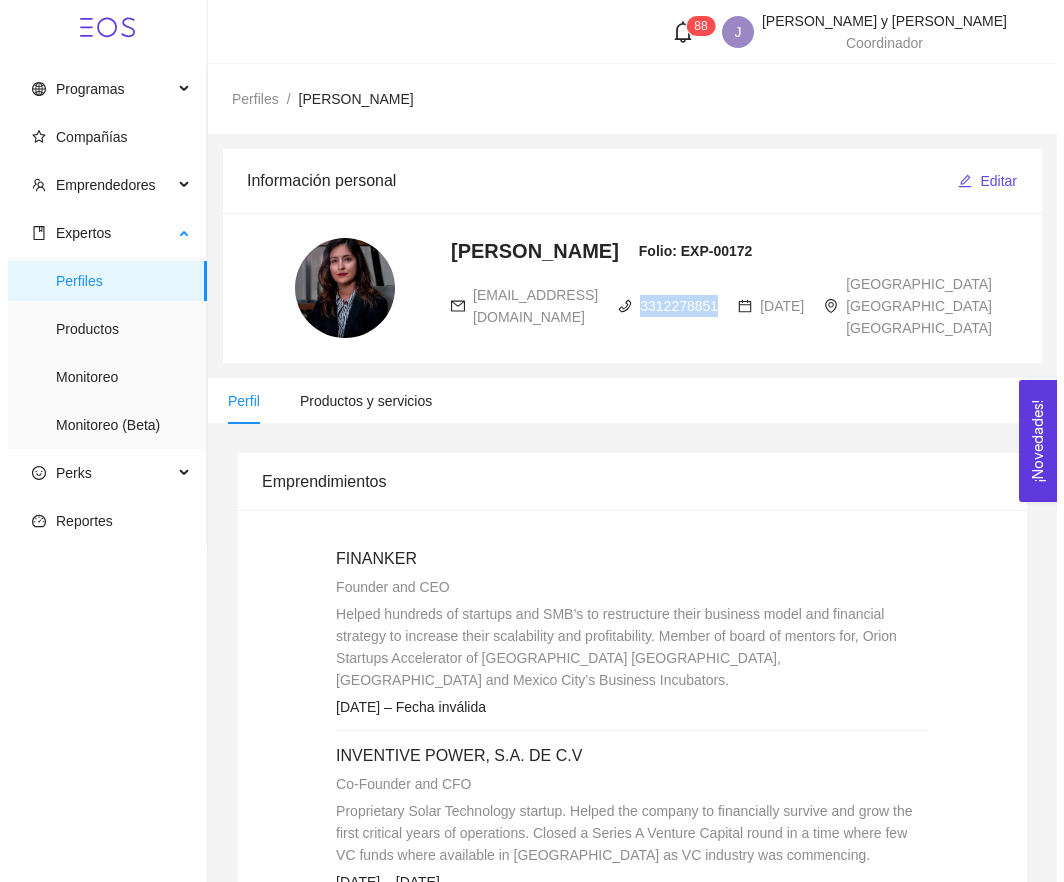scroll, scrollTop: 0, scrollLeft: 0, axis: both 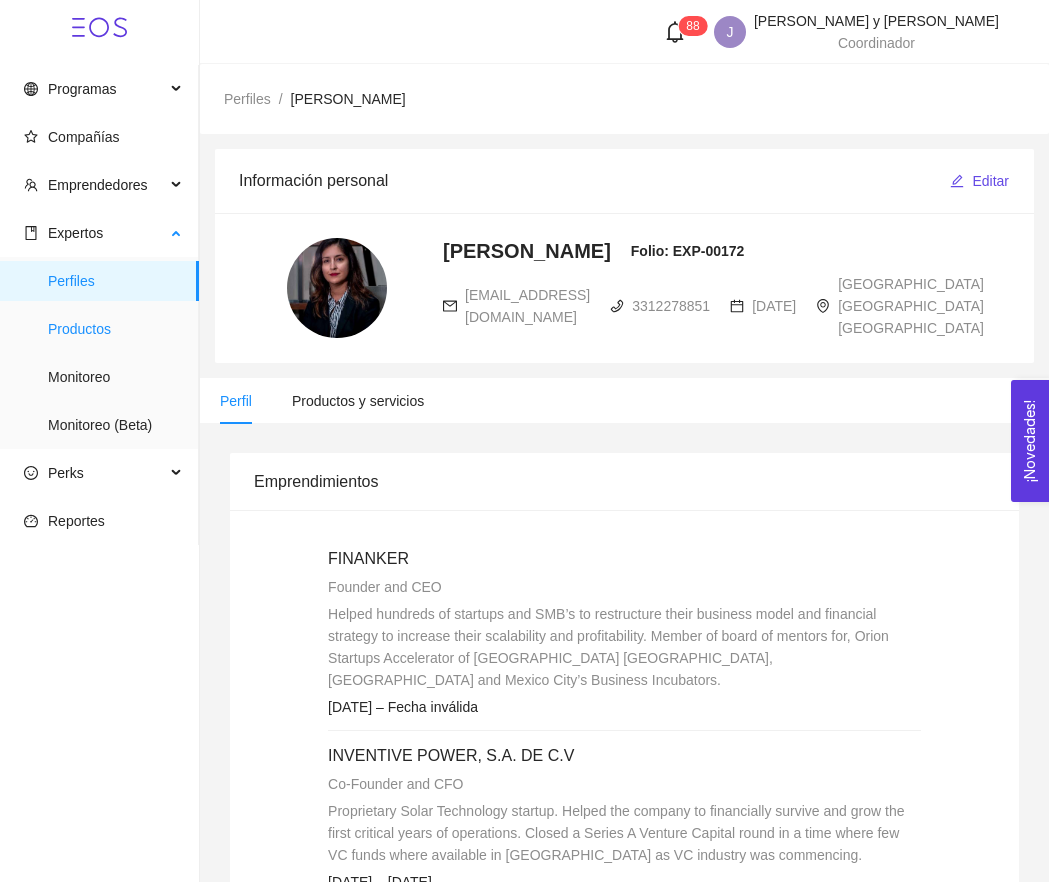 click on "Productos" at bounding box center [115, 329] 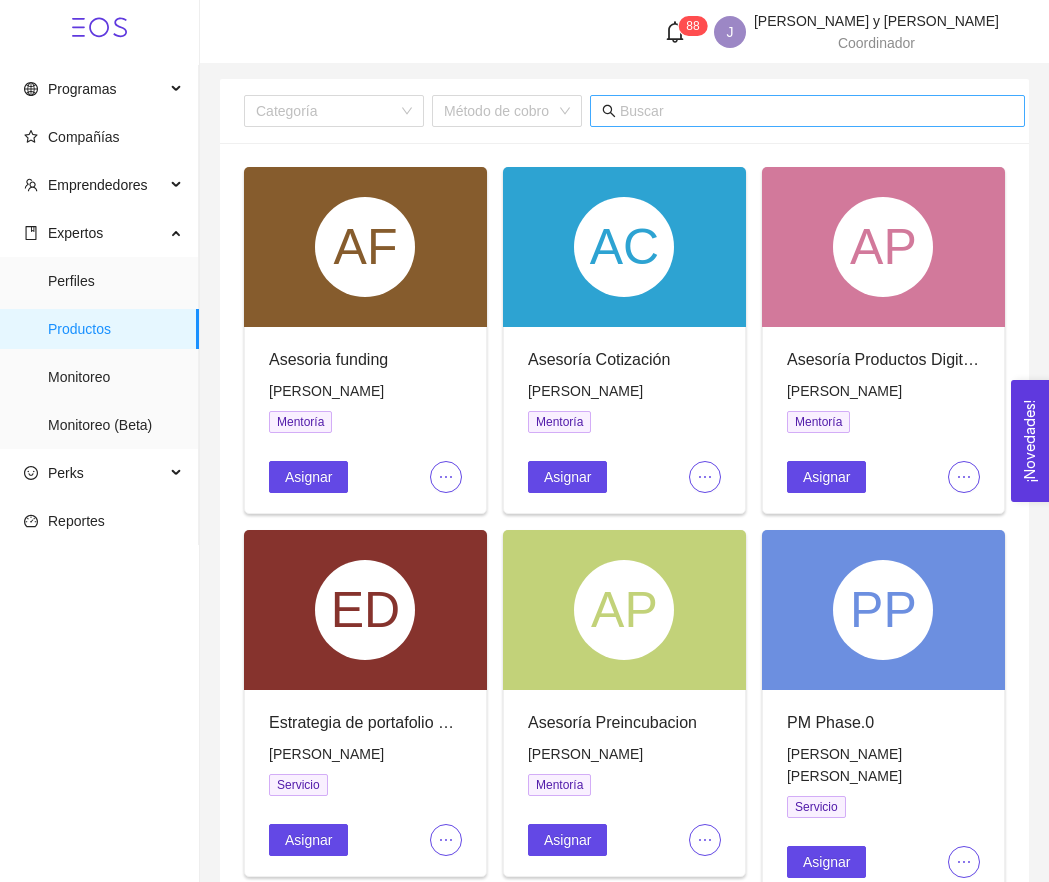 click on "Categoría Método de cobro" at bounding box center (634, 111) 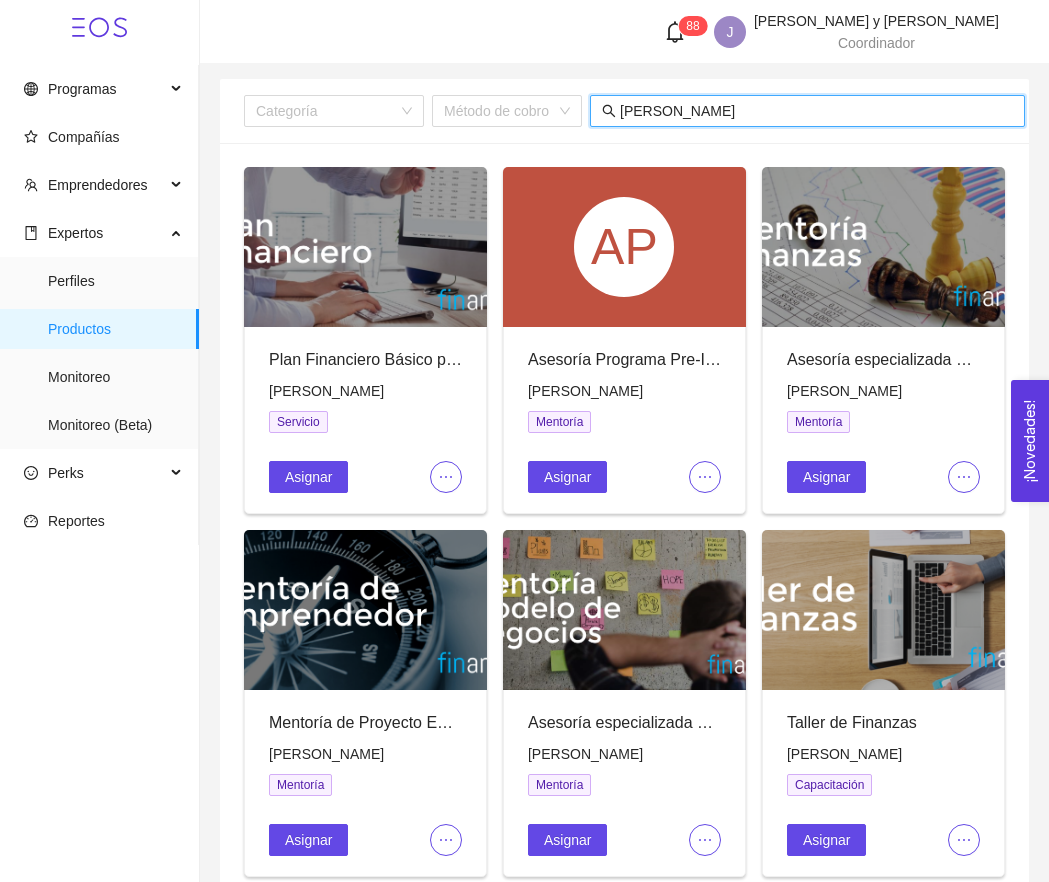 click on "Plan Financiero Básico para Startup [PERSON_NAME] Servicio Asignar" at bounding box center [365, 420] 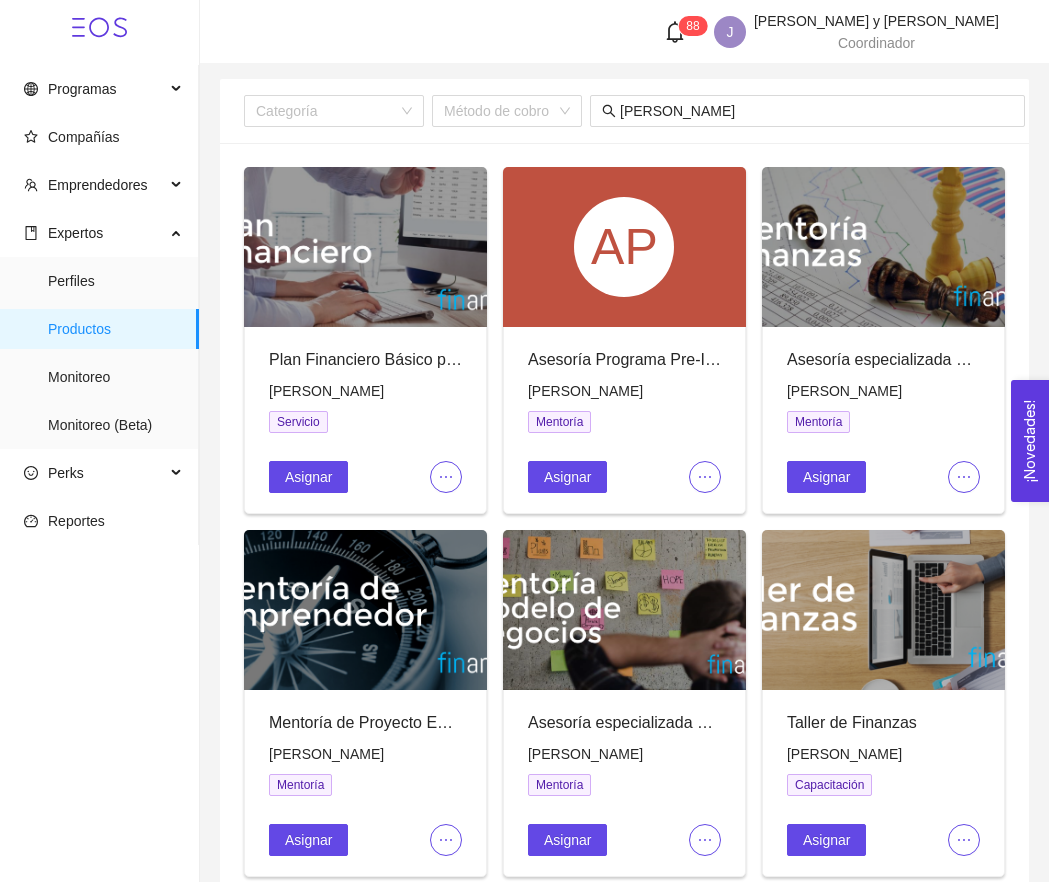 click at bounding box center [365, 247] 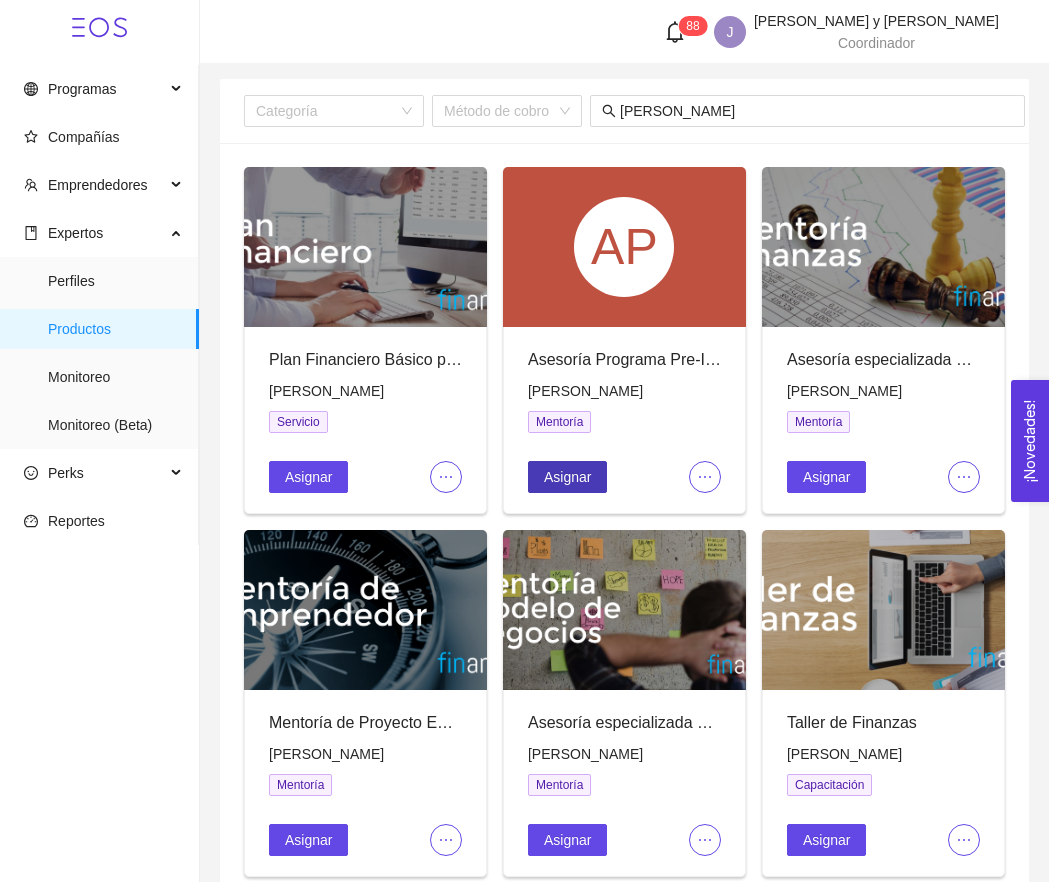 click on "Asignar" at bounding box center [567, 477] 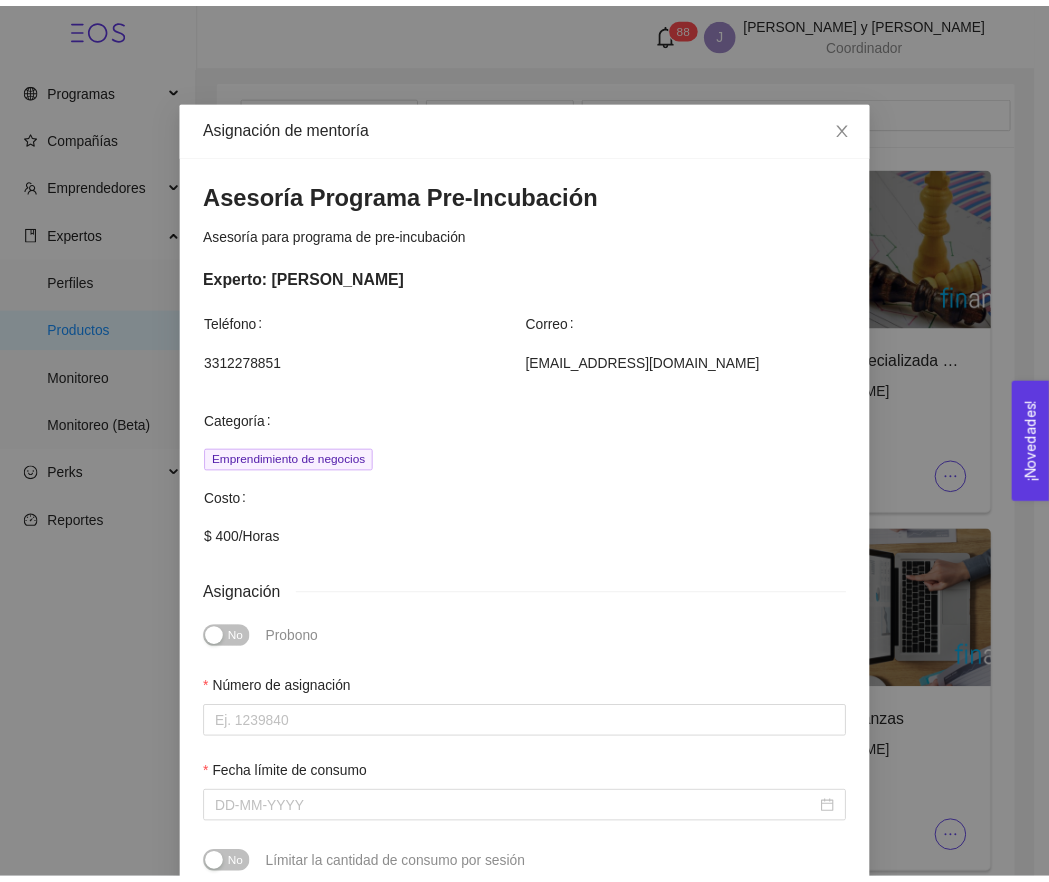 scroll, scrollTop: 0, scrollLeft: 0, axis: both 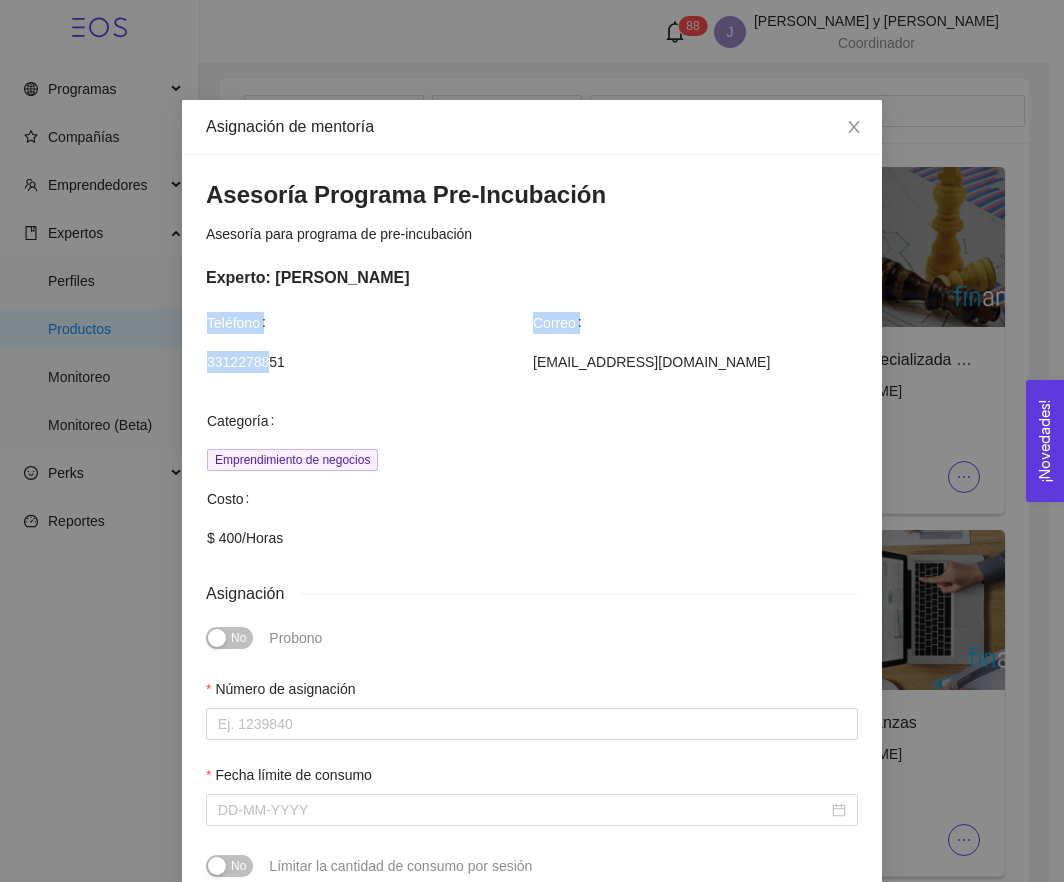 drag, startPoint x: 196, startPoint y: 359, endPoint x: 270, endPoint y: 364, distance: 74.168724 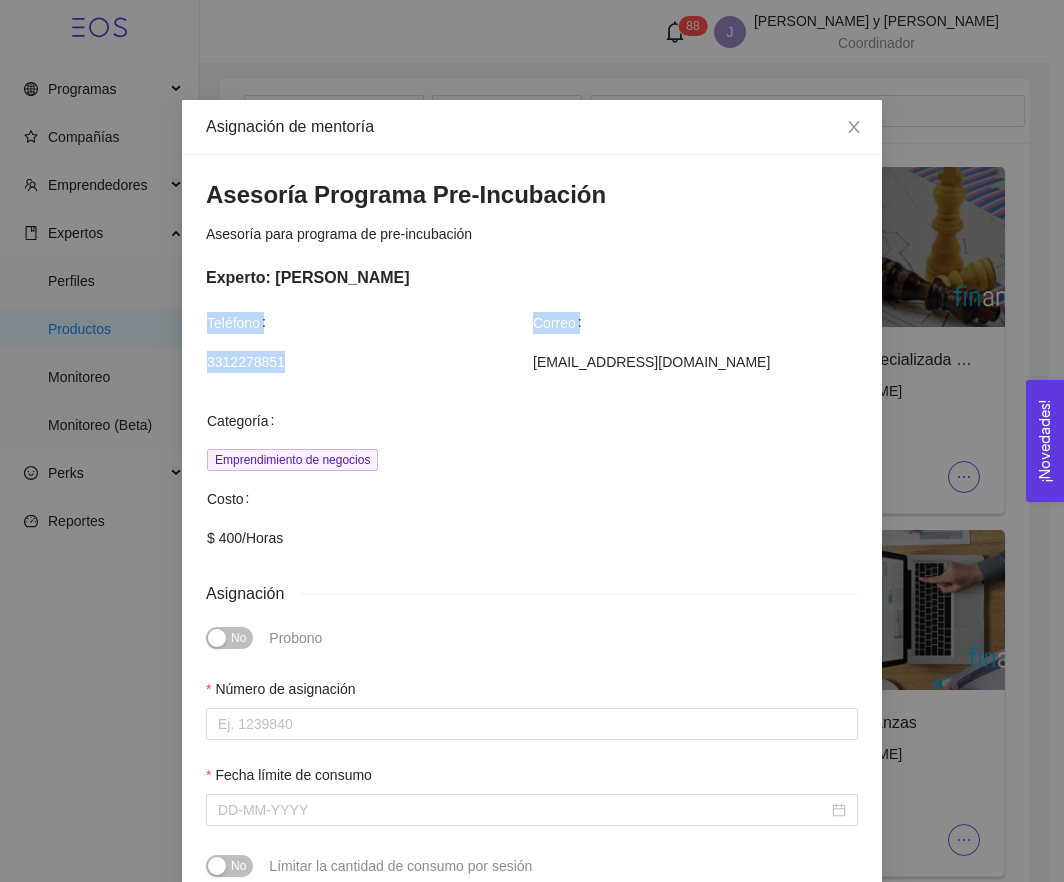 drag, startPoint x: 283, startPoint y: 363, endPoint x: 194, endPoint y: 363, distance: 89 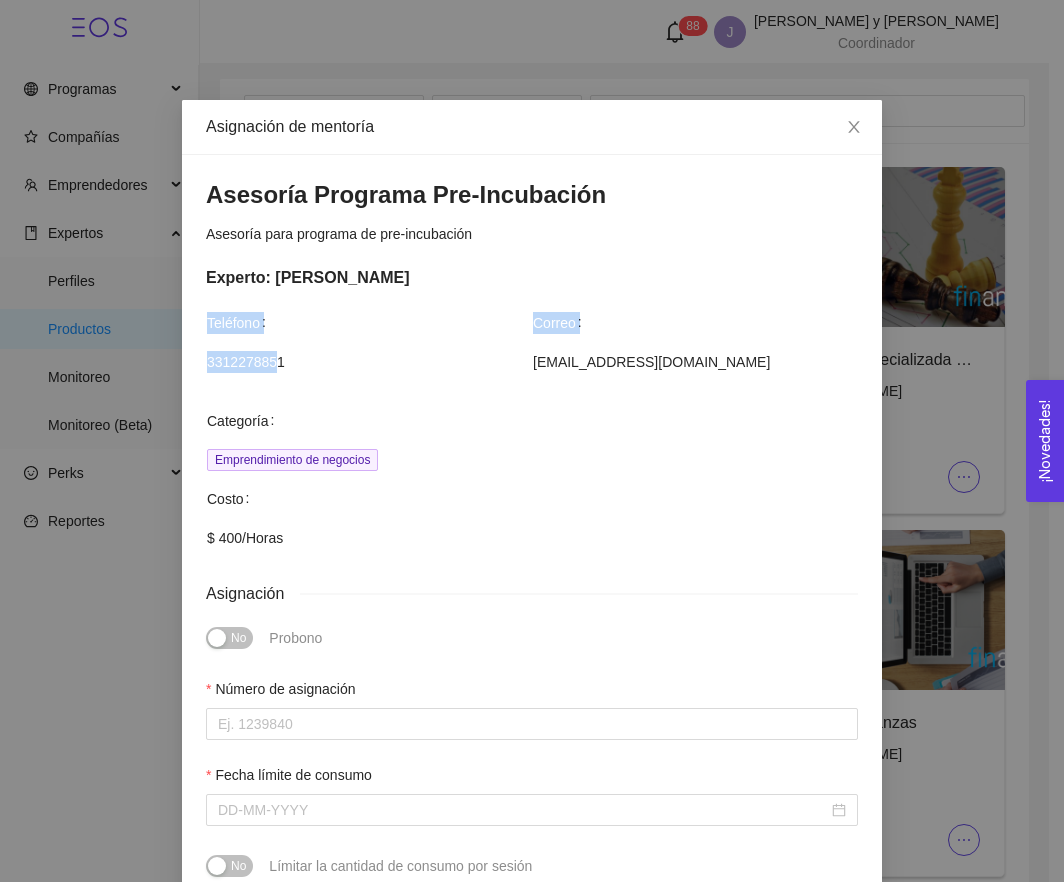drag, startPoint x: 194, startPoint y: 361, endPoint x: 278, endPoint y: 362, distance: 84.00595 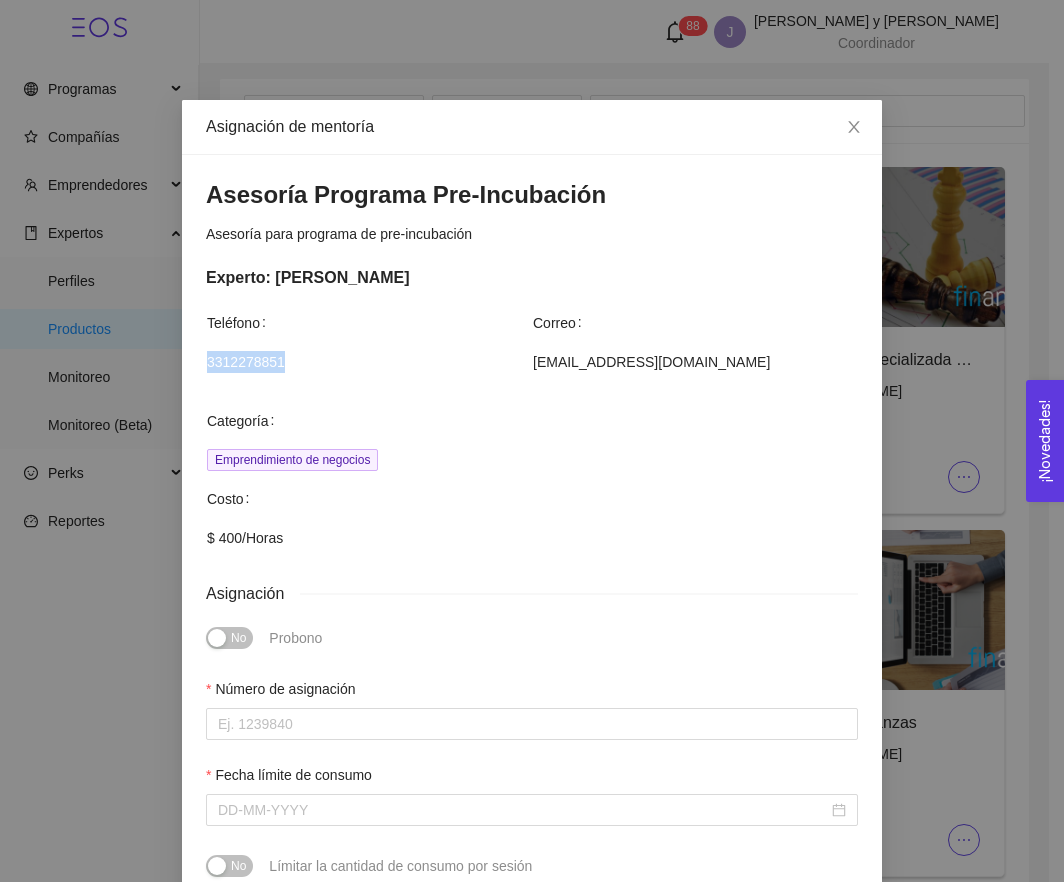 drag, startPoint x: 297, startPoint y: 362, endPoint x: 199, endPoint y: 366, distance: 98.0816 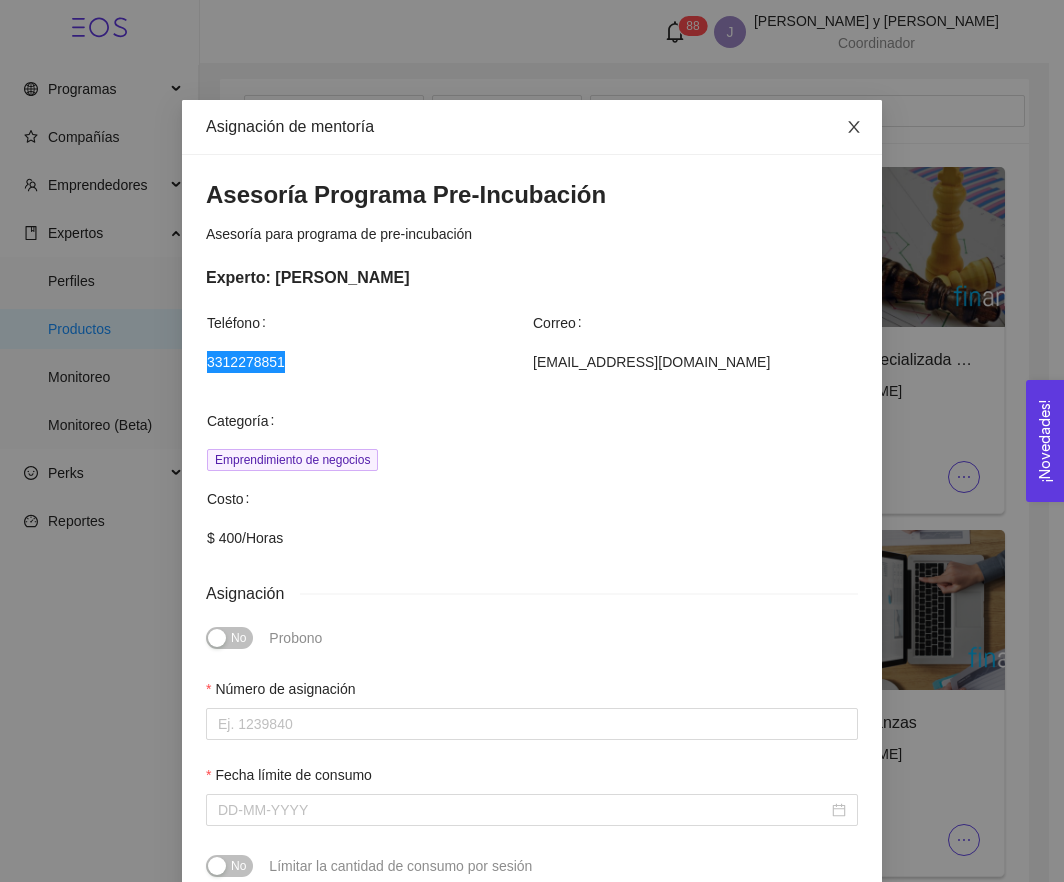 click at bounding box center [854, 128] 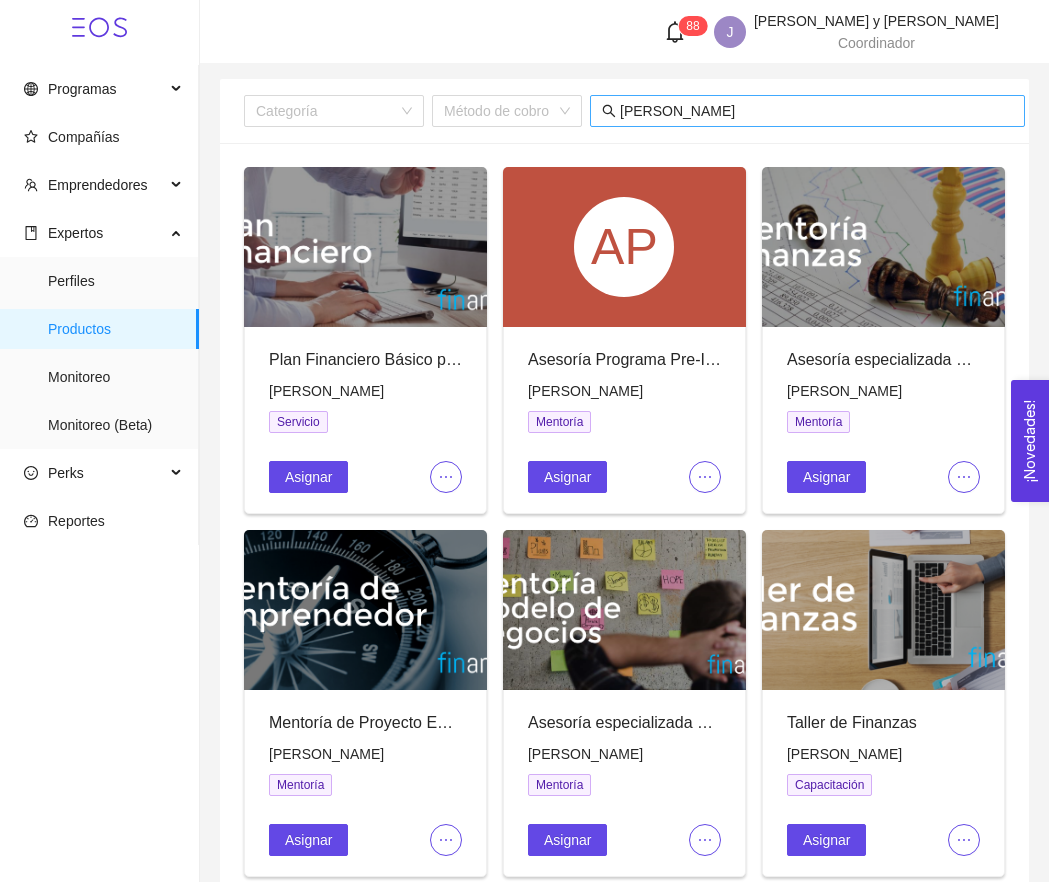click on "[PERSON_NAME]" at bounding box center (807, 111) 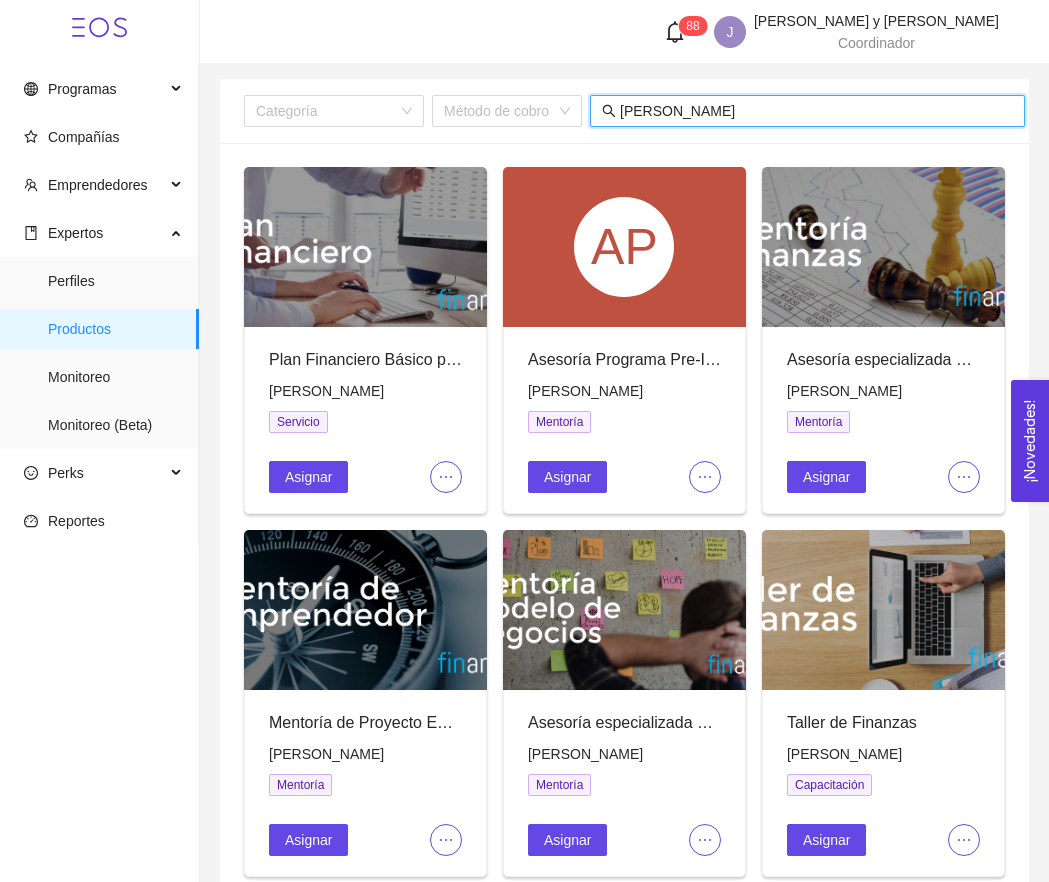 click on "[PERSON_NAME]" at bounding box center (816, 111) 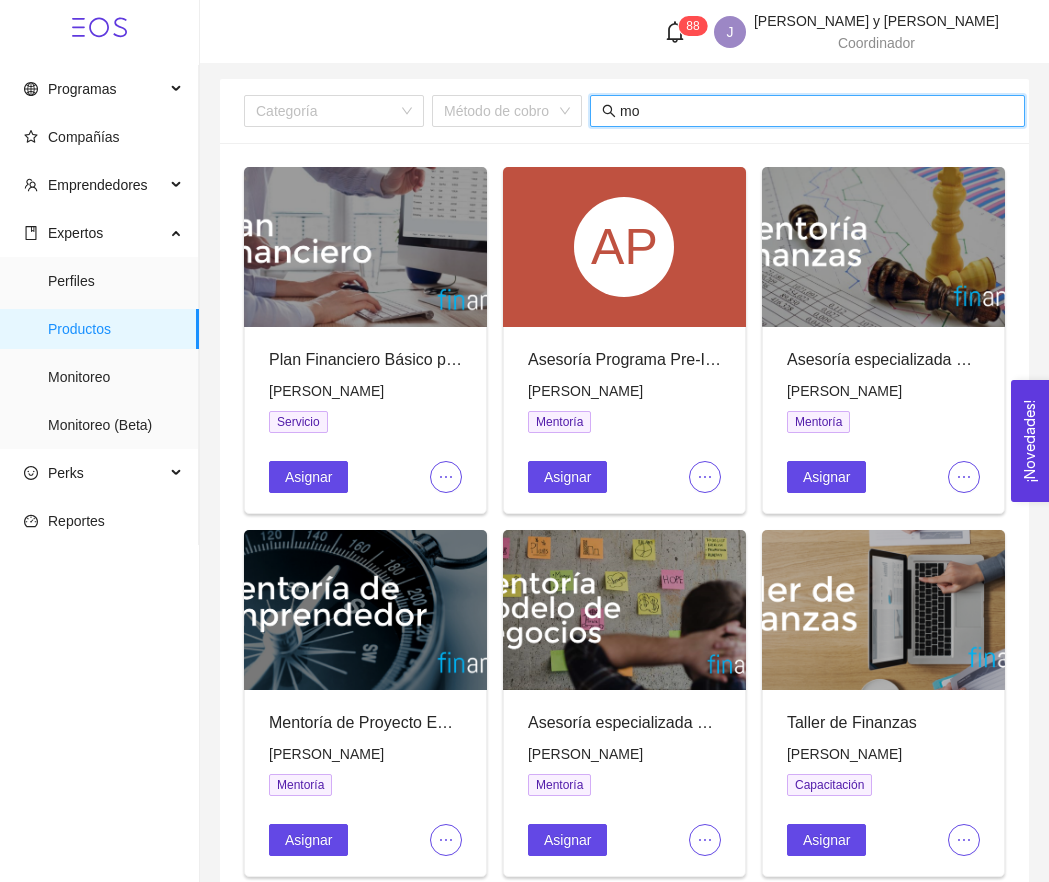 type on "m" 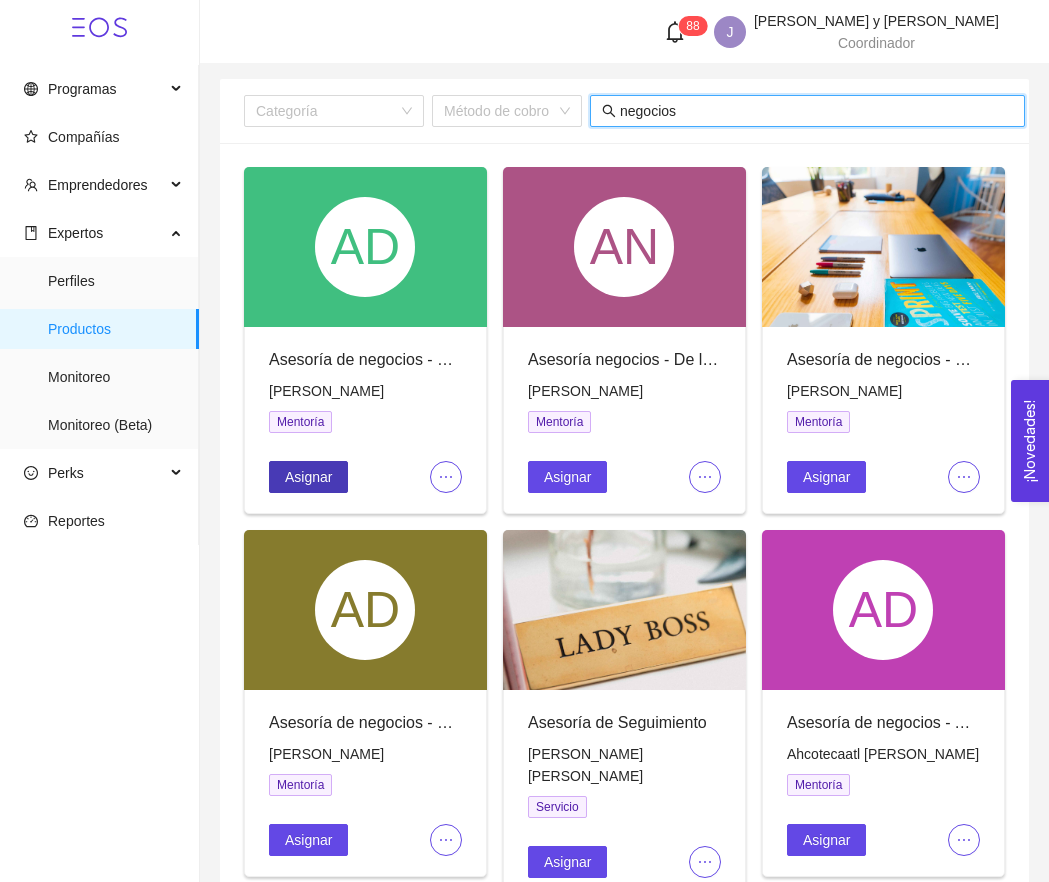 click on "Asignar" at bounding box center [308, 477] 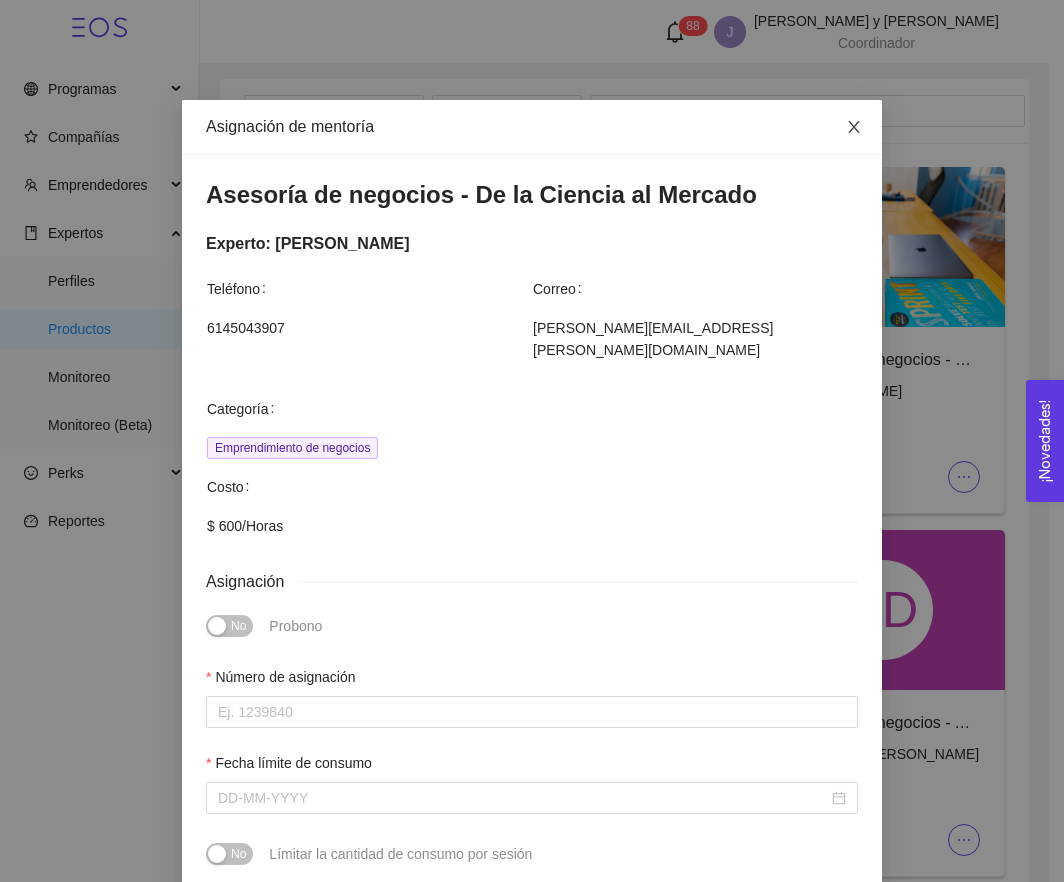 click at bounding box center [854, 128] 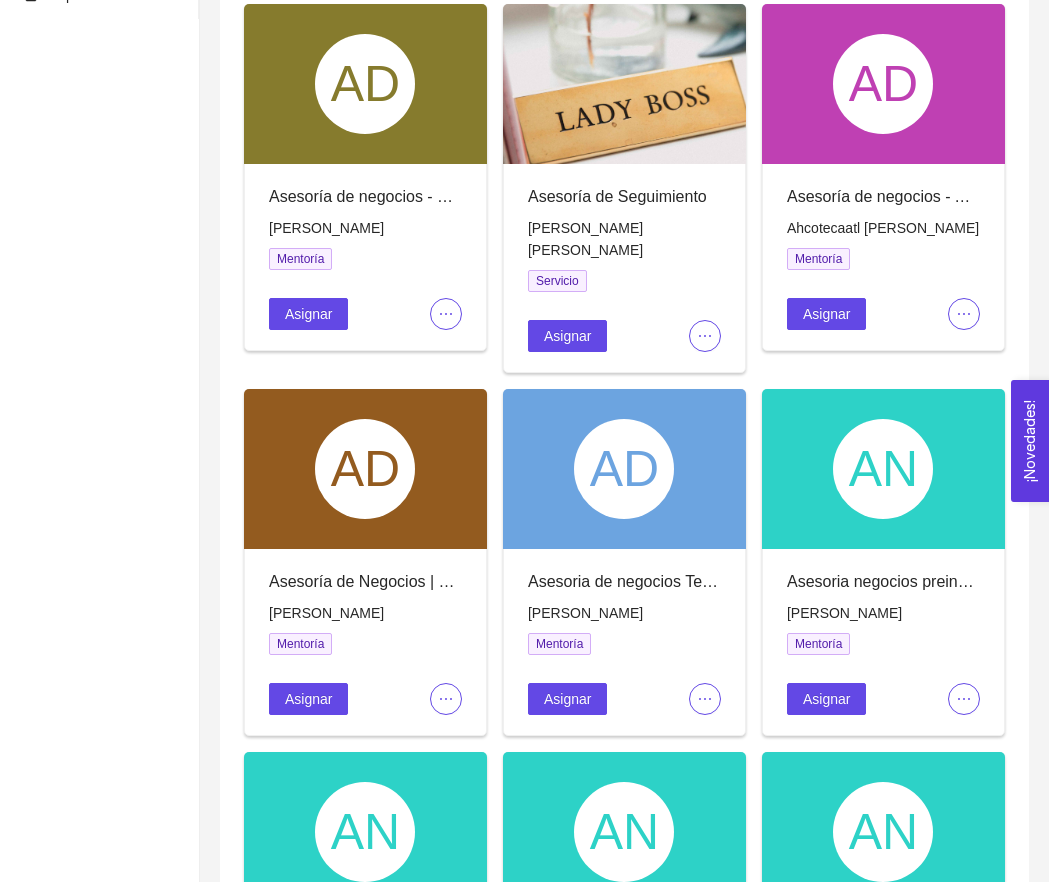 scroll, scrollTop: 528, scrollLeft: 0, axis: vertical 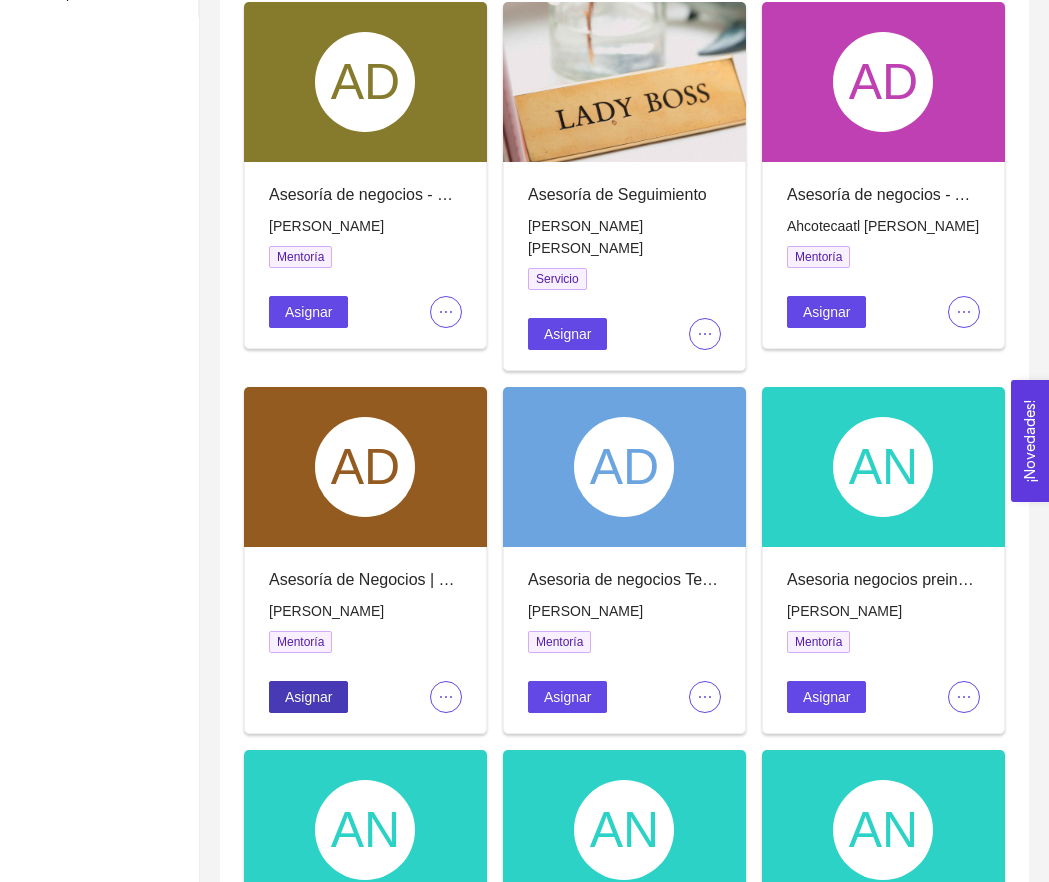 click on "Asignar" at bounding box center (308, 697) 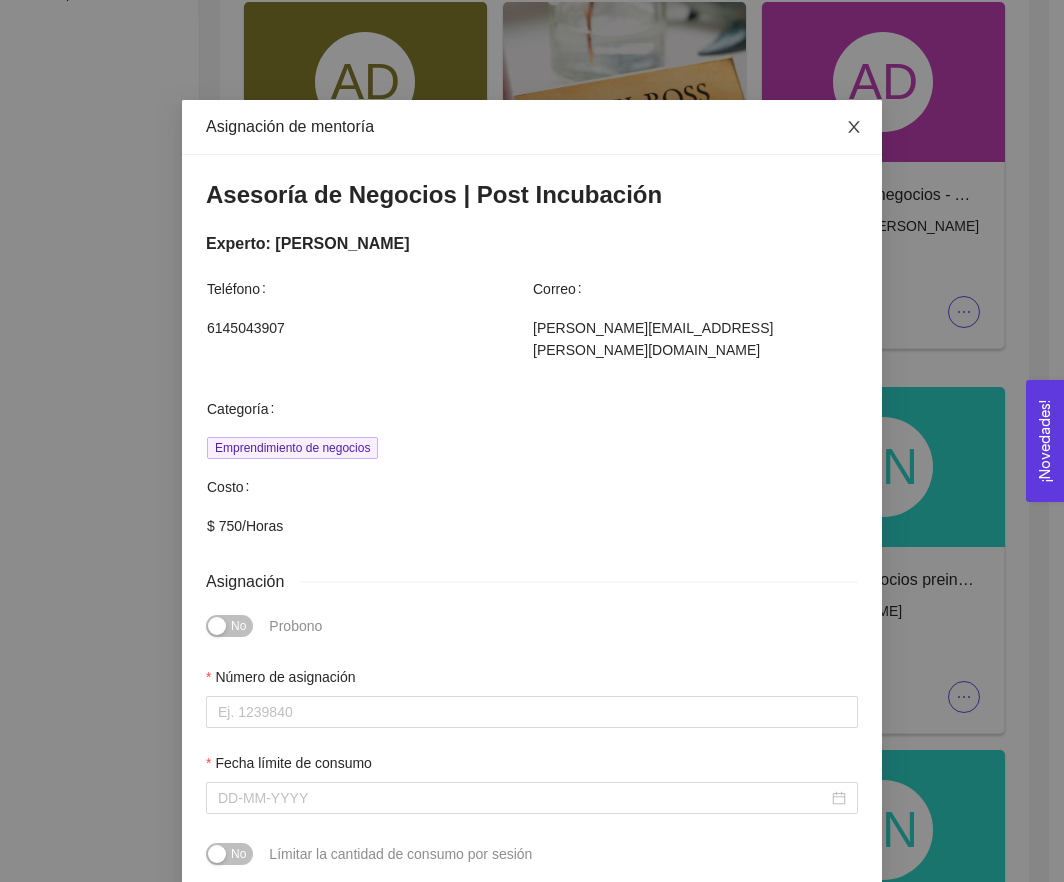 click 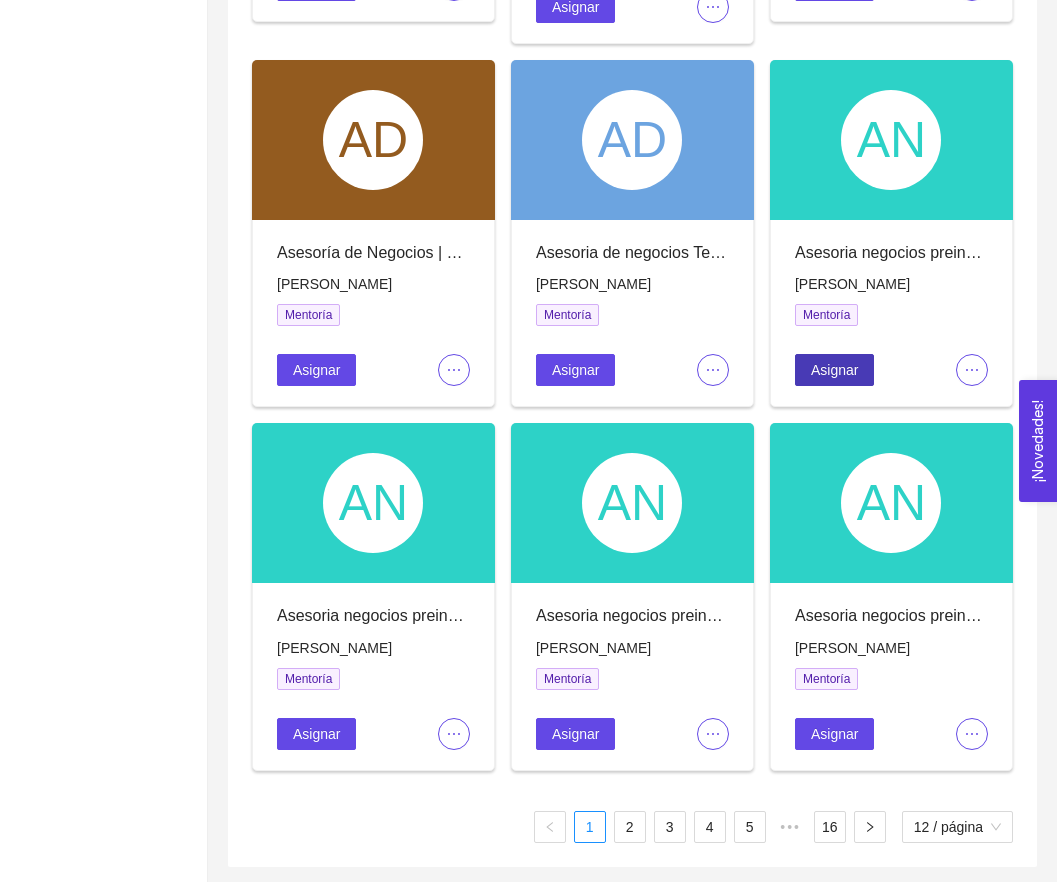 scroll, scrollTop: 854, scrollLeft: 0, axis: vertical 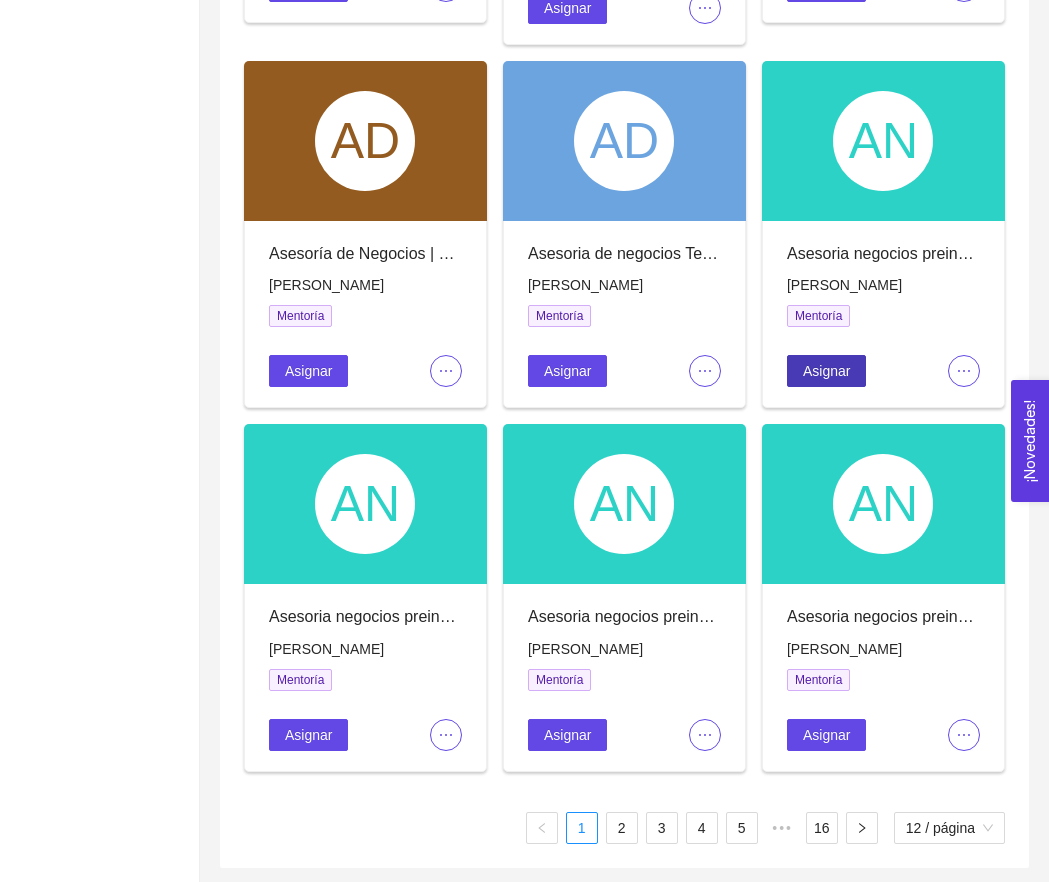 click on "Asignar" at bounding box center [826, 371] 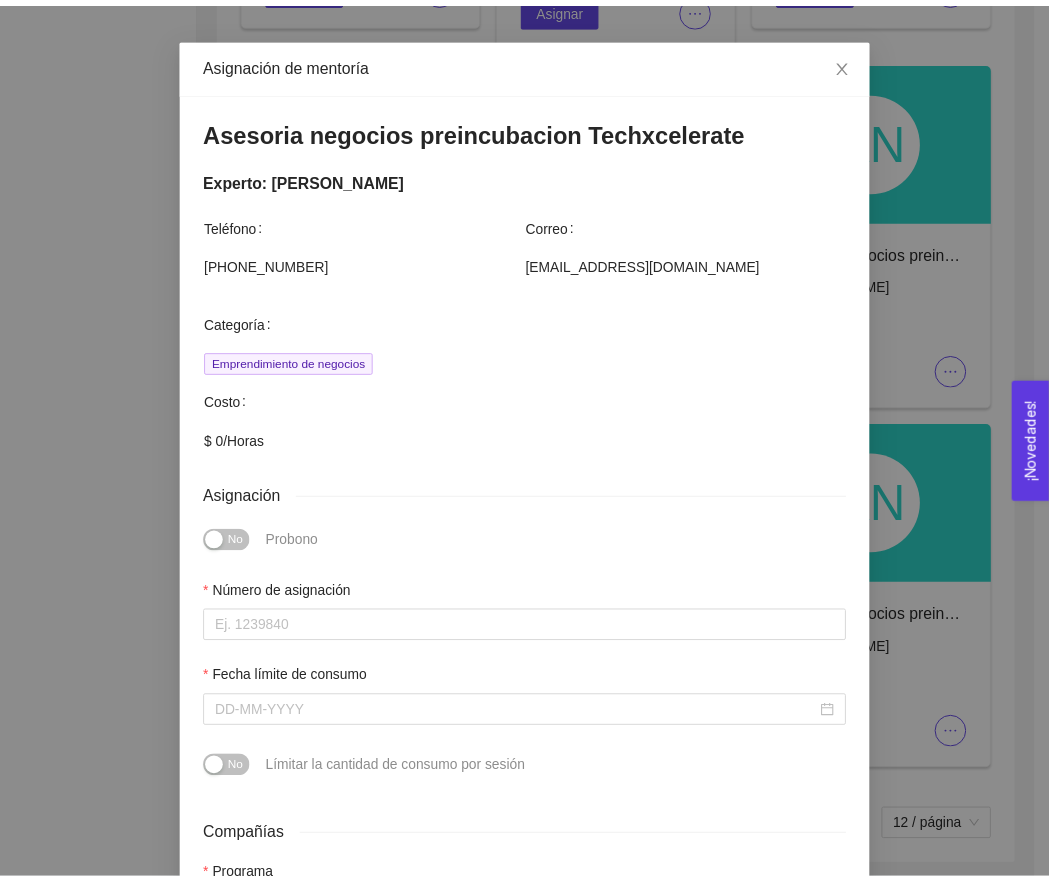 scroll, scrollTop: 65, scrollLeft: 0, axis: vertical 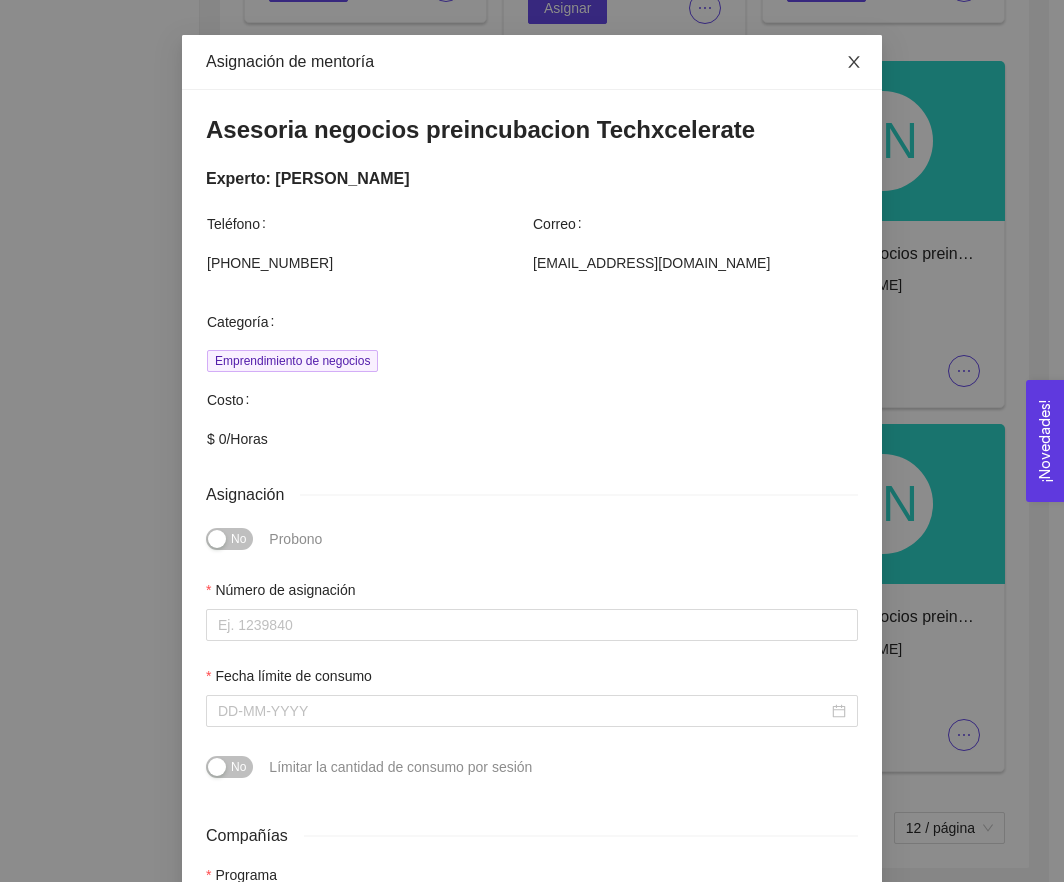 click 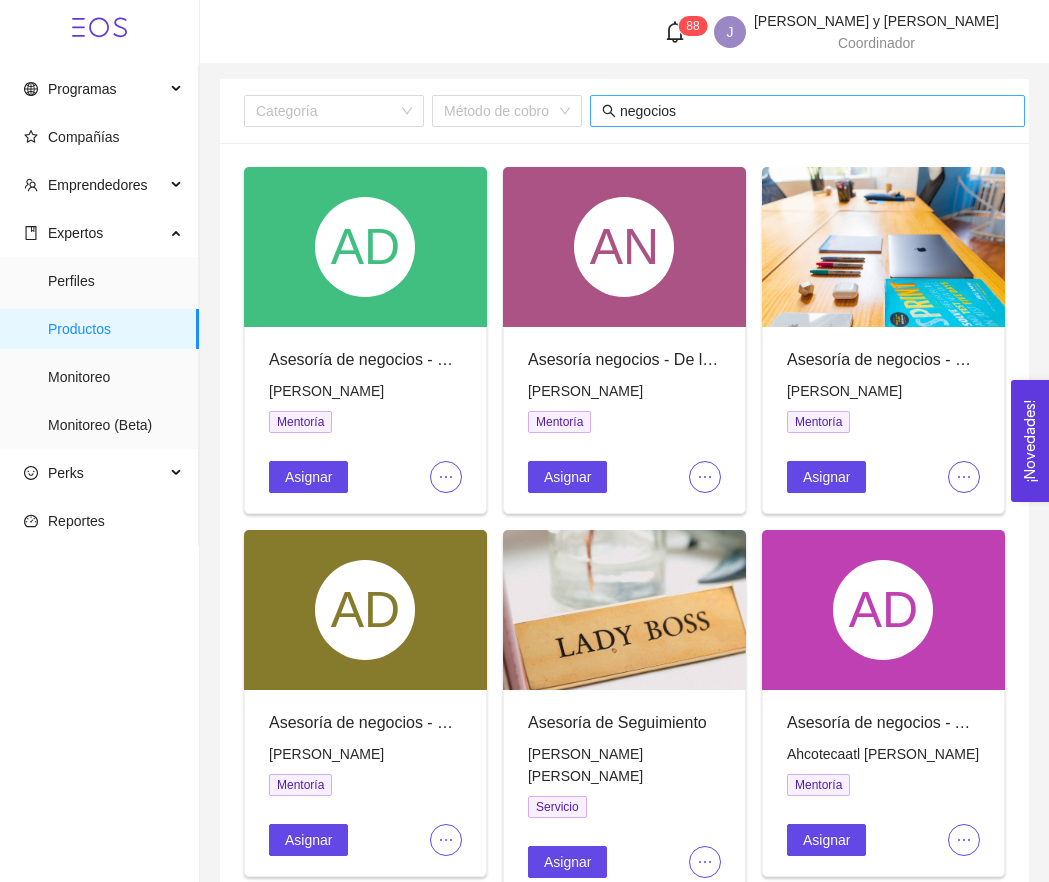 scroll, scrollTop: 0, scrollLeft: 0, axis: both 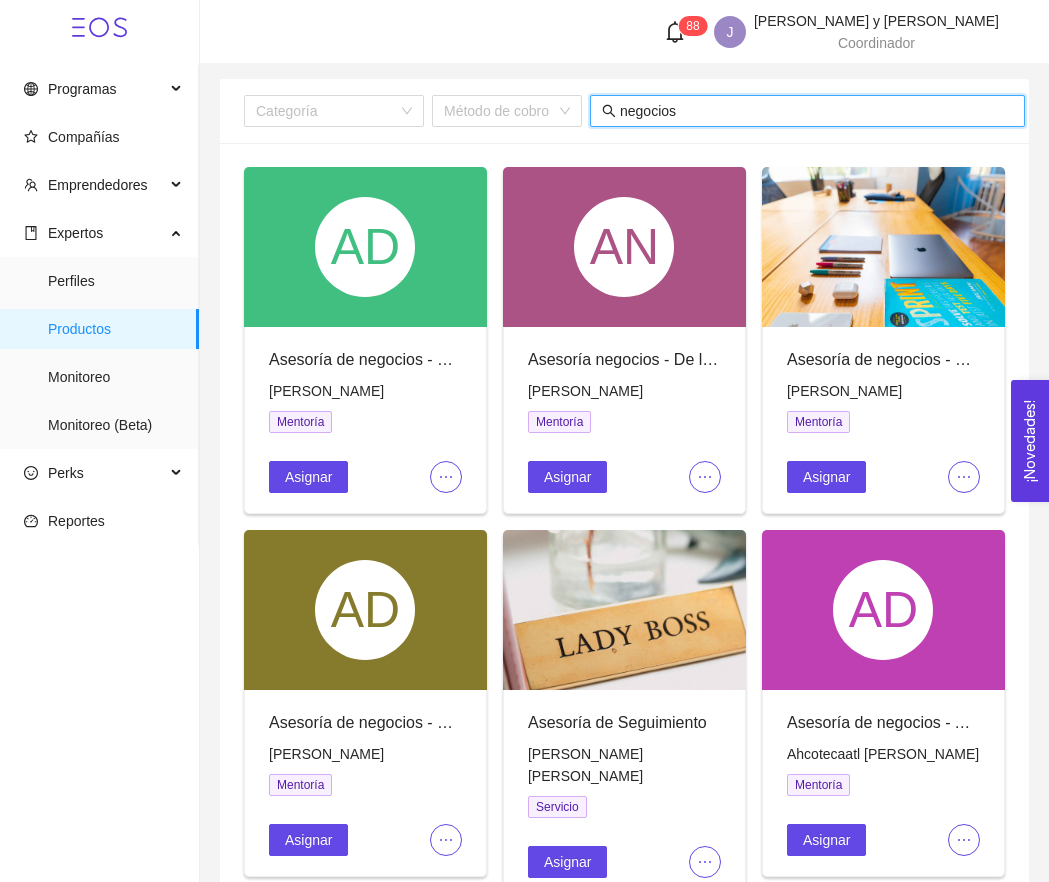 click on "negocios" at bounding box center (816, 111) 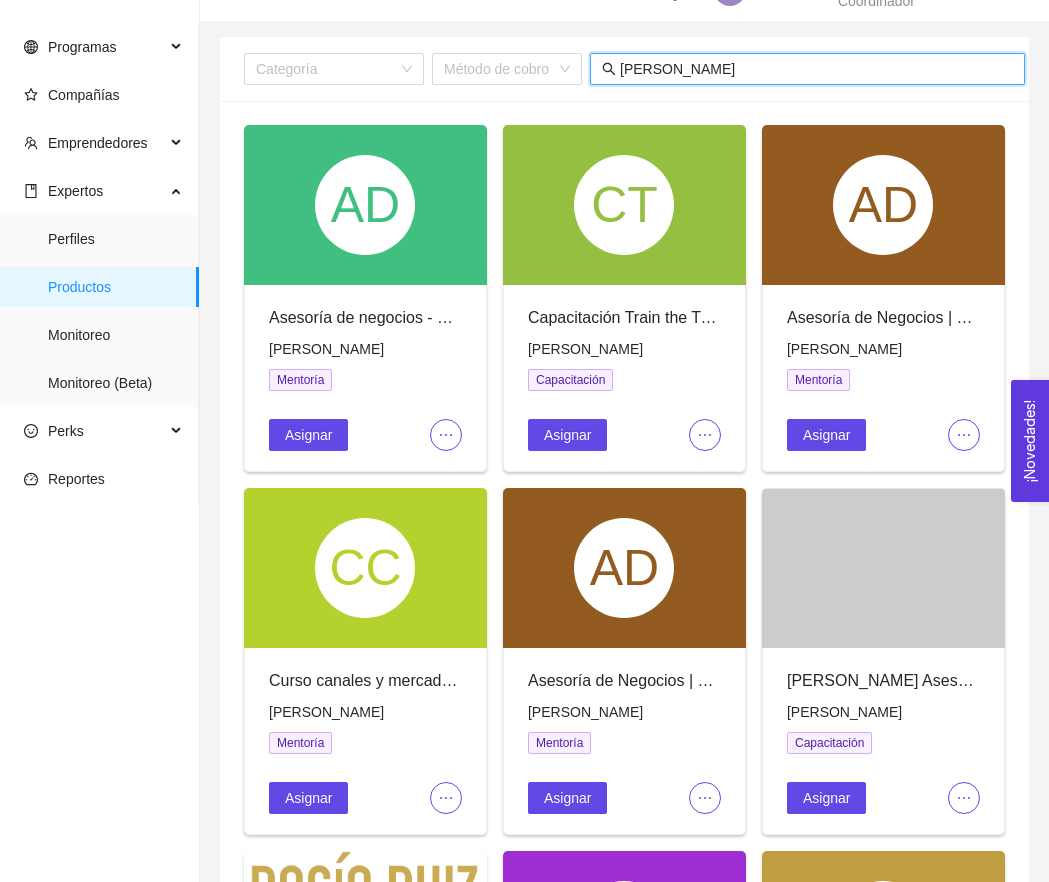 scroll, scrollTop: 44, scrollLeft: 0, axis: vertical 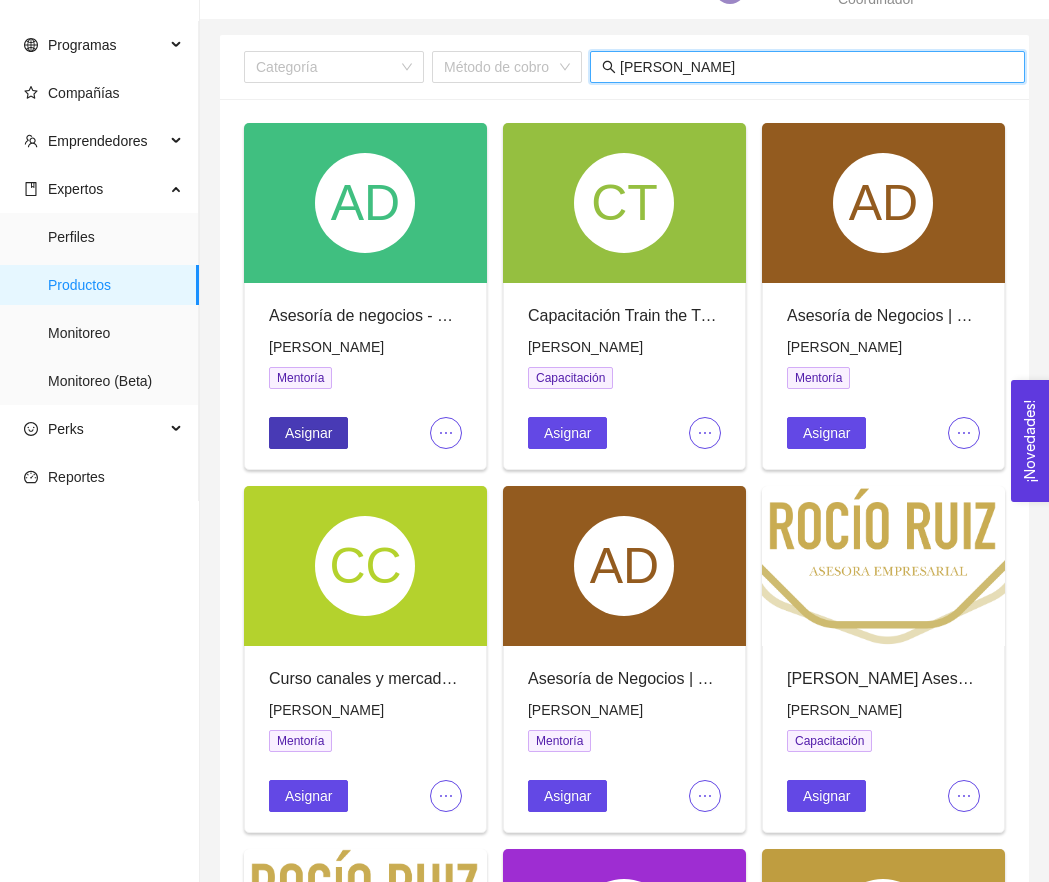 click on "Asignar" at bounding box center (308, 433) 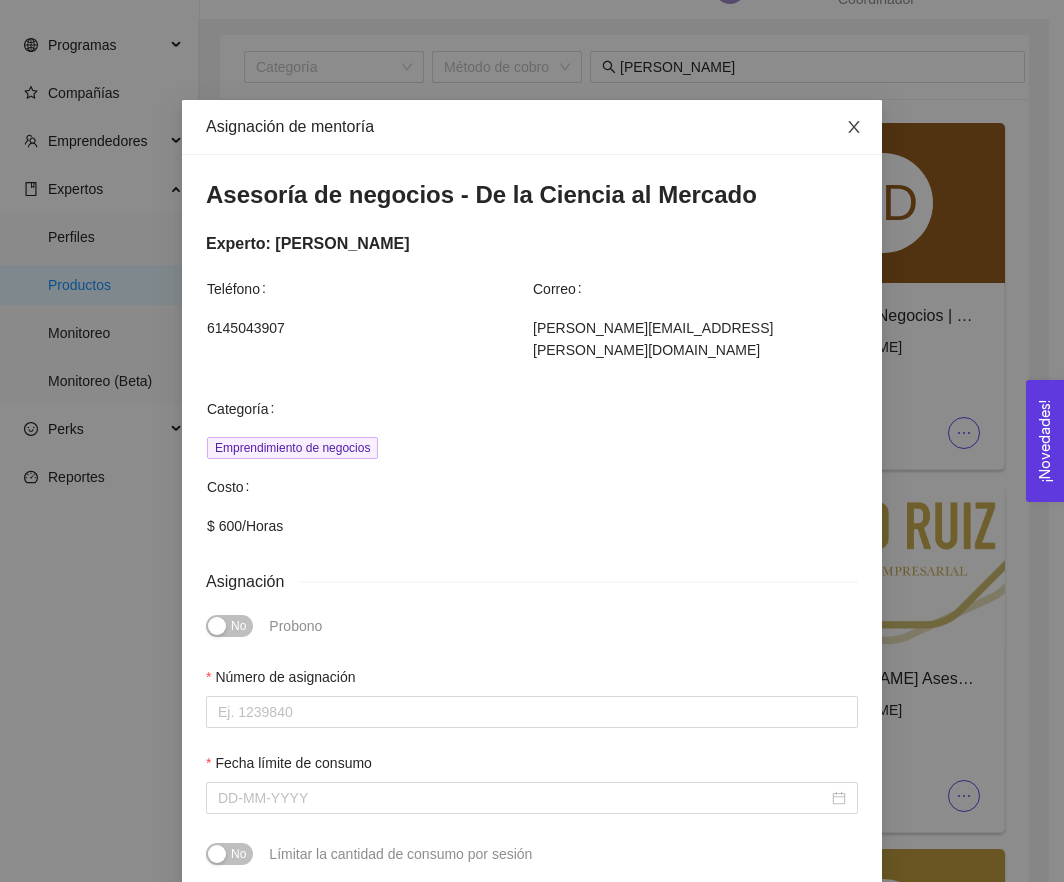 click 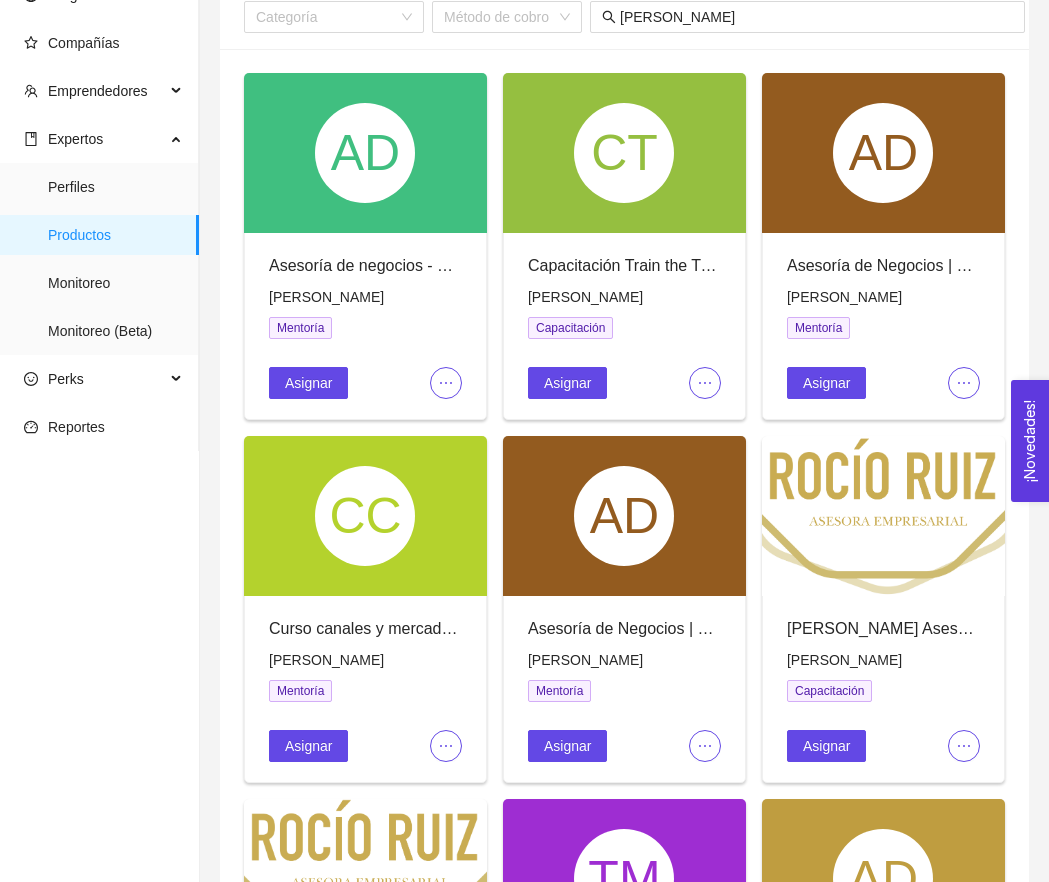 scroll, scrollTop: 96, scrollLeft: 0, axis: vertical 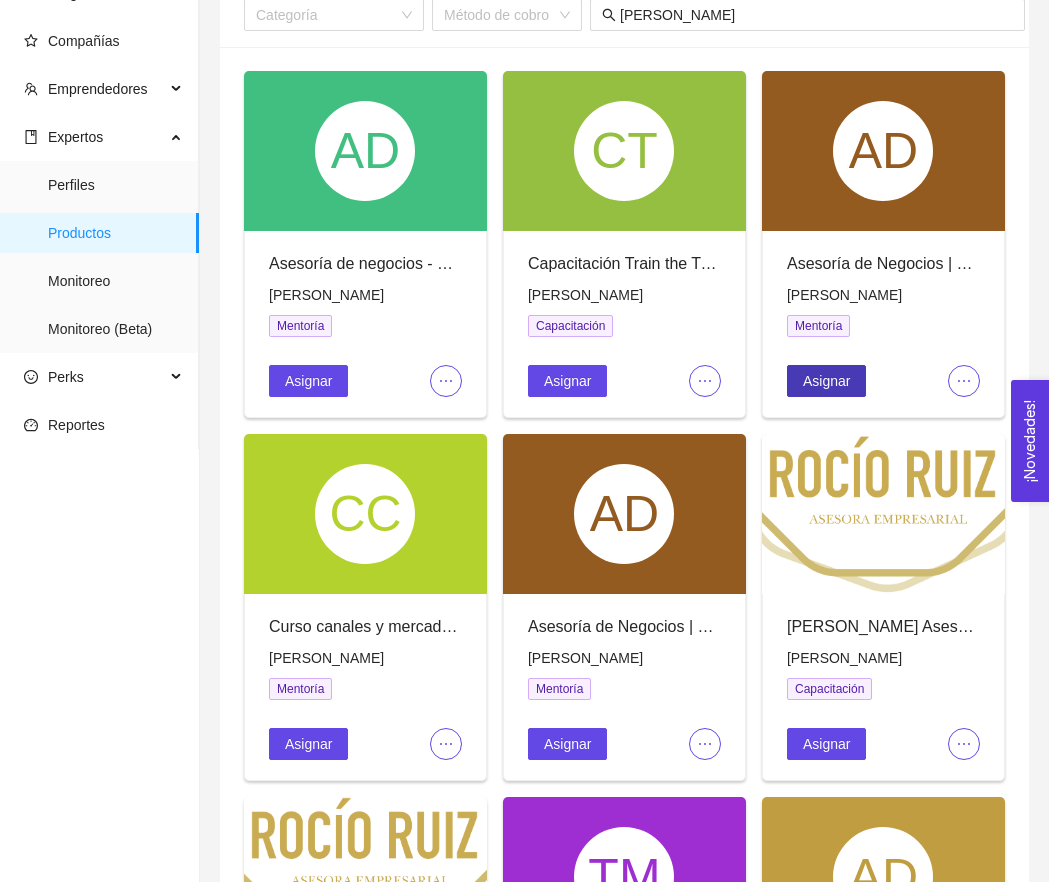 click on "Asignar" at bounding box center (826, 381) 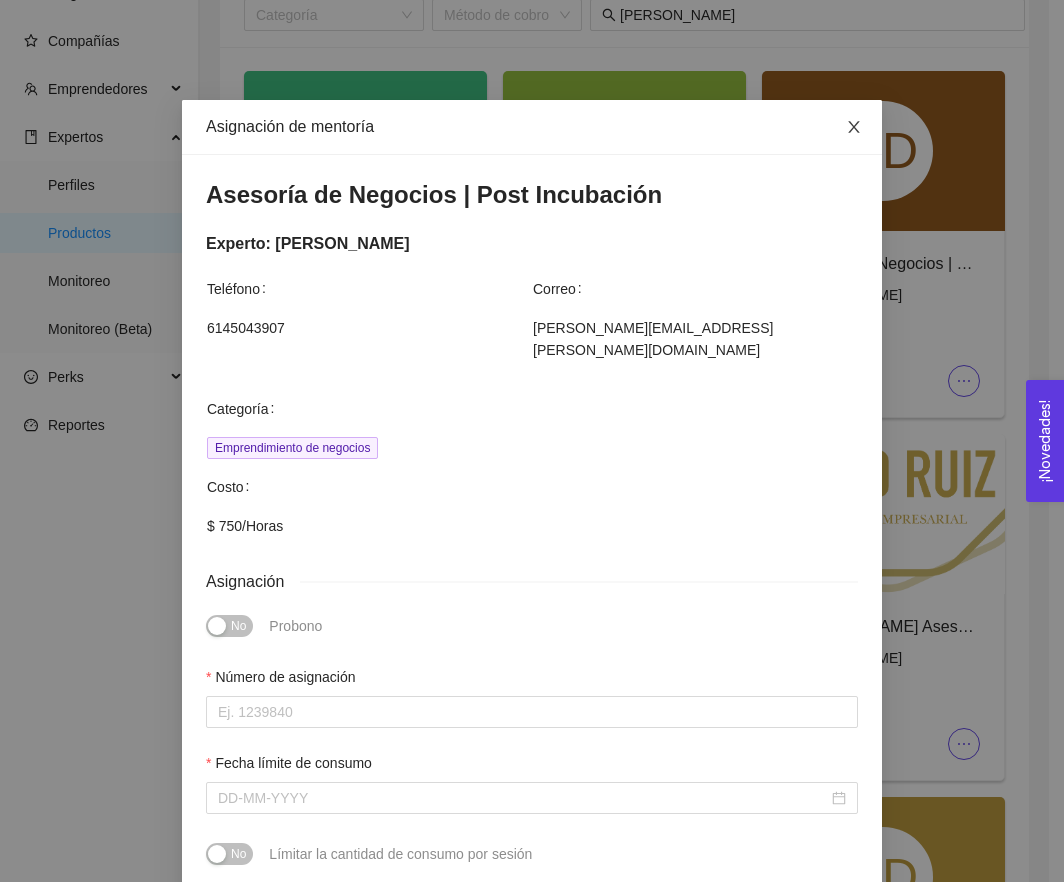 click at bounding box center [854, 128] 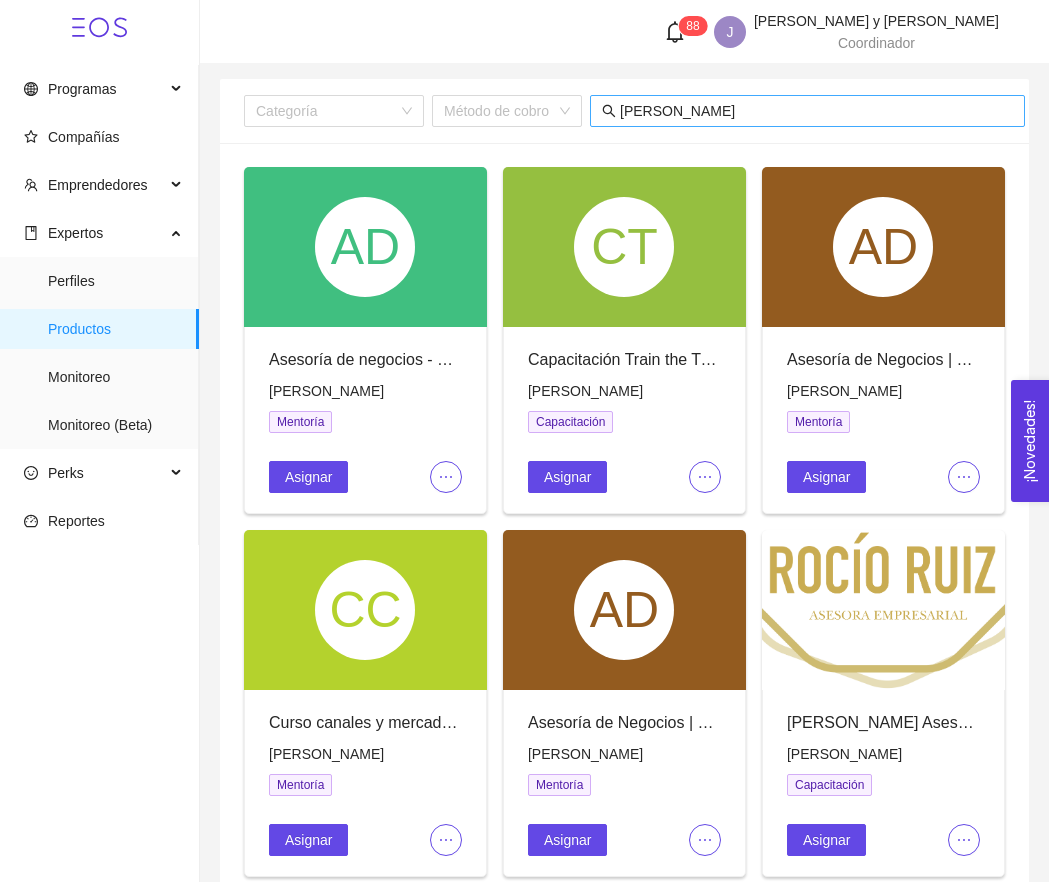 scroll, scrollTop: -1, scrollLeft: 0, axis: vertical 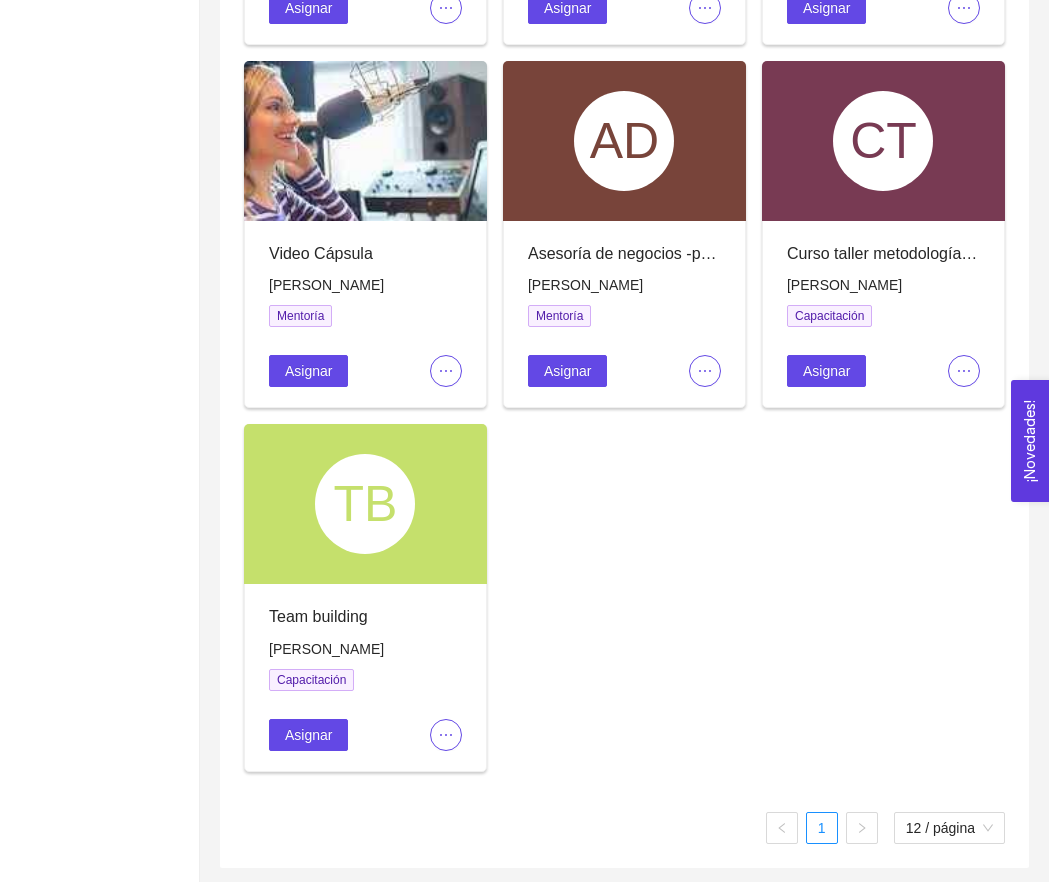 type on "[PERSON_NAME]" 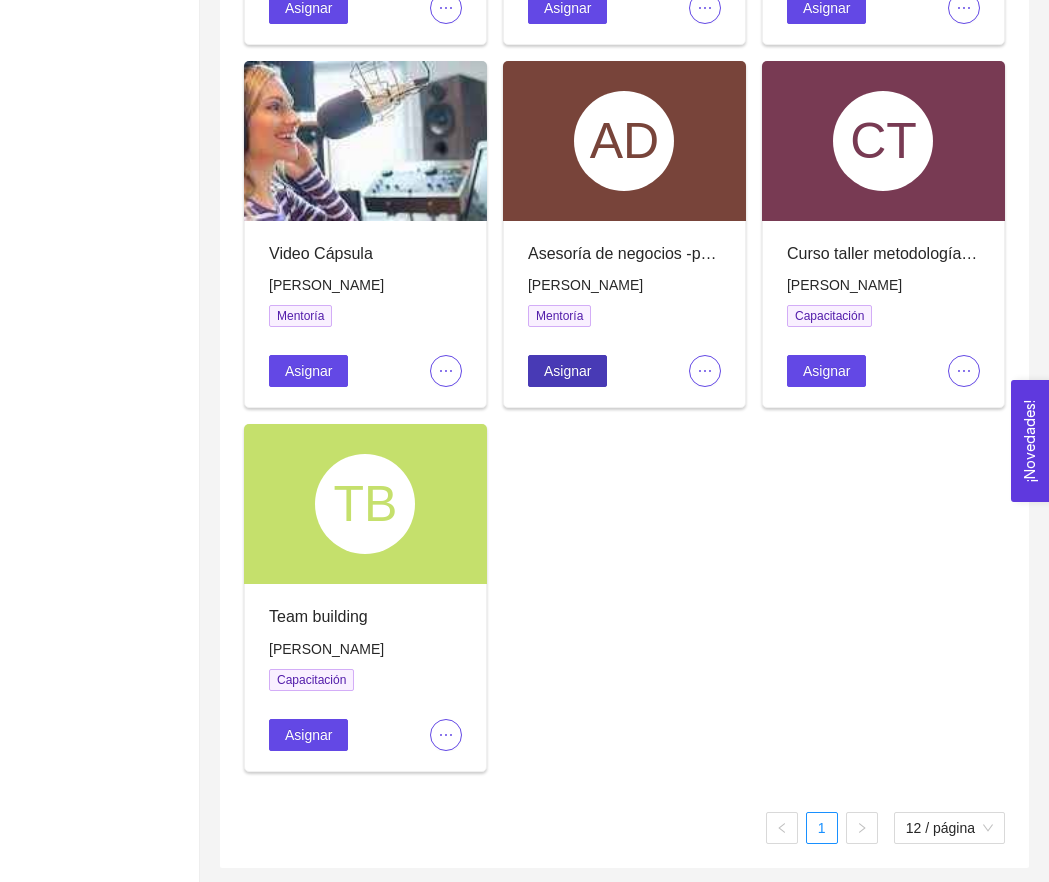 click on "Asignar" at bounding box center (567, 371) 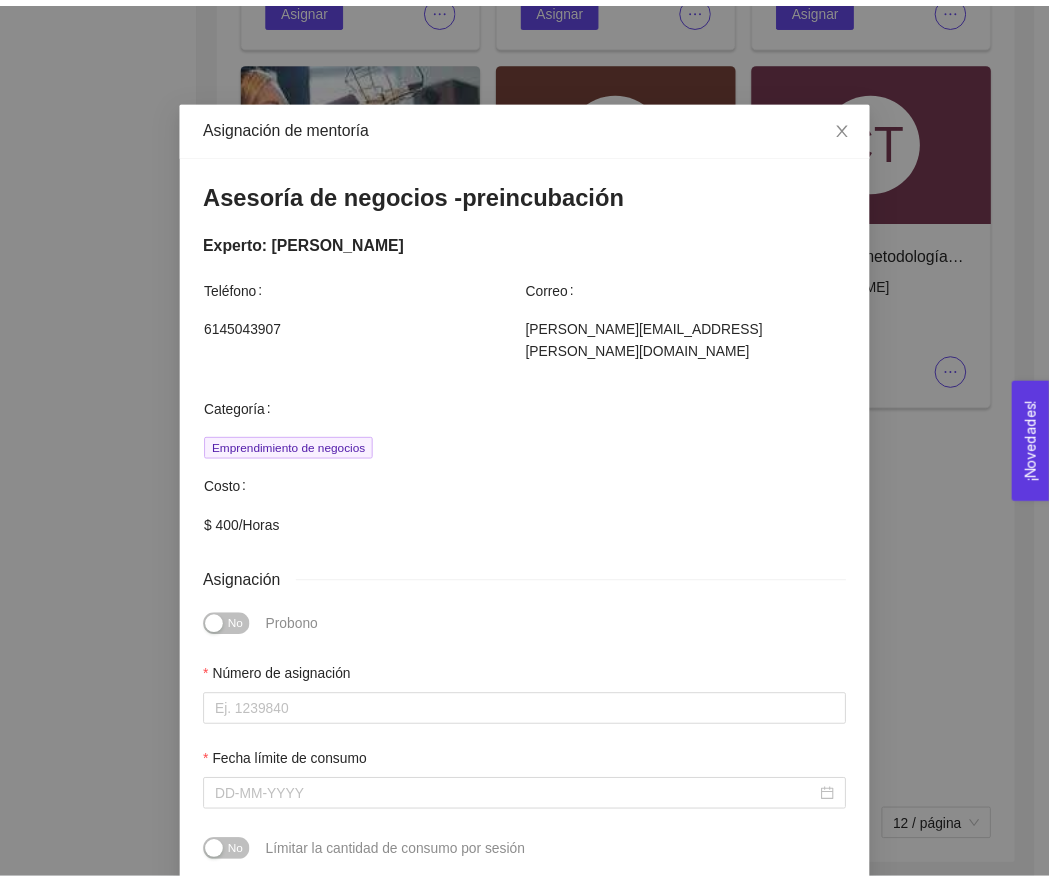 scroll, scrollTop: 0, scrollLeft: 0, axis: both 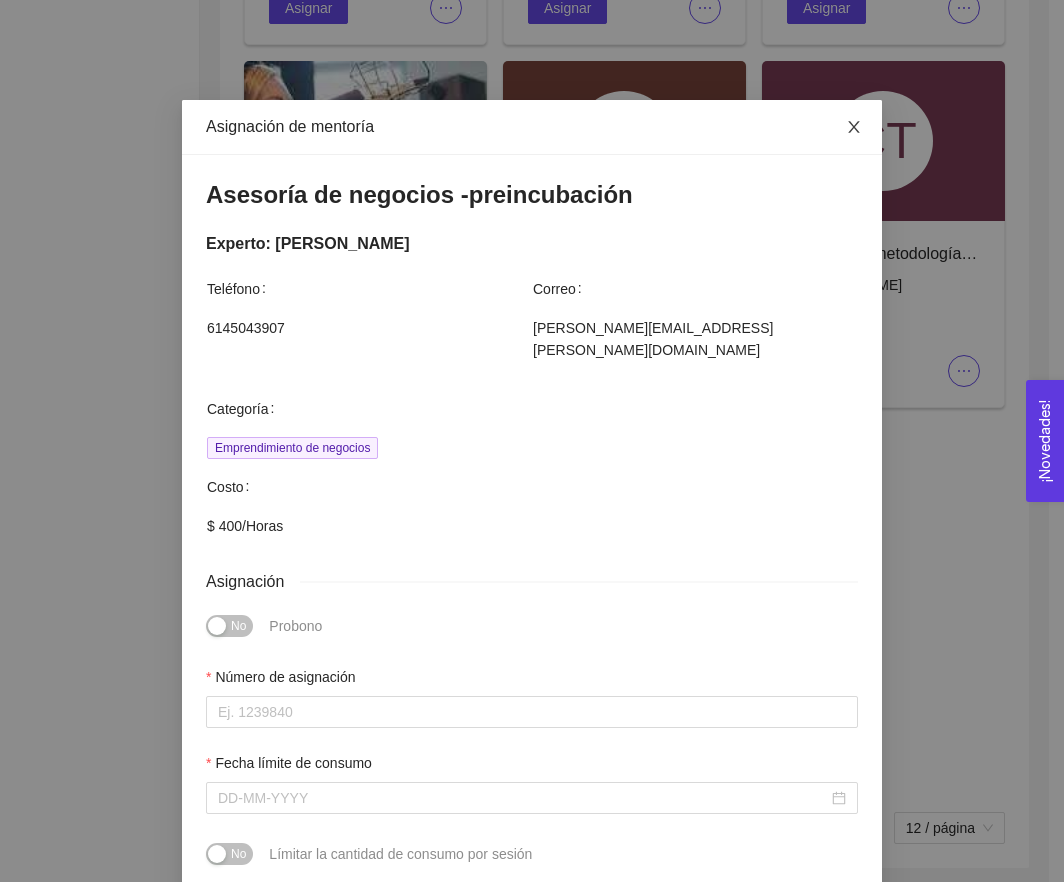 click 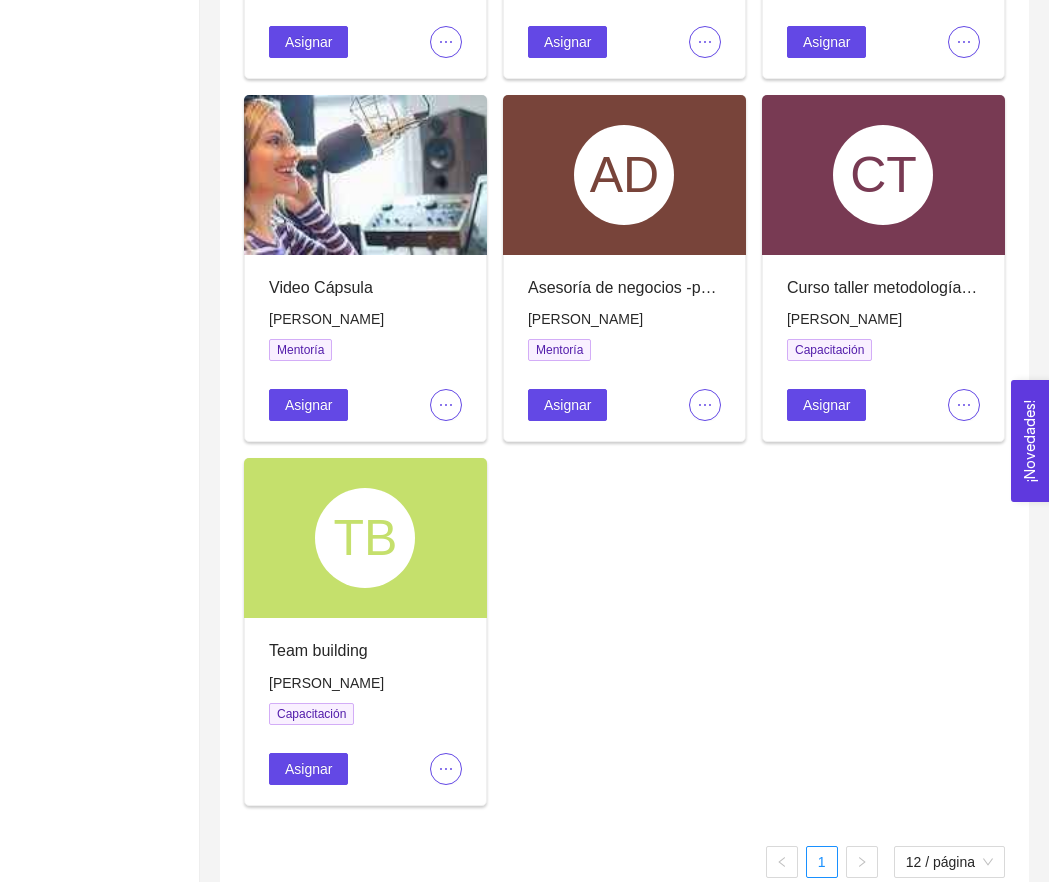 scroll, scrollTop: 793, scrollLeft: 0, axis: vertical 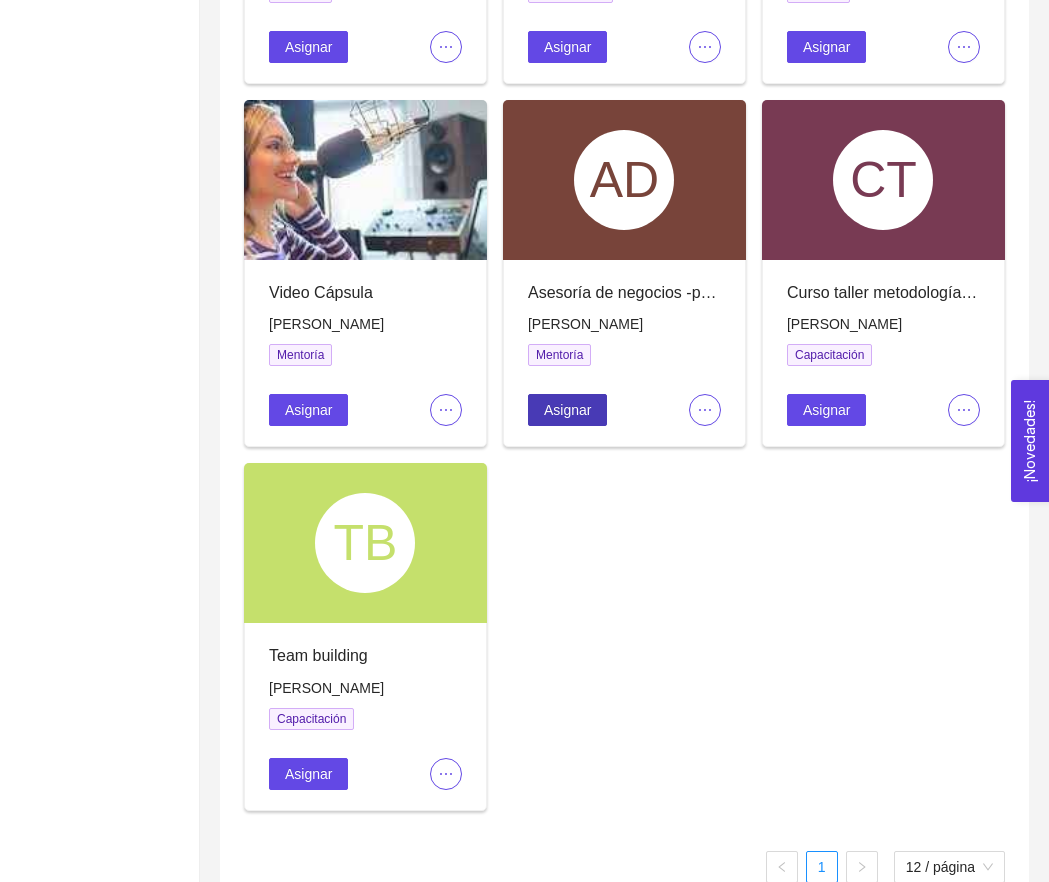 click on "Asignar" at bounding box center [567, 410] 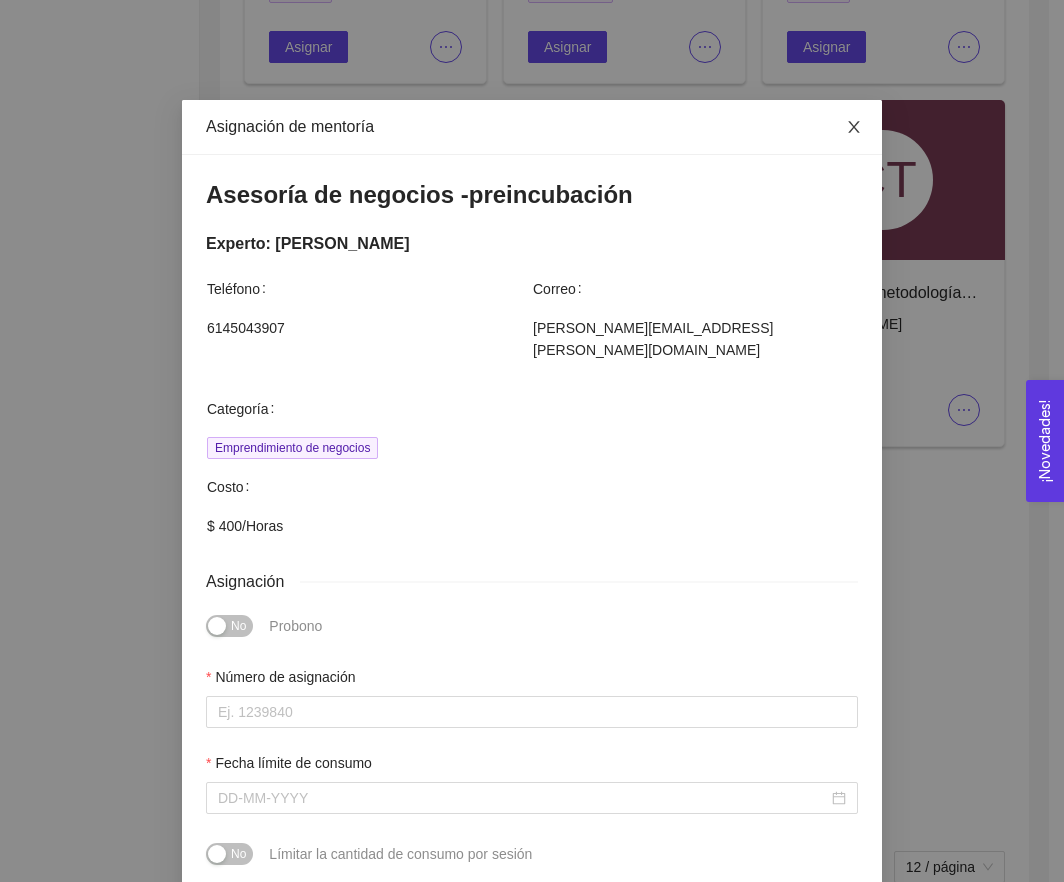 click at bounding box center (854, 128) 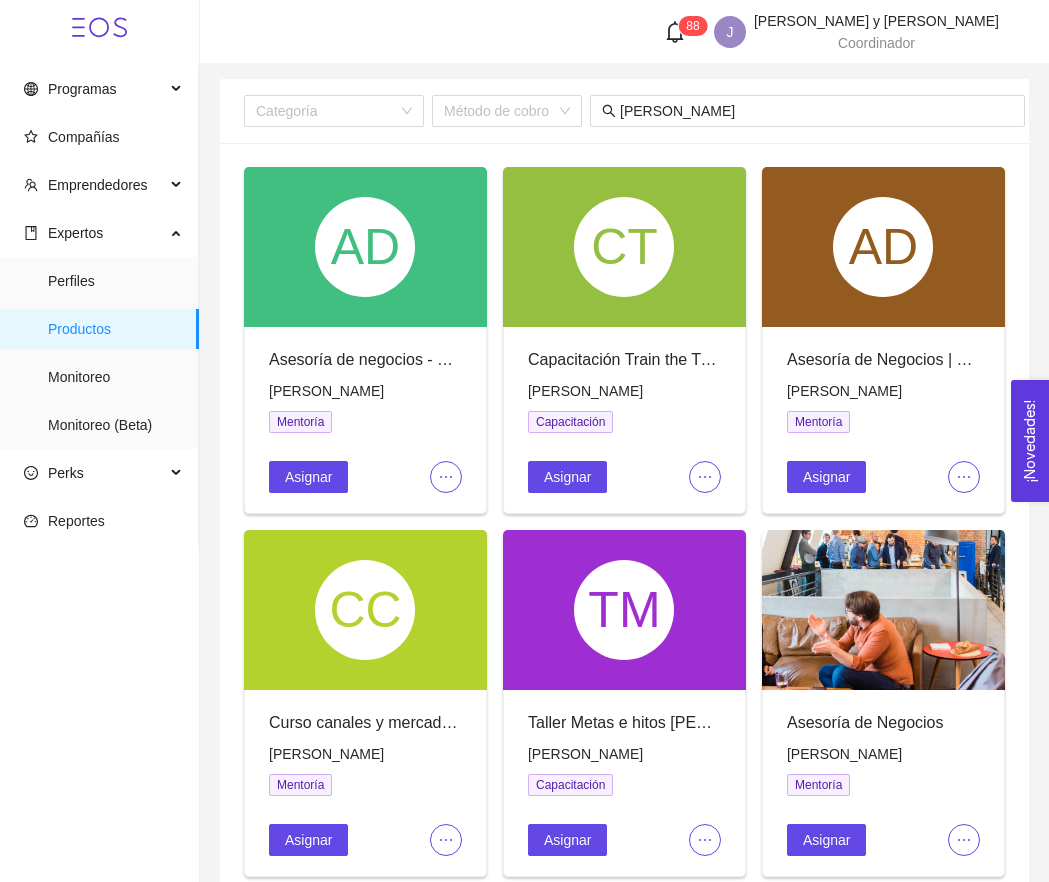 scroll, scrollTop: 0, scrollLeft: 0, axis: both 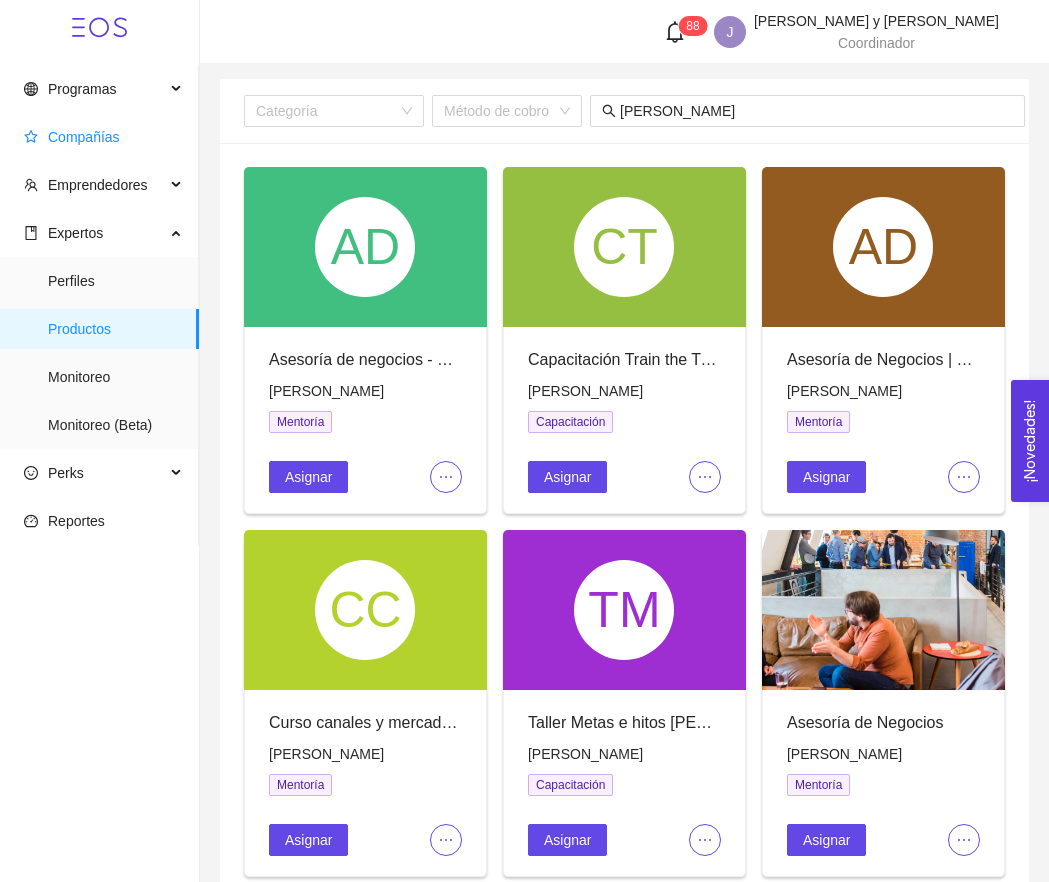 click on "Compañías" at bounding box center (103, 137) 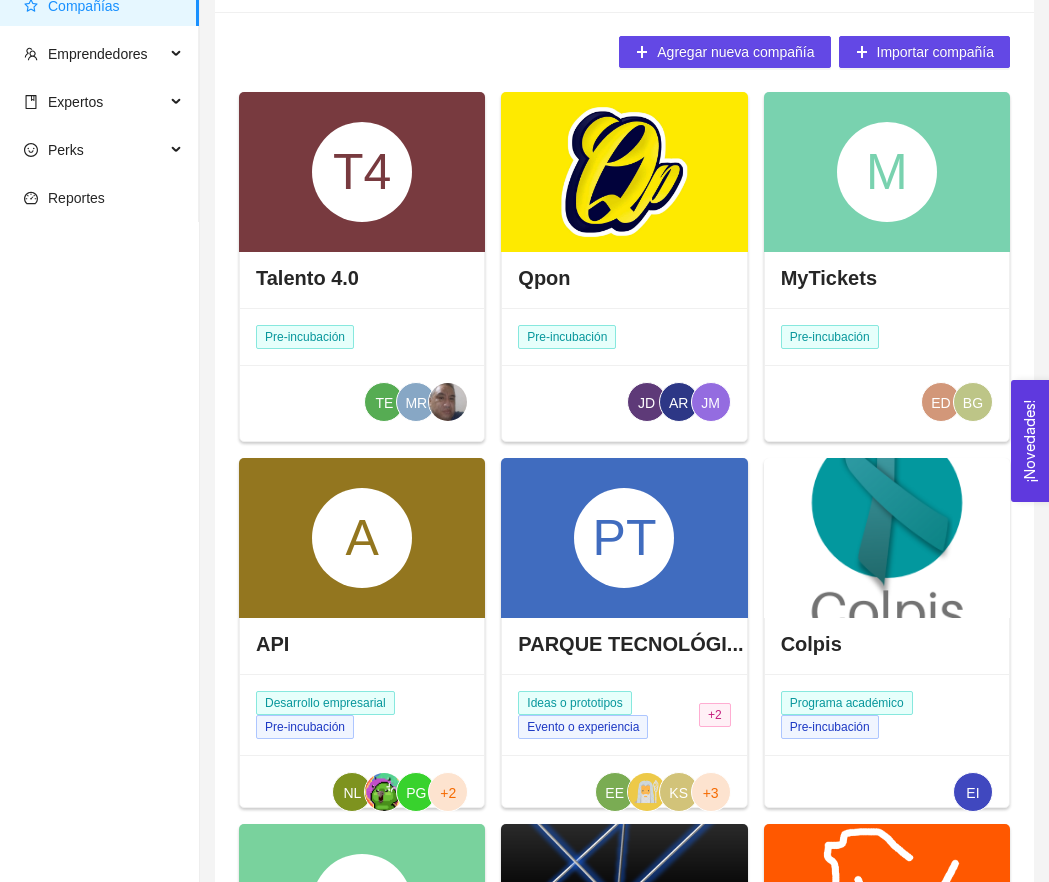 scroll, scrollTop: 237, scrollLeft: 0, axis: vertical 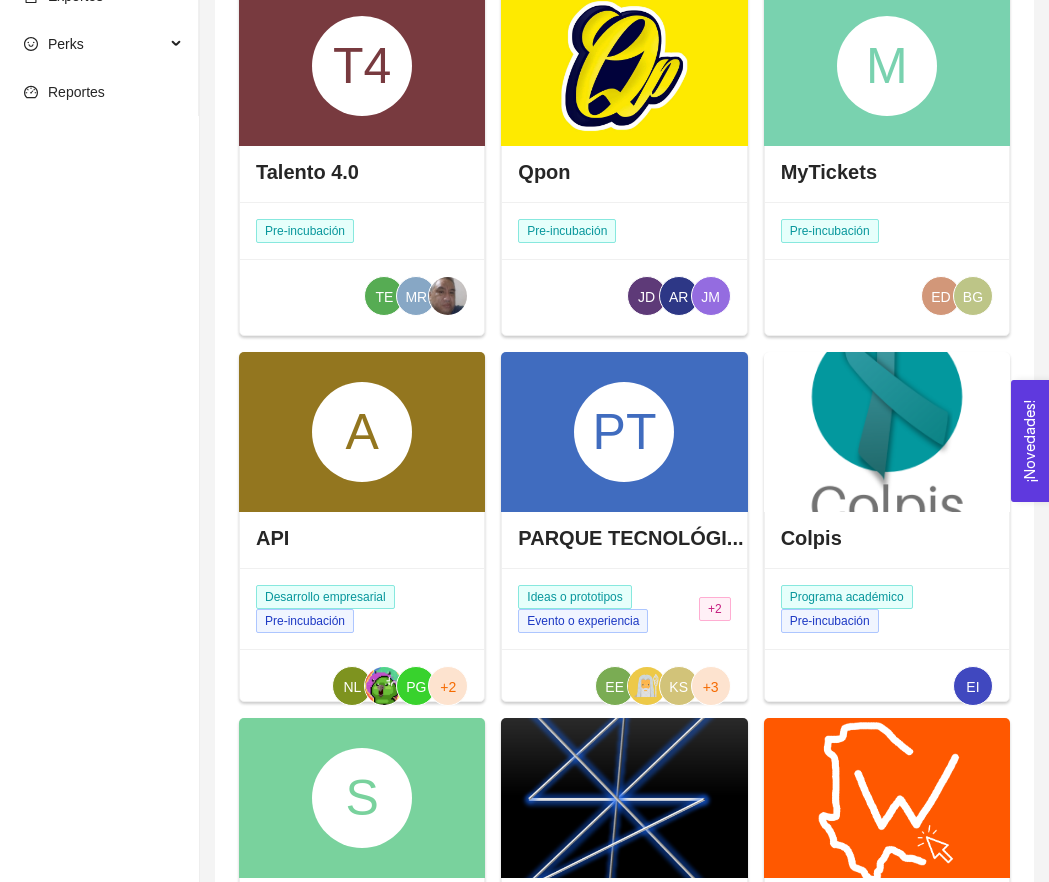 click on "A" at bounding box center [362, 432] 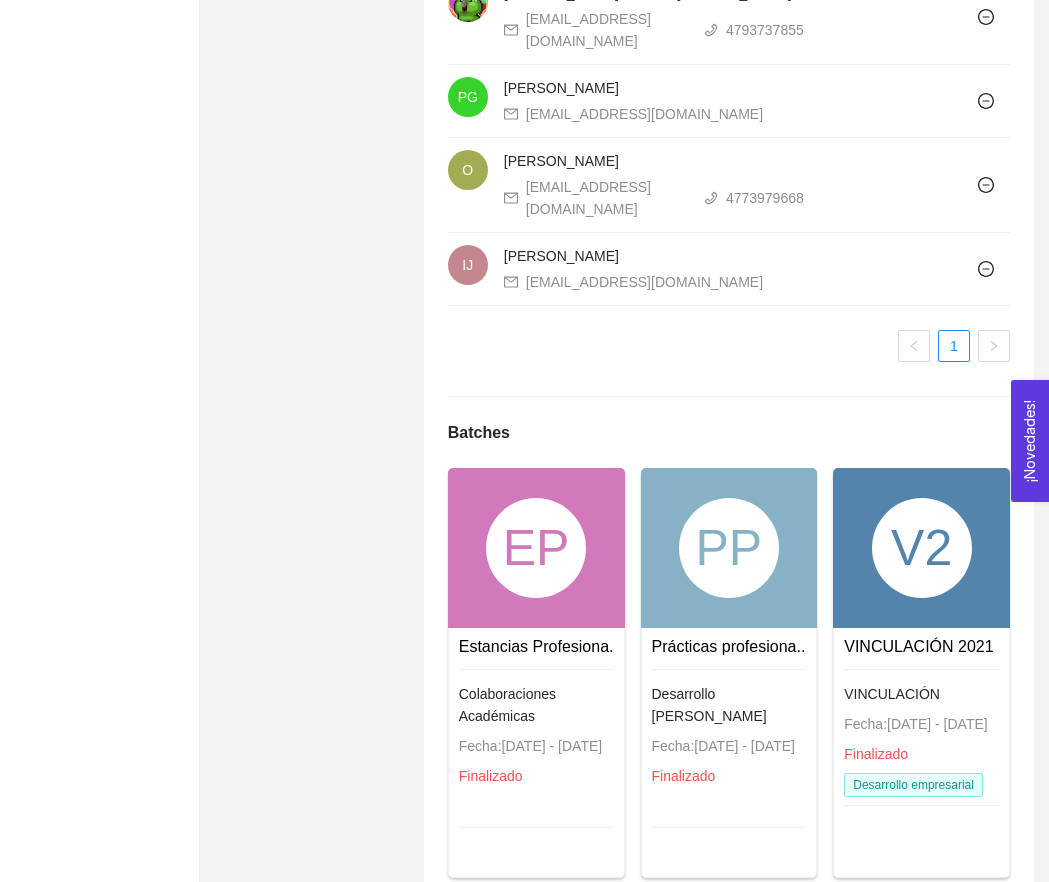 scroll, scrollTop: 1911, scrollLeft: 0, axis: vertical 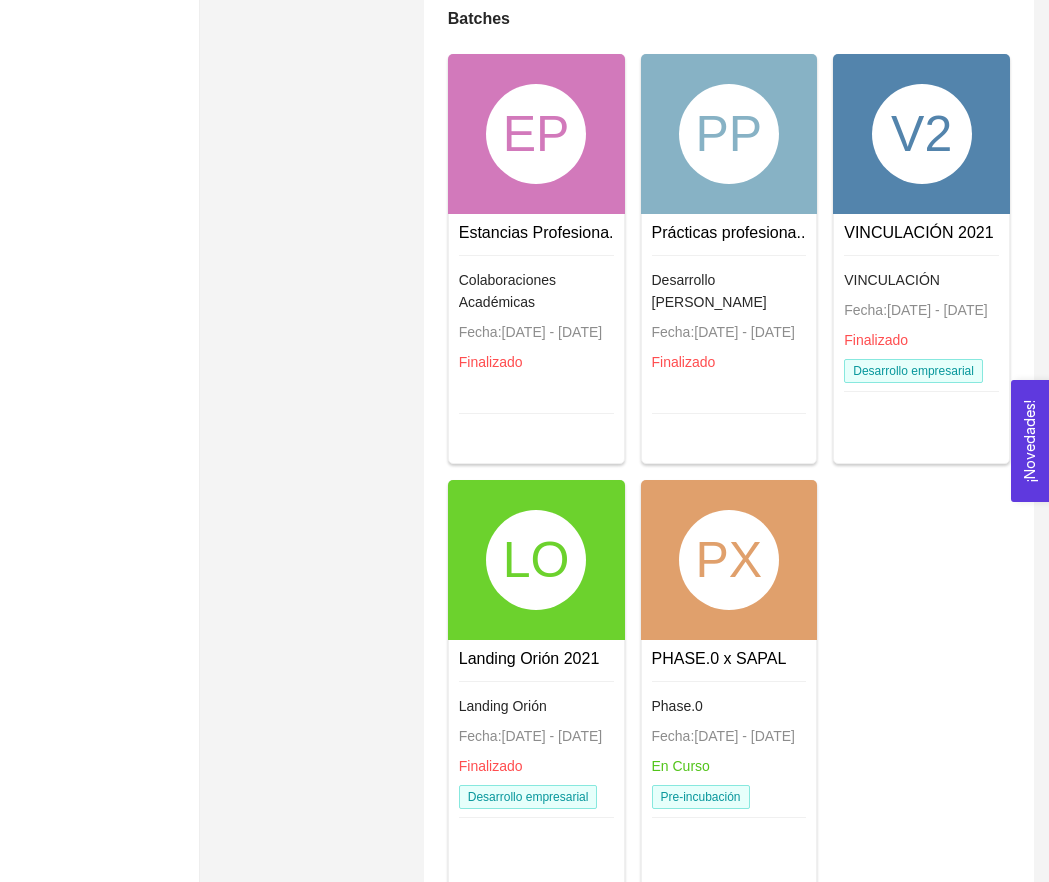 click on "PX" at bounding box center [729, 560] 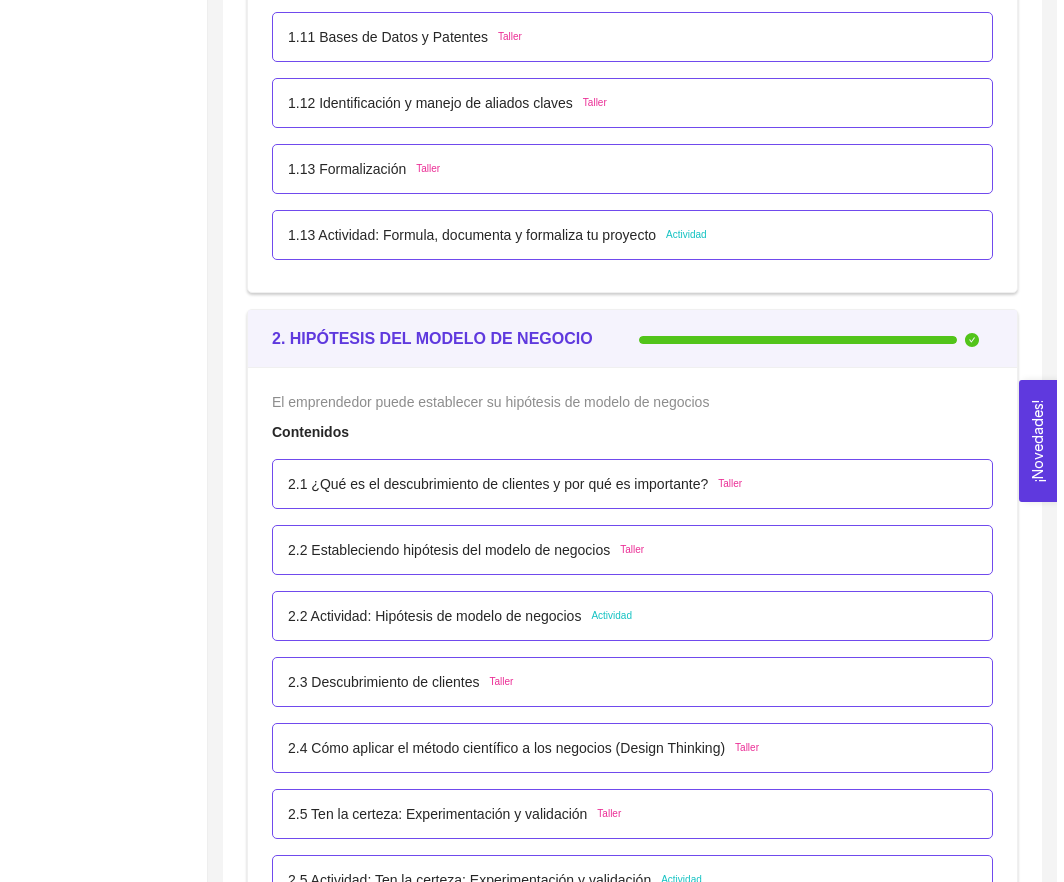 scroll, scrollTop: 2083, scrollLeft: 0, axis: vertical 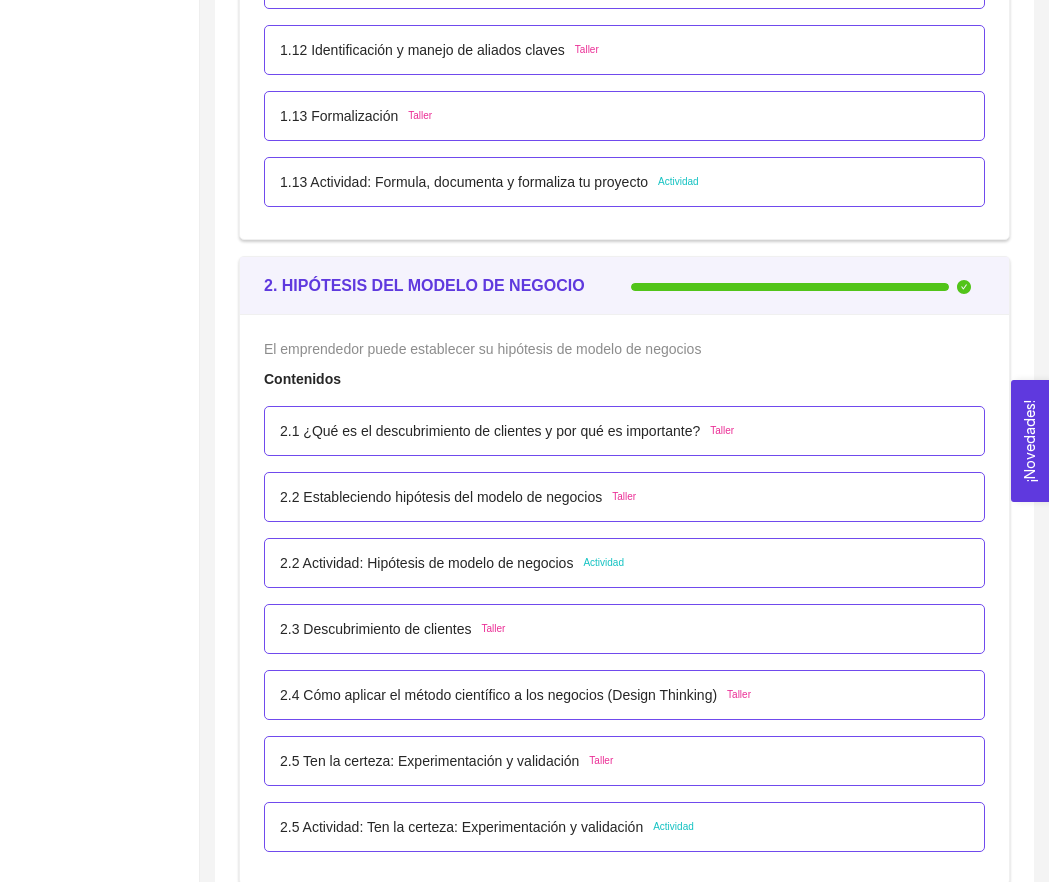 click on "2.2 Estableciendo hipótesis del modelo de negocios" at bounding box center [441, 497] 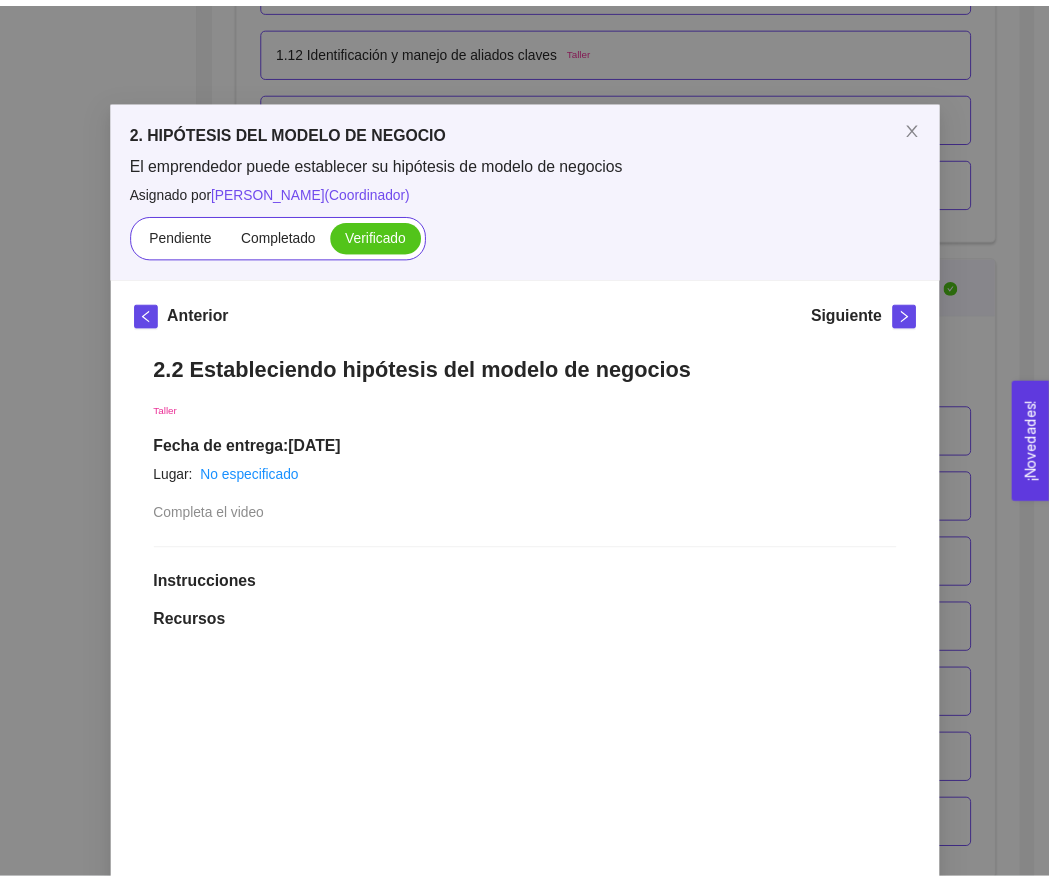 scroll, scrollTop: 0, scrollLeft: 0, axis: both 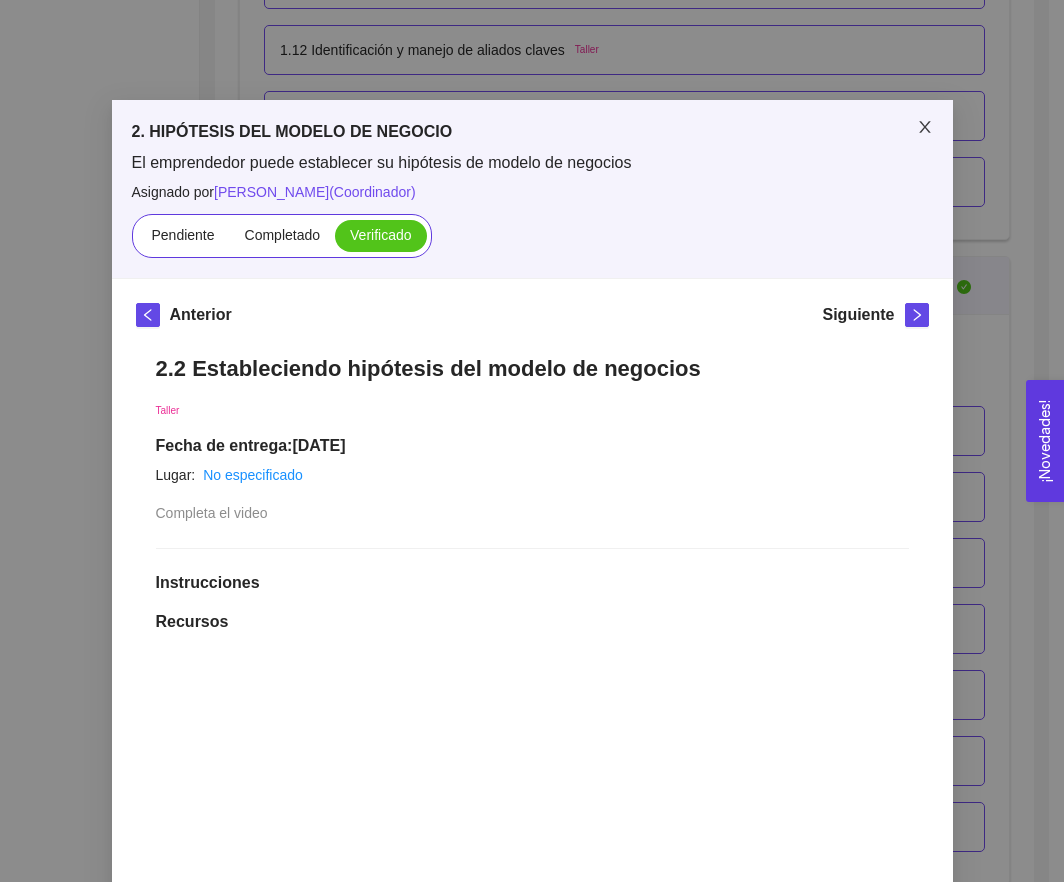 click 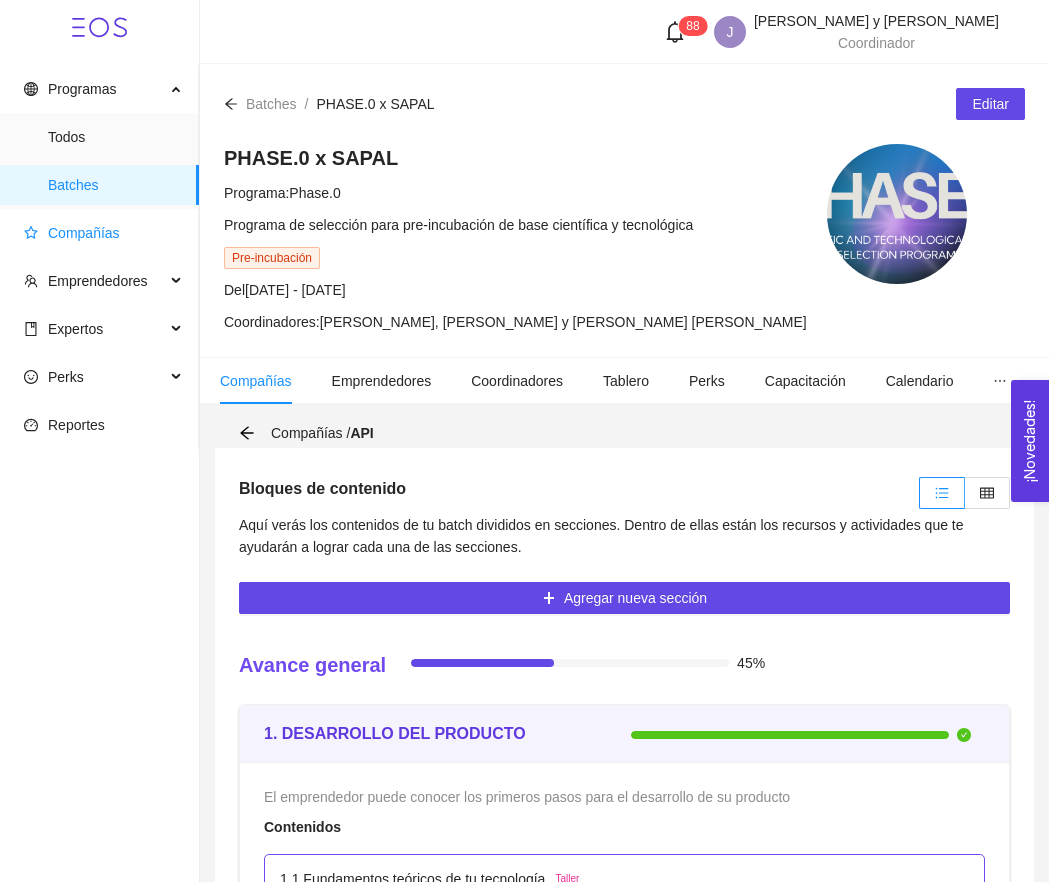 scroll, scrollTop: 0, scrollLeft: 0, axis: both 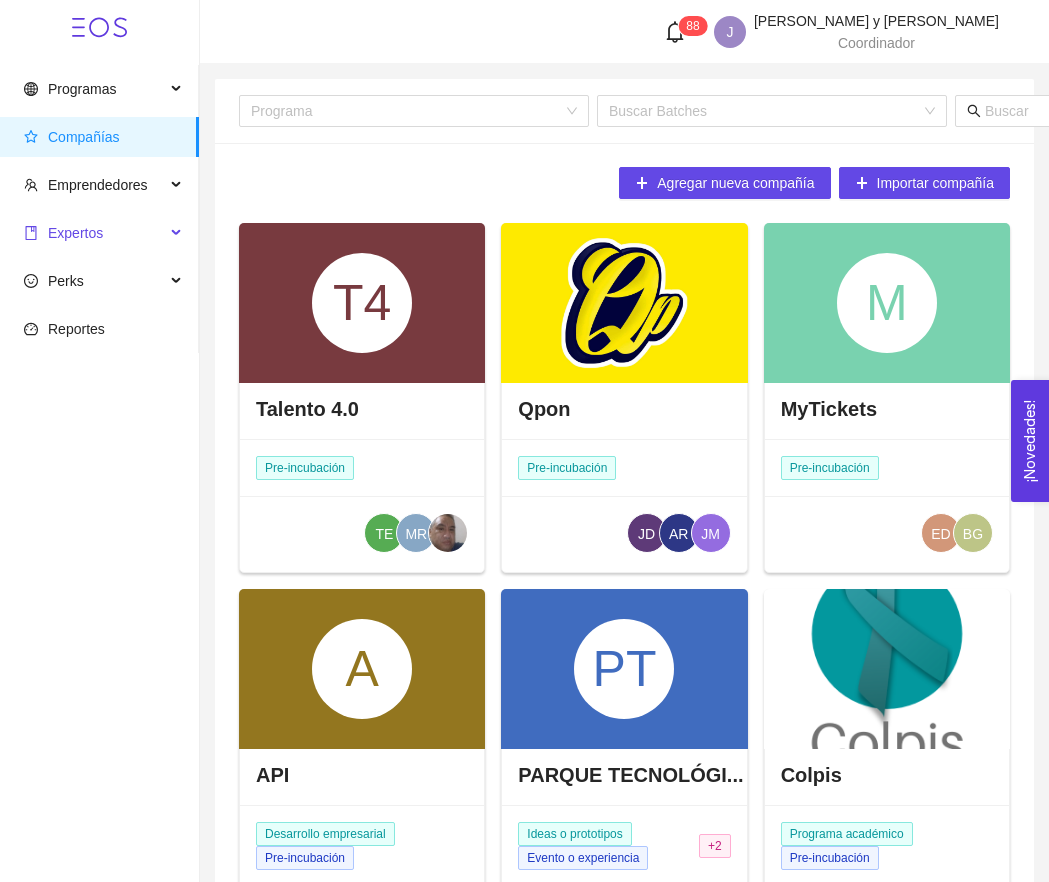 click on "Expertos" at bounding box center (94, 233) 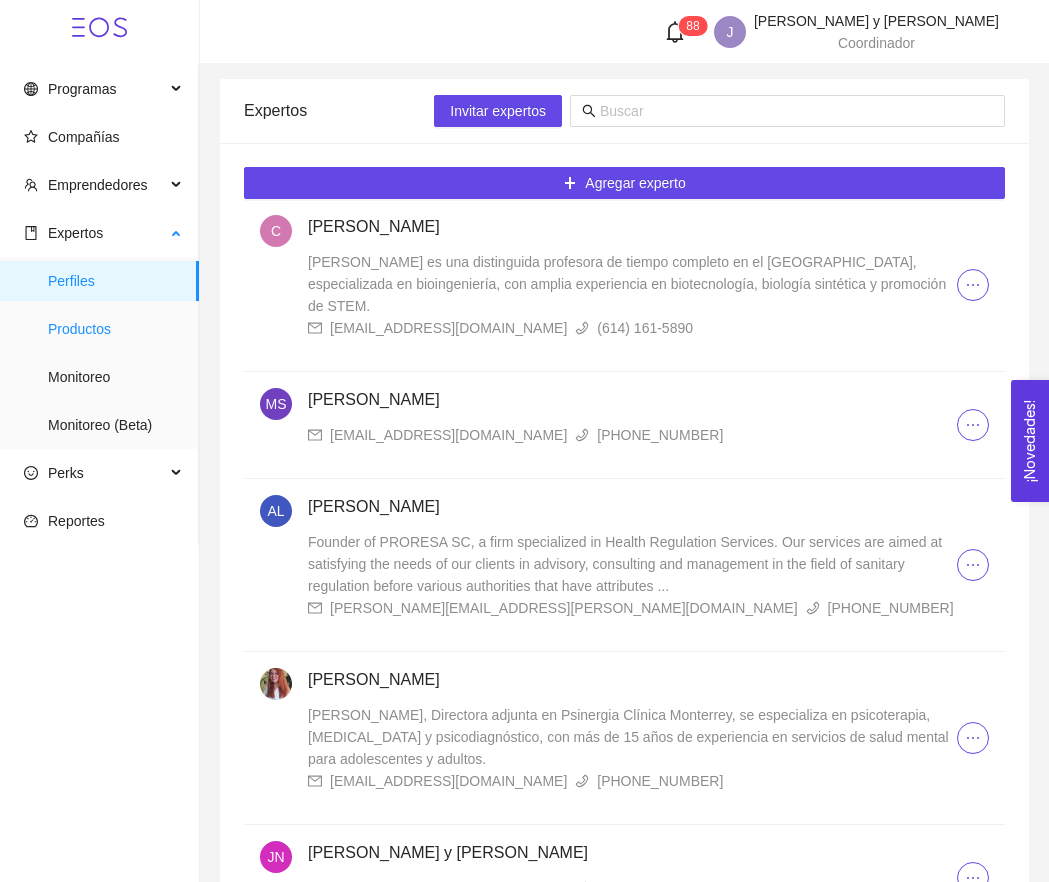 click on "Productos" at bounding box center (115, 329) 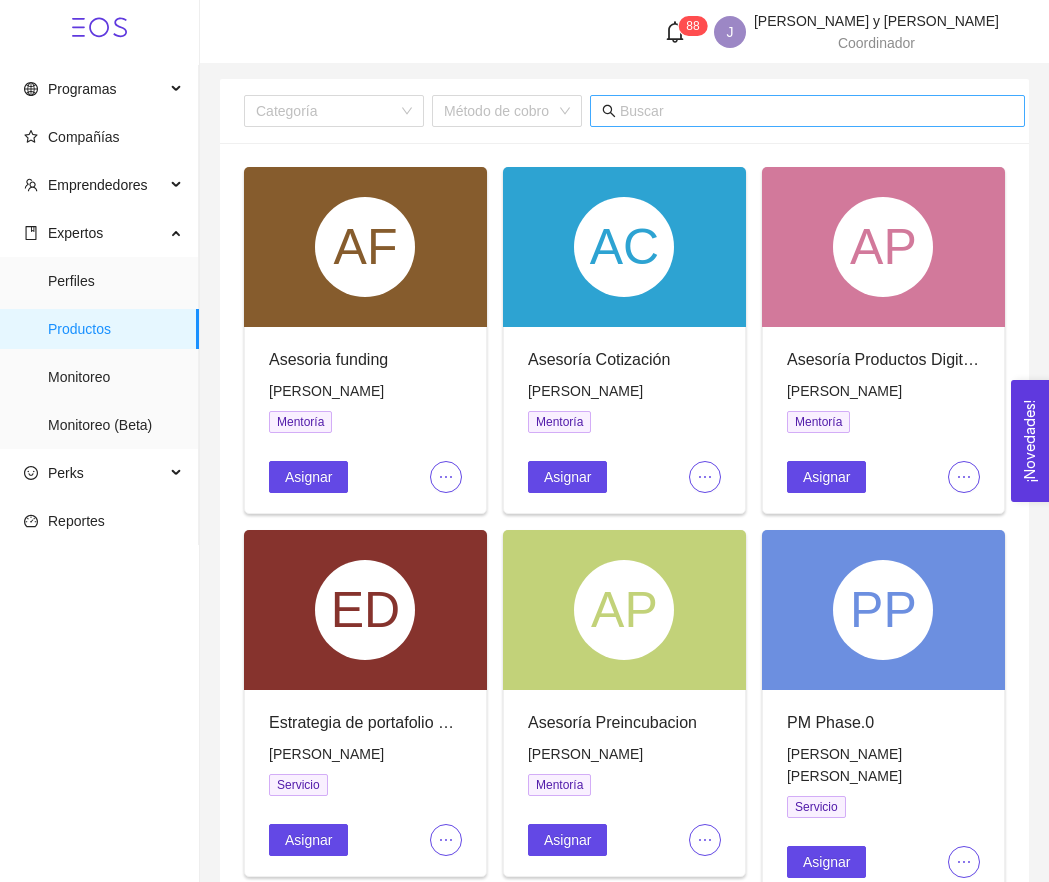click at bounding box center [816, 111] 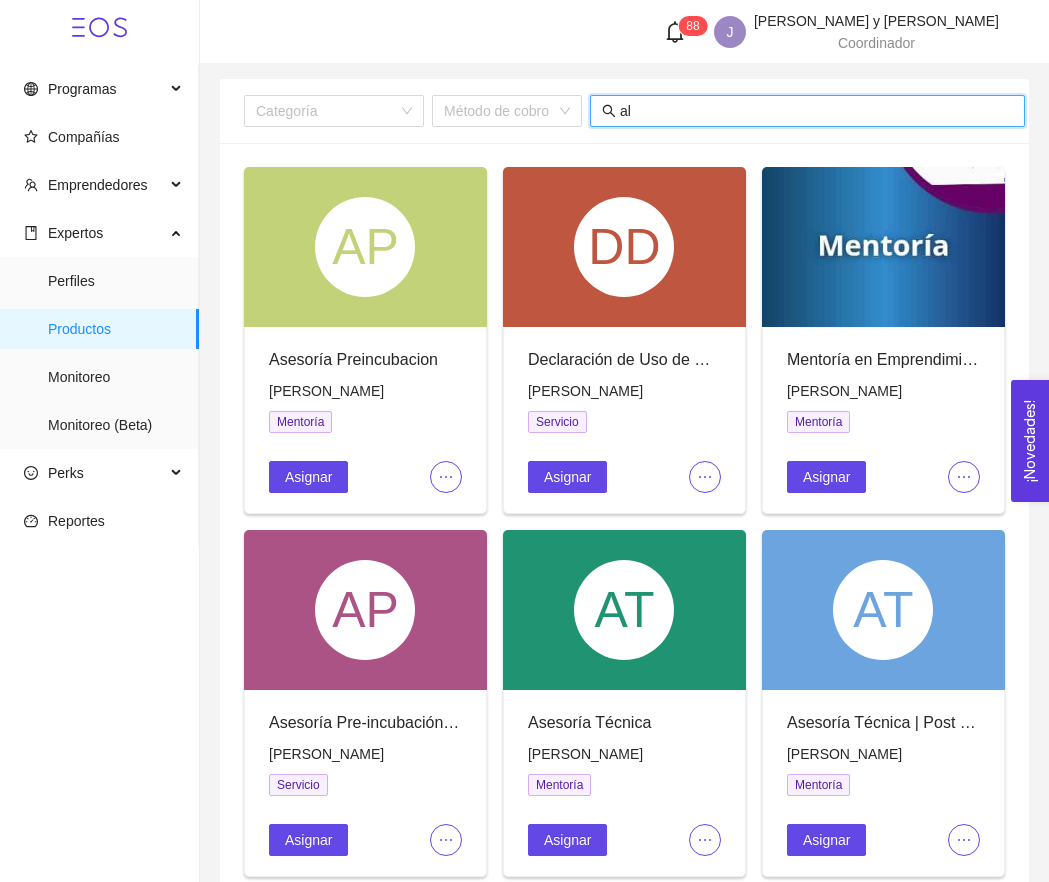 type on "a" 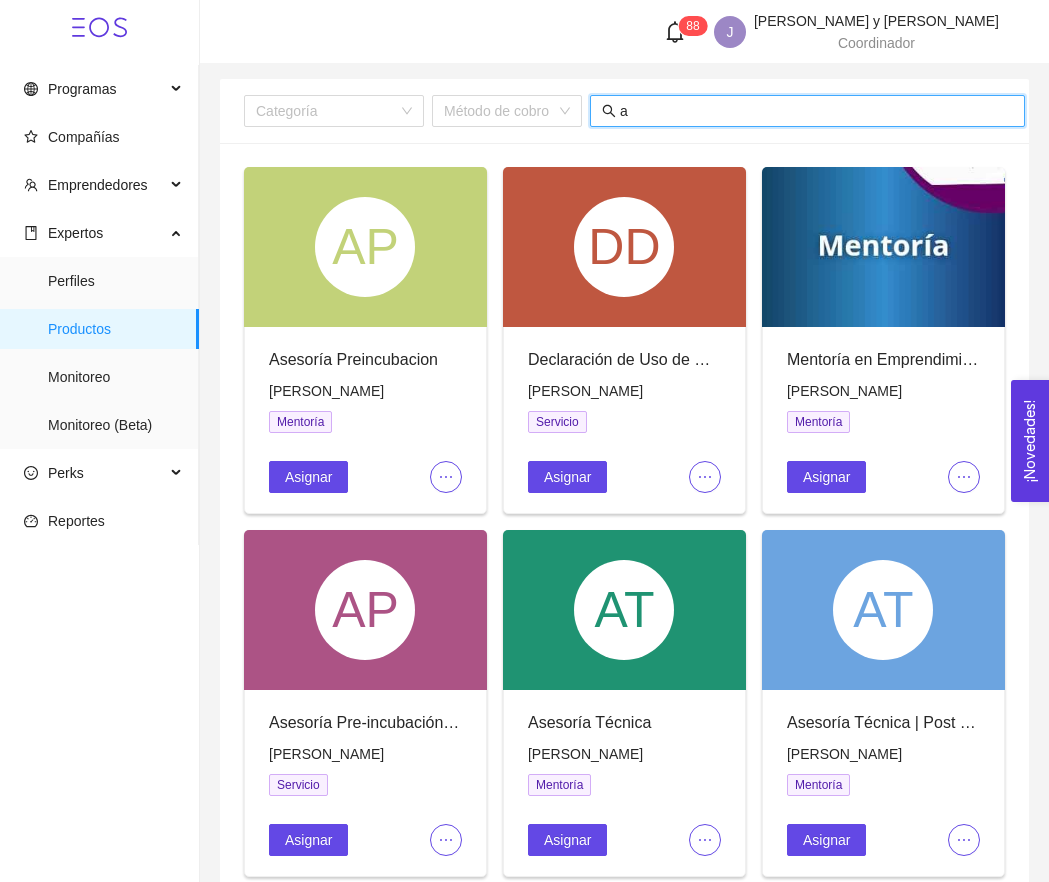 type 